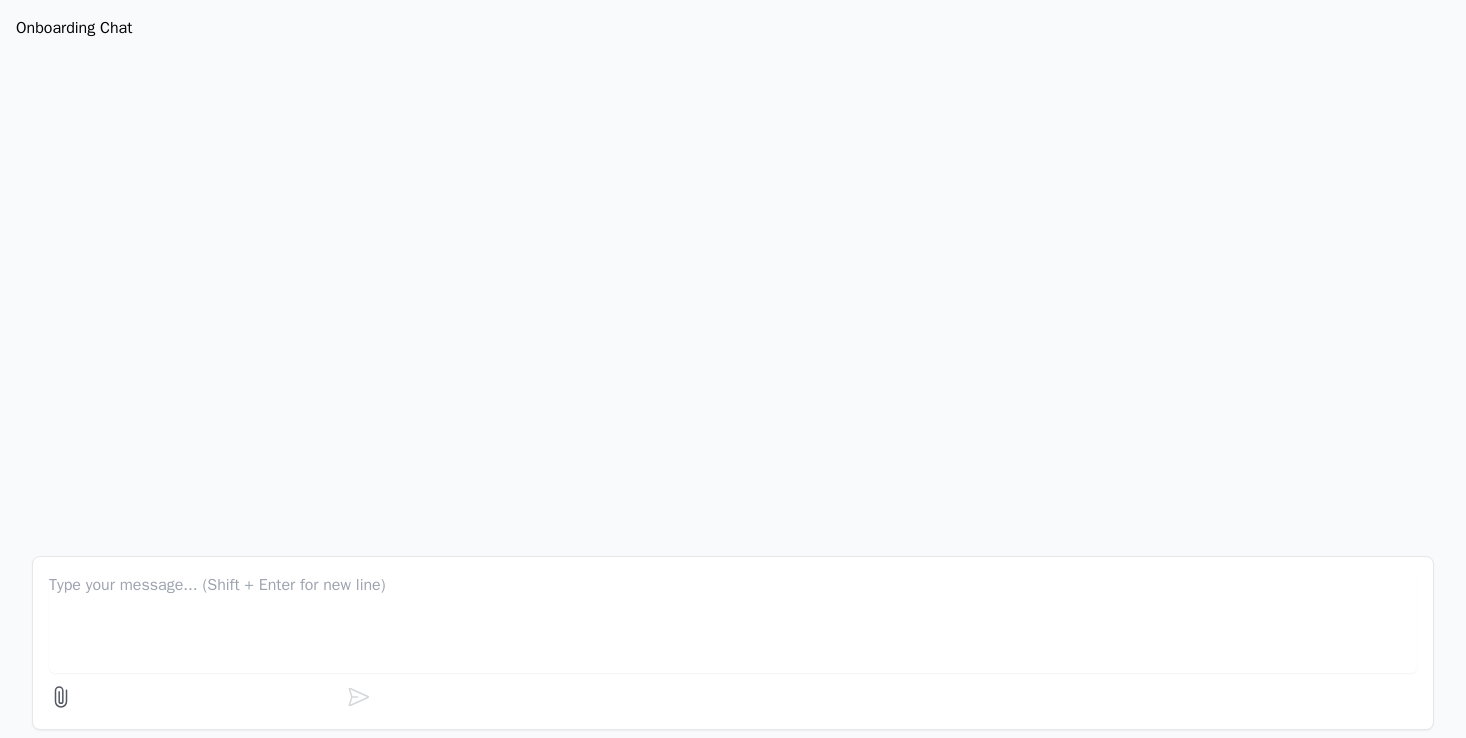 scroll, scrollTop: 0, scrollLeft: 0, axis: both 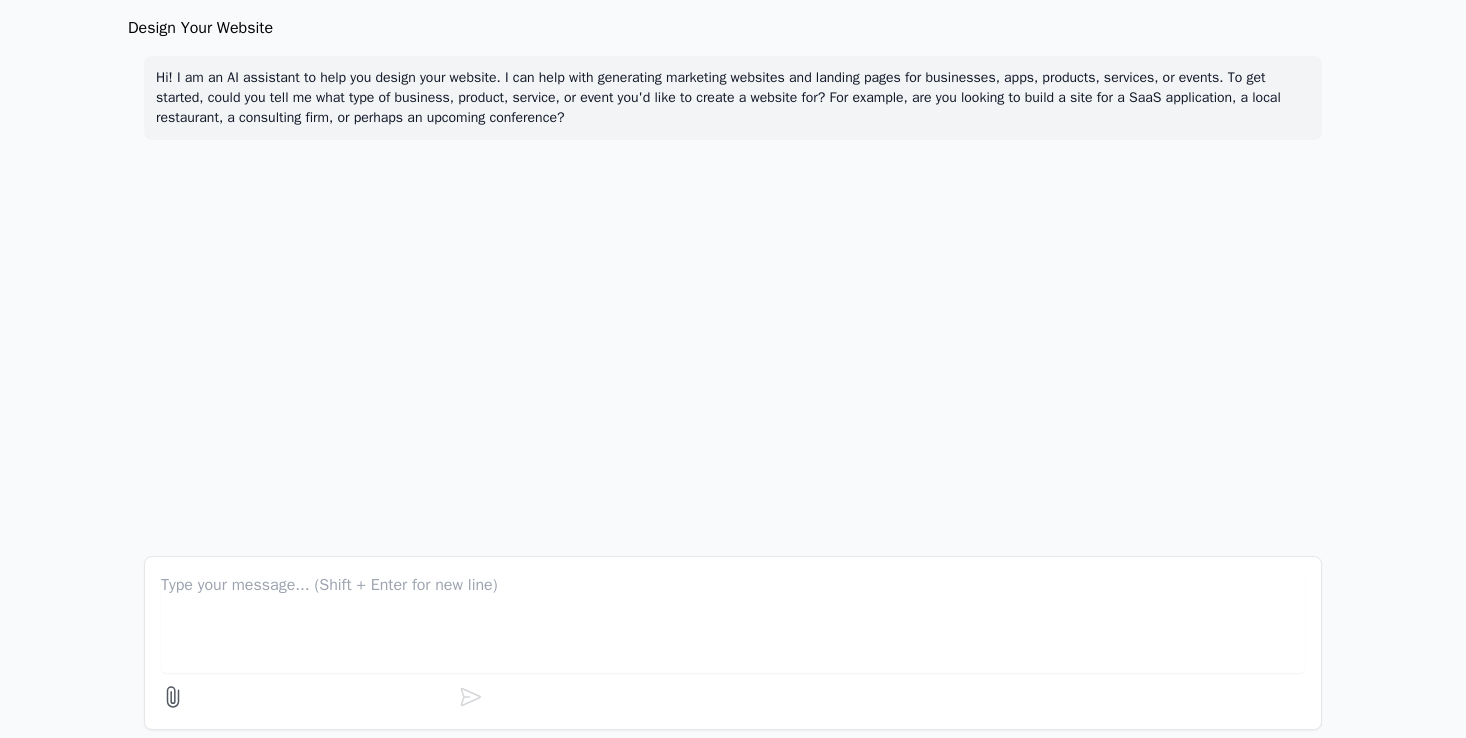 click at bounding box center (733, 623) 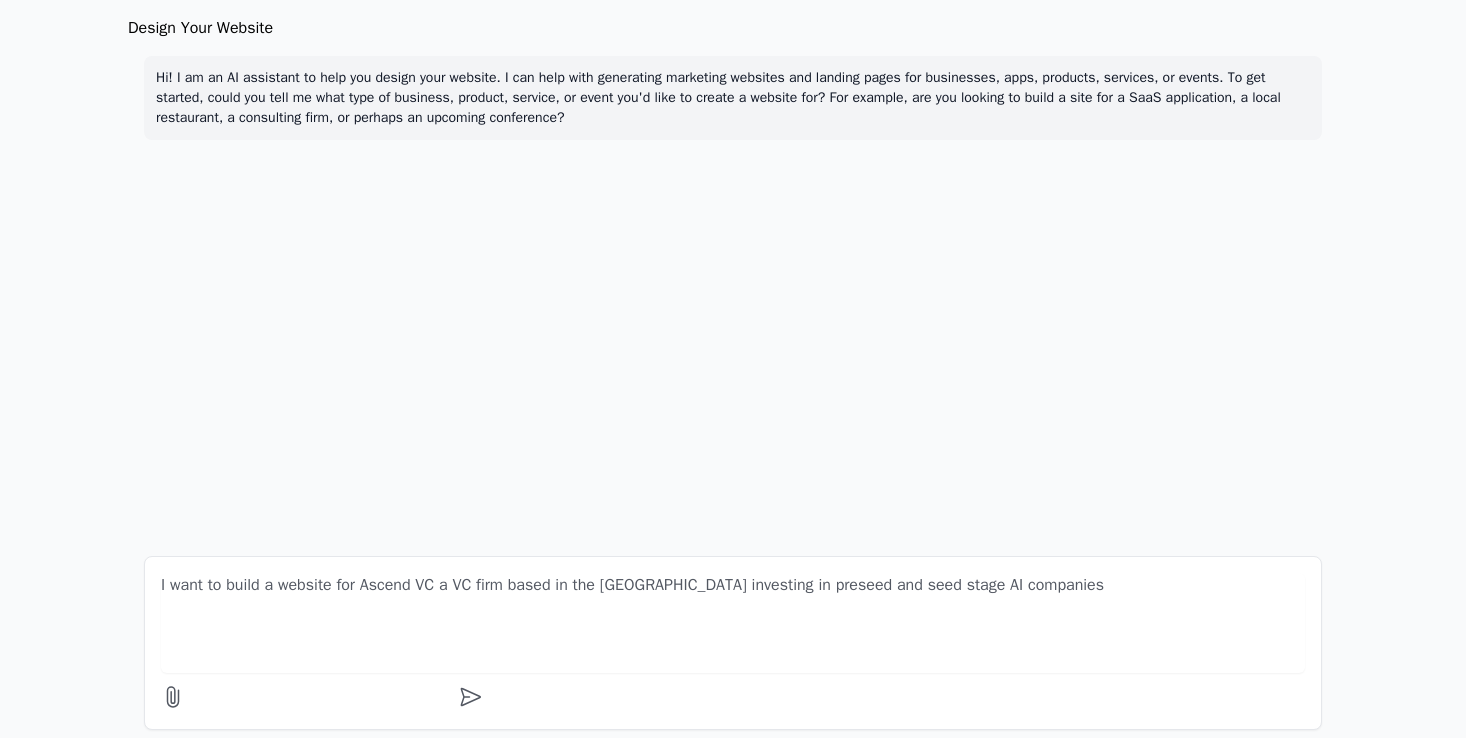 type on "I want to build a website for Ascend VC a VC firm based in the Pacific Northwest investing in preseed and seed stage AI companies" 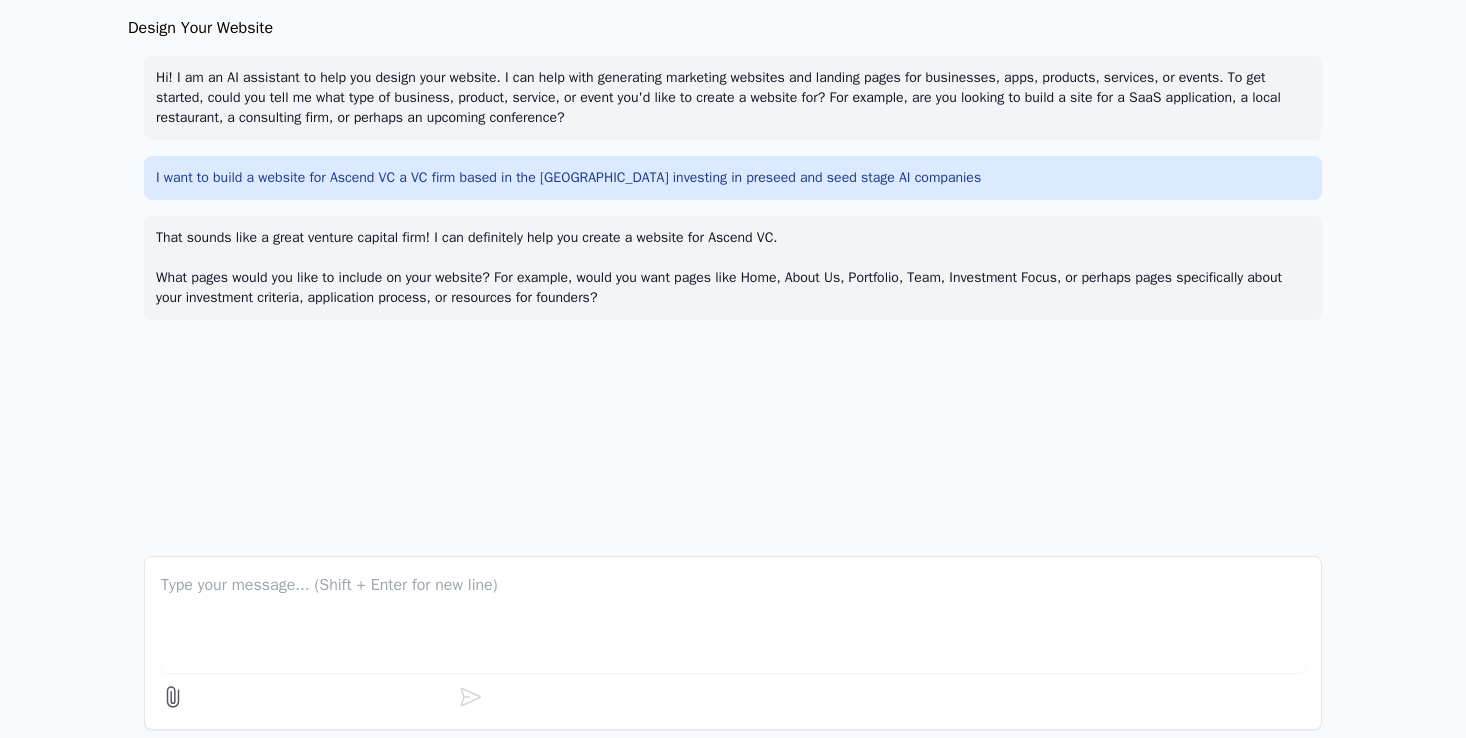 click on "That sounds like a great venture capital firm! I can definitely help you create a website for Ascend VC.
What pages would you like to include on your website? For example, would you want pages like Home, About Us, Portfolio, Team, Investment Focus, or perhaps pages specifically about your investment criteria, application process, or resources for founders?" at bounding box center [733, 268] 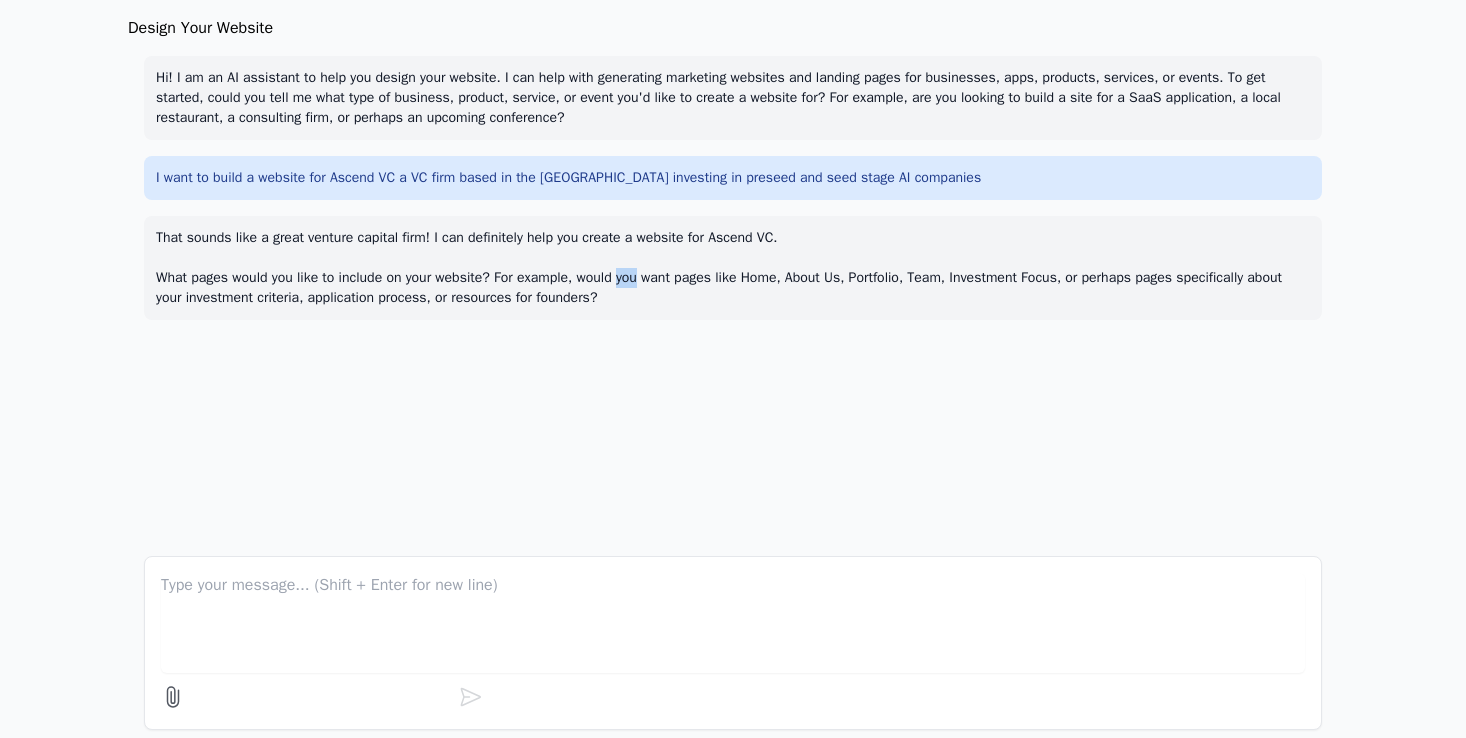 click on "That sounds like a great venture capital firm! I can definitely help you create a website for Ascend VC.
What pages would you like to include on your website? For example, would you want pages like Home, About Us, Portfolio, Team, Investment Focus, or perhaps pages specifically about your investment criteria, application process, or resources for founders?" at bounding box center (733, 268) 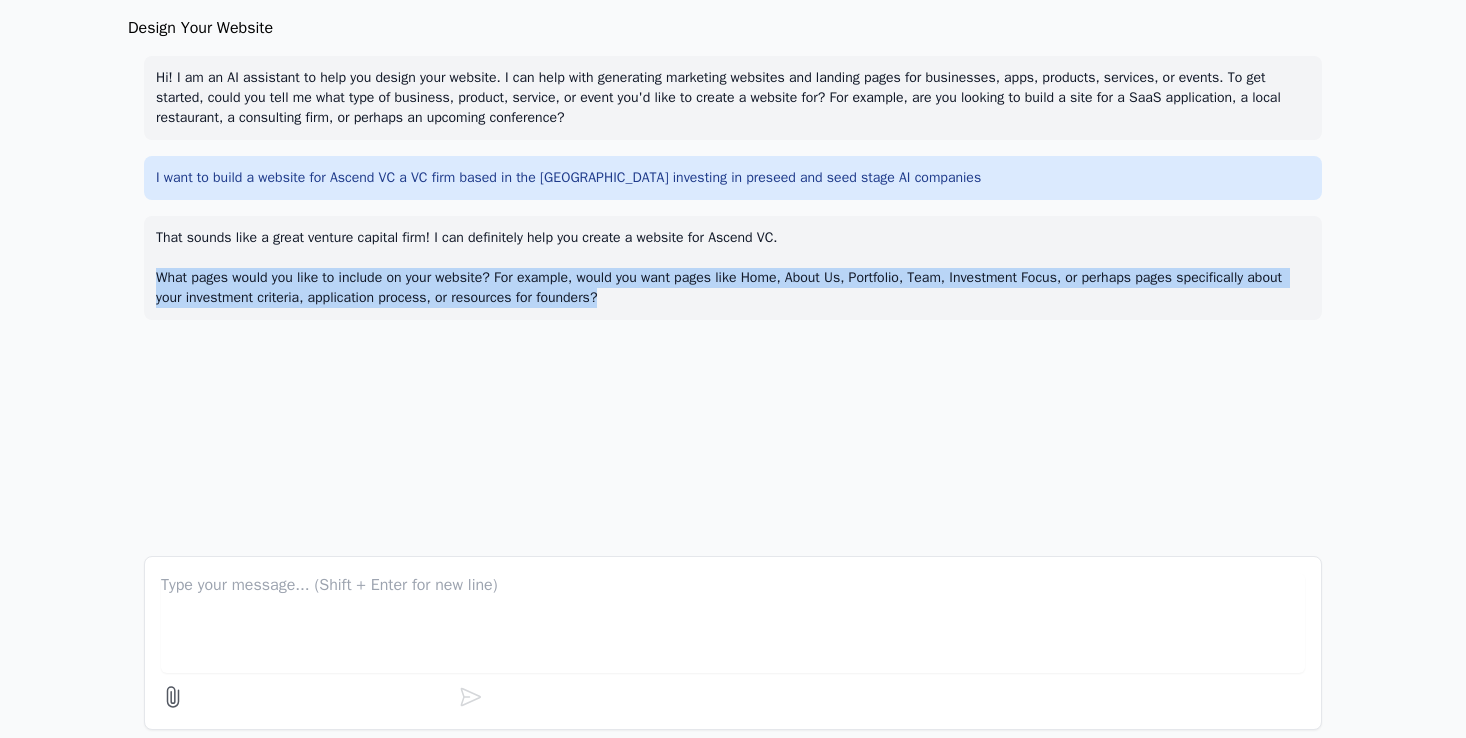 click on "That sounds like a great venture capital firm! I can definitely help you create a website for Ascend VC.
What pages would you like to include on your website? For example, would you want pages like Home, About Us, Portfolio, Team, Investment Focus, or perhaps pages specifically about your investment criteria, application process, or resources for founders?" at bounding box center (733, 268) 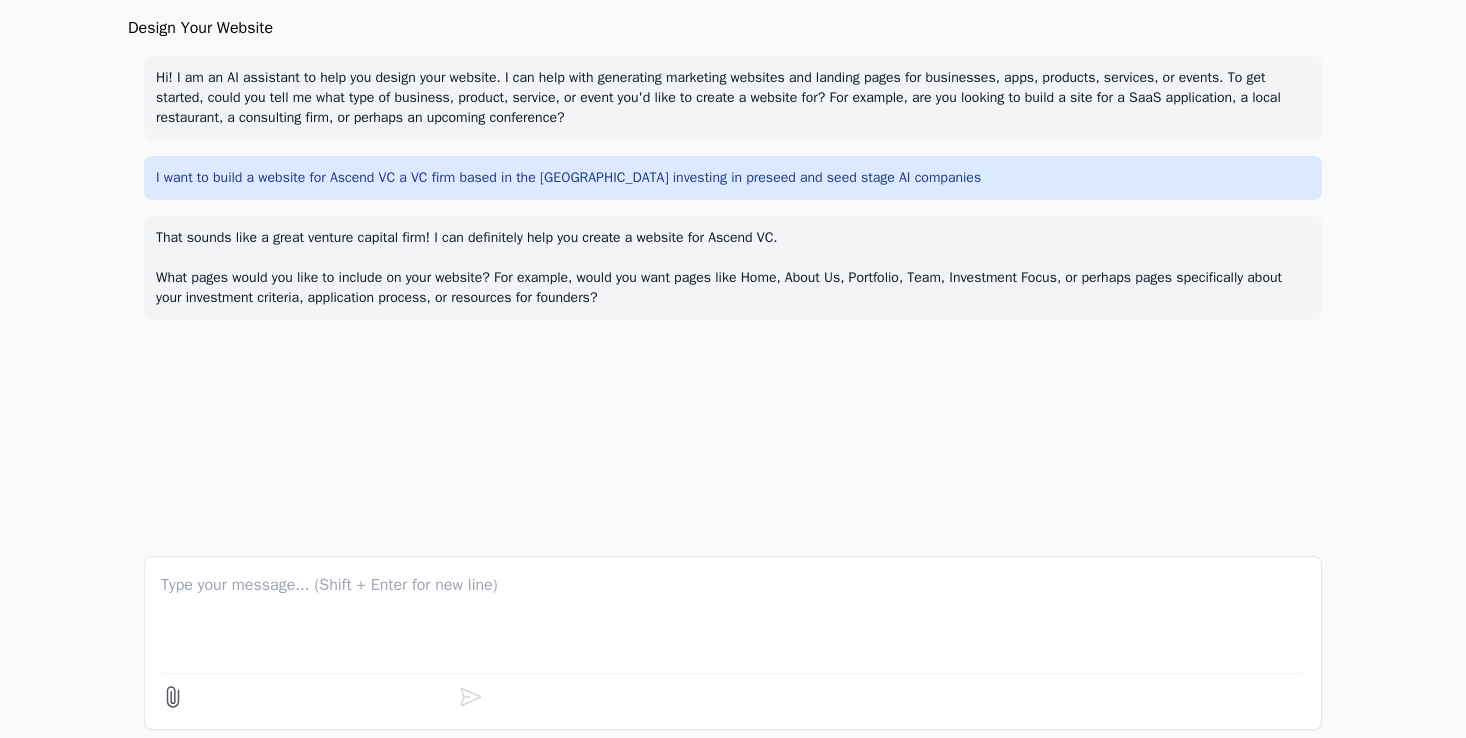 click at bounding box center [733, 623] 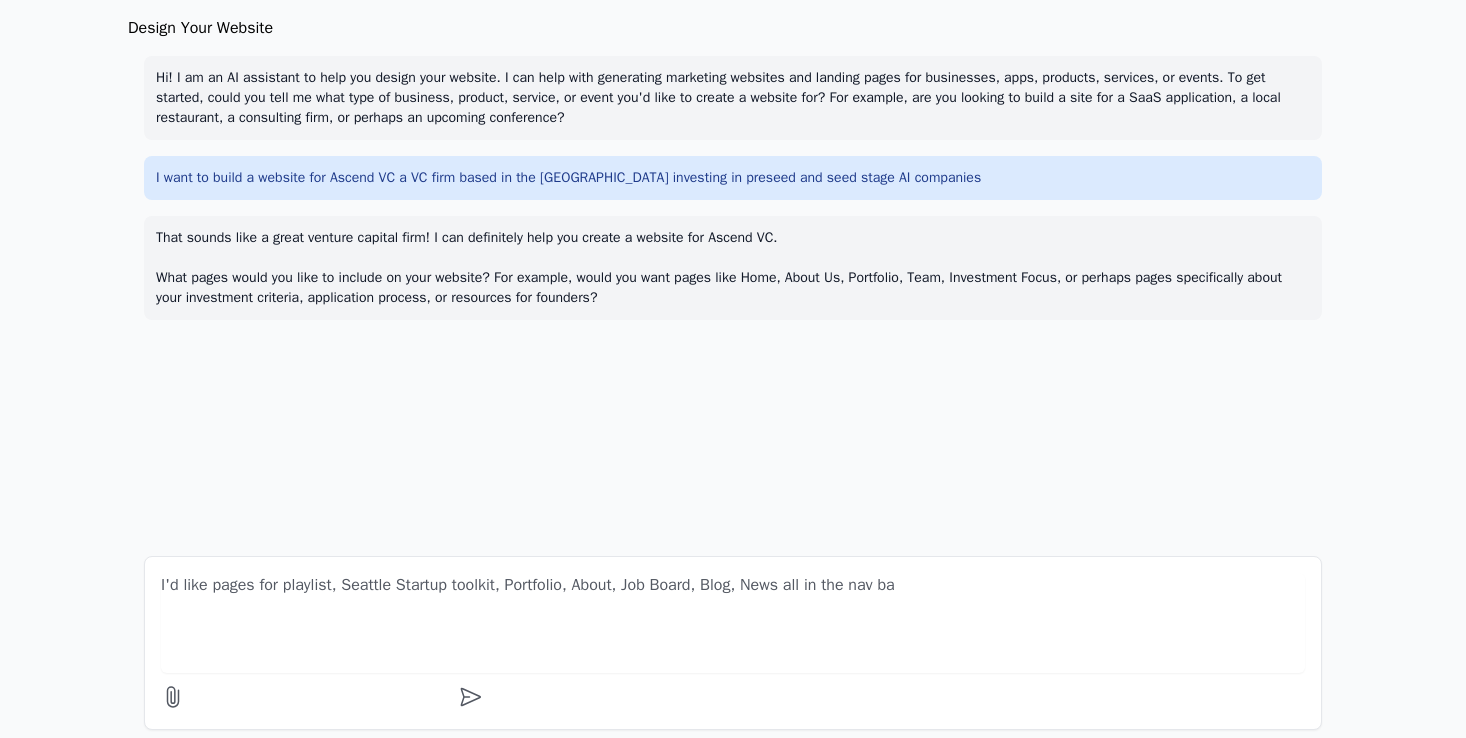 type on "I'd like pages for playlist, Seattle Startup toolkit, Portfolio, About, Job Board, Blog, News all in the nav bar" 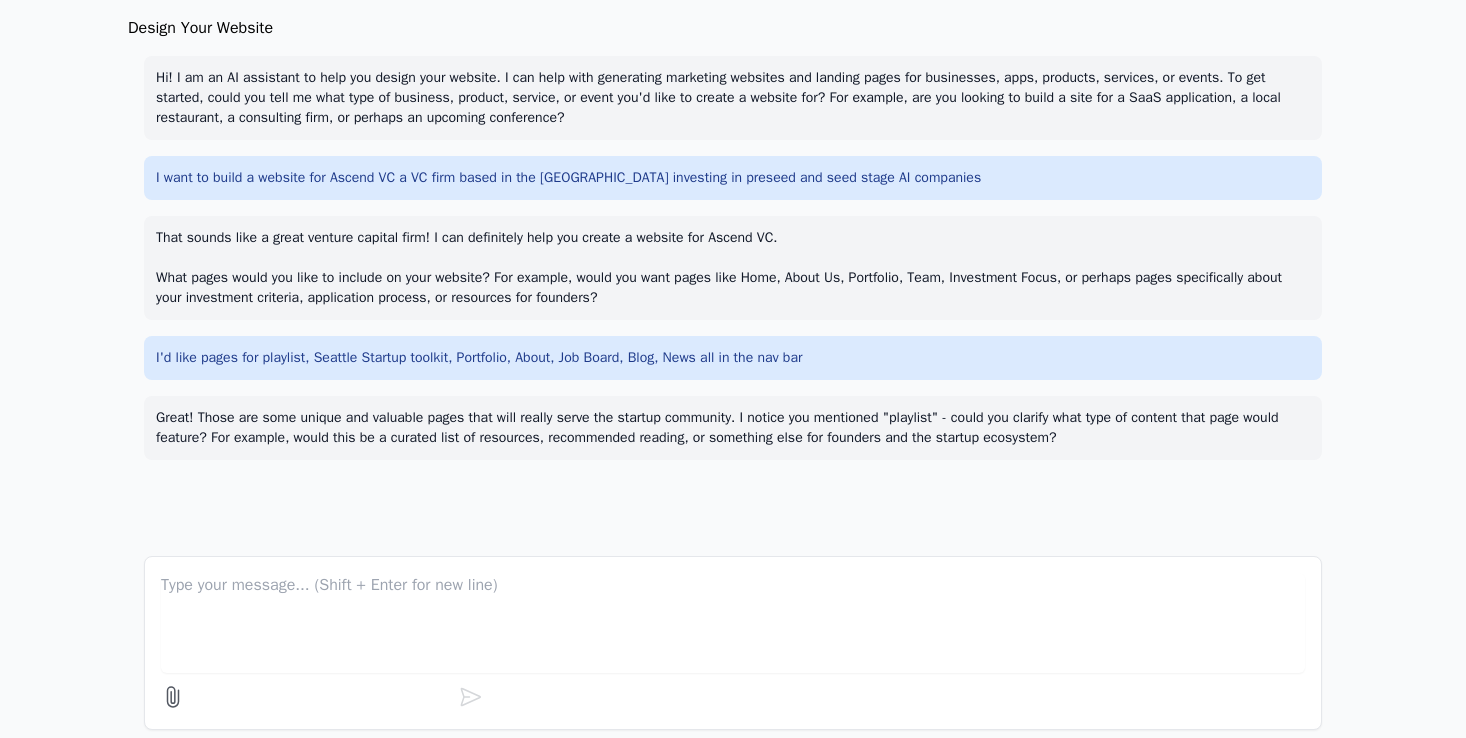 click at bounding box center (733, 623) 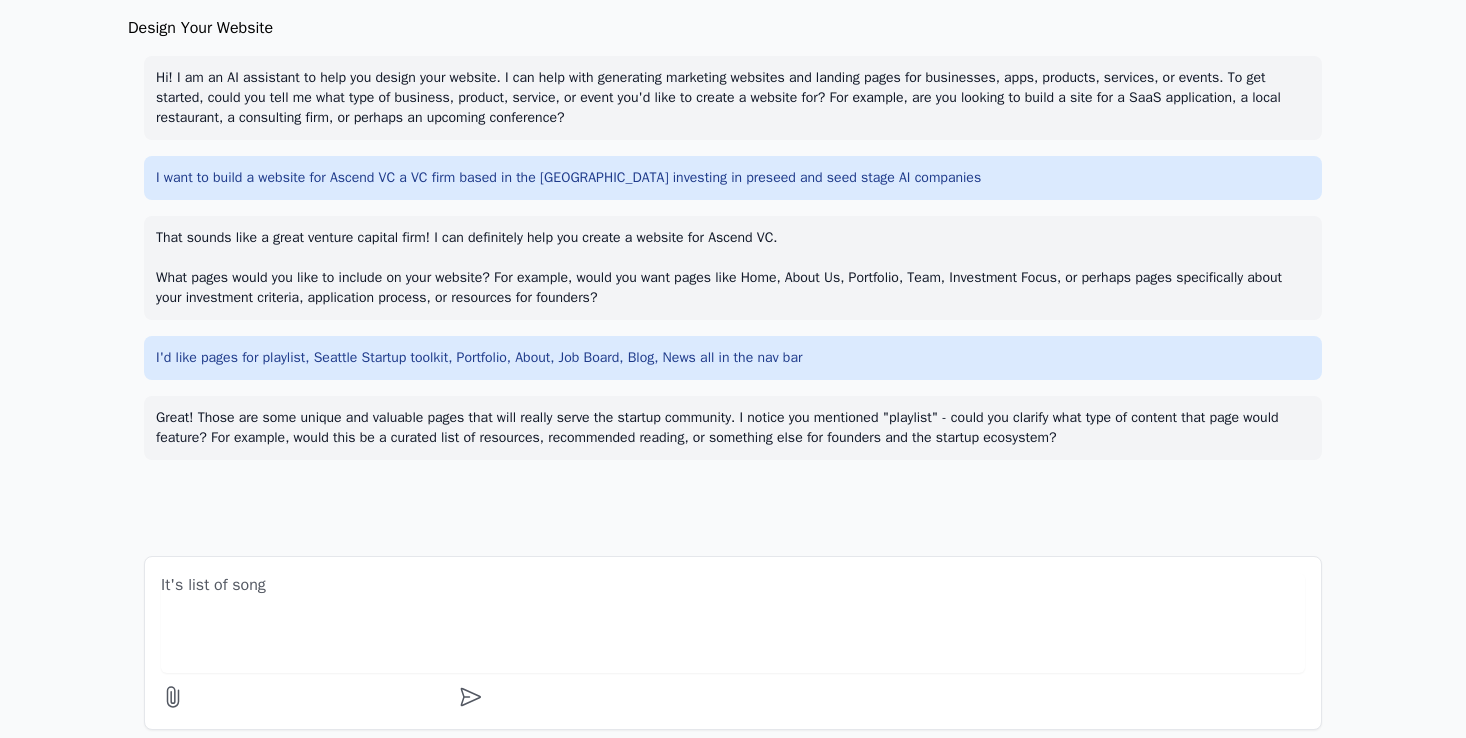type on "It's list of songs" 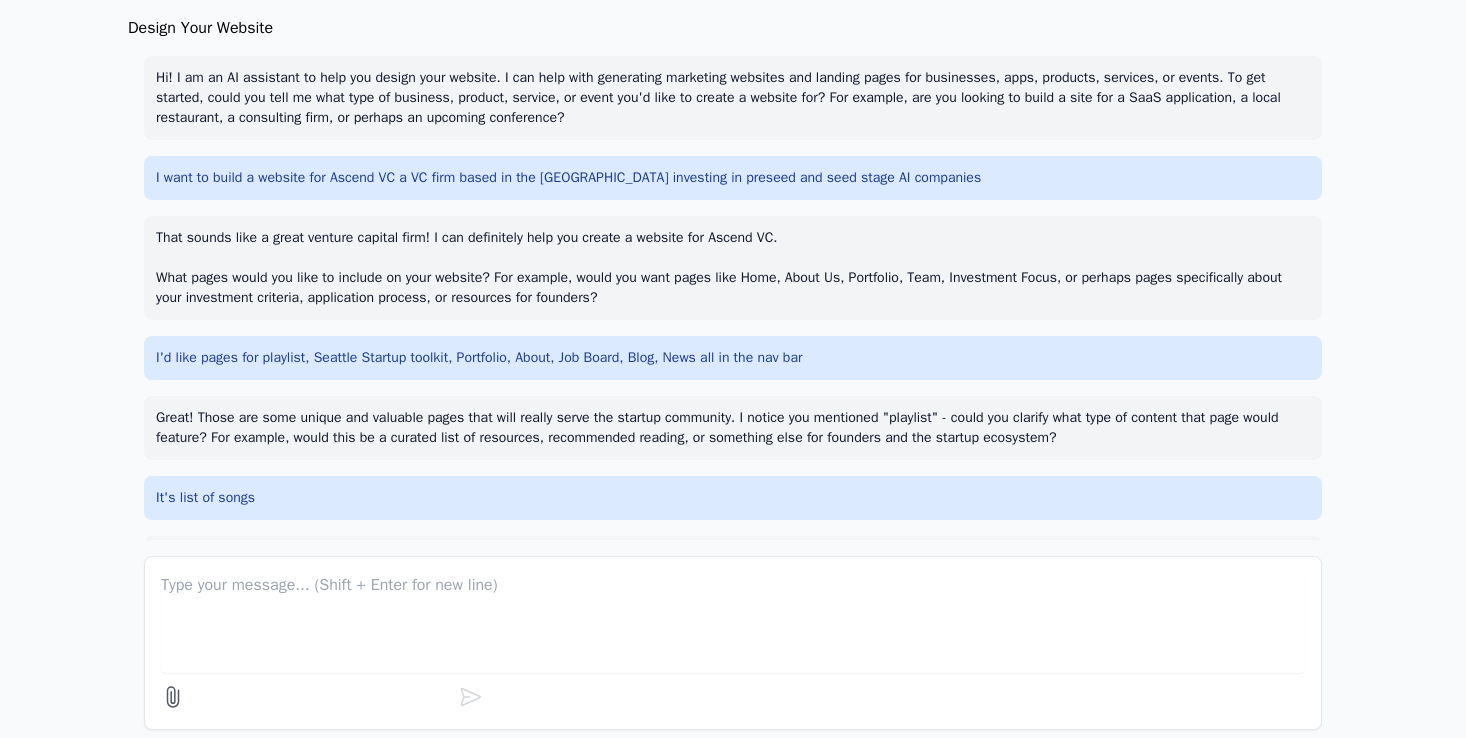 click on "Hi! I am an AI assistant to help you design your website. I can help with generating marketing websites and landing pages for businesses, apps, products, services, or events. To get started, could you tell me what type of business, product, service, or event you'd like to create a website for? For example, are you looking to build a site for a SaaS application, a local restaurant, a consulting firm, or perhaps an upcoming conference? I want to build a website for Ascend VC a VC firm based in the Pacific Northwest investing in preseed and seed stage AI companies  That sounds like a great venture capital firm! I can definitely help you create a website for Ascend VC.
What pages would you like to include on your website? For example, would you want pages like Home, About Us, Portfolio, Team, Investment Focus, or perhaps pages specifically about your investment criteria, application process, or resources for founders? It's list of songs" at bounding box center [733, 290] 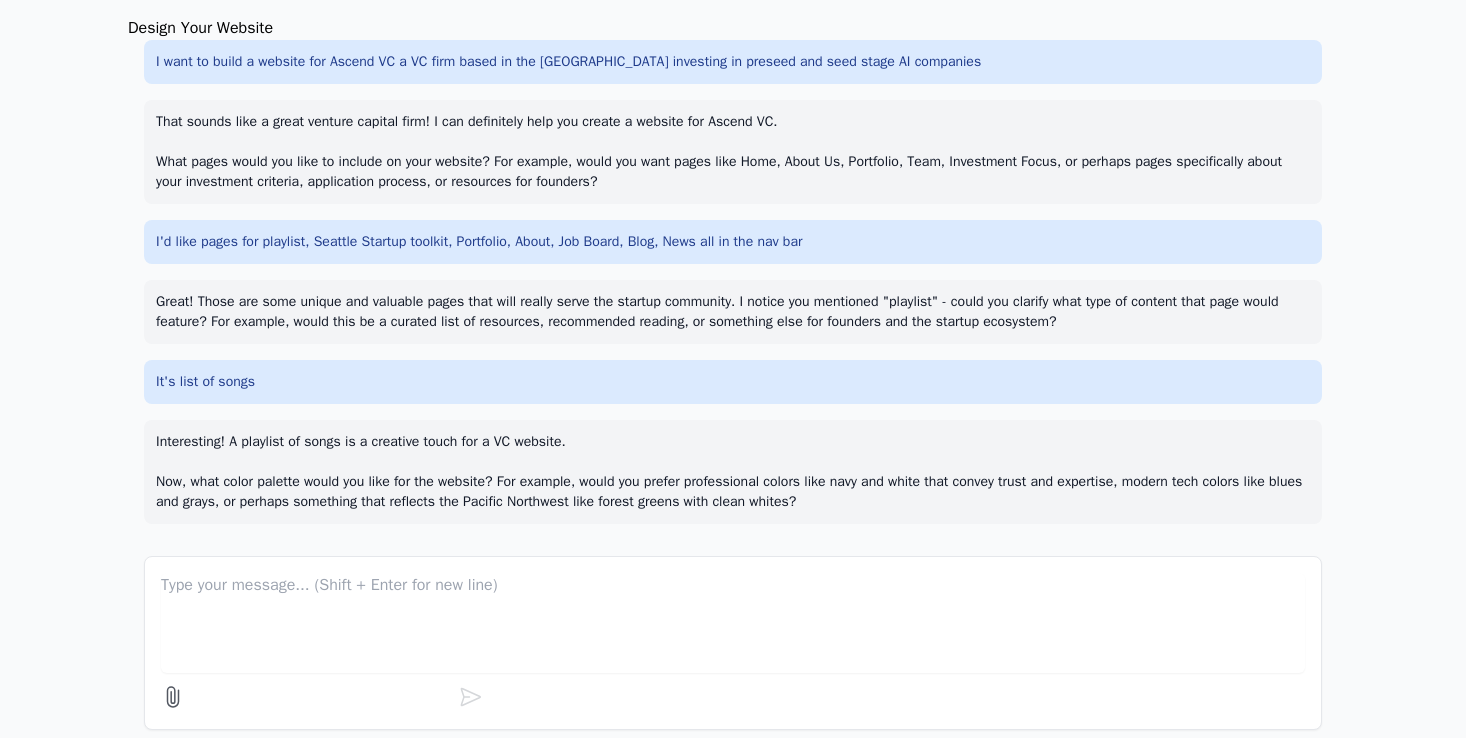 scroll, scrollTop: 24, scrollLeft: 0, axis: vertical 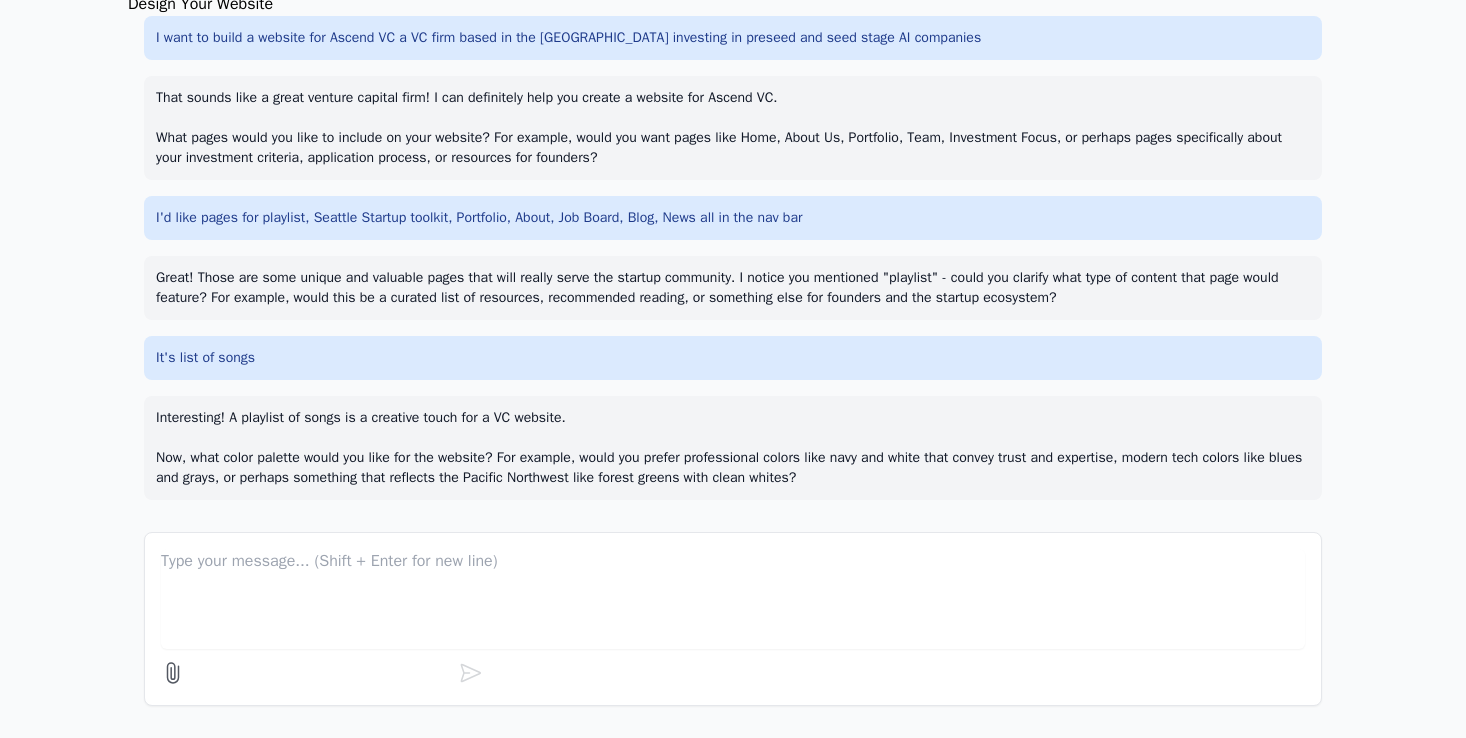 click at bounding box center (733, 599) 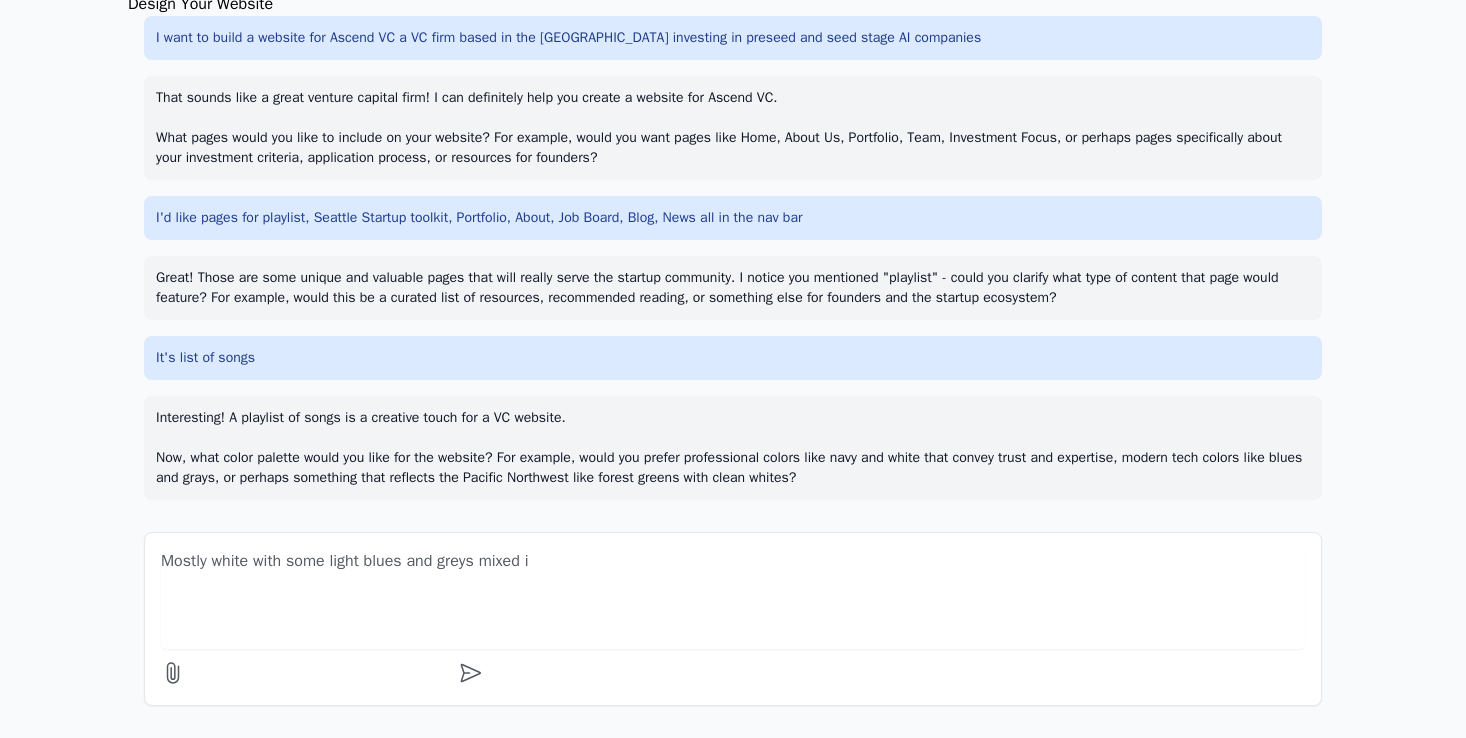 type on "Mostly white with some light blues and greys mixed in" 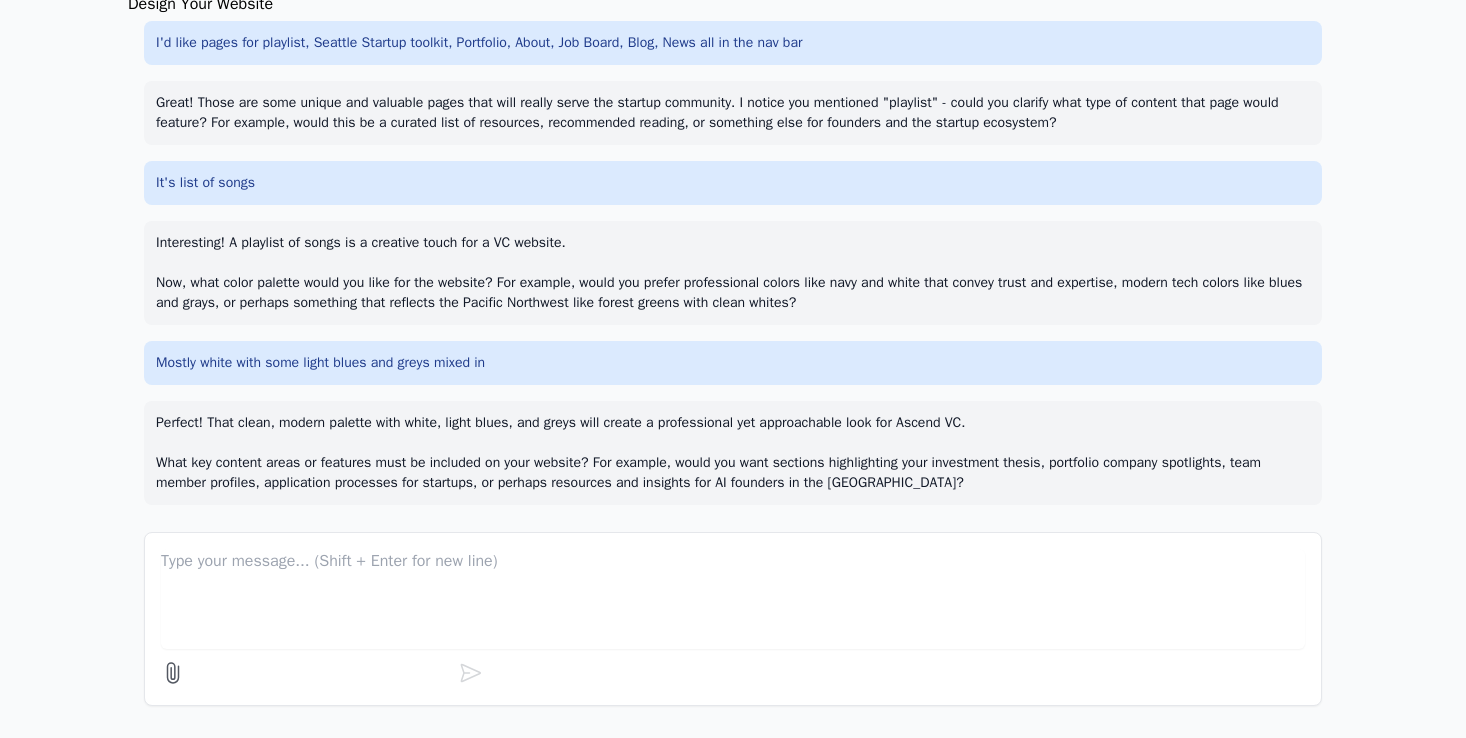 scroll, scrollTop: 296, scrollLeft: 0, axis: vertical 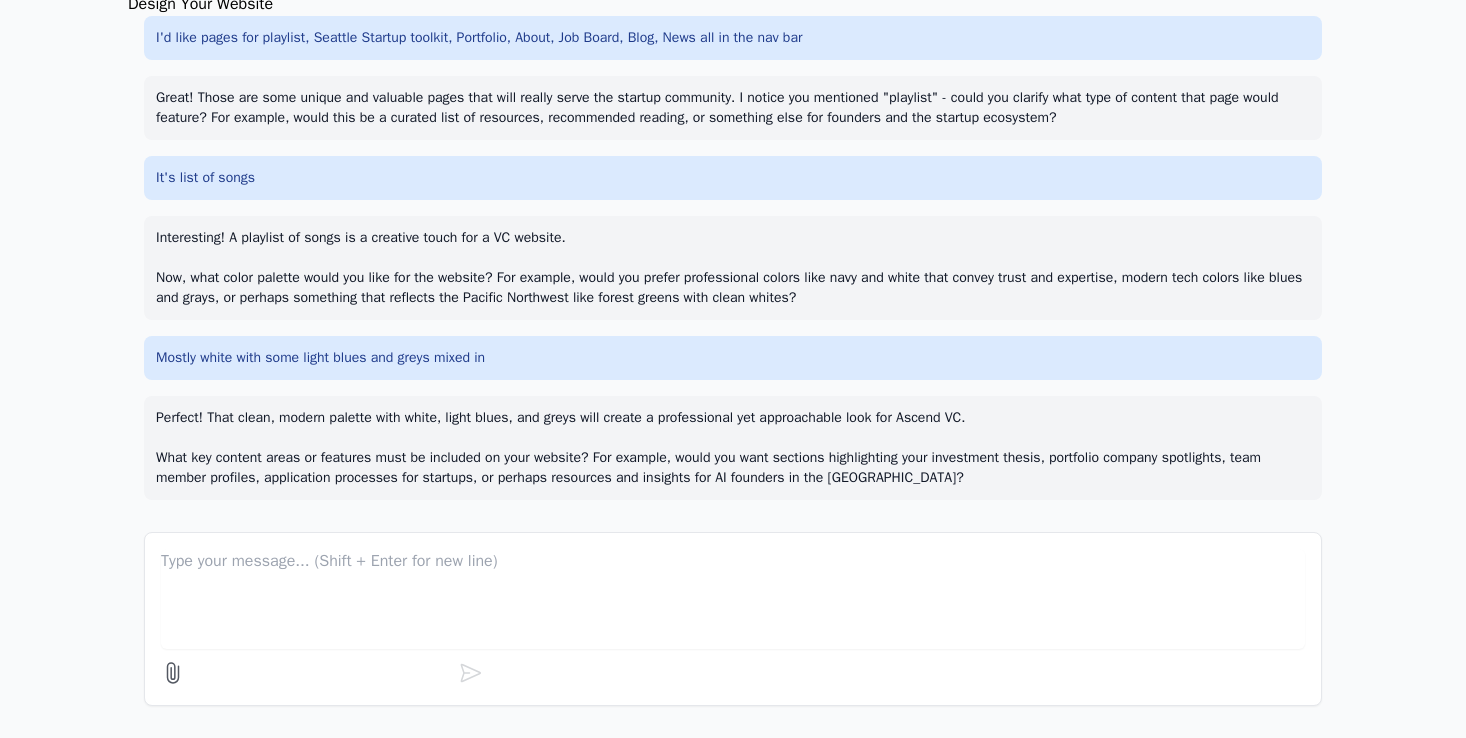 click at bounding box center (733, 599) 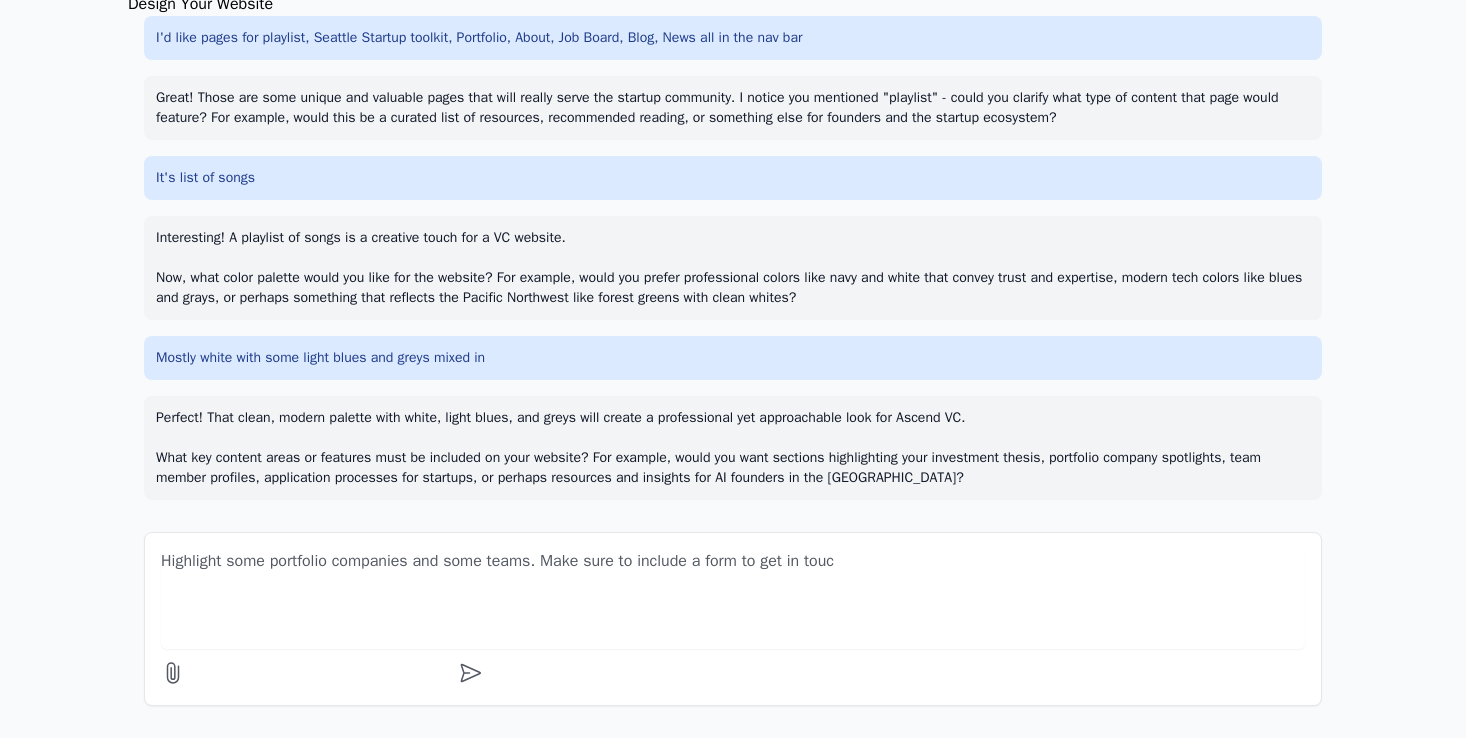 type on "Highlight some portfolio companies and some teams. Make sure to include a form to get in touch" 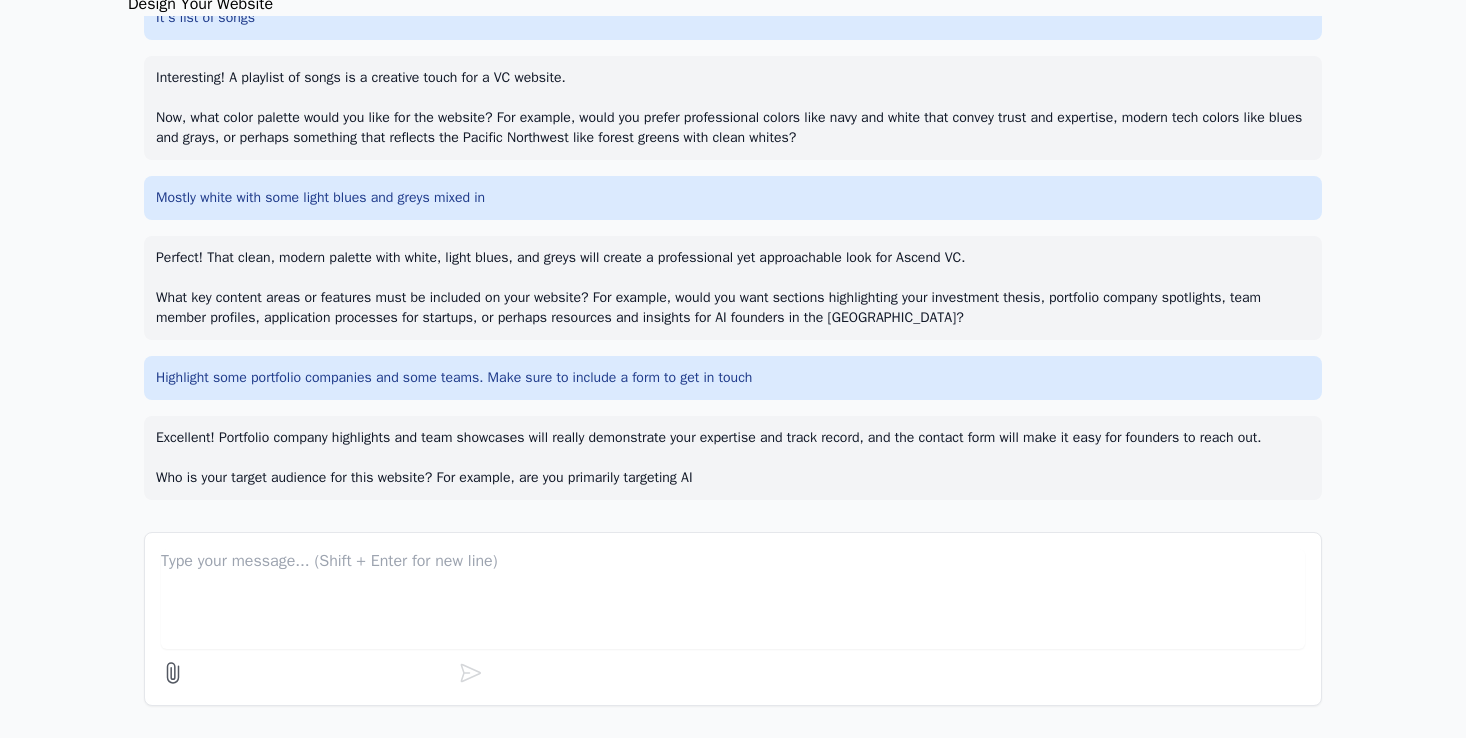 scroll, scrollTop: 476, scrollLeft: 0, axis: vertical 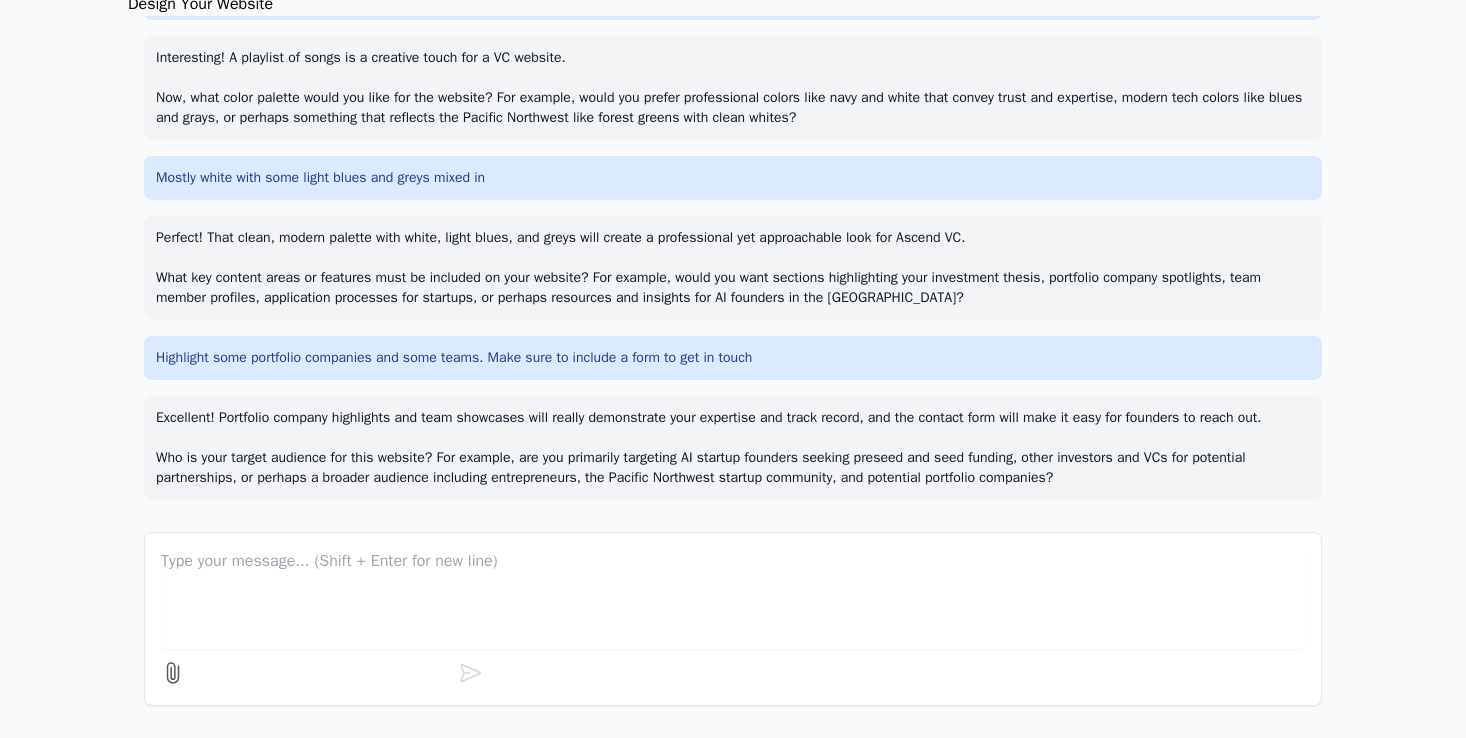 click on "Design Your Website Hi! I am an AI assistant to help you design your website. I can help with generating marketing websites and landing pages for businesses, apps, products, services, or events. To get started, could you tell me what type of business, product, service, or event you'd like to create a website for? For example, are you looking to build a site for a SaaS application, a local restaurant, a consulting firm, or perhaps an upcoming conference? I want to build a website for Ascend VC a VC firm based in the Pacific Northwest investing in preseed and seed stage AI companies  That sounds like a great venture capital firm! I can definitely help you create a website for Ascend VC.
What pages would you like to include on your website? For example, would you want pages like Home, About Us, Portfolio, Team, Investment Focus, or perhaps pages specifically about your investment criteria, application process, or resources for founders? It's list of songs Mostly white with some light blues and greys mixed in" at bounding box center [733, 357] 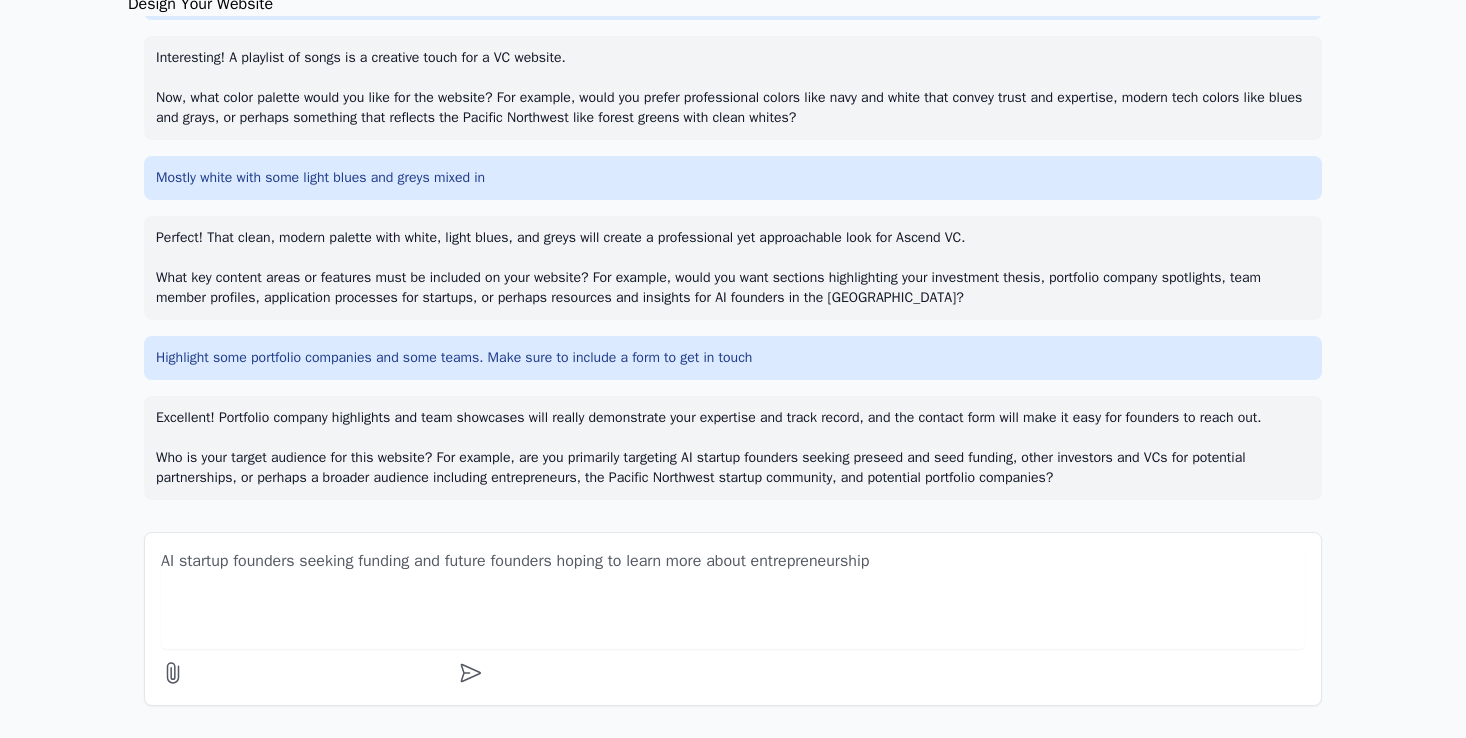 click on "AI startup founders seeking funding and future founders hoping to learn more about entrepreneurship" at bounding box center (733, 599) 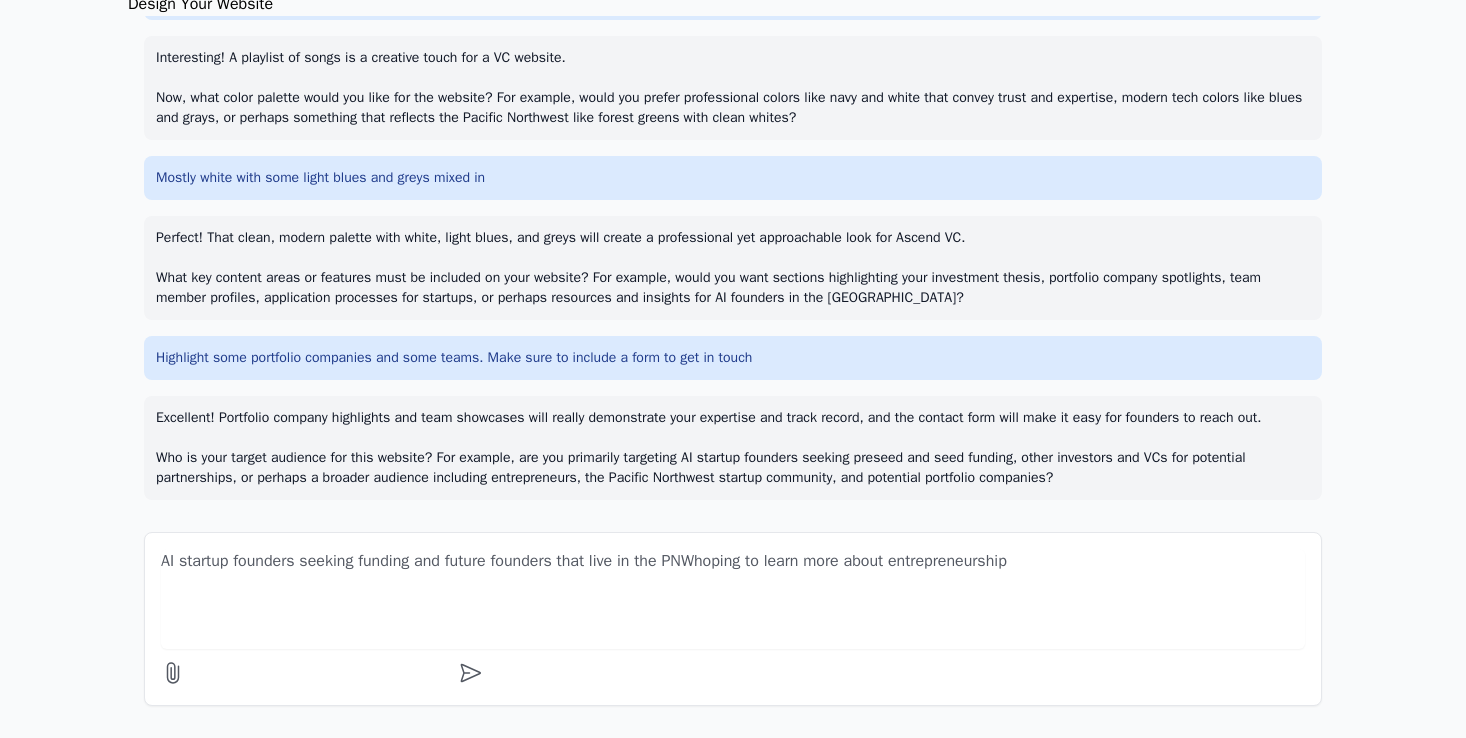 type on "AI startup founders seeking funding and future founders that live in the PNW hoping to learn more about entrepreneurship" 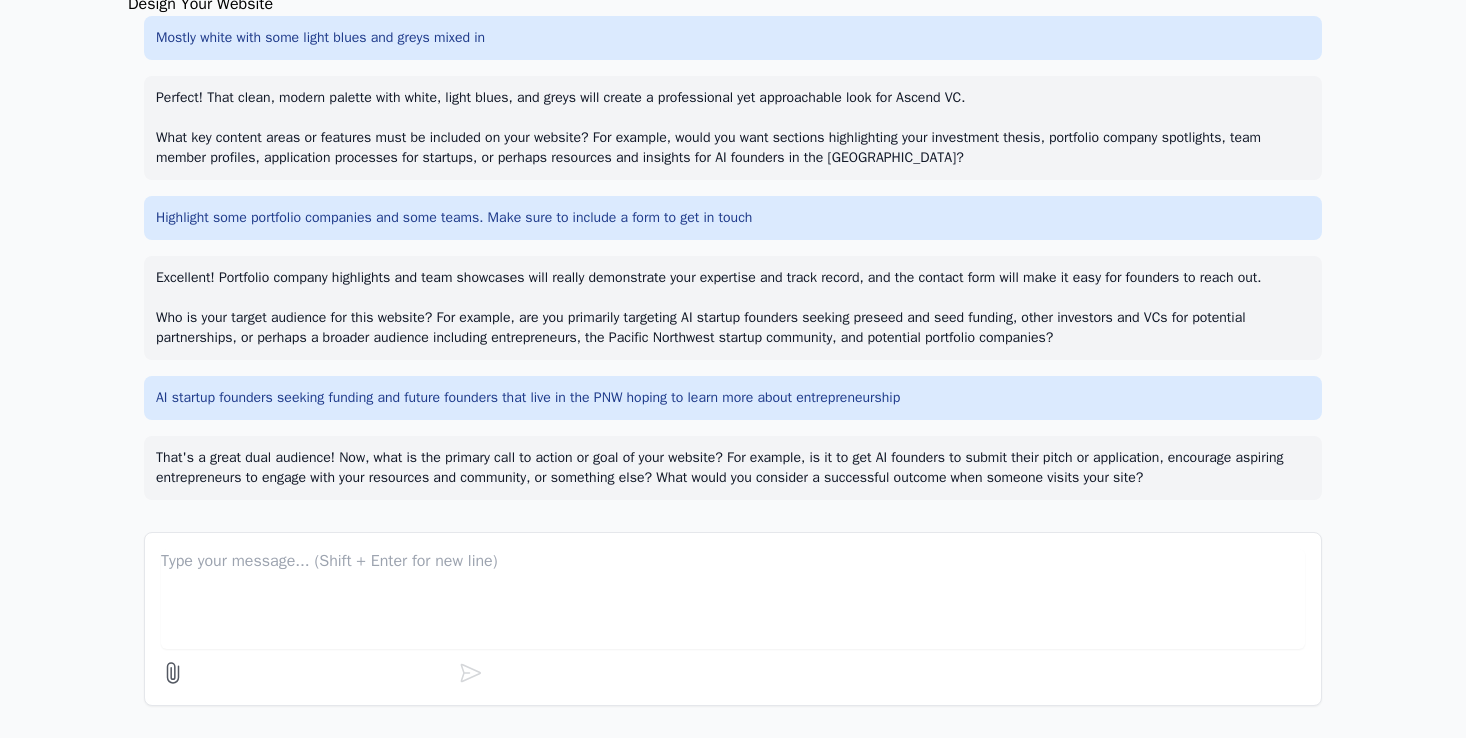 scroll, scrollTop: 636, scrollLeft: 0, axis: vertical 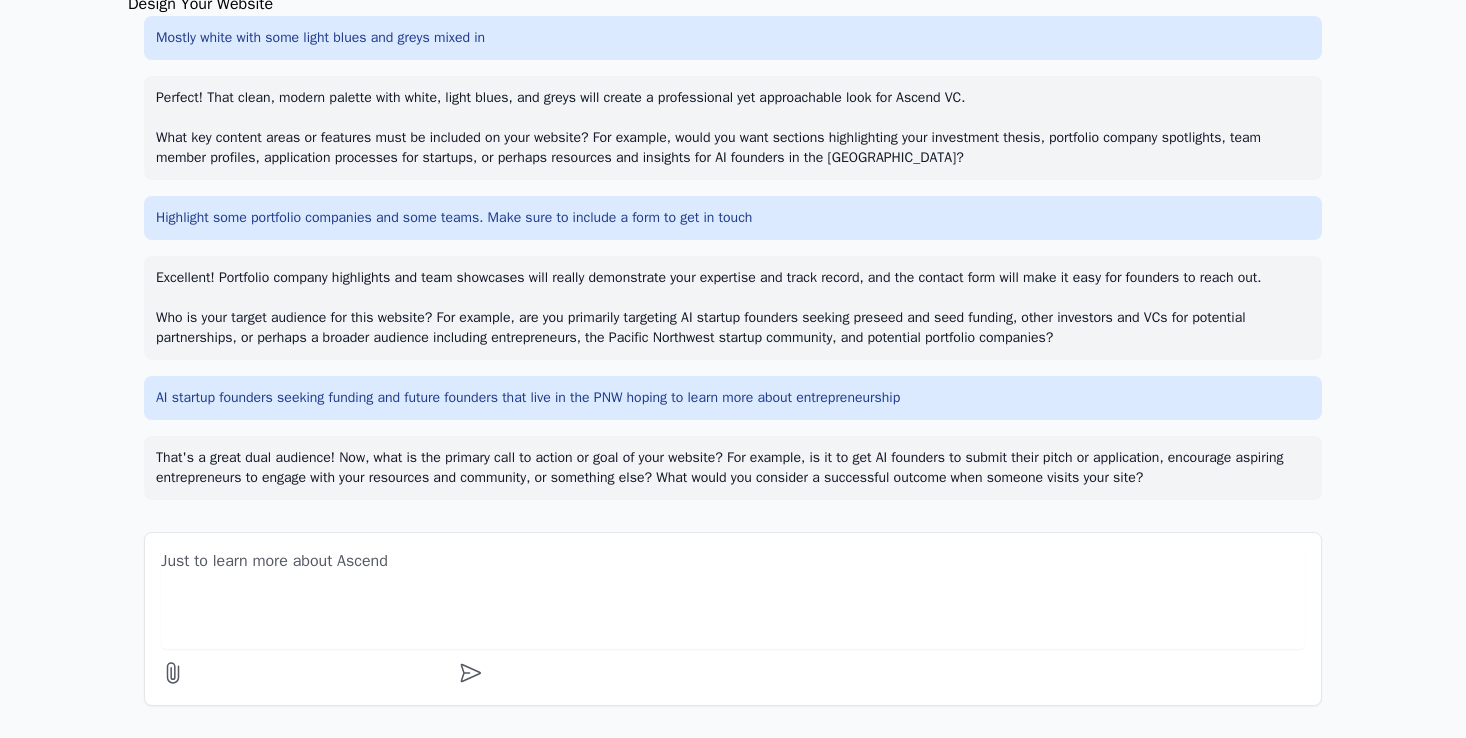type on "Just to learn more about Ascend" 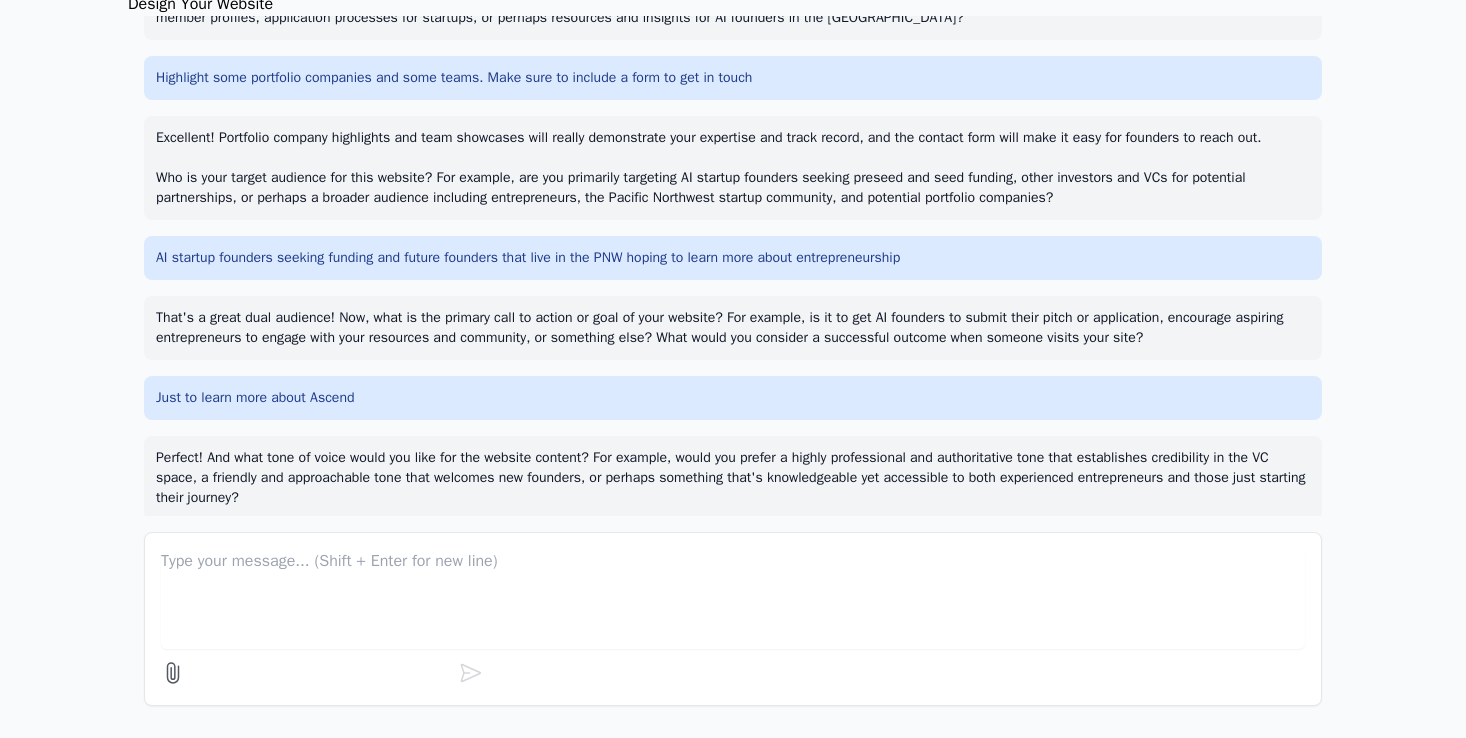 scroll, scrollTop: 796, scrollLeft: 0, axis: vertical 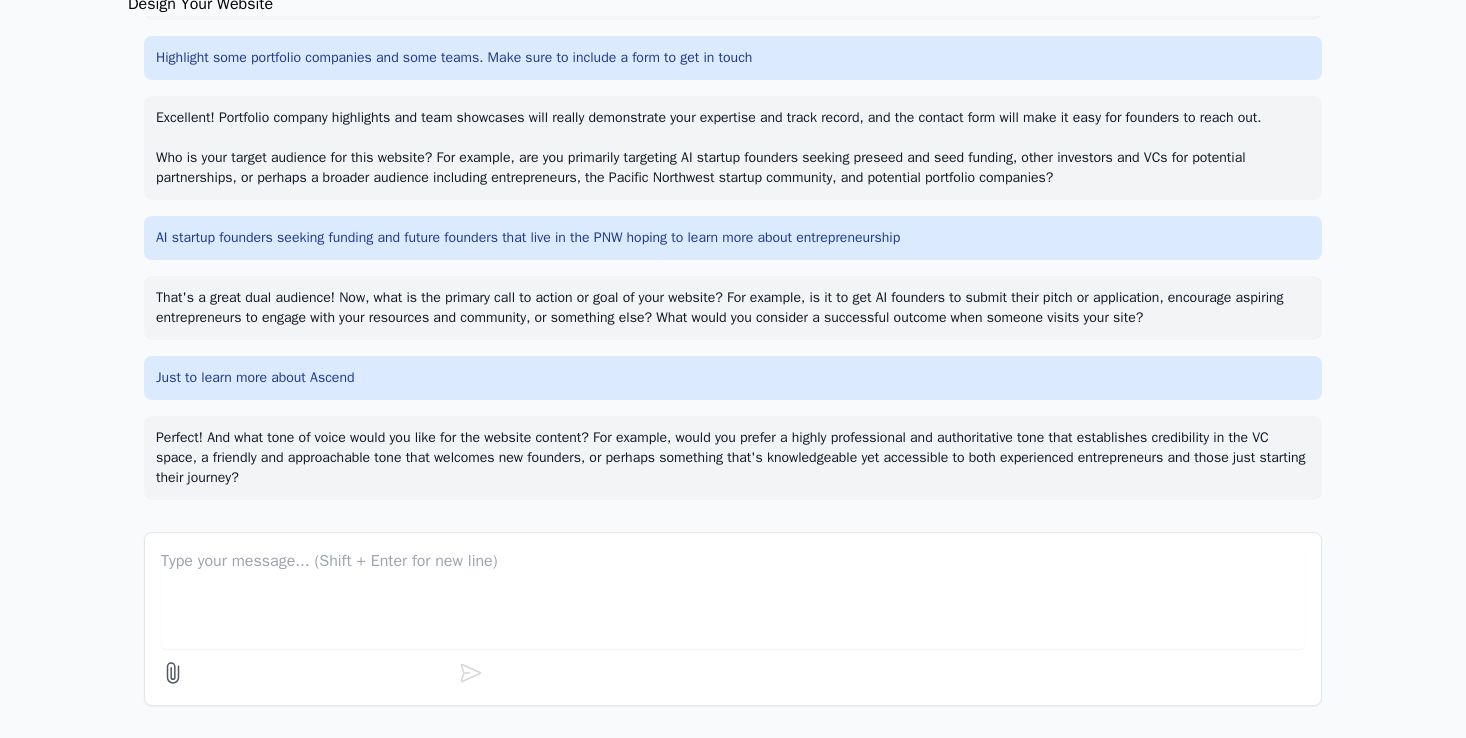 click at bounding box center [733, 599] 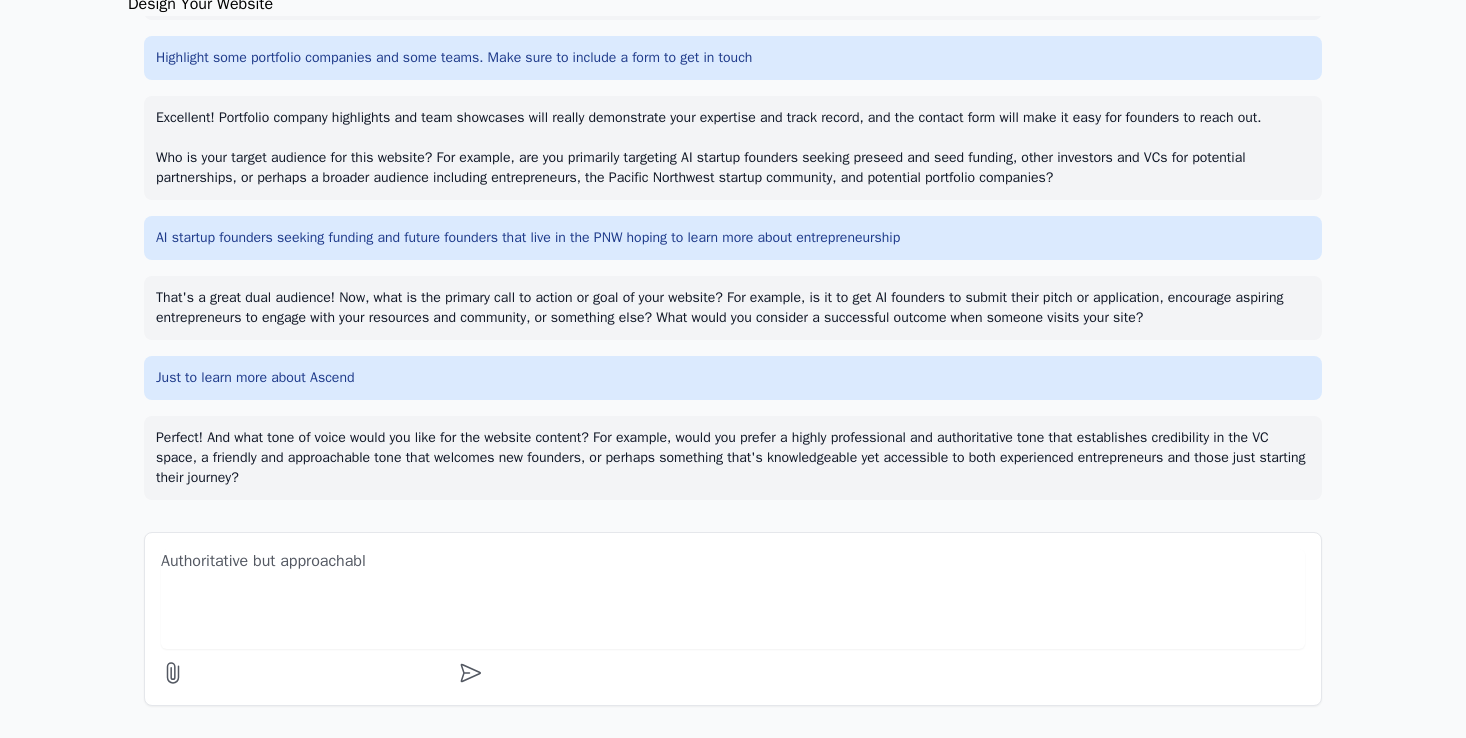 type on "Authoritative but approachable" 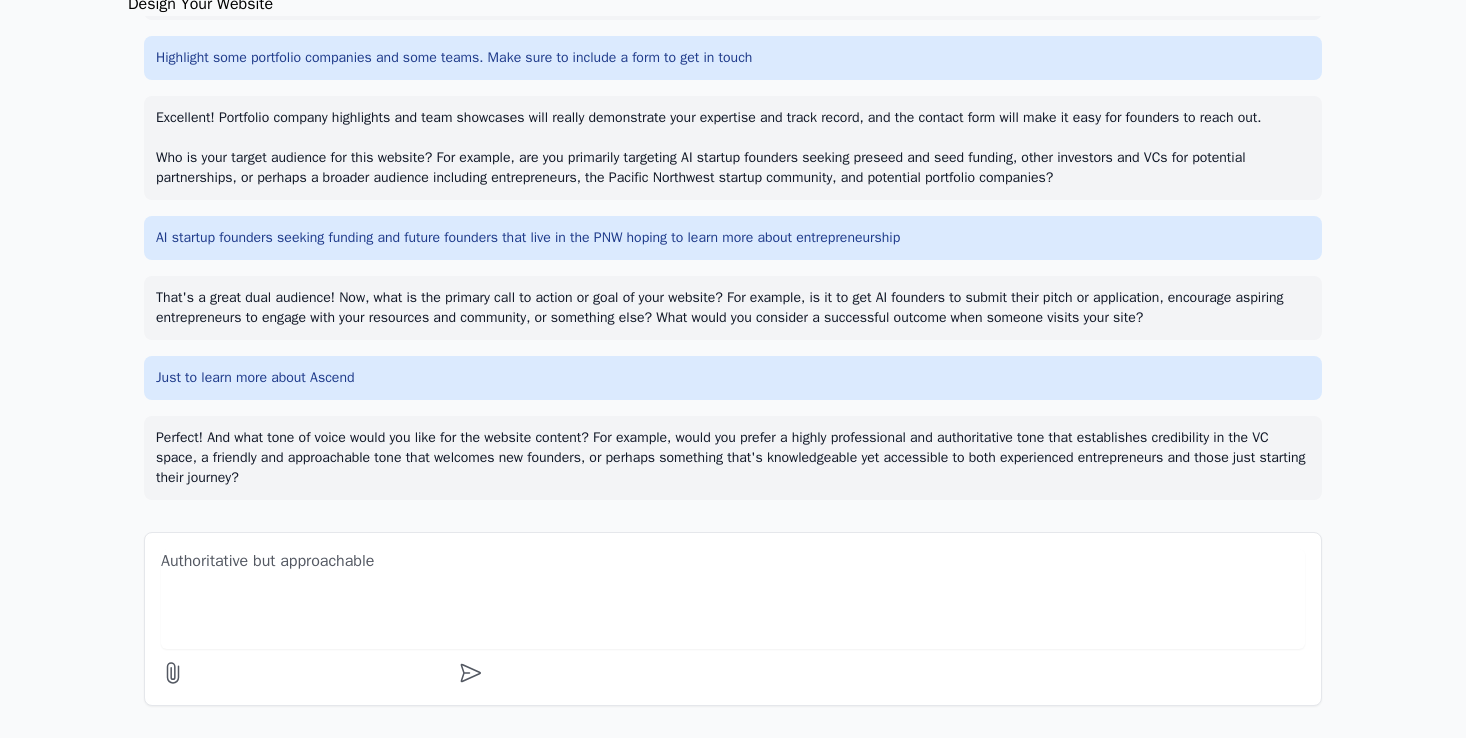 type 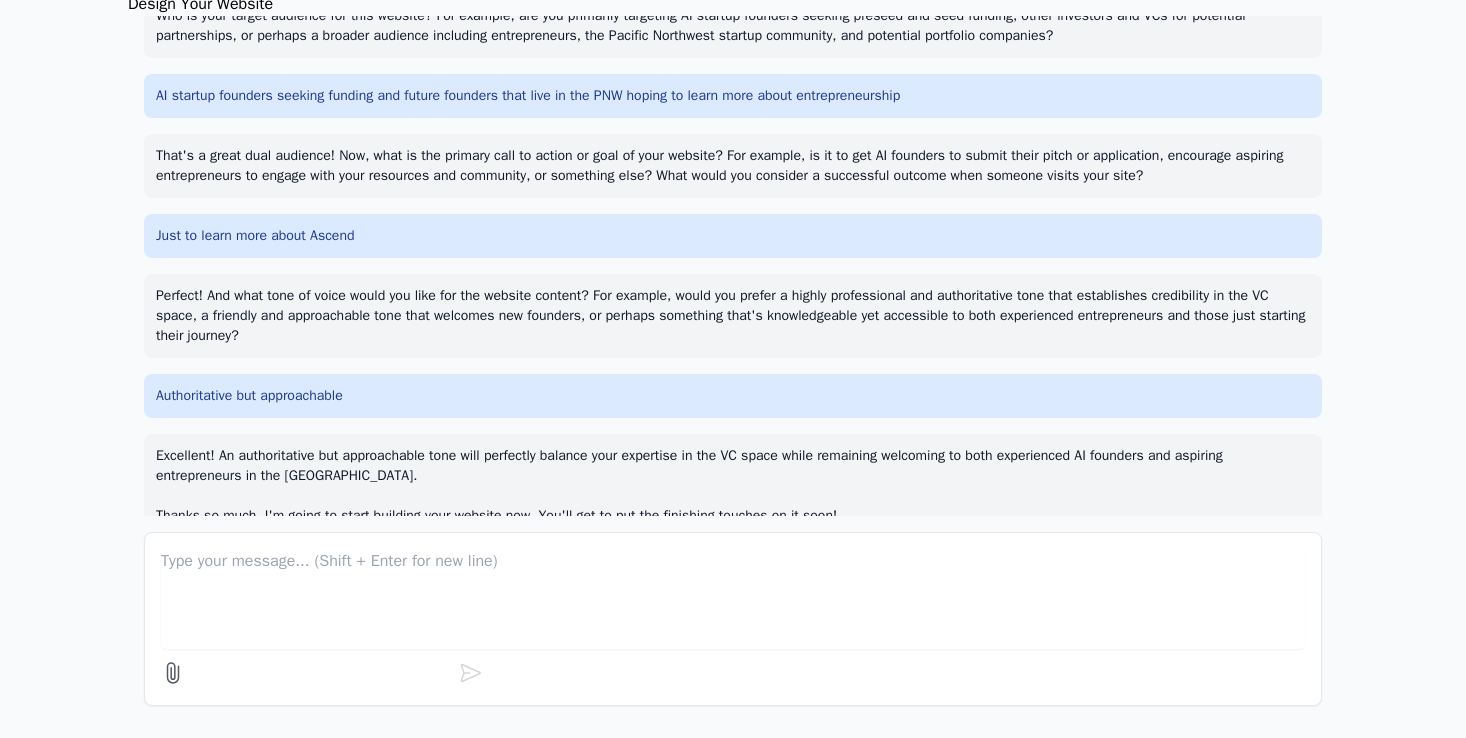 scroll, scrollTop: 996, scrollLeft: 0, axis: vertical 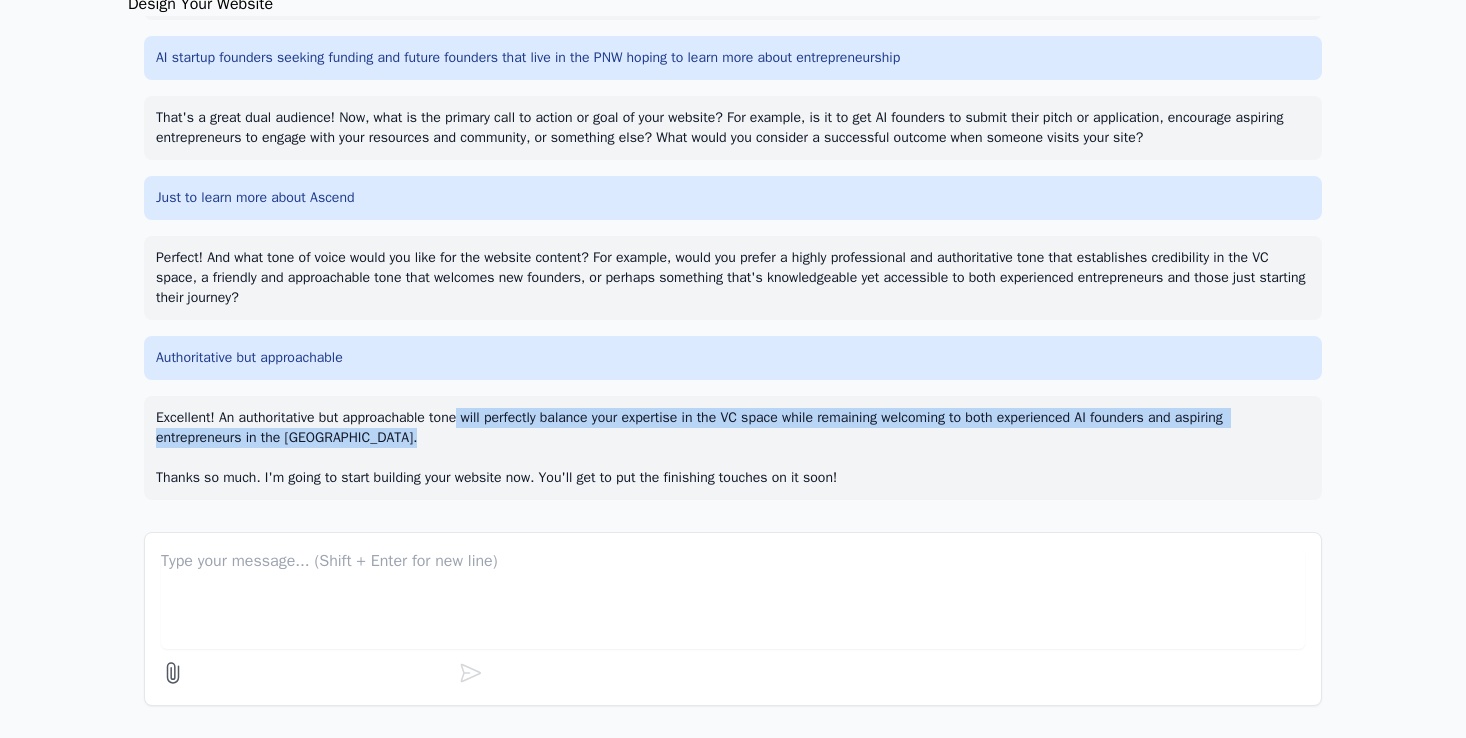 drag, startPoint x: 672, startPoint y: 426, endPoint x: 475, endPoint y: 393, distance: 199.74484 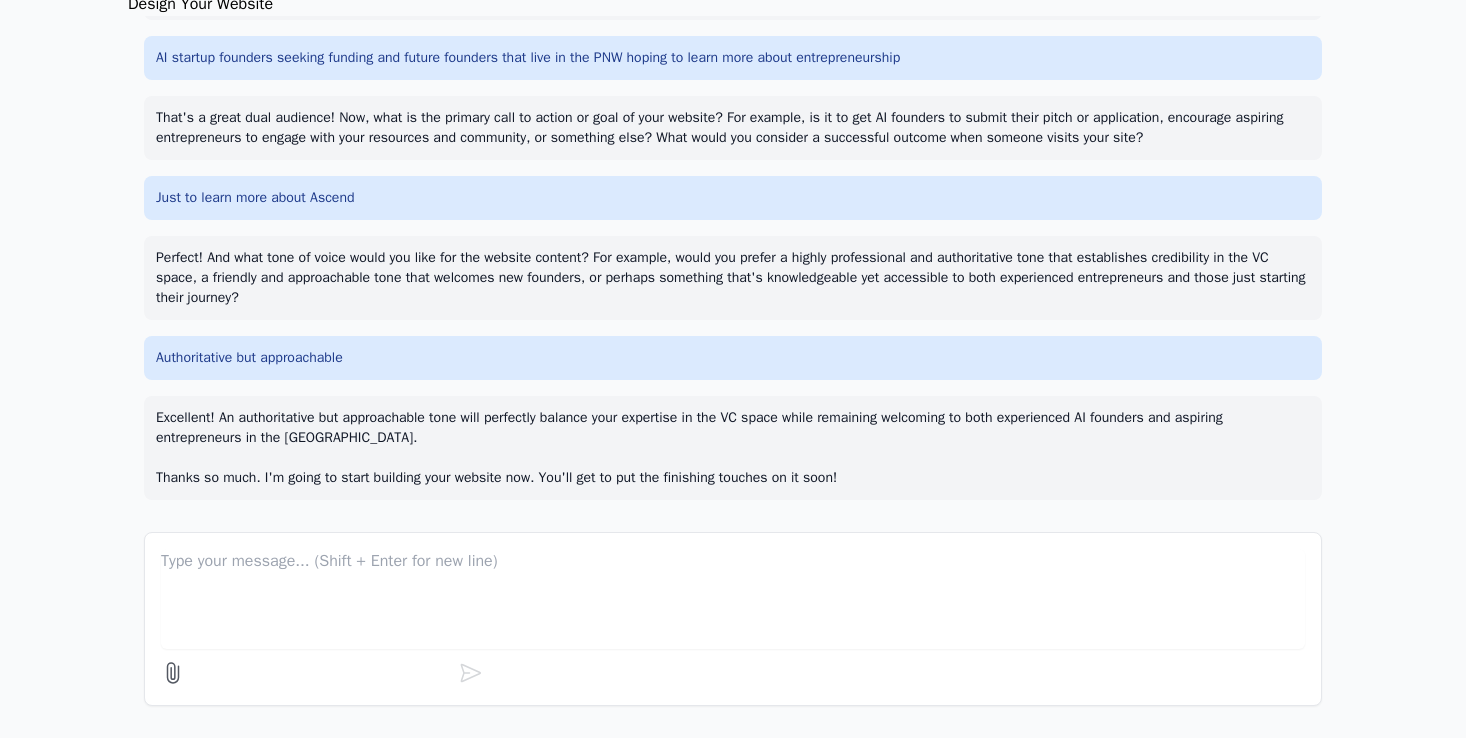 click on "Excellent! An authoritative but approachable tone will perfectly balance your expertise in the VC space while remaining welcoming to both experienced AI founders and aspiring entrepreneurs in the Pacific Northwest.
Thanks so much. I'm going to start building your website now. You'll get to put the finishing touches on it soon!" at bounding box center [733, 448] 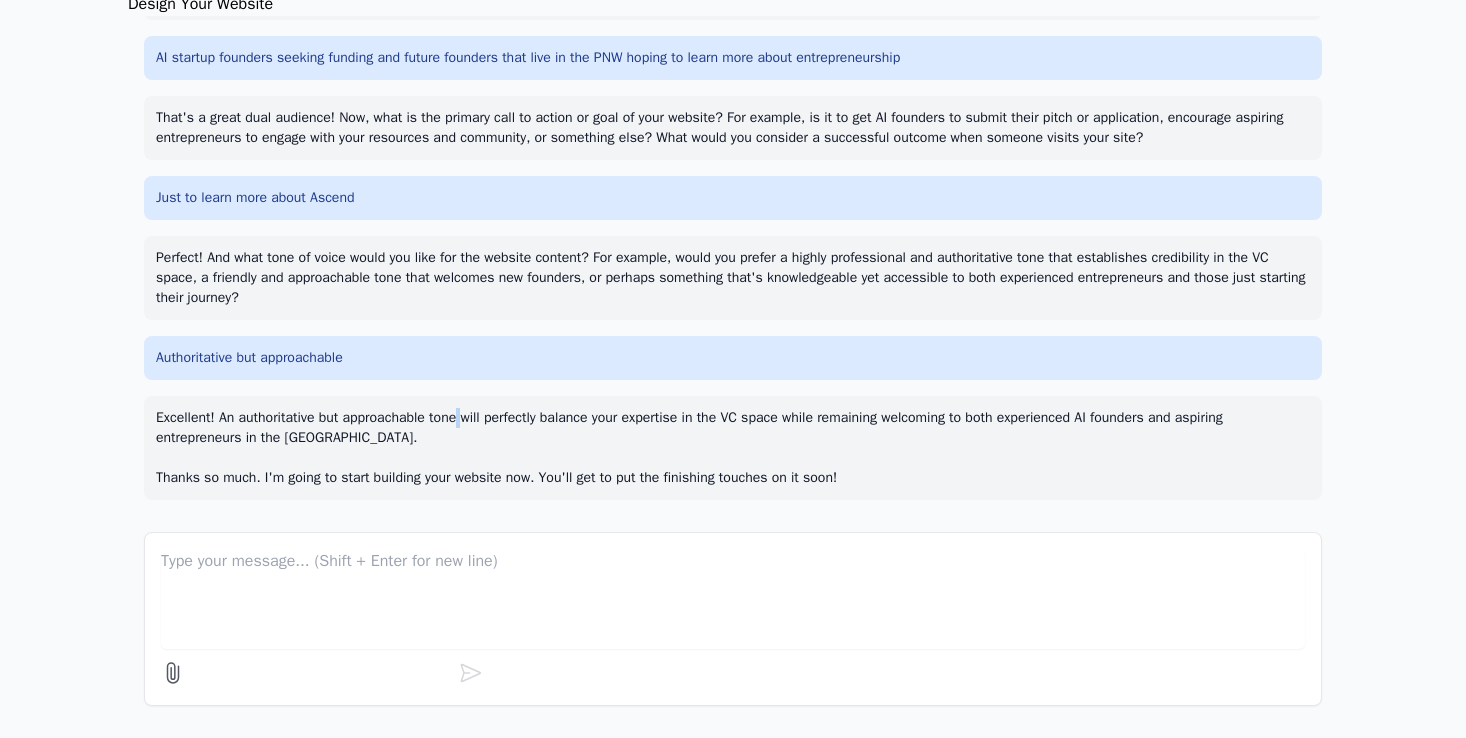 click on "Excellent! An authoritative but approachable tone will perfectly balance your expertise in the VC space while remaining welcoming to both experienced AI founders and aspiring entrepreneurs in the Pacific Northwest.
Thanks so much. I'm going to start building your website now. You'll get to put the finishing touches on it soon!" at bounding box center (733, 448) 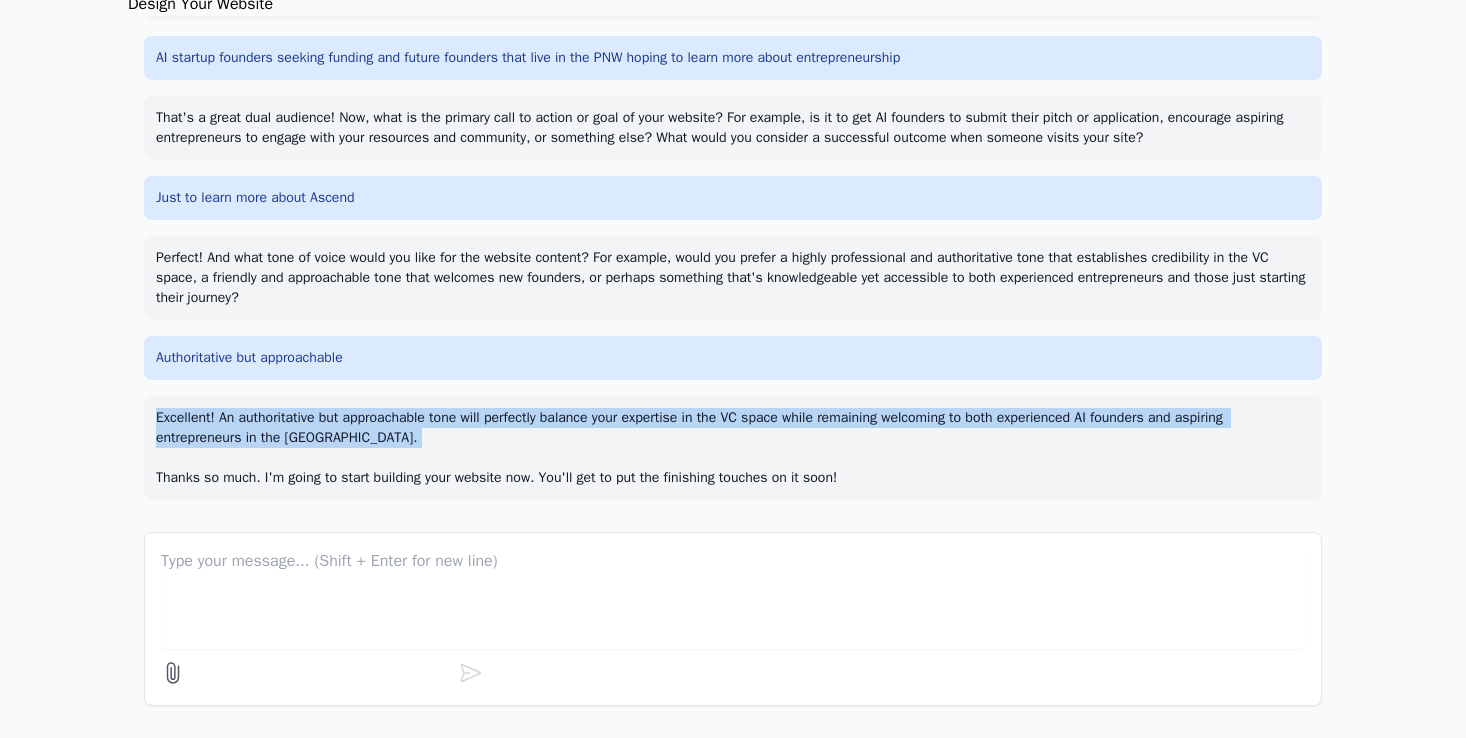 click on "Excellent! An authoritative but approachable tone will perfectly balance your expertise in the VC space while remaining welcoming to both experienced AI founders and aspiring entrepreneurs in the Pacific Northwest.
Thanks so much. I'm going to start building your website now. You'll get to put the finishing touches on it soon!" at bounding box center (733, 448) 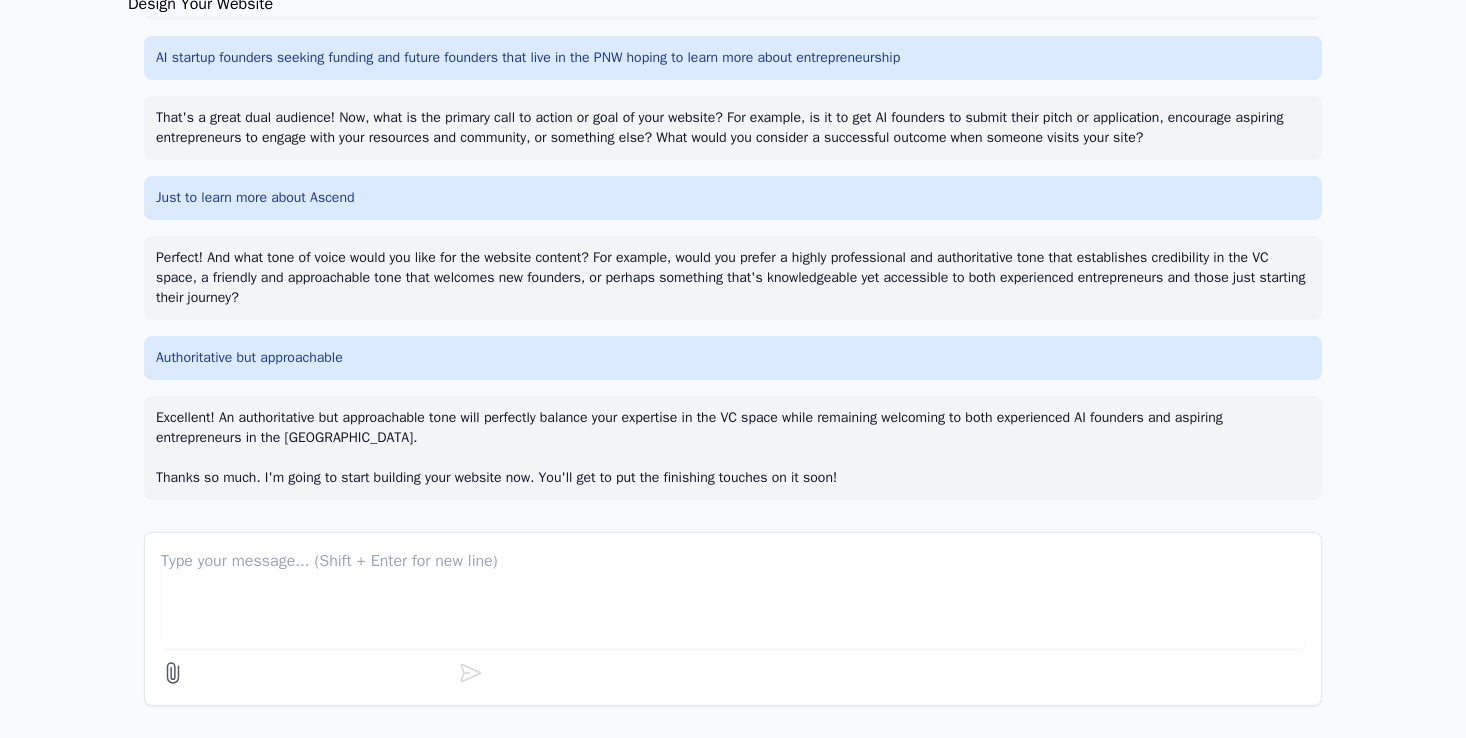 scroll, scrollTop: 0, scrollLeft: 0, axis: both 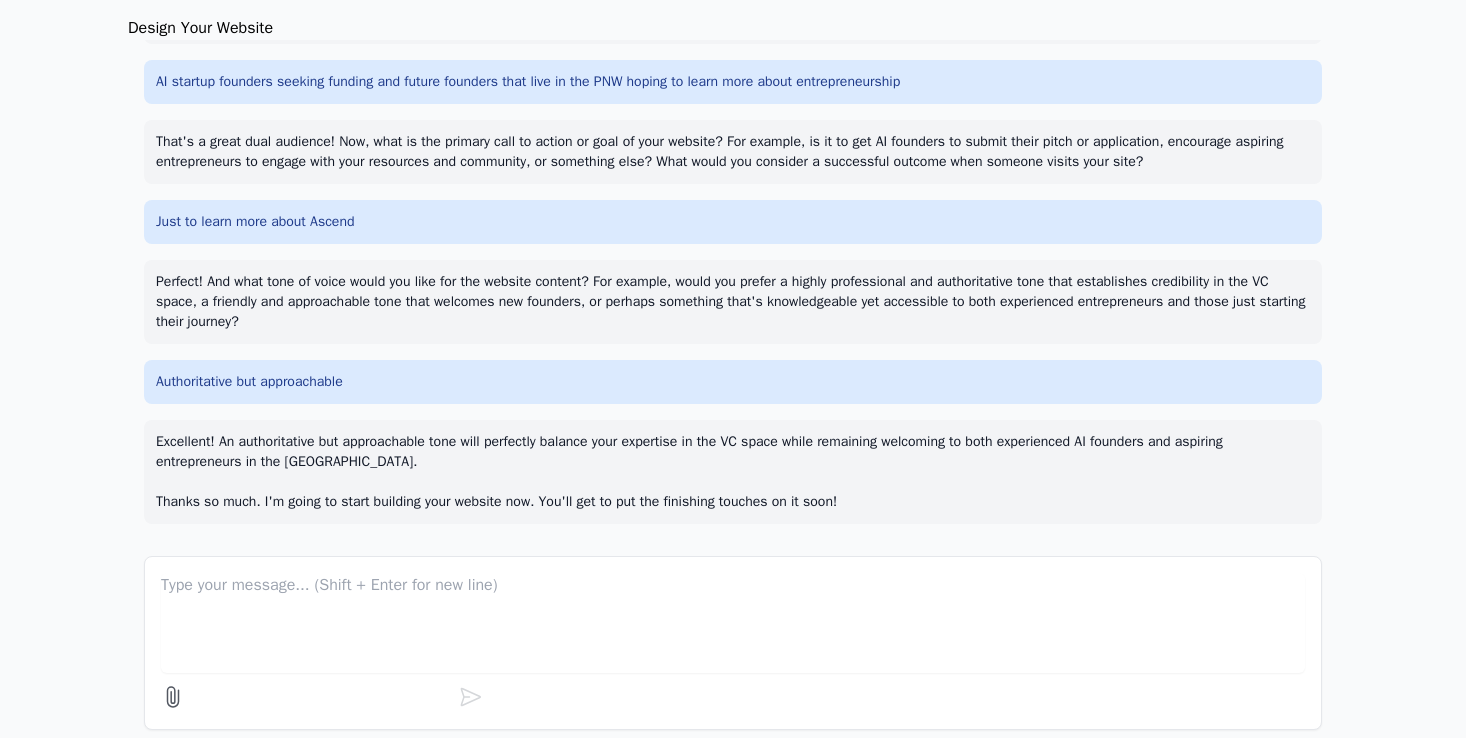 select on "xl" 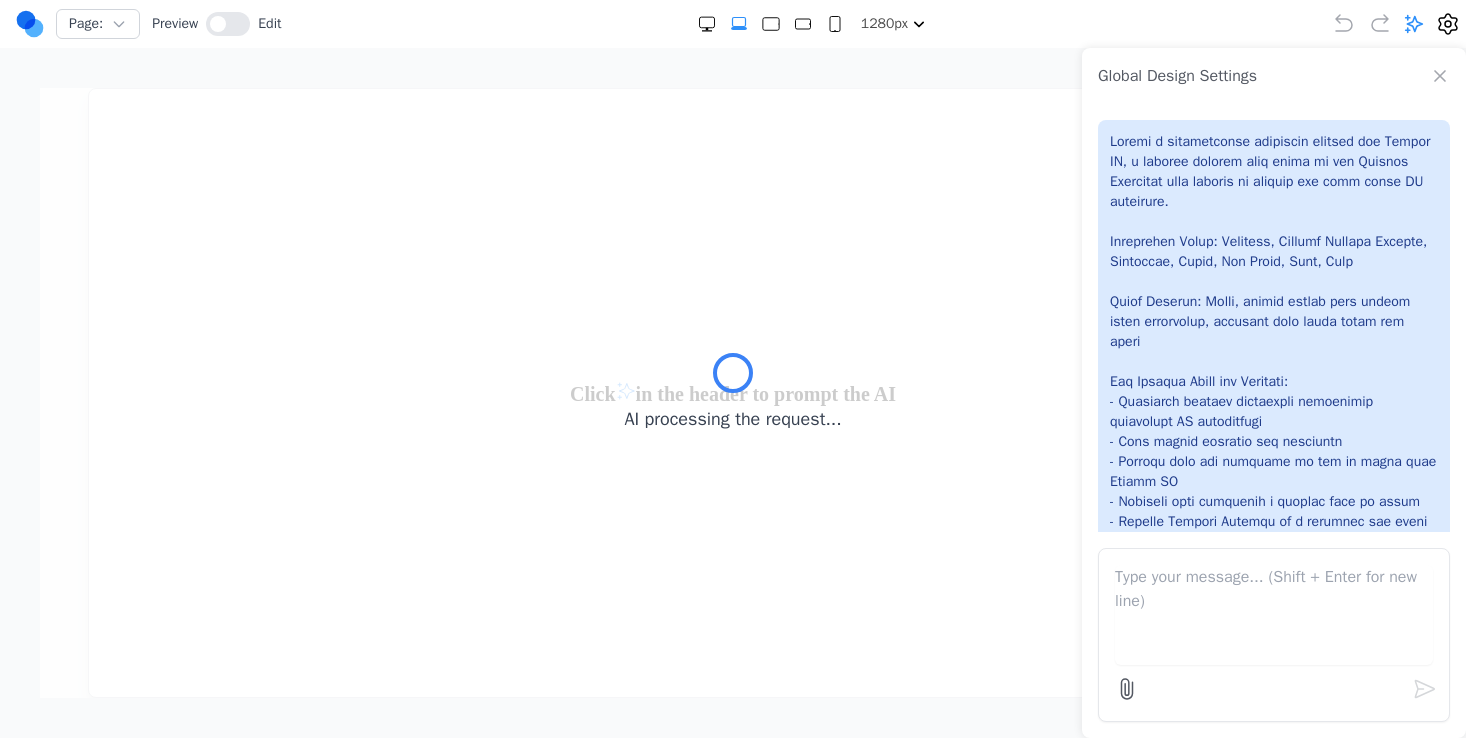 scroll, scrollTop: 0, scrollLeft: 0, axis: both 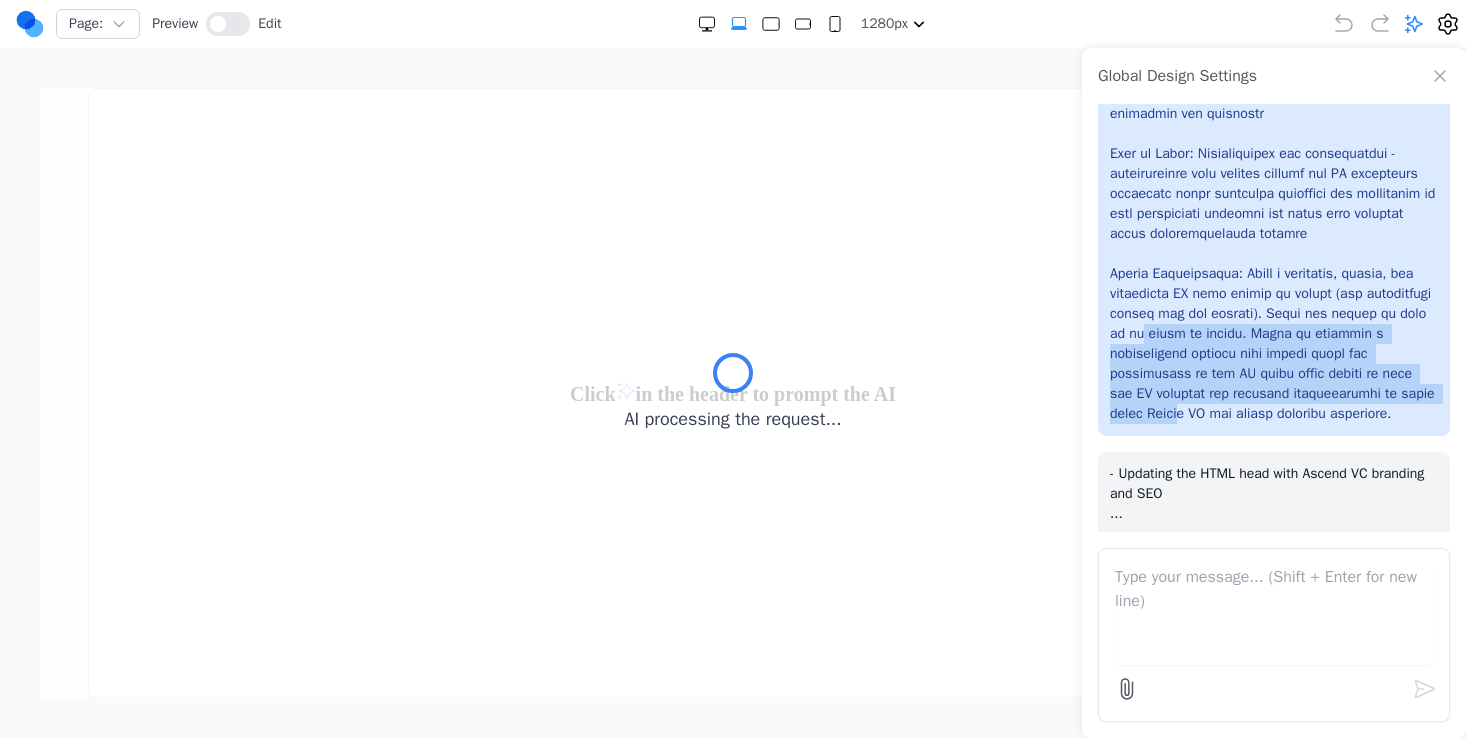 drag, startPoint x: 1223, startPoint y: 422, endPoint x: 1224, endPoint y: 329, distance: 93.00538 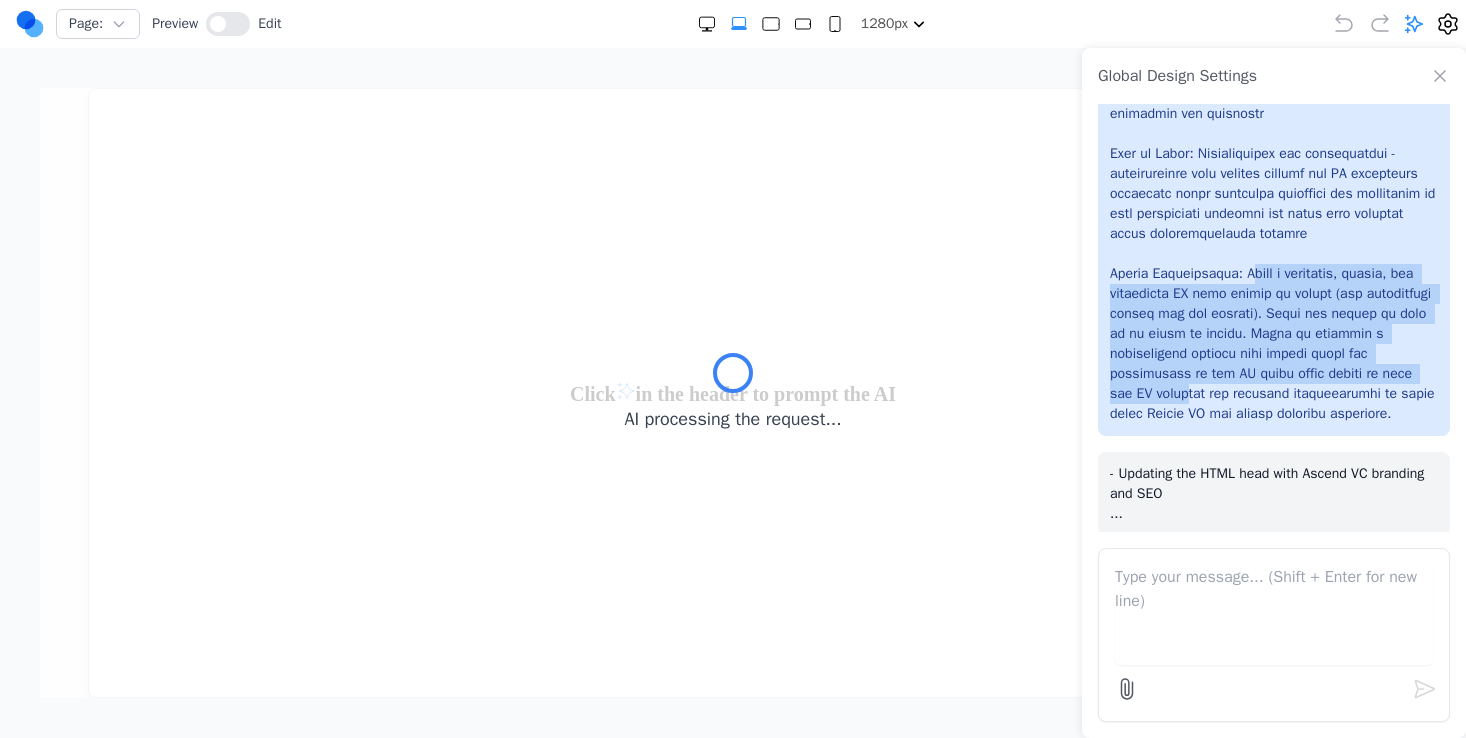 drag, startPoint x: 1263, startPoint y: 269, endPoint x: 1219, endPoint y: 390, distance: 128.7517 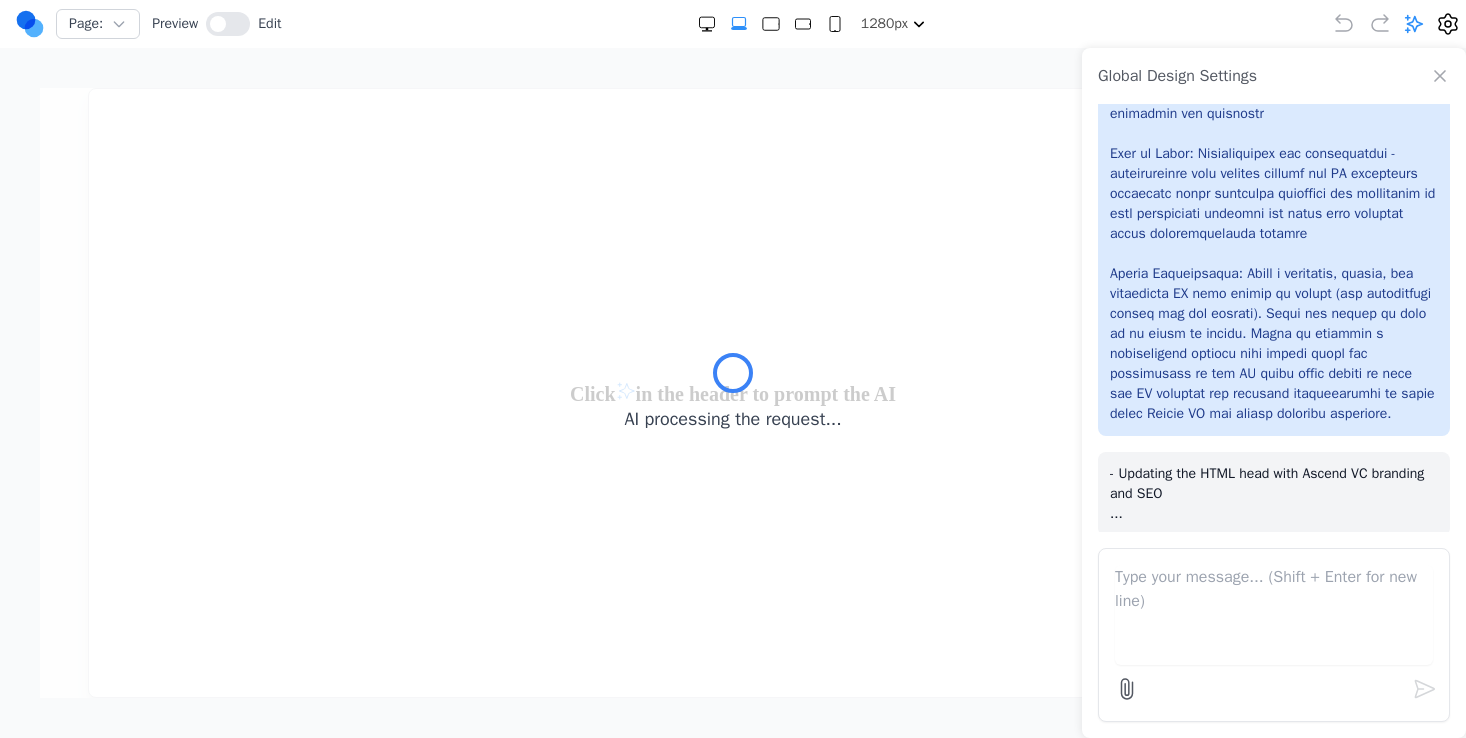 click at bounding box center (1274, -56) 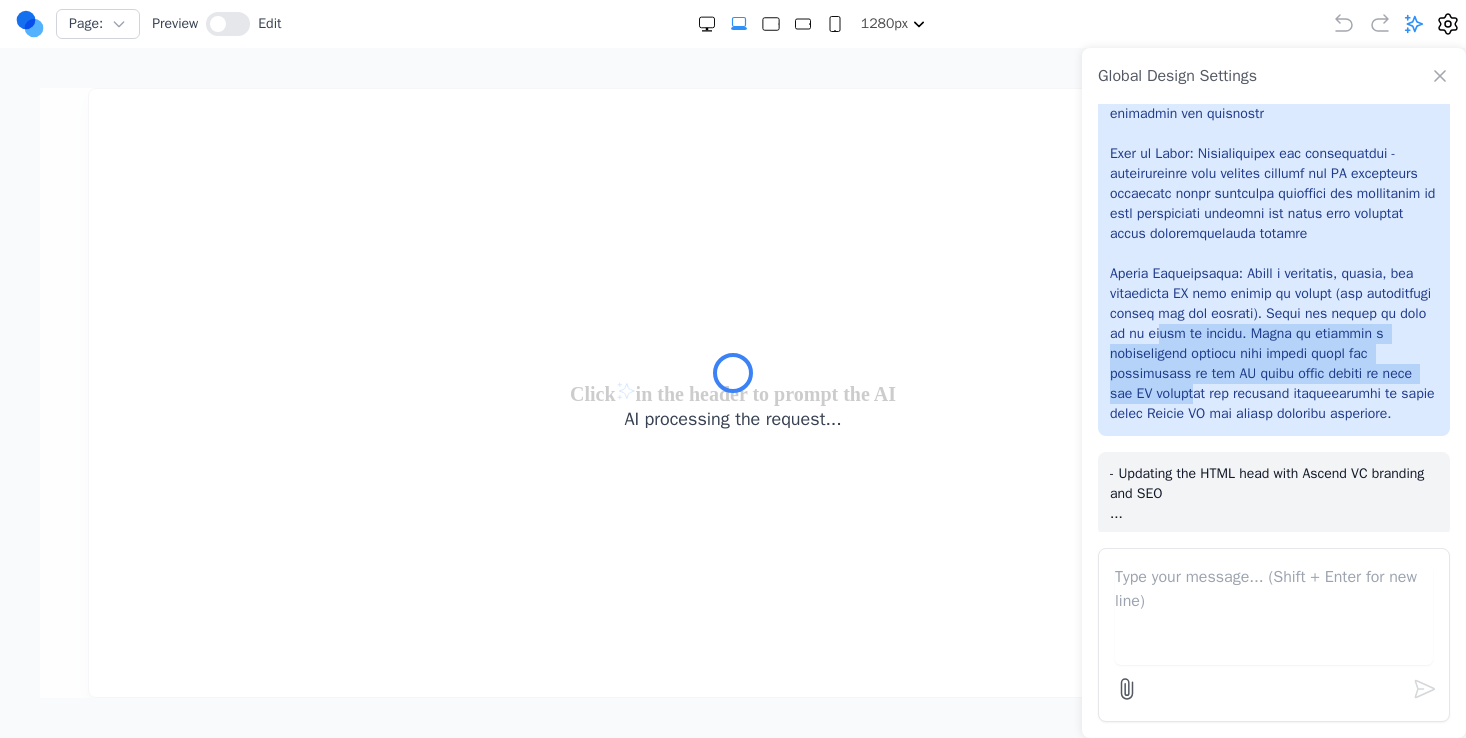 drag, startPoint x: 1243, startPoint y: 327, endPoint x: 1229, endPoint y: 390, distance: 64.53681 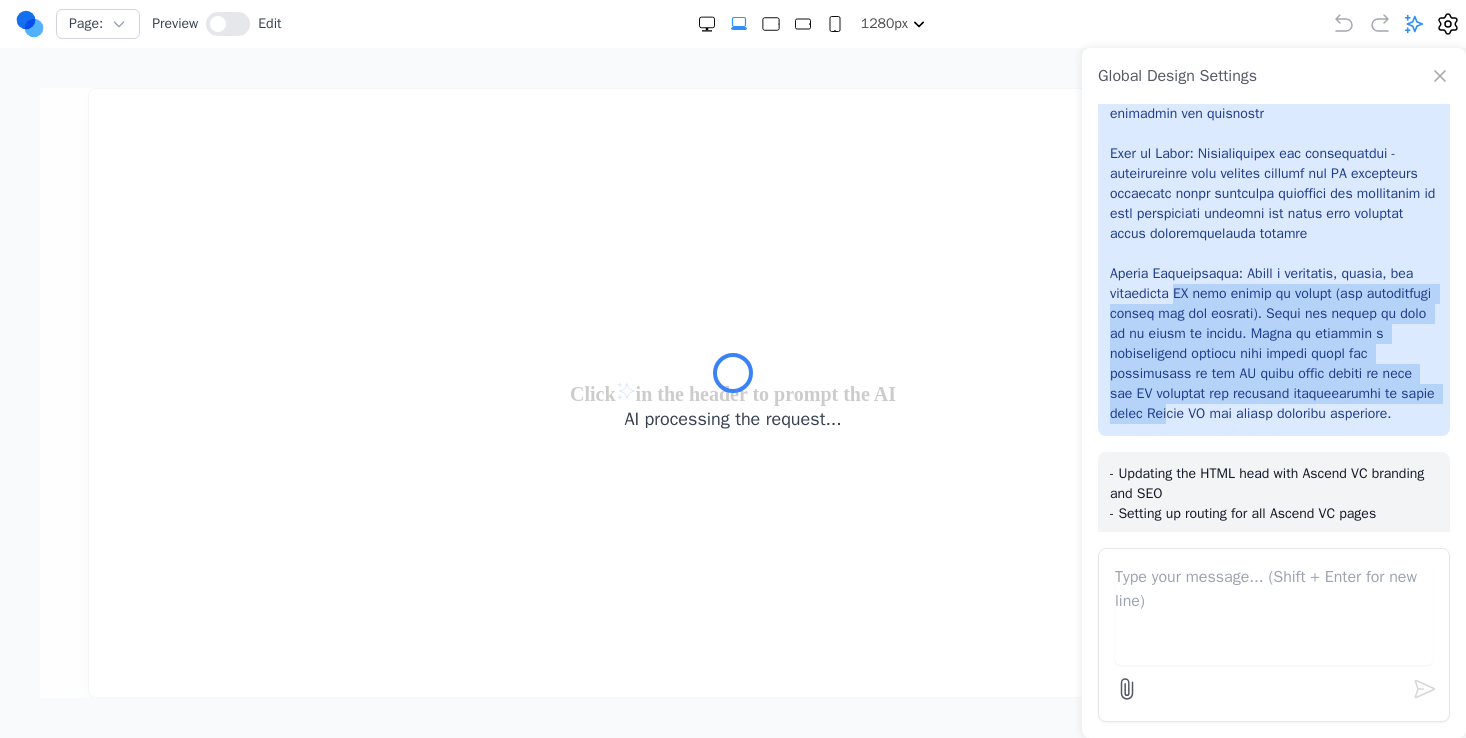 drag, startPoint x: 1212, startPoint y: 410, endPoint x: 1212, endPoint y: 293, distance: 117 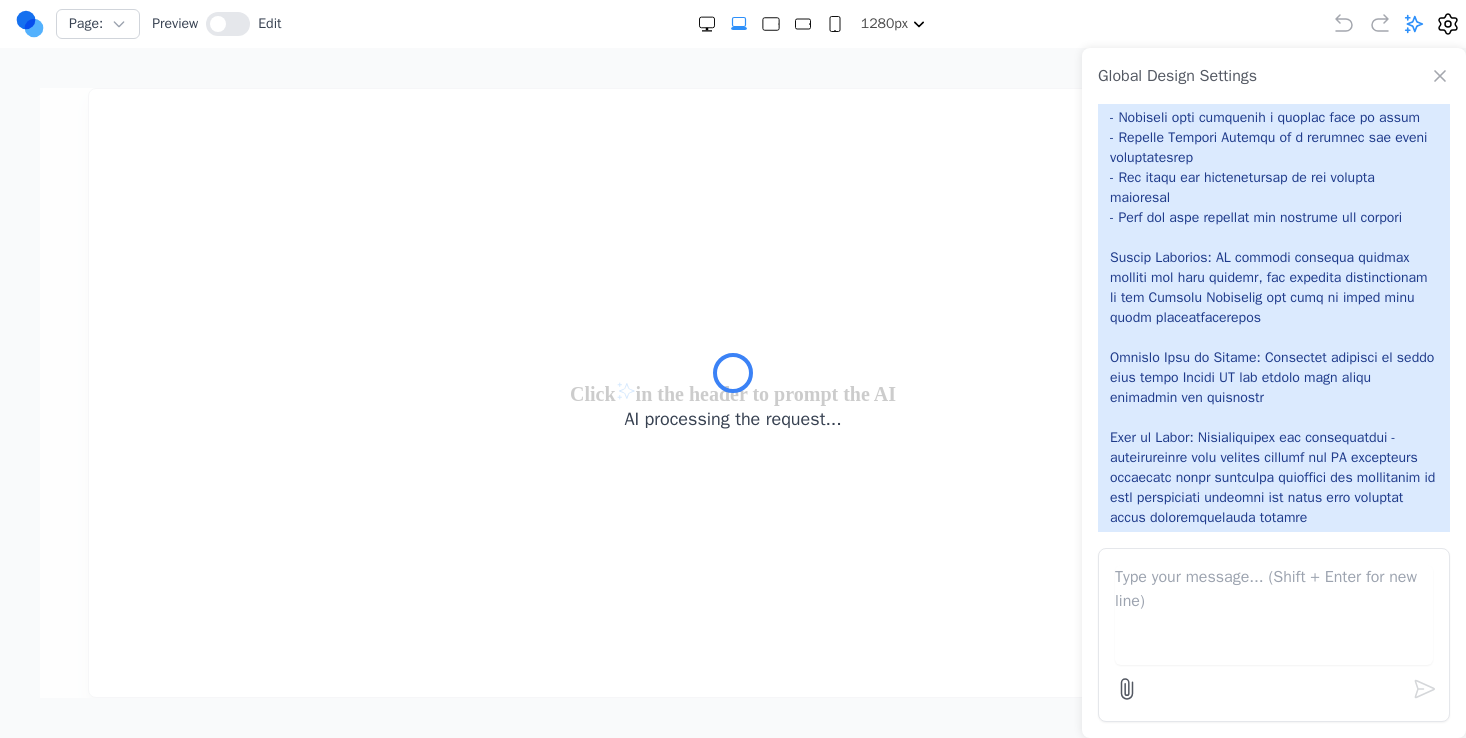 scroll, scrollTop: 748, scrollLeft: 0, axis: vertical 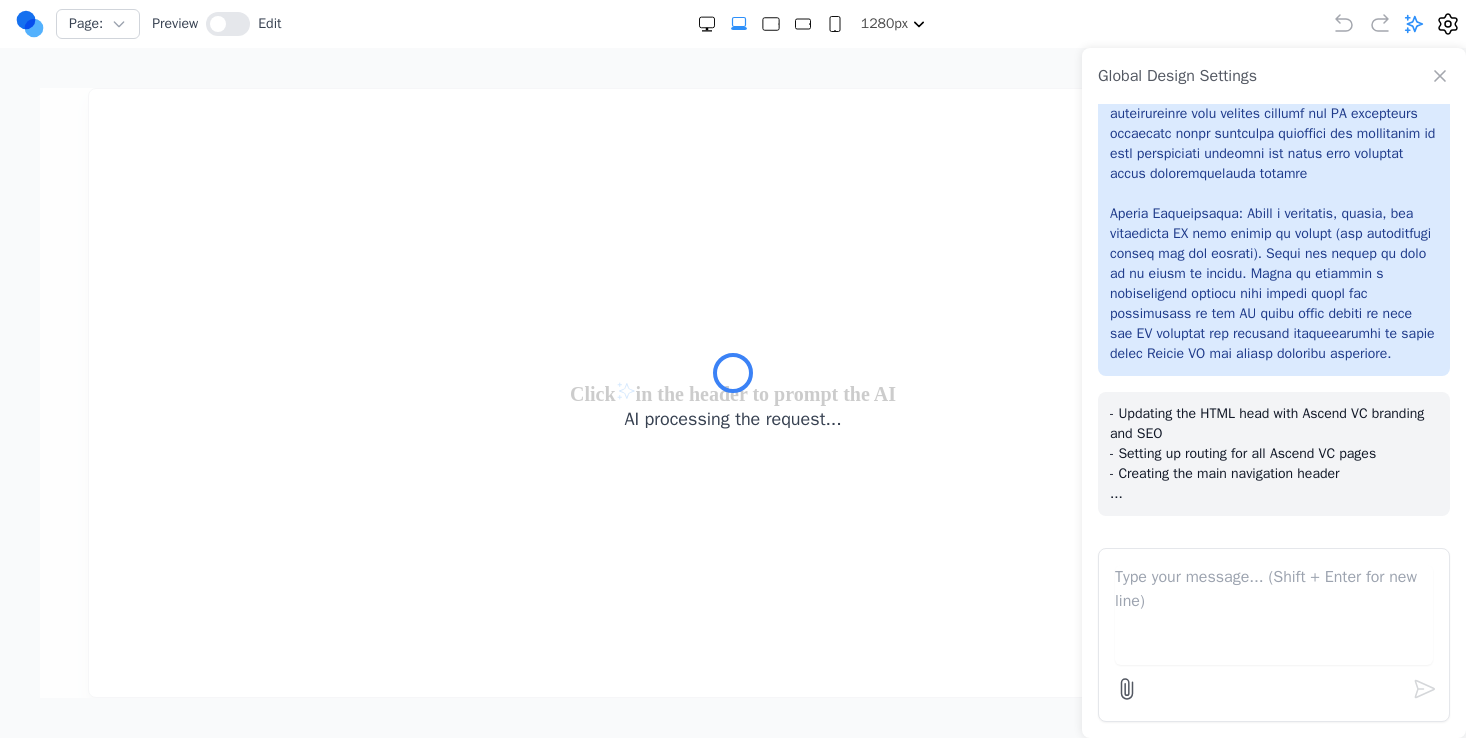 drag, startPoint x: 1157, startPoint y: 464, endPoint x: 1157, endPoint y: 442, distance: 22 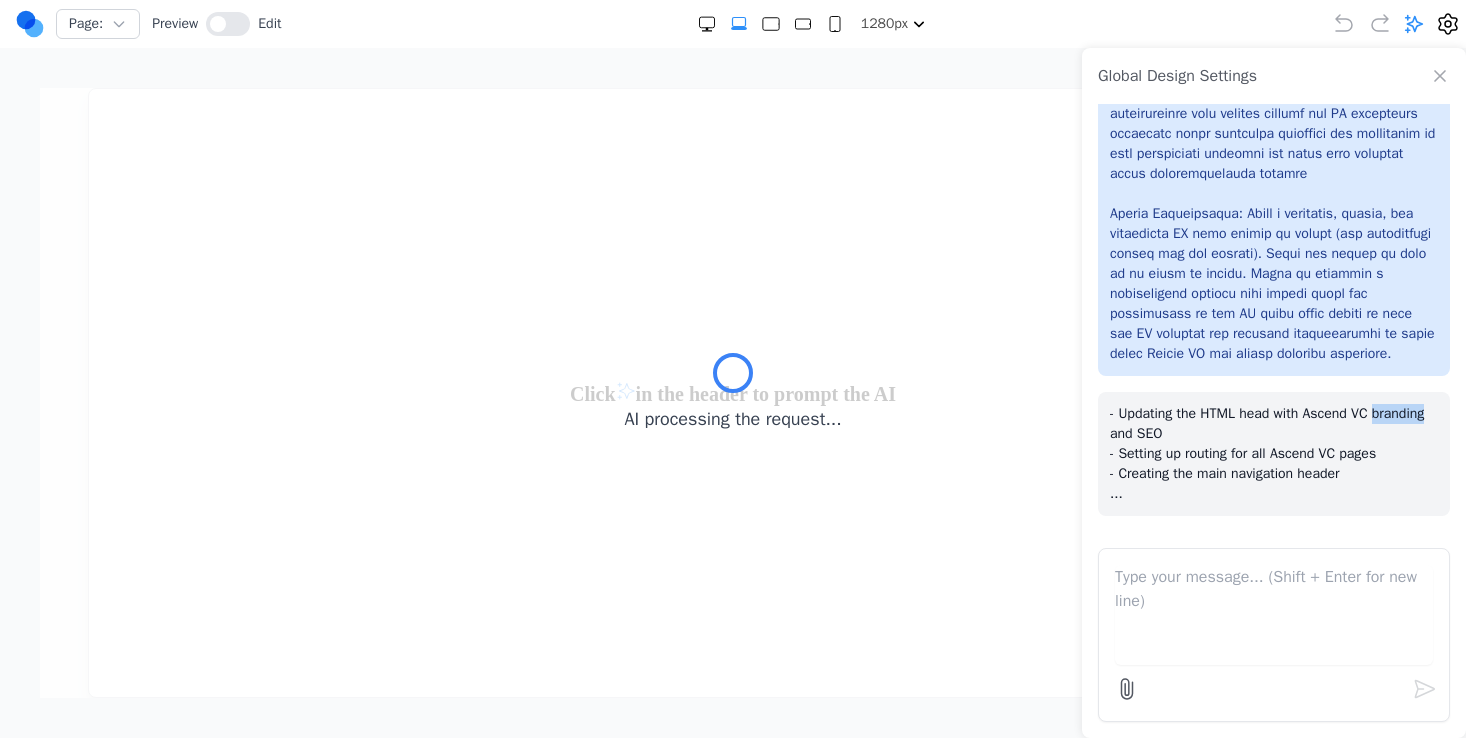 click on "- Updating the HTML head with Ascend VC branding and SEO
- Setting up routing for all Ascend VC pages
- Creating the main navigation header
..." at bounding box center [1274, 454] 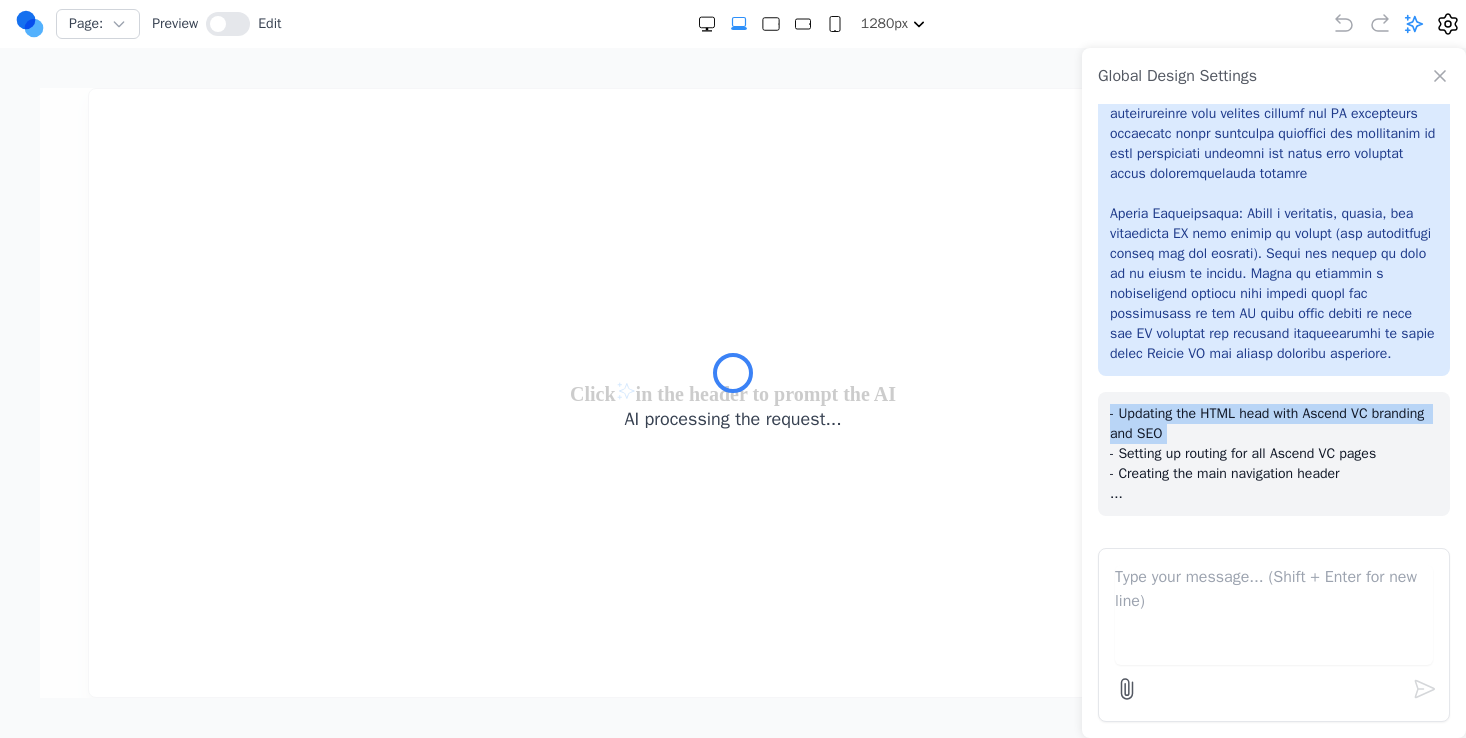 click on "- Updating the HTML head with Ascend VC branding and SEO
- Setting up routing for all Ascend VC pages
- Creating the main navigation header
..." at bounding box center [1274, 454] 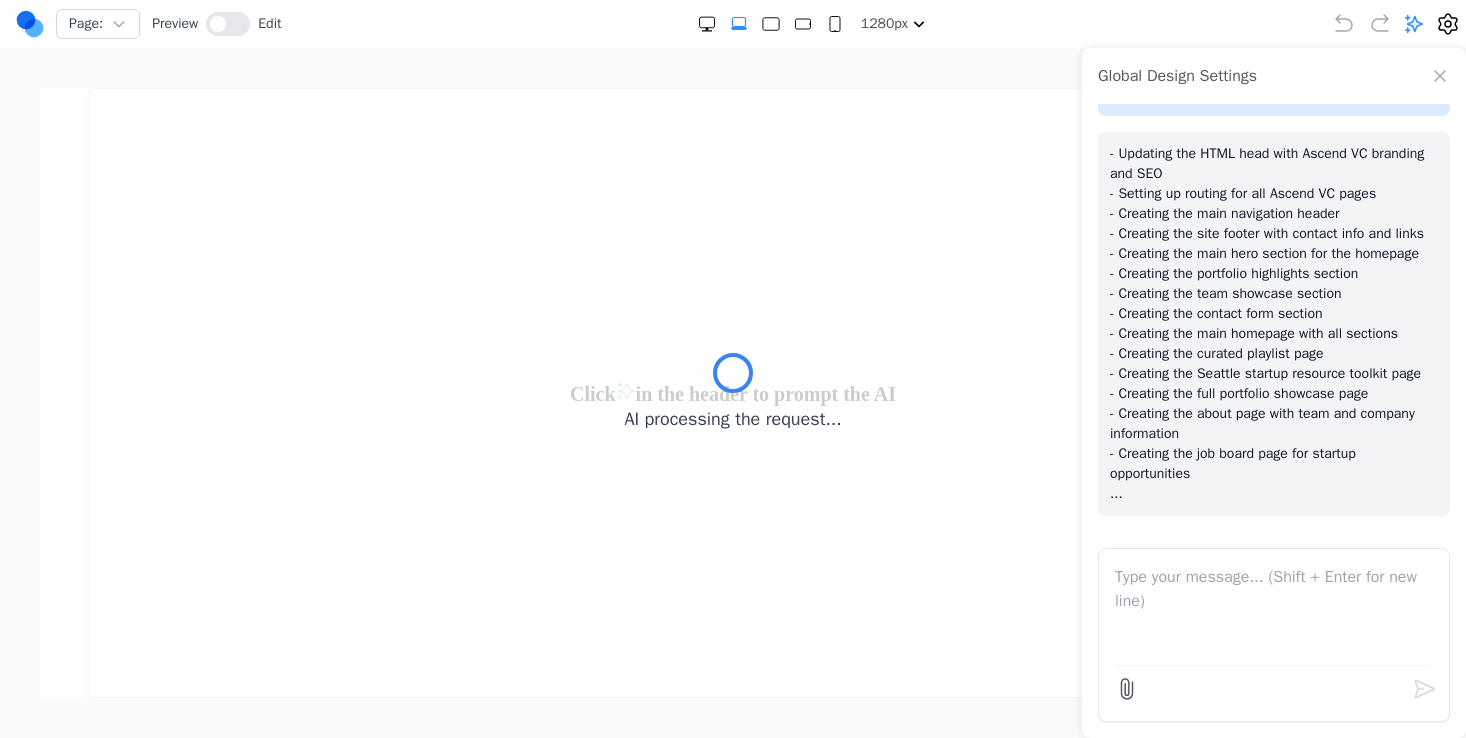 scroll, scrollTop: 1048, scrollLeft: 0, axis: vertical 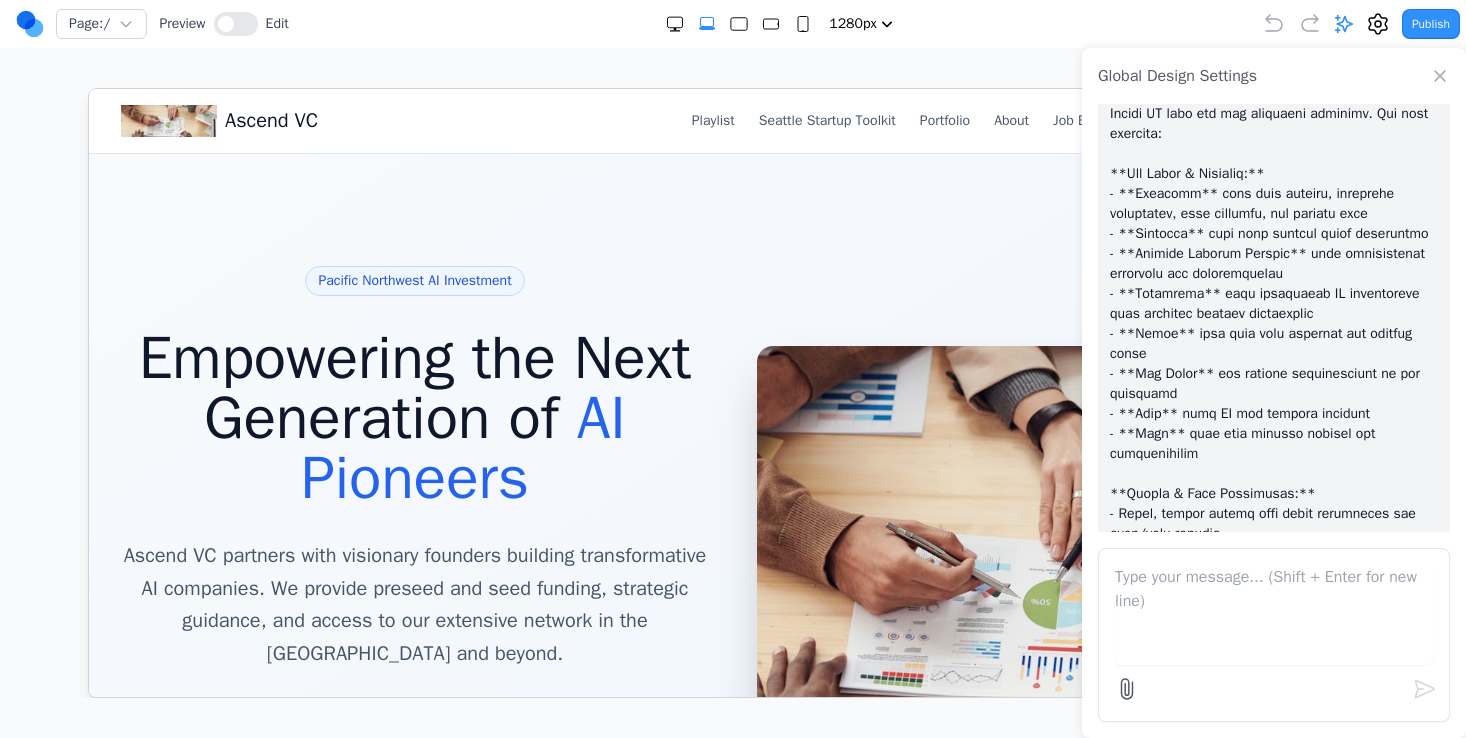 click 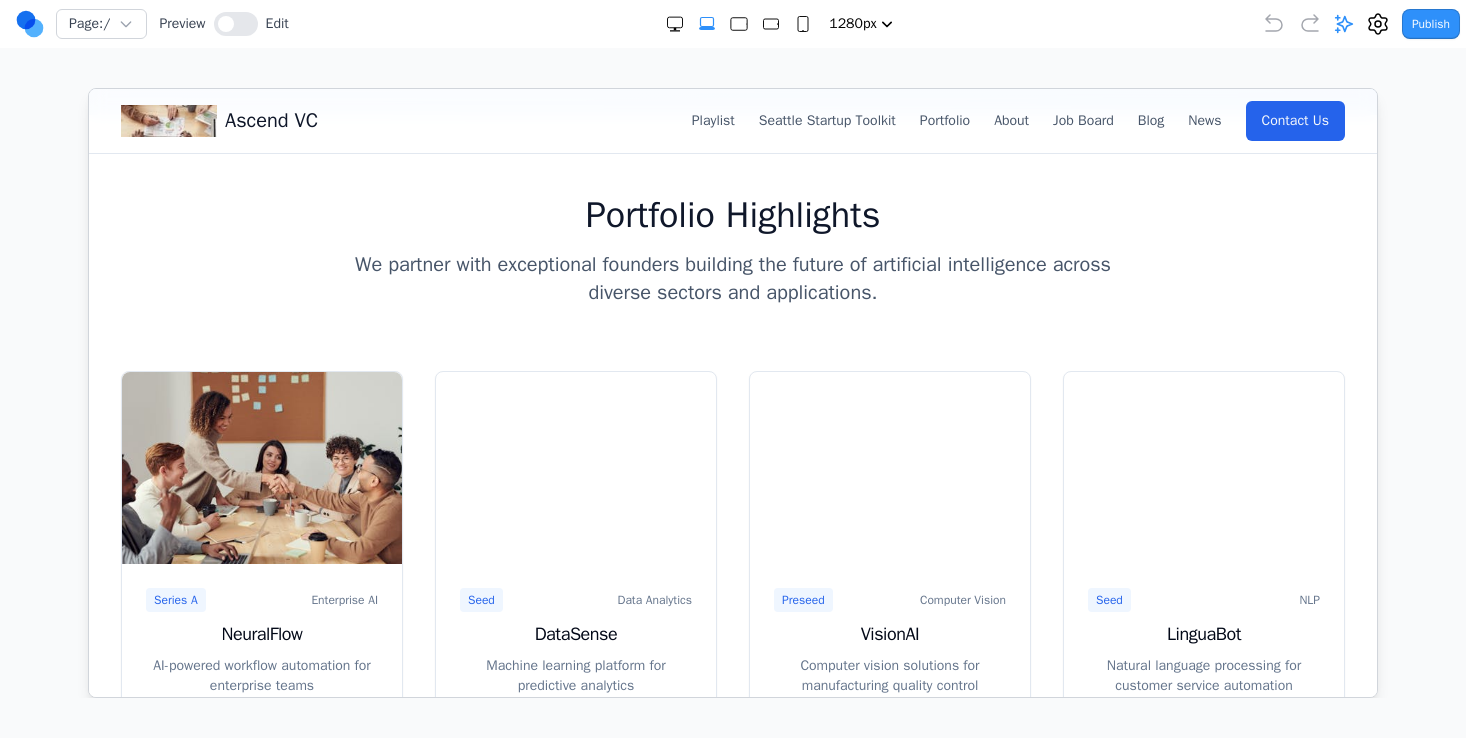 scroll, scrollTop: 0, scrollLeft: 0, axis: both 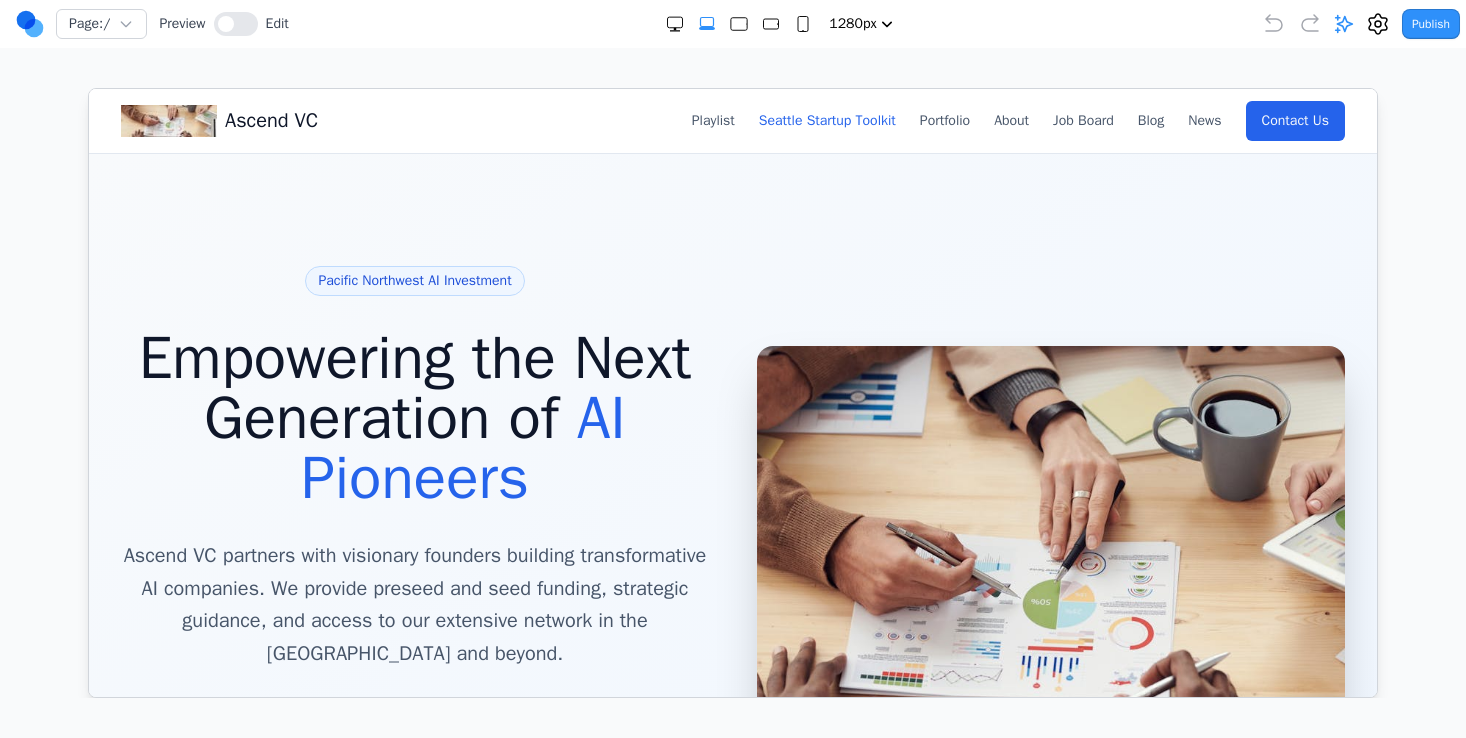 click on "Seattle Startup Toolkit" at bounding box center (826, 120) 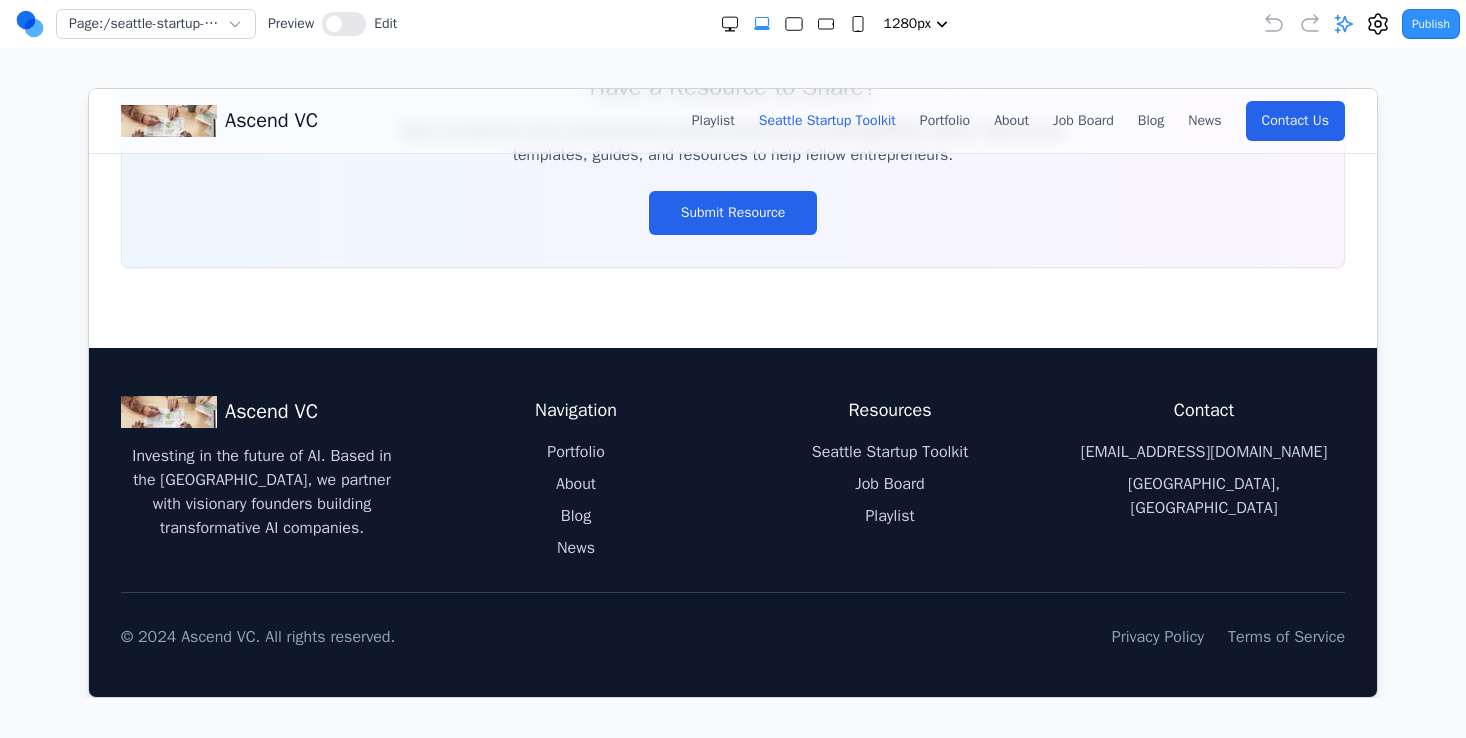 scroll, scrollTop: 0, scrollLeft: 0, axis: both 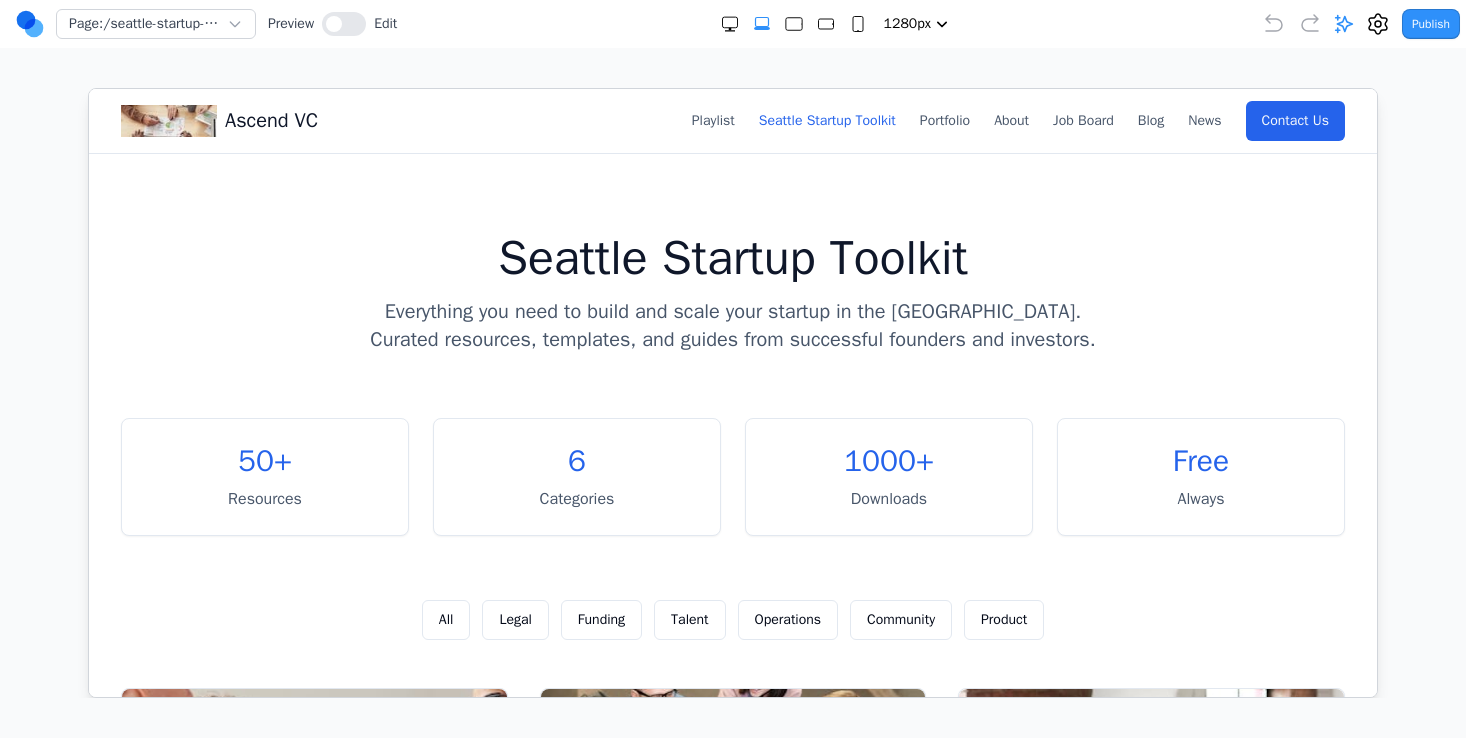 click on "Ascend VC Playlist Seattle Startup Toolkit Portfolio About Job Board Blog News Contact Us Toggle menu" at bounding box center [732, 120] 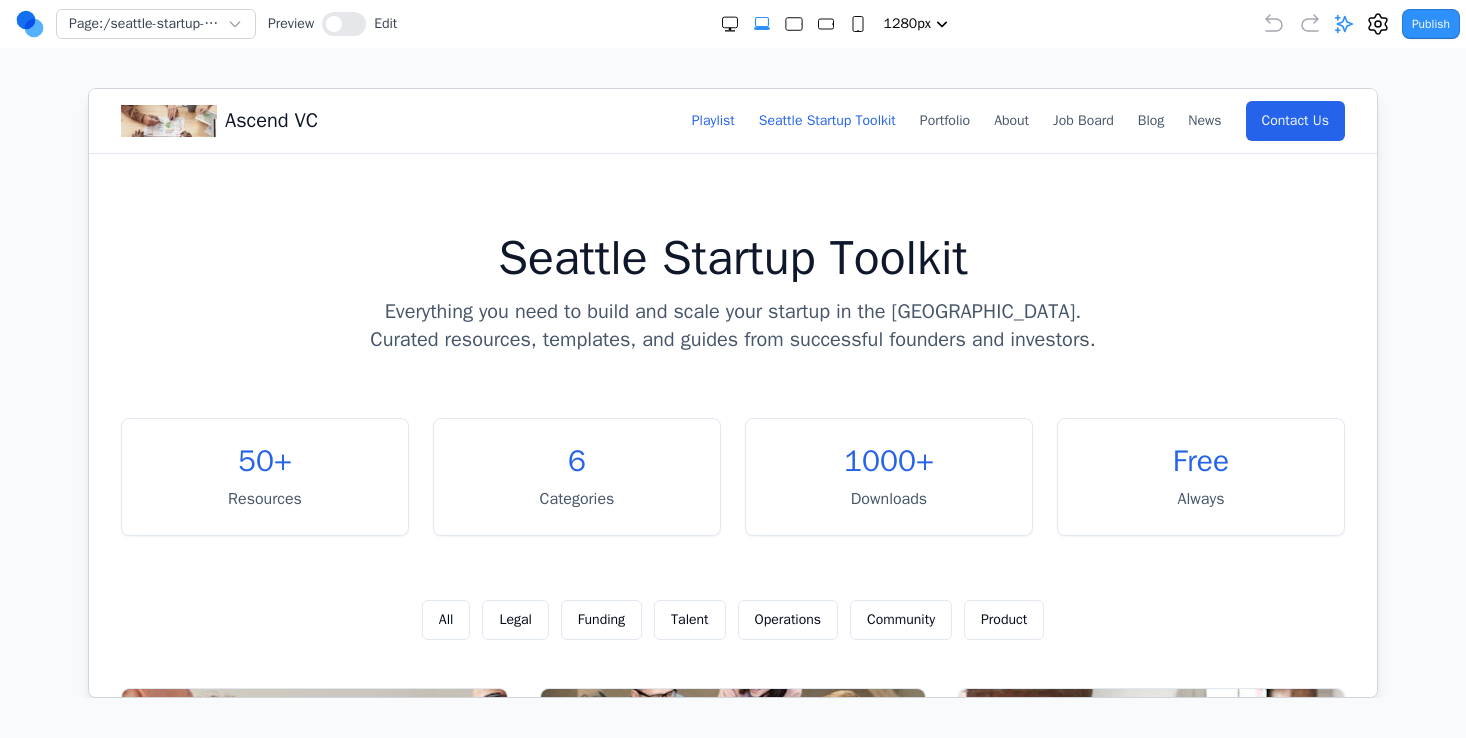 click on "Playlist" at bounding box center [712, 120] 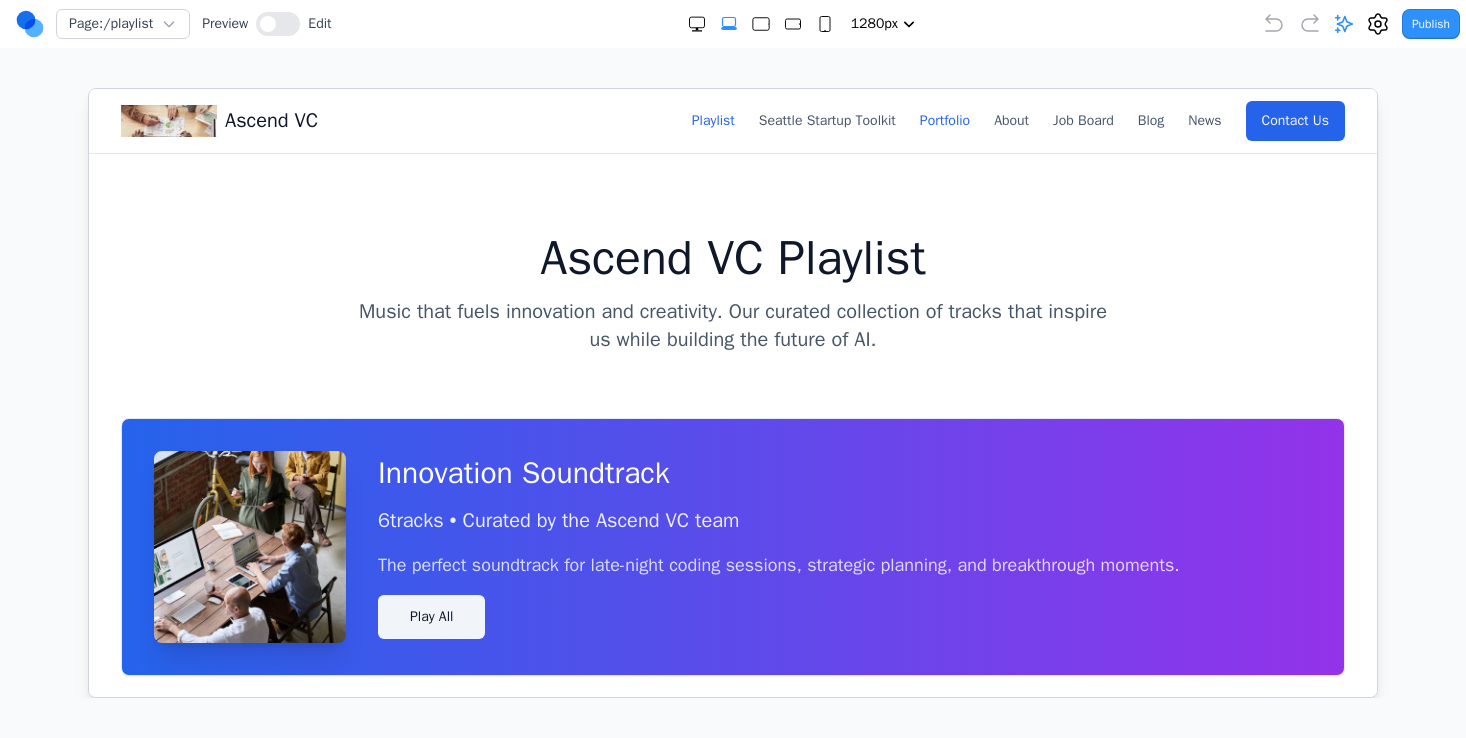 click on "Portfolio" at bounding box center [944, 120] 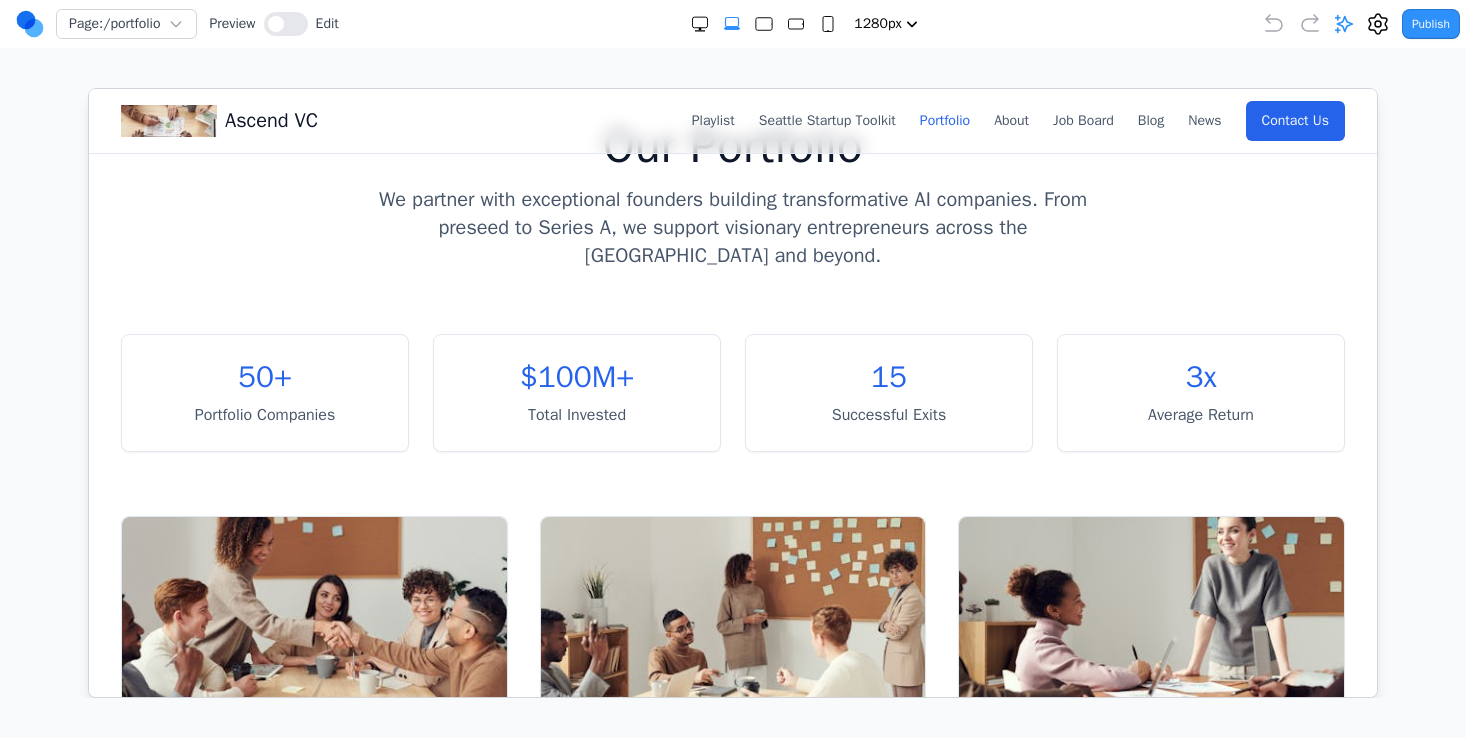 scroll, scrollTop: 0, scrollLeft: 0, axis: both 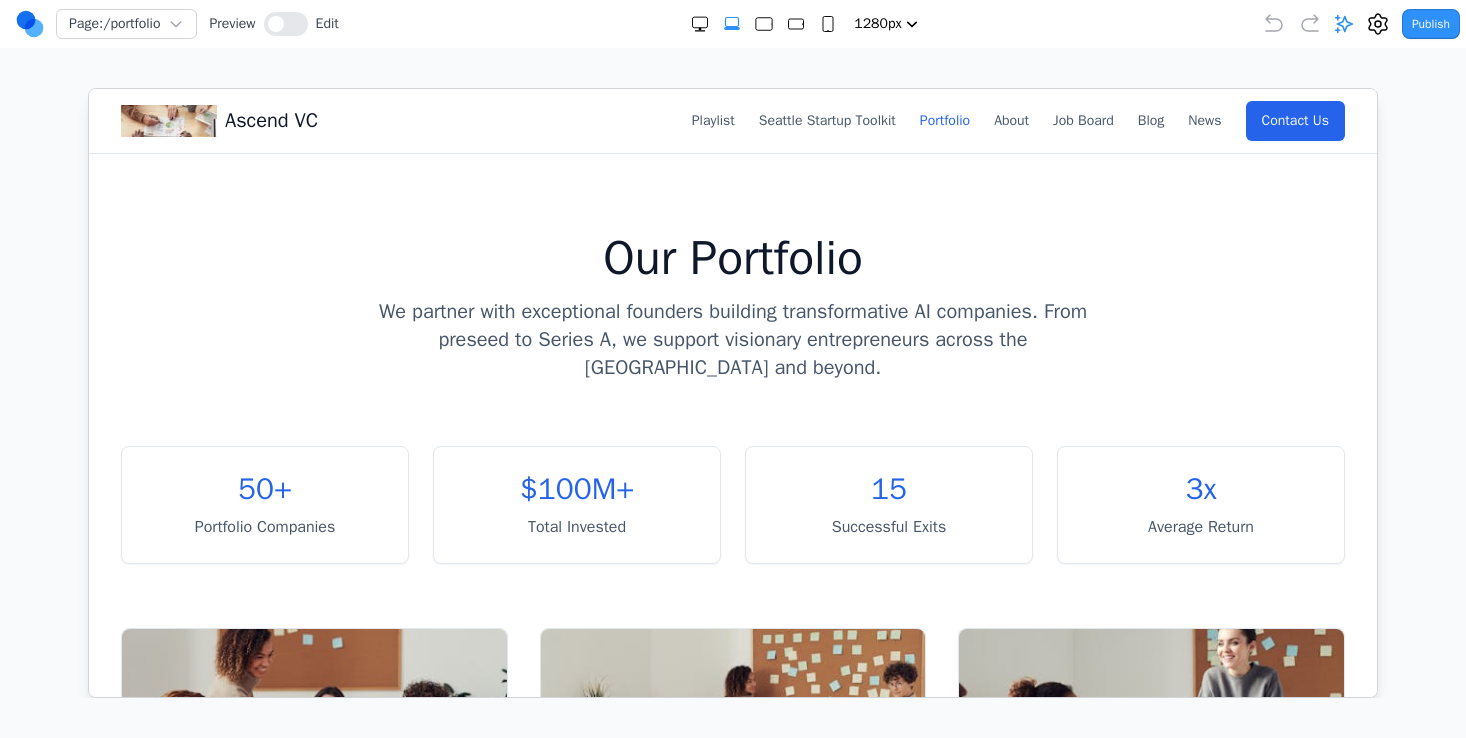 click 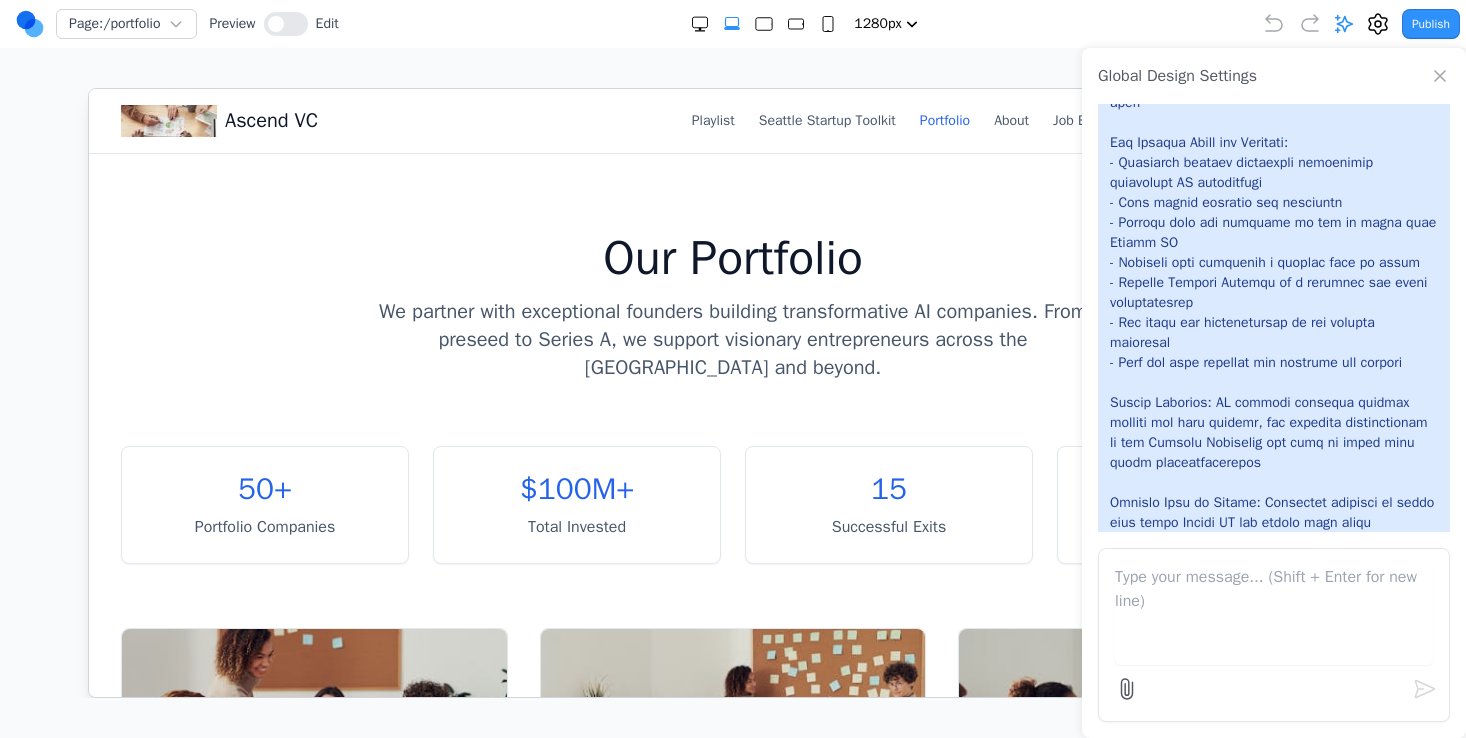 scroll, scrollTop: 0, scrollLeft: 0, axis: both 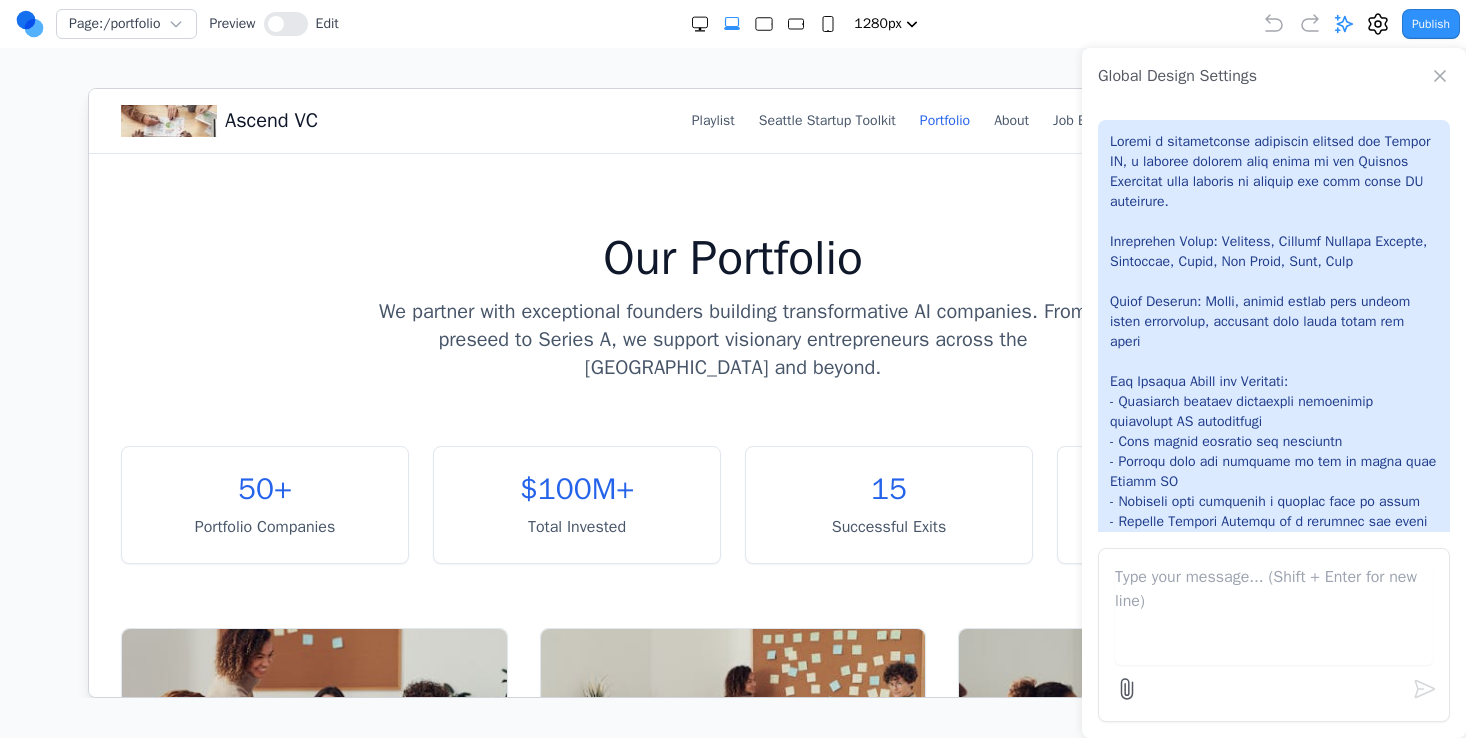 click on "Ascend VC" at bounding box center (270, 120) 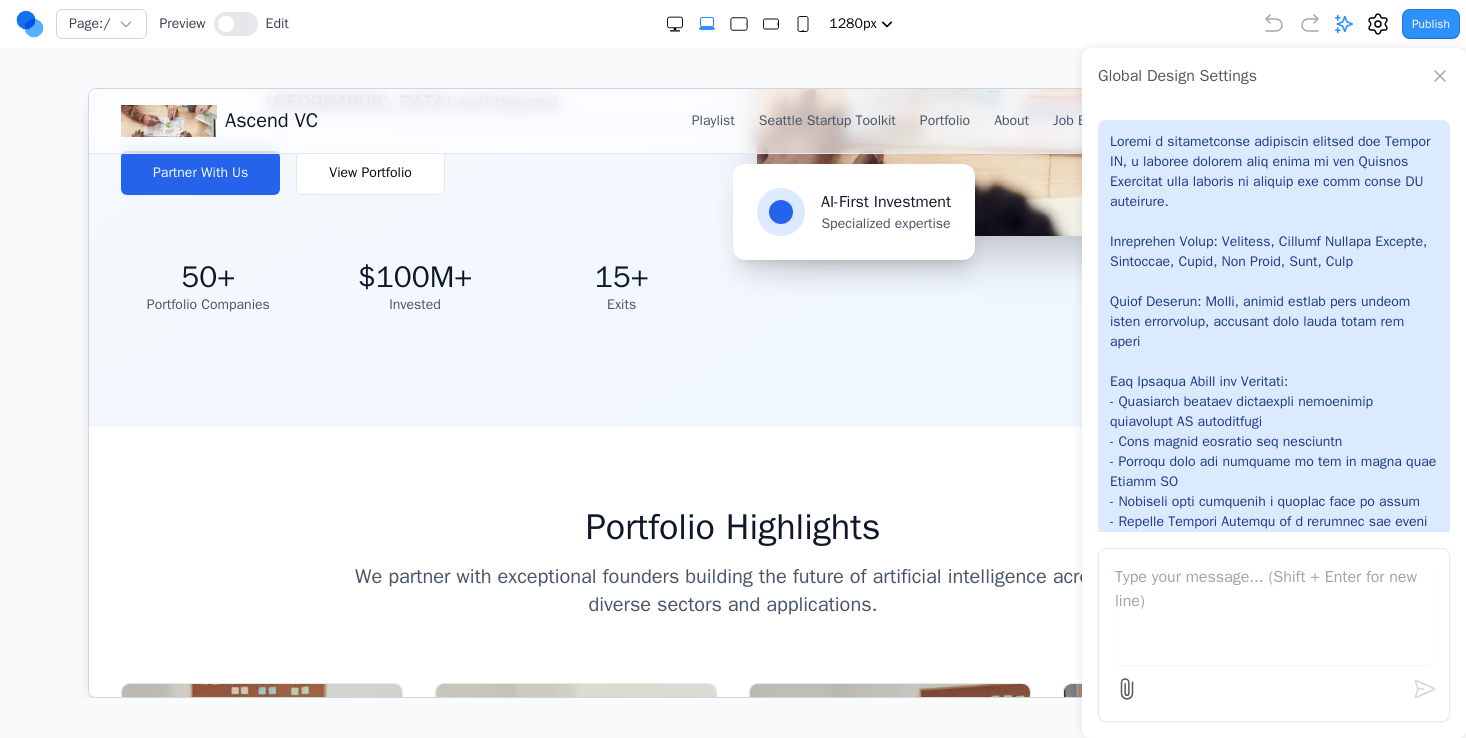 scroll, scrollTop: 966, scrollLeft: 0, axis: vertical 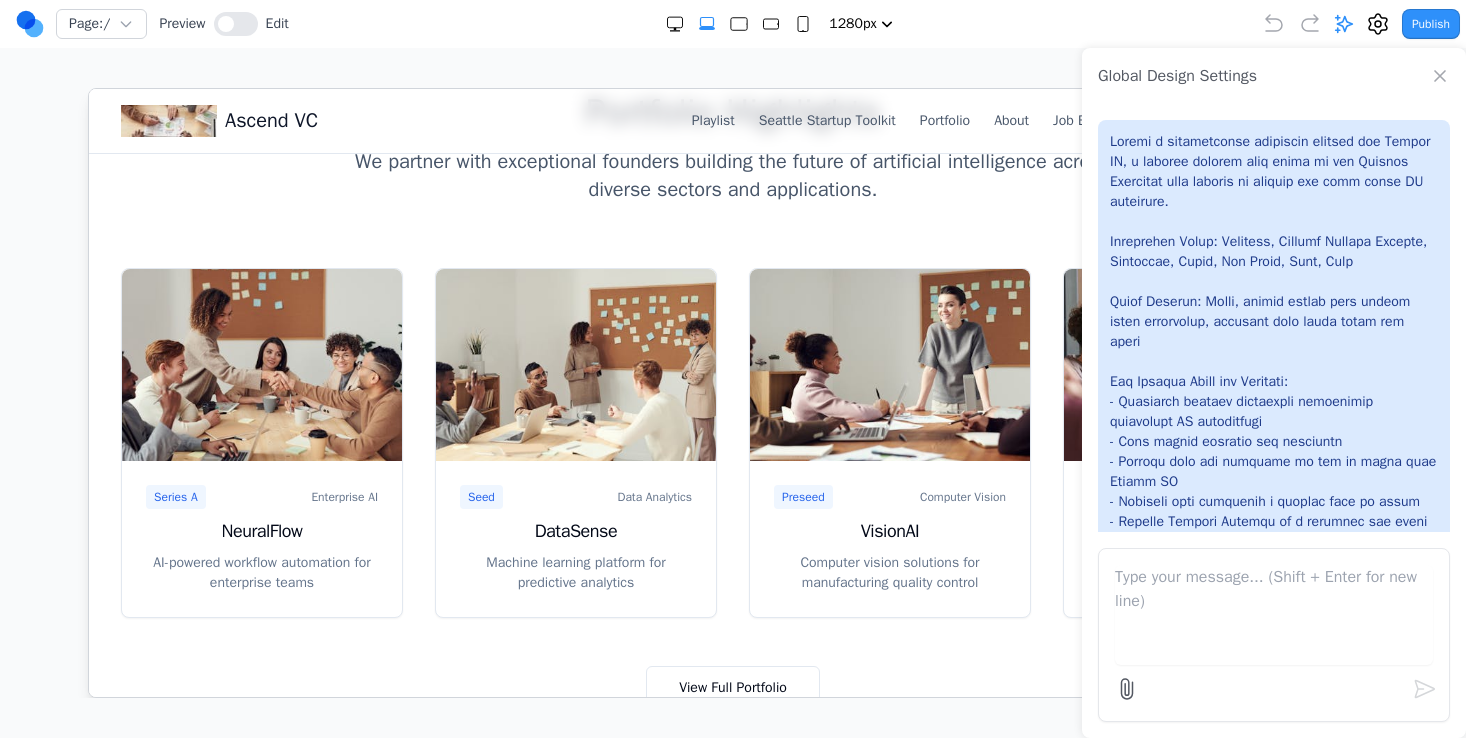 click on "Global Design Settings" at bounding box center [1274, 76] 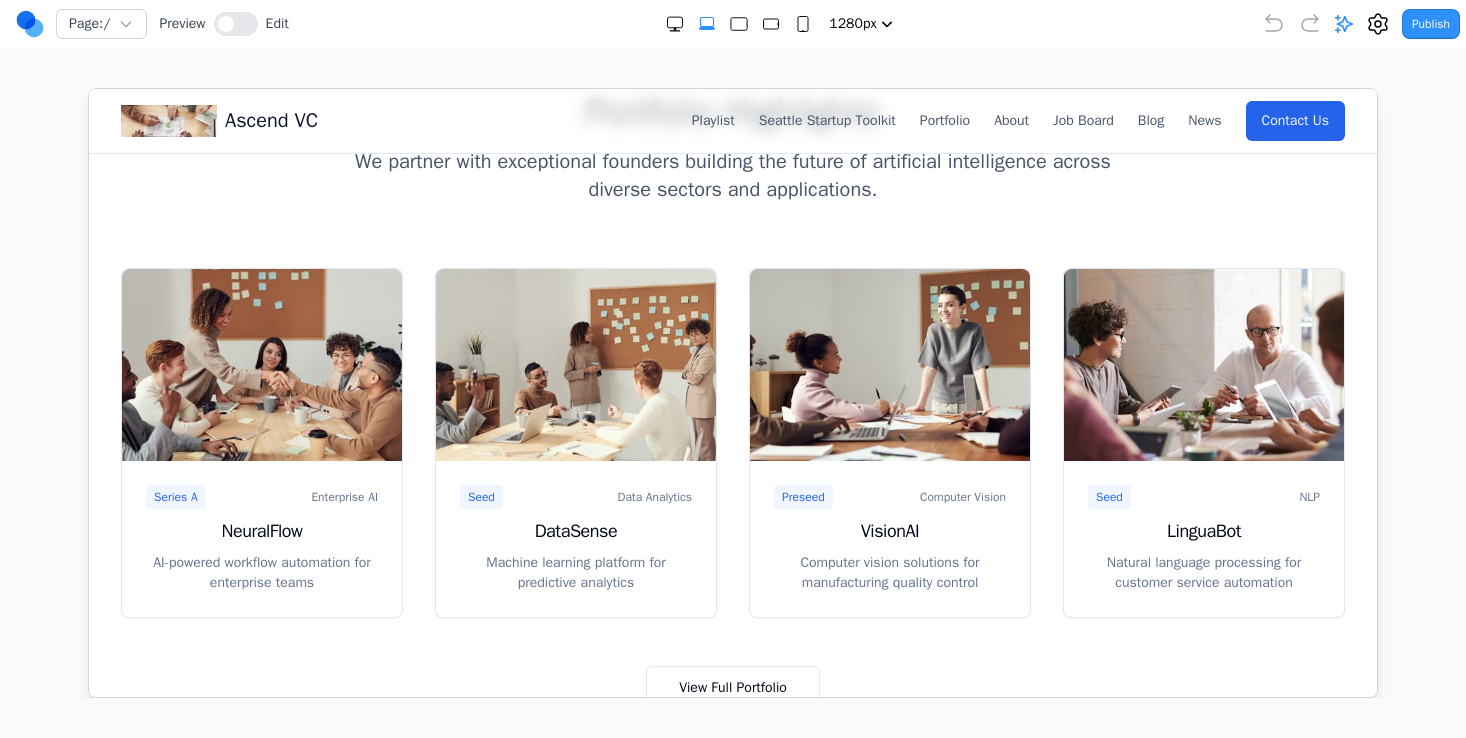 click 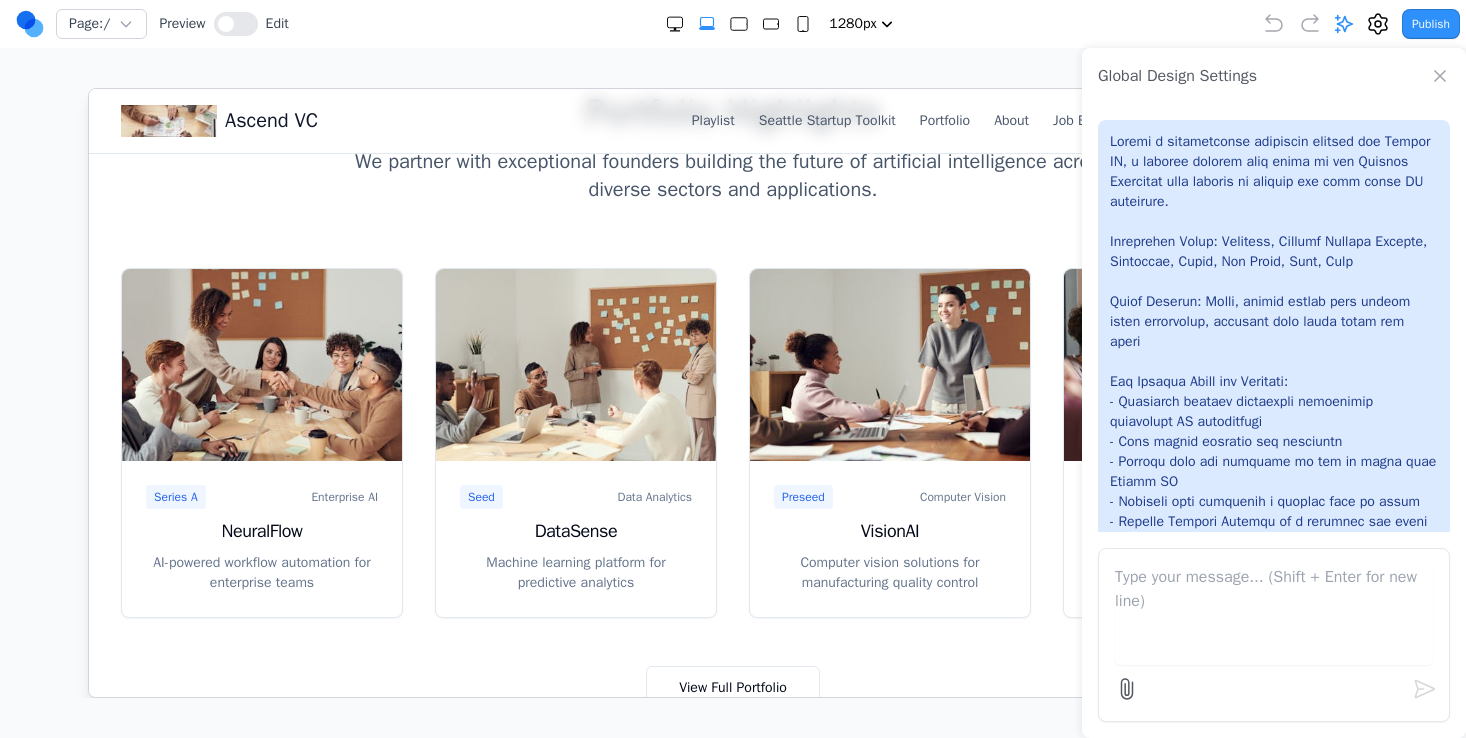 type 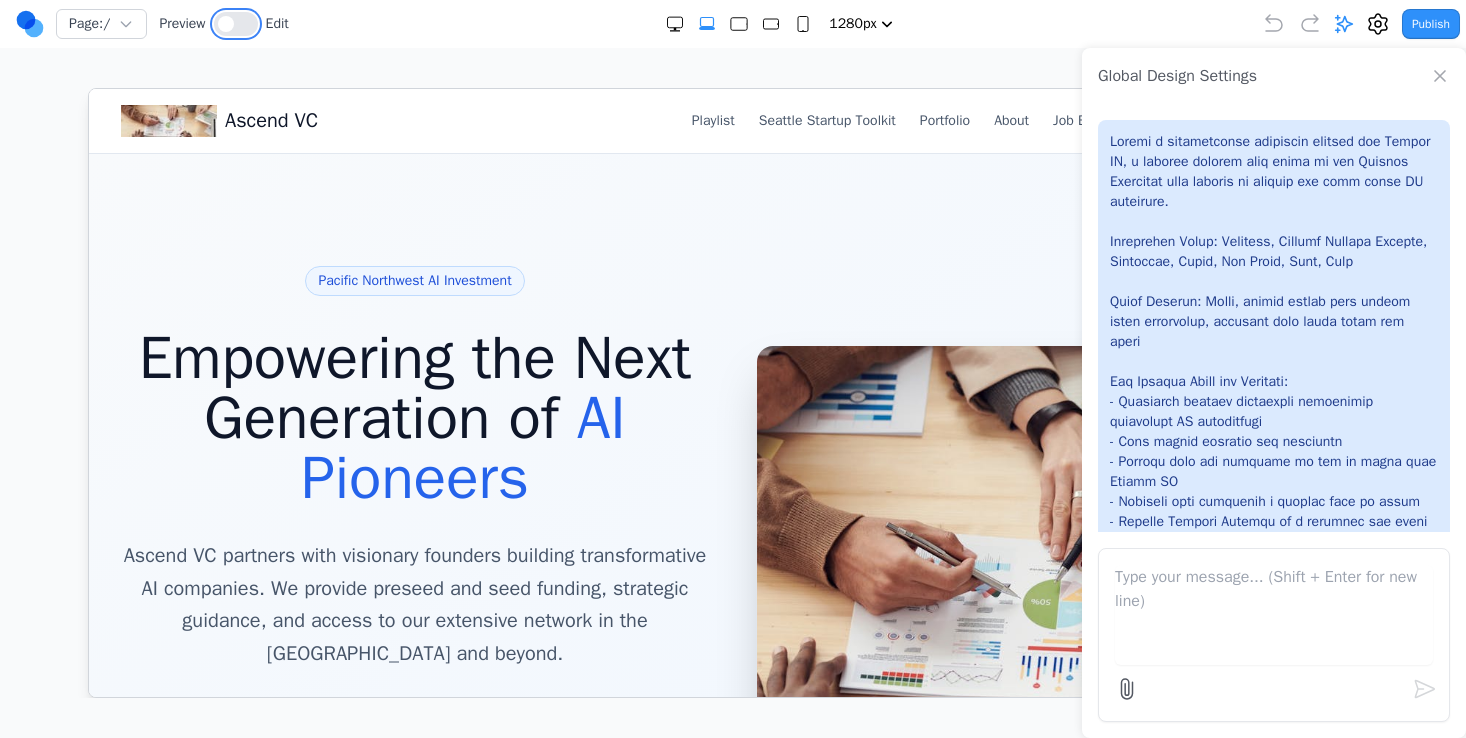 click at bounding box center (236, 24) 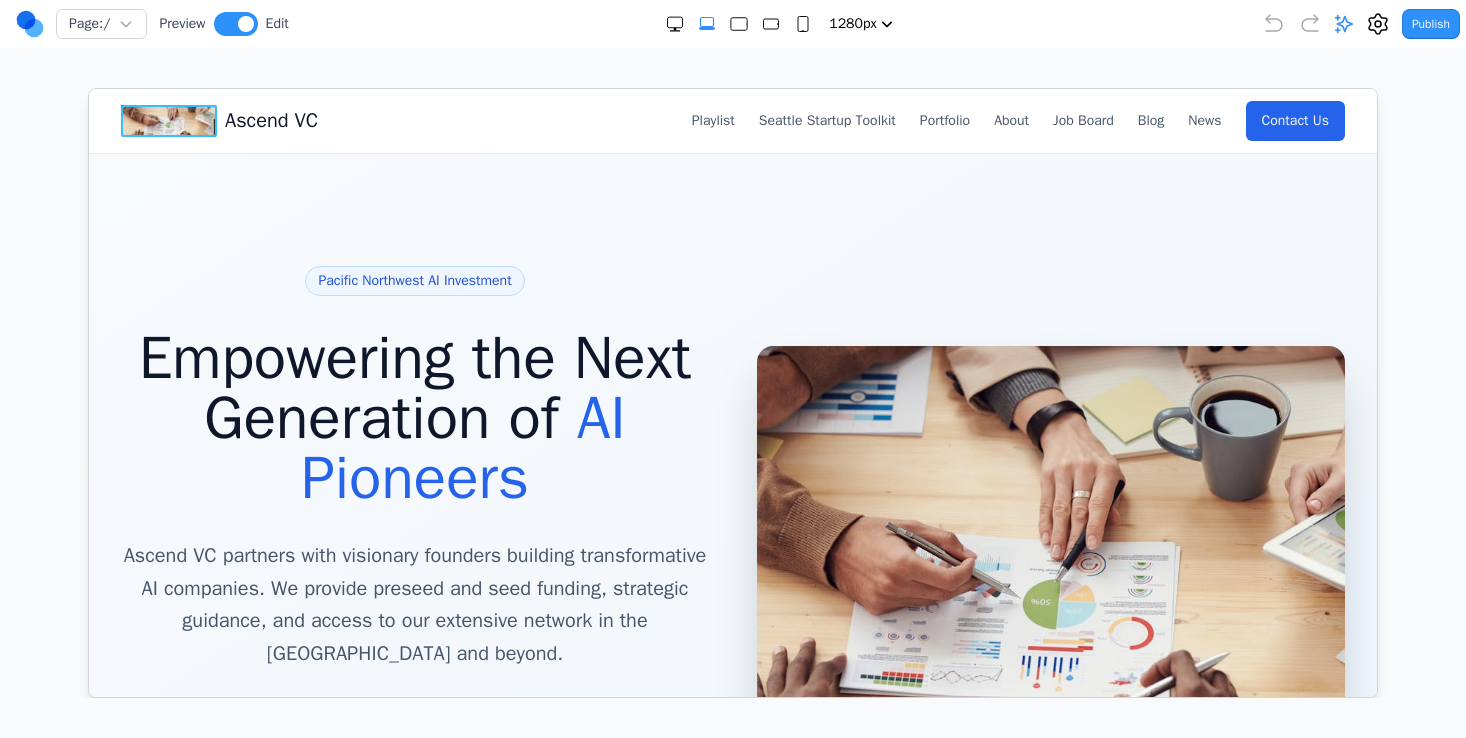 click at bounding box center (168, 120) 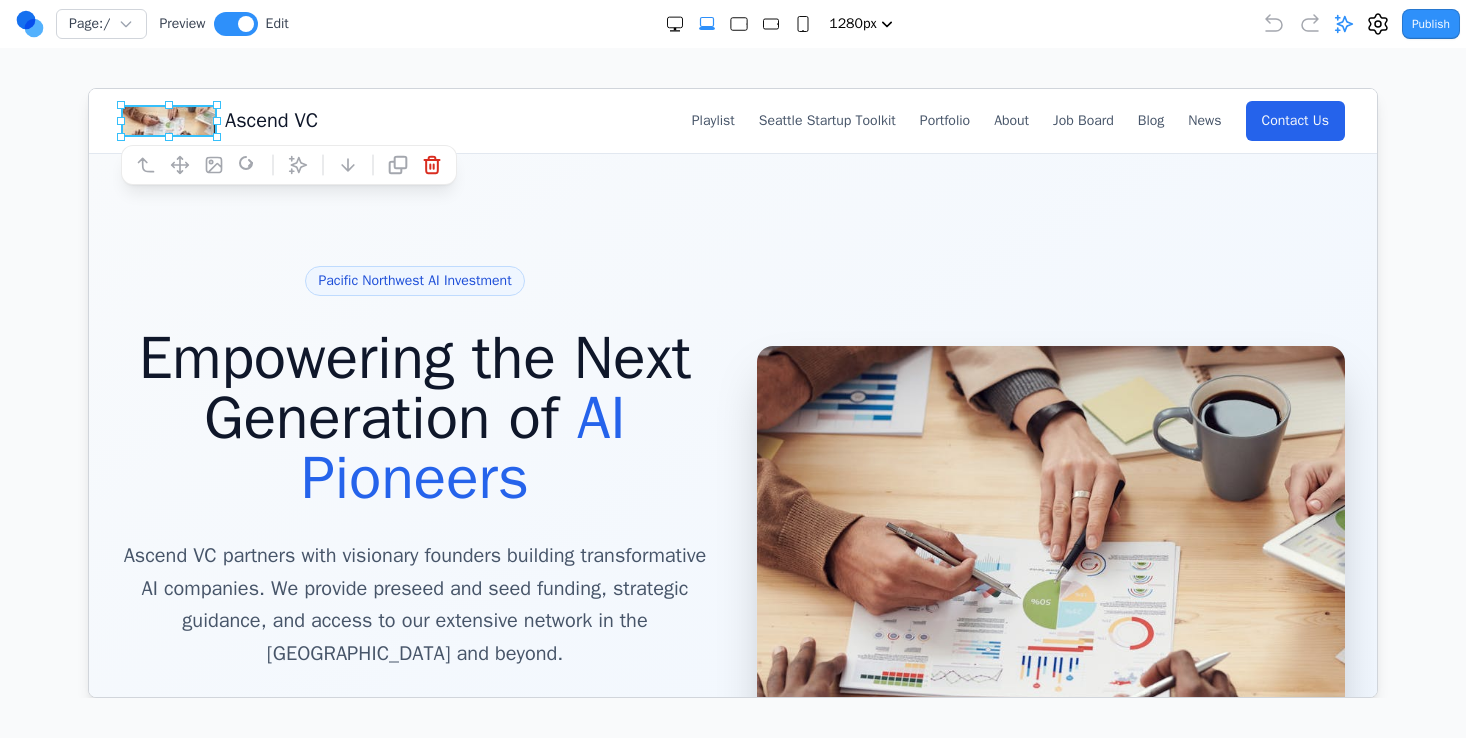 click at bounding box center [168, 120] 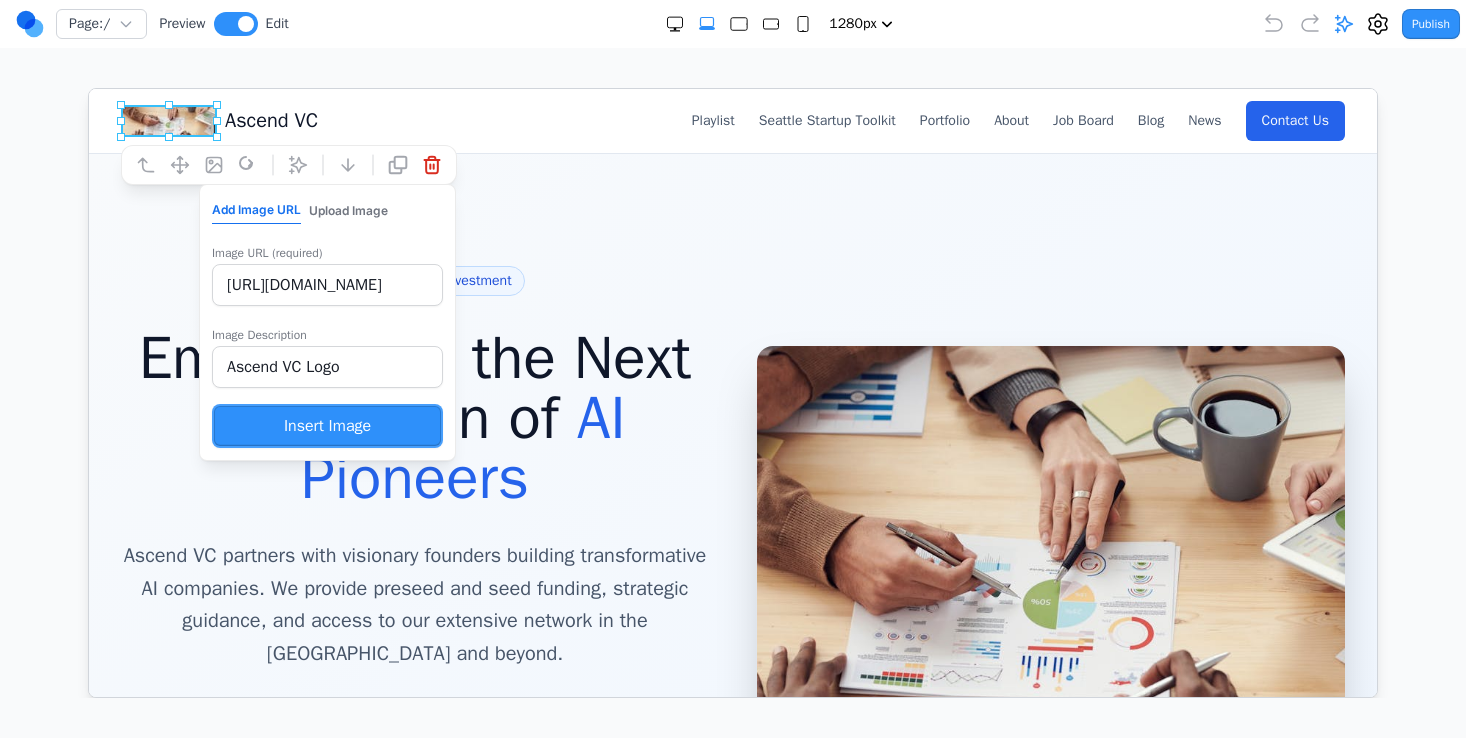 click on "https://images.pexels.com/photos/3184292/pexels-photo-3184292.jpeg?auto=compress&cs=tinysrgb&w=120&h=40&fit=crop" at bounding box center [326, 284] 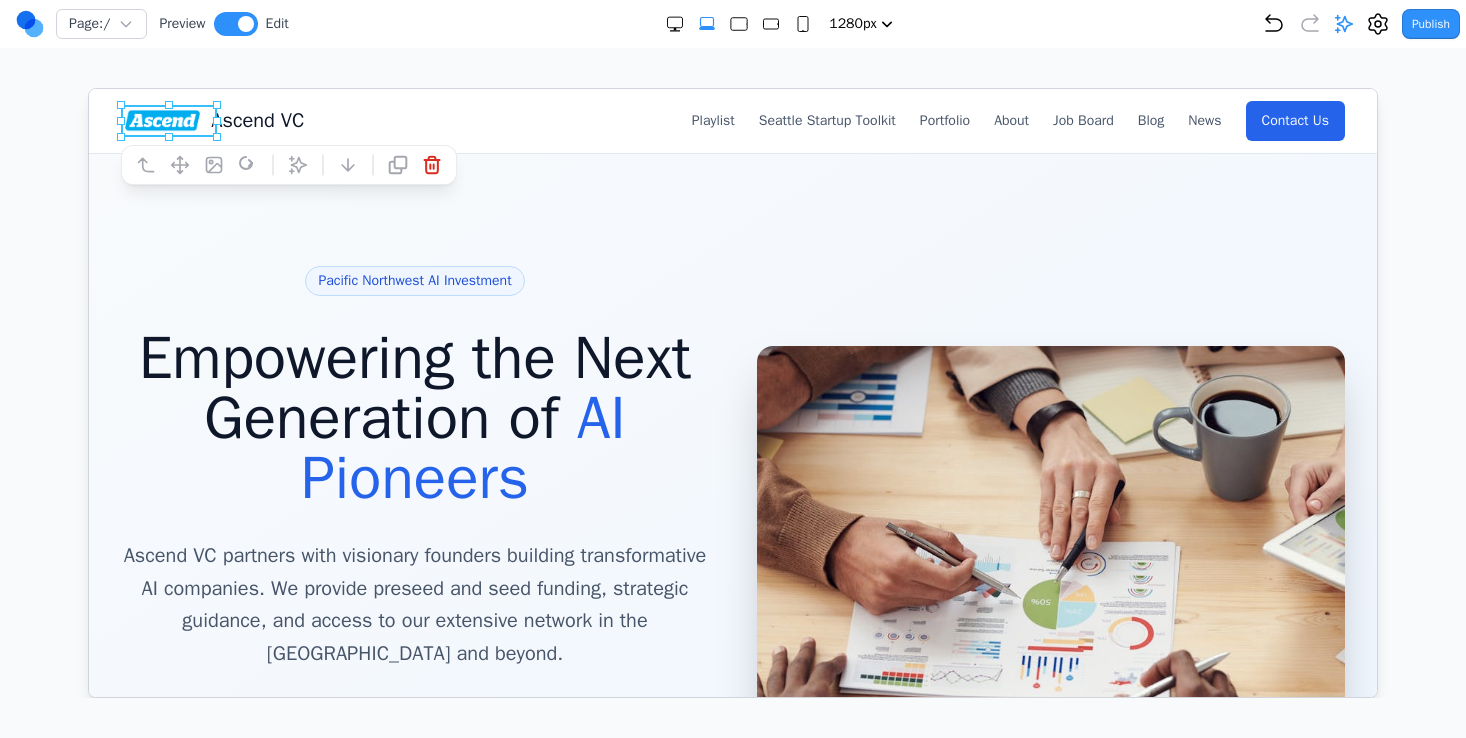 click on "Ascend VC" at bounding box center [256, 120] 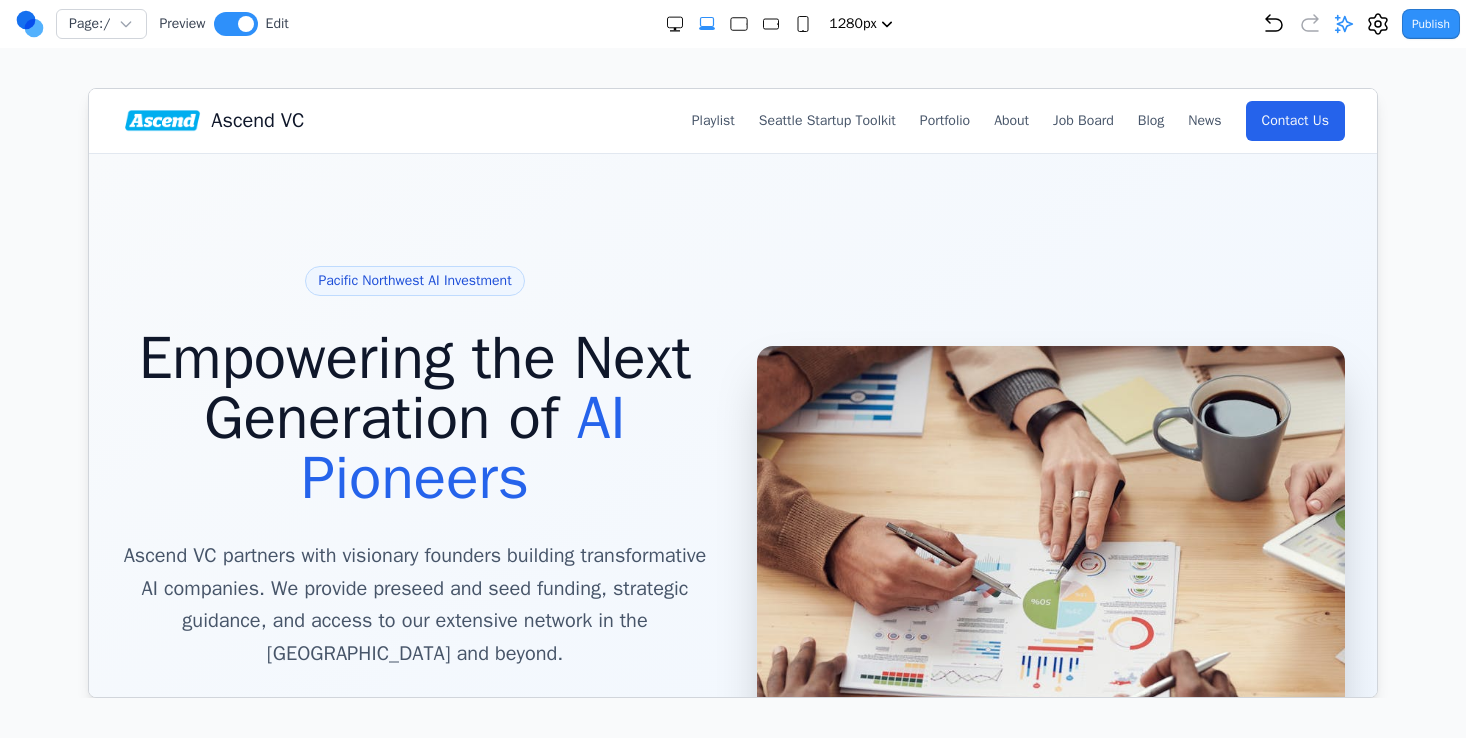click on "Ascend VC" at bounding box center (256, 120) 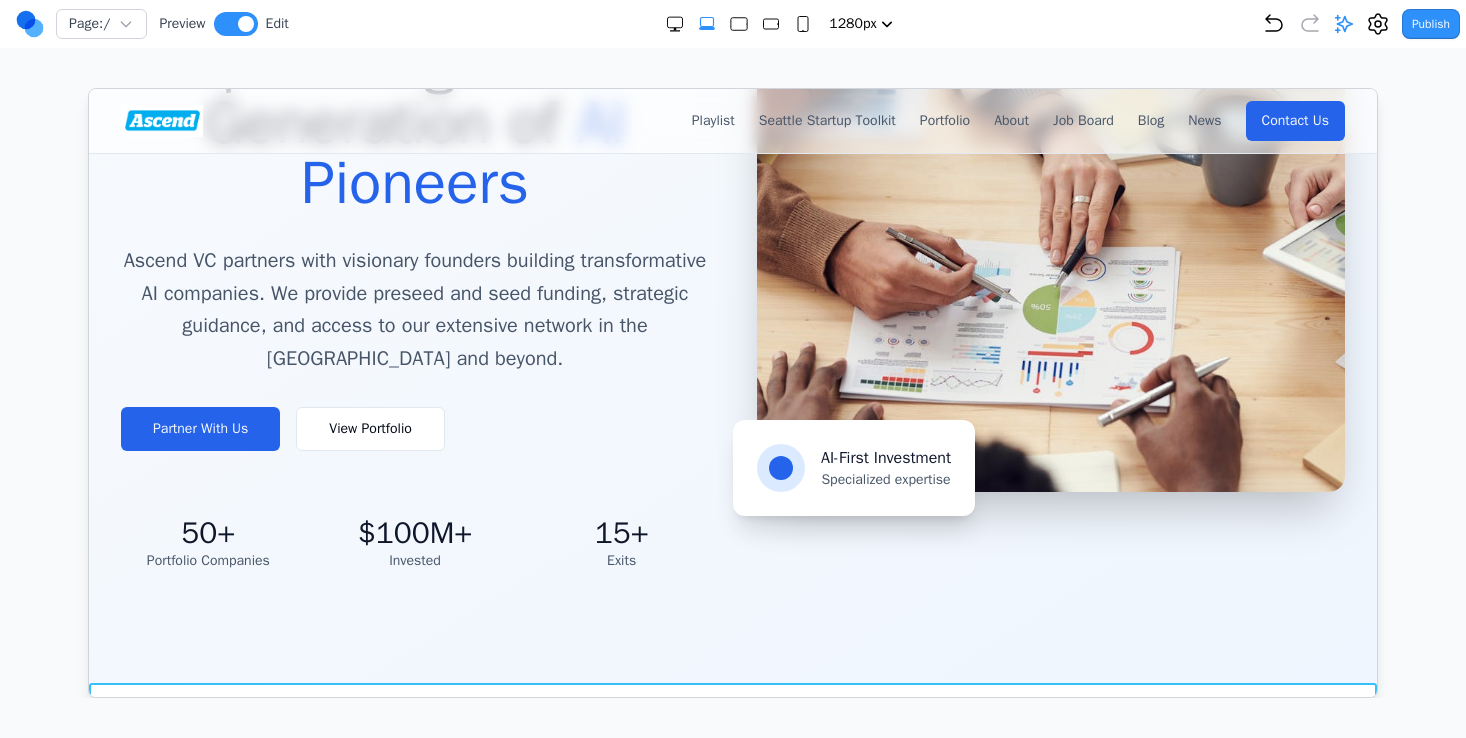 scroll, scrollTop: 0, scrollLeft: 0, axis: both 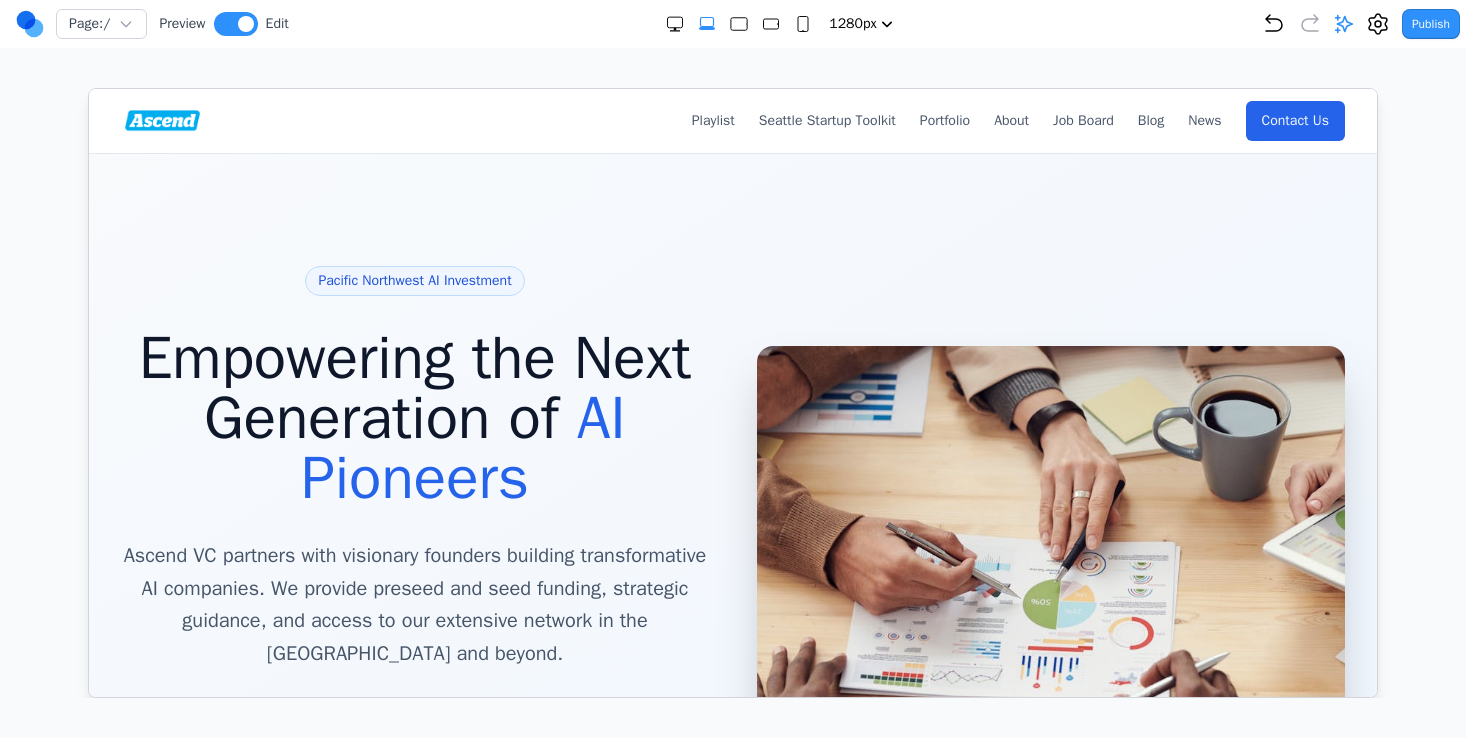 click 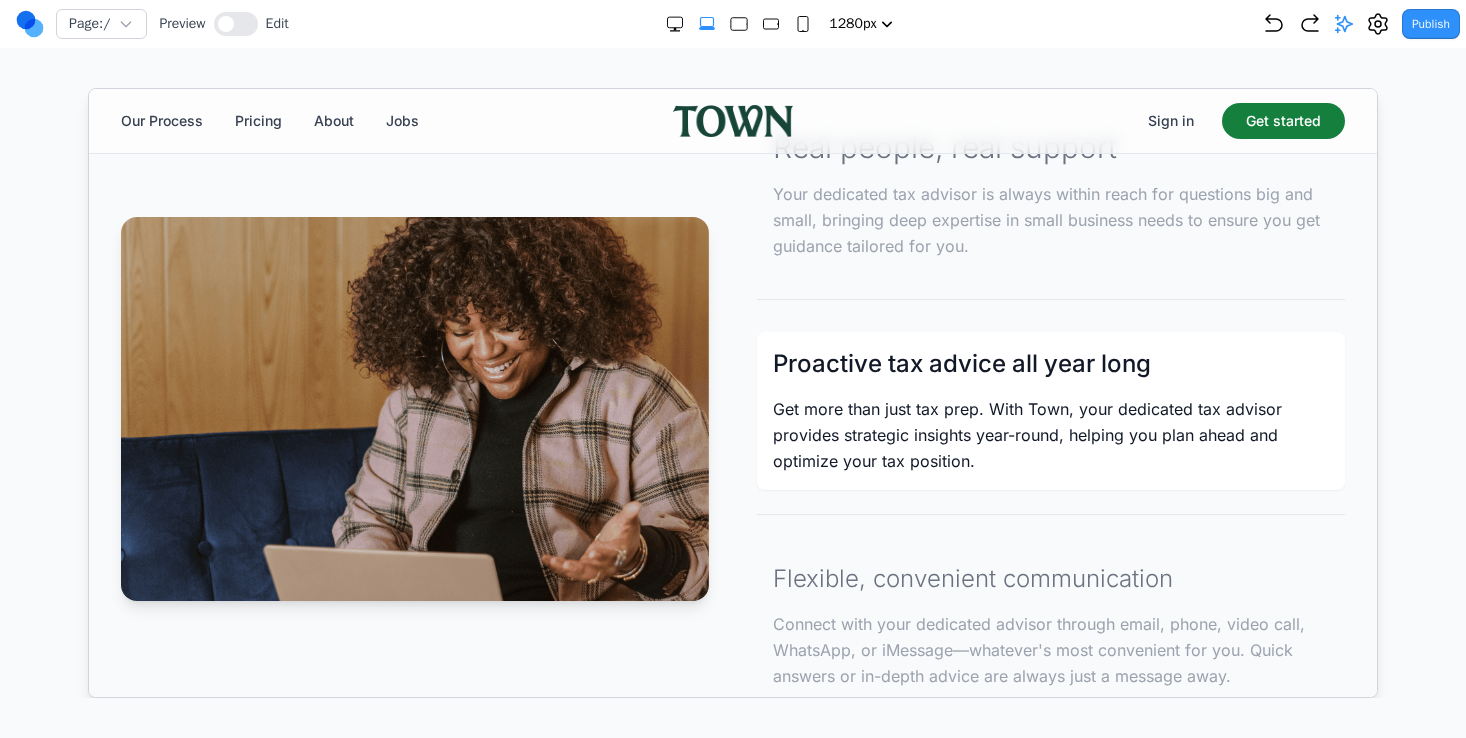scroll, scrollTop: 0, scrollLeft: 0, axis: both 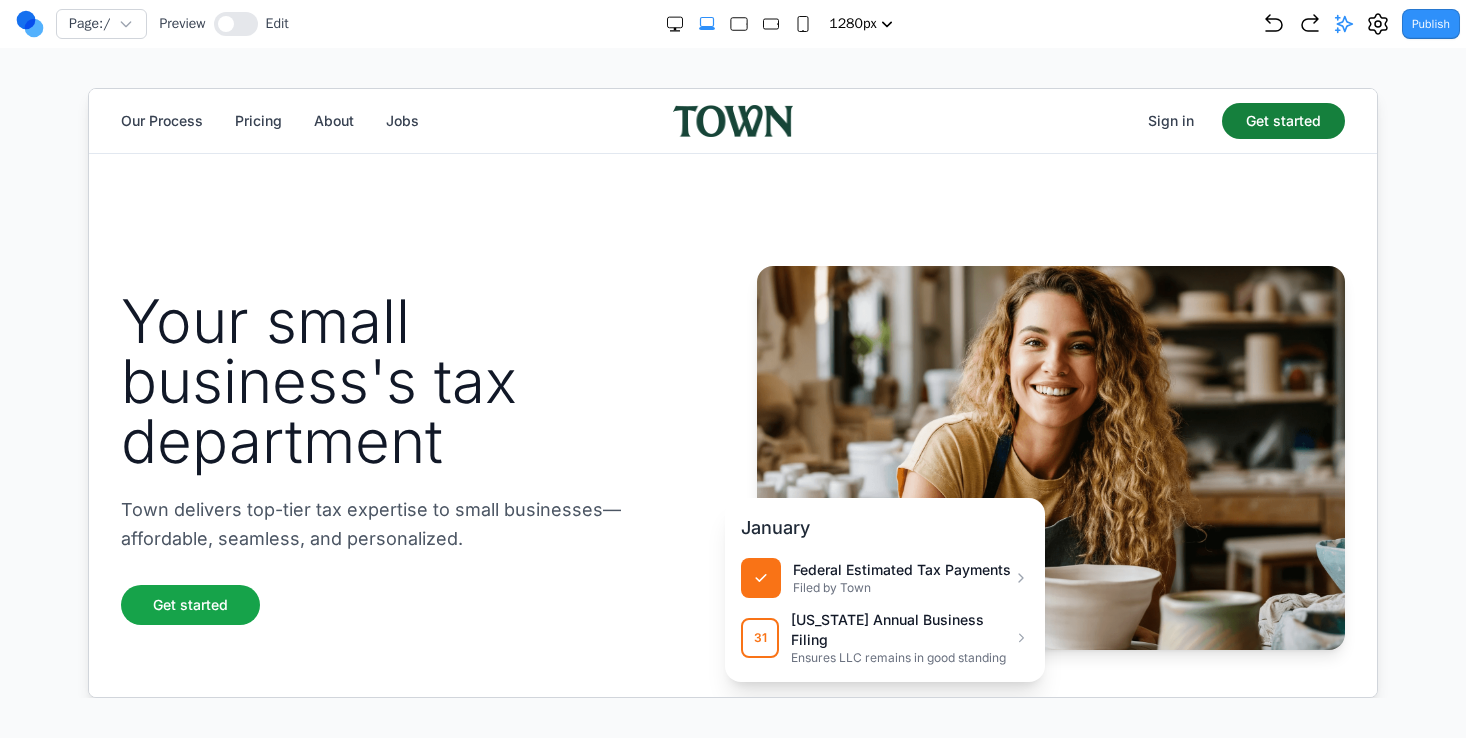 click 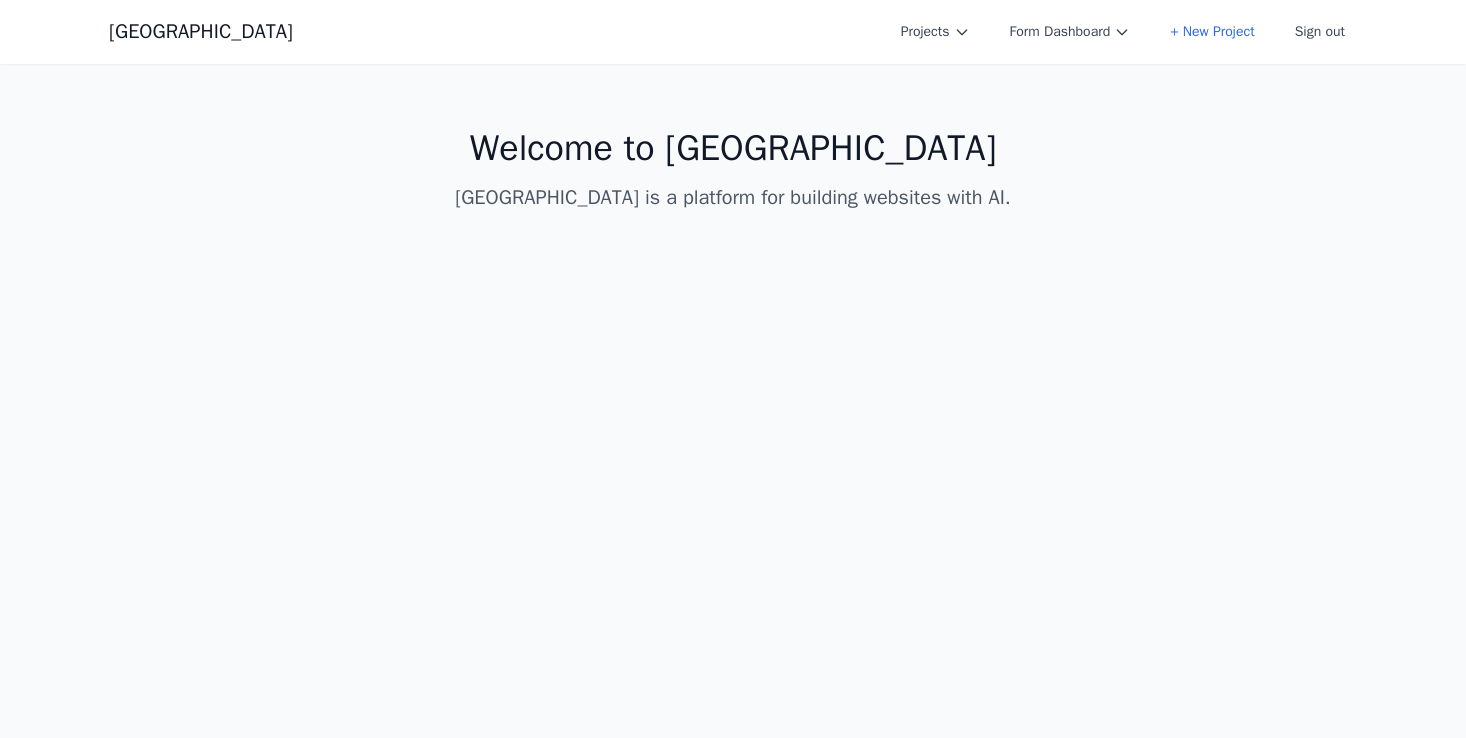 scroll, scrollTop: 0, scrollLeft: 0, axis: both 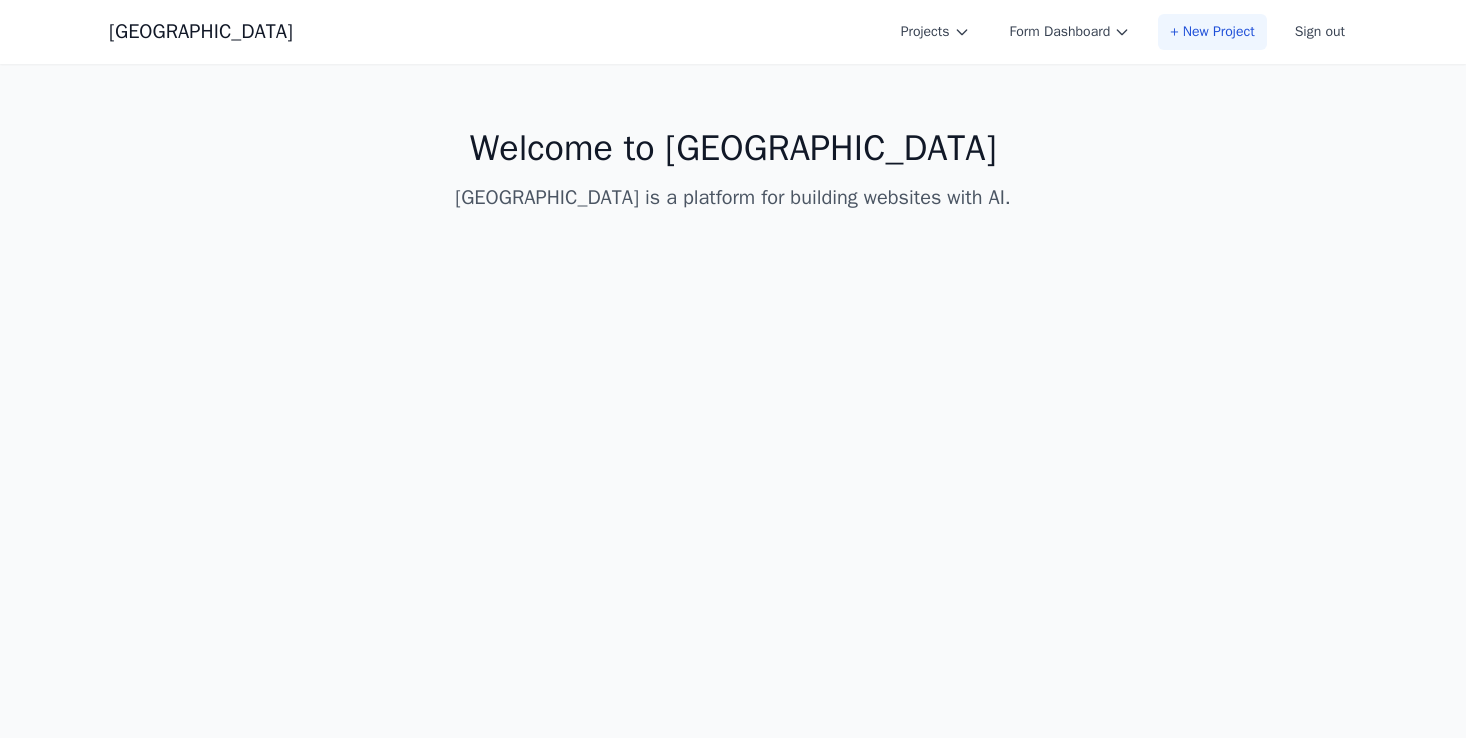 click on "+ New Project" at bounding box center [1212, 32] 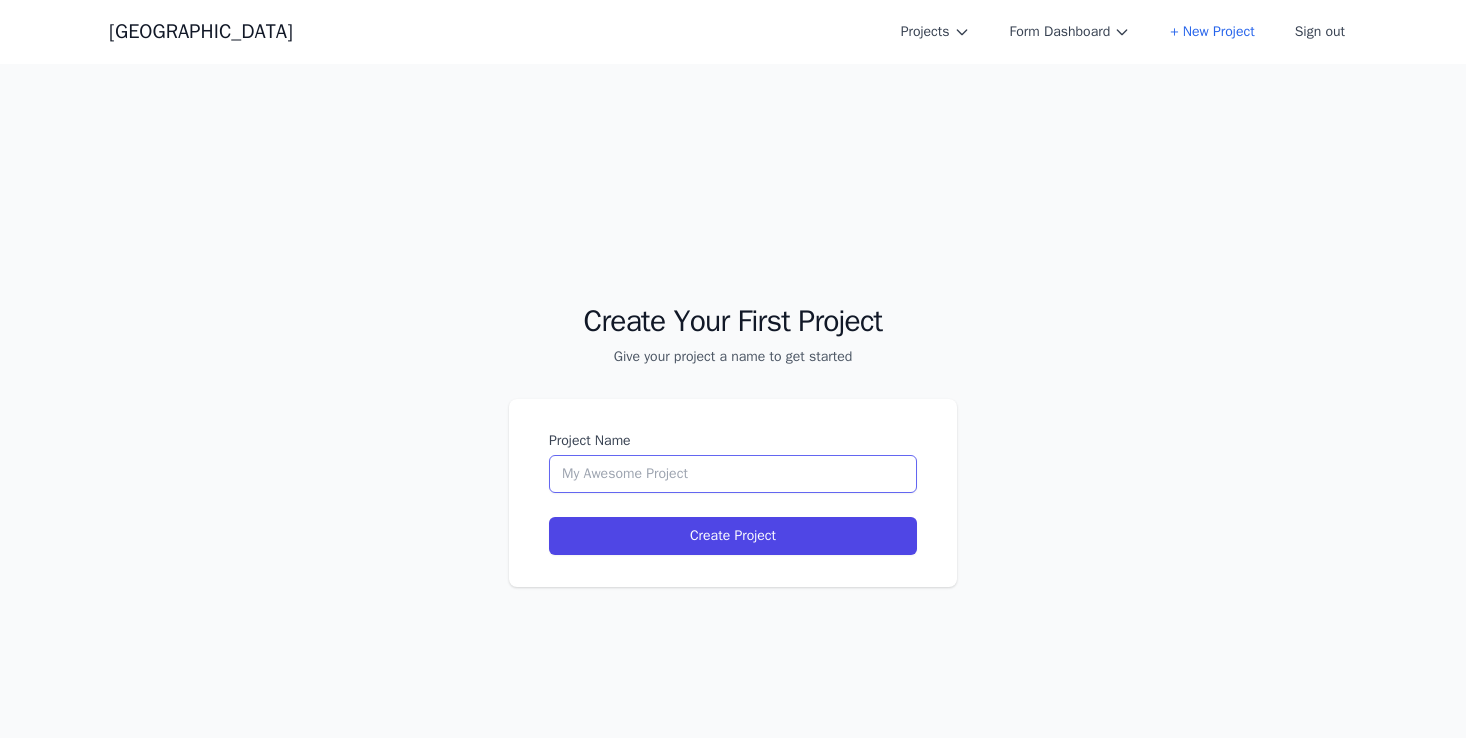 click on "Project Name" at bounding box center (733, 474) 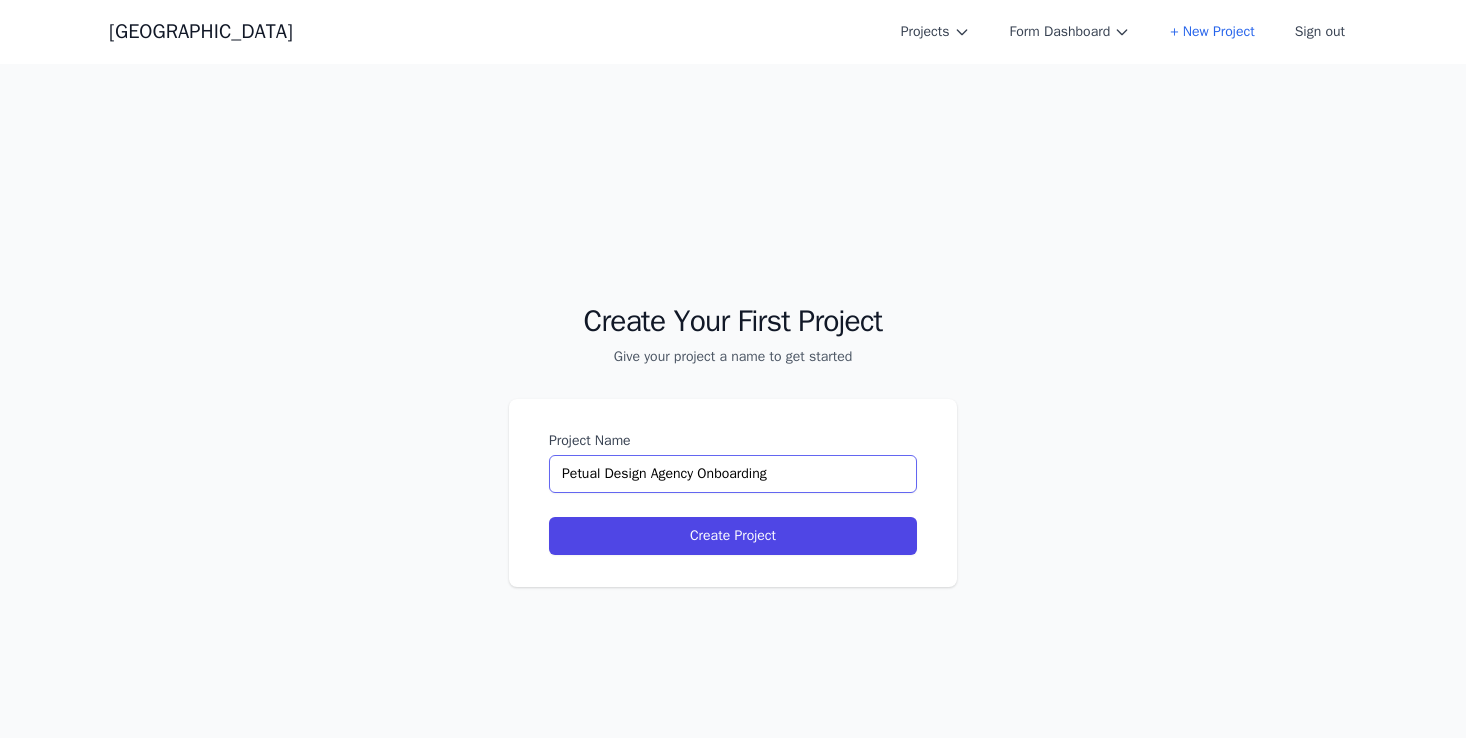 type on "Petual Design Agency Onboarding" 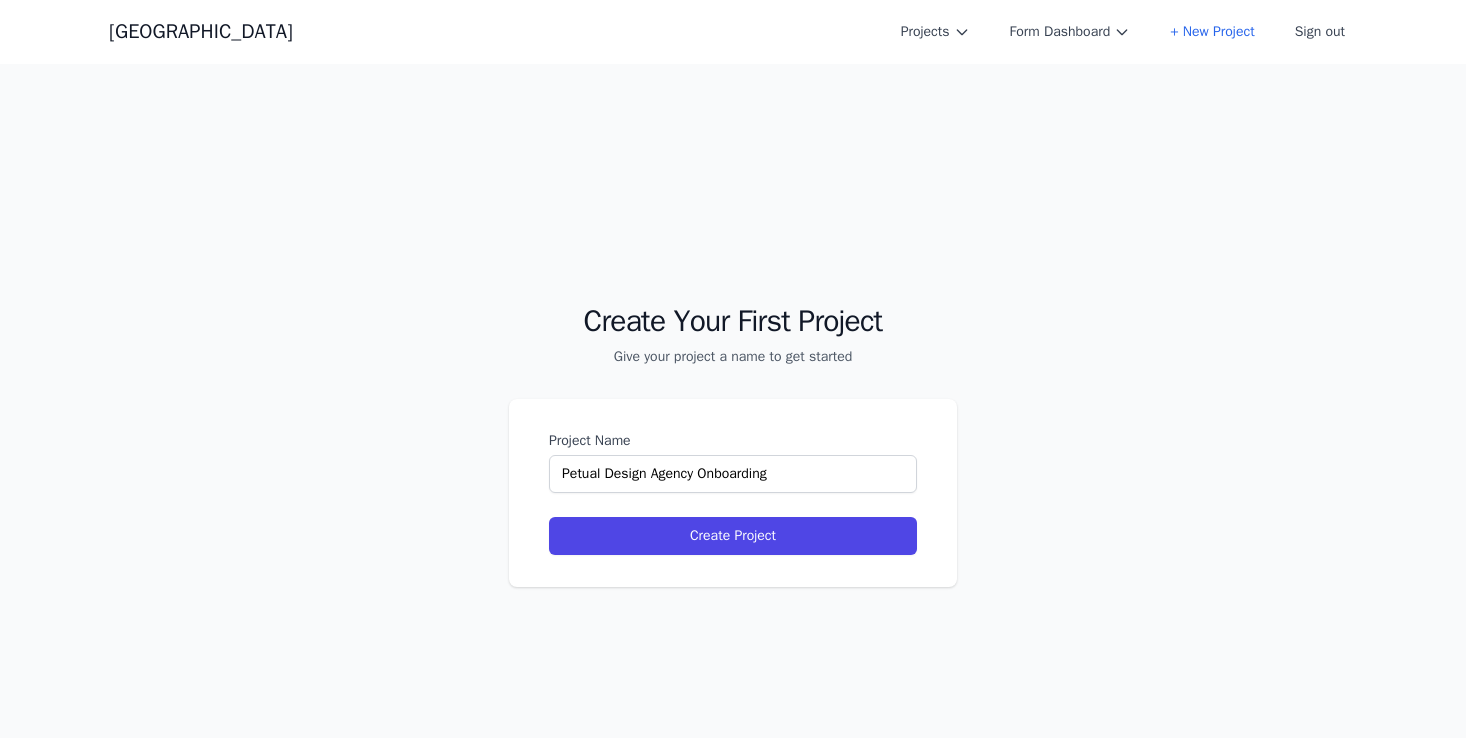 select on "xl" 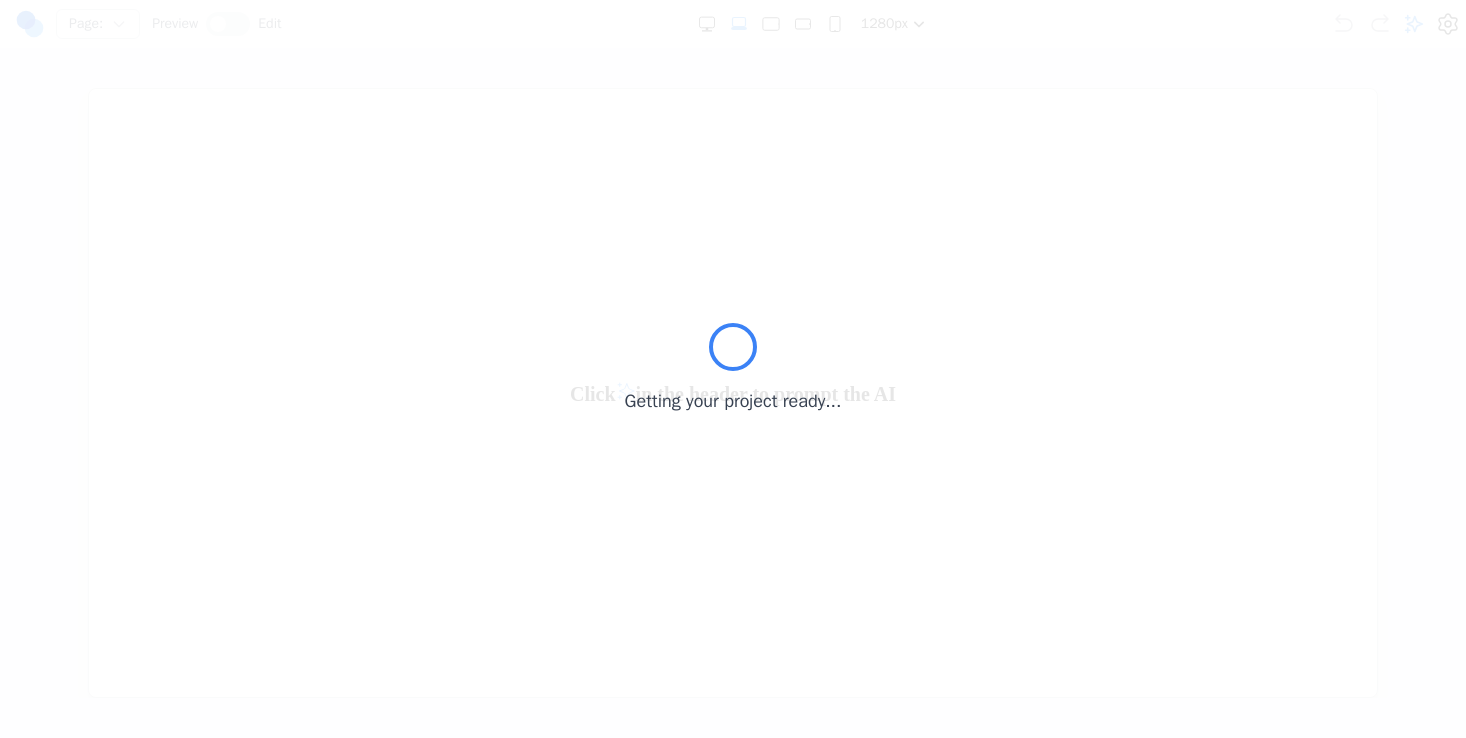 scroll, scrollTop: 0, scrollLeft: 0, axis: both 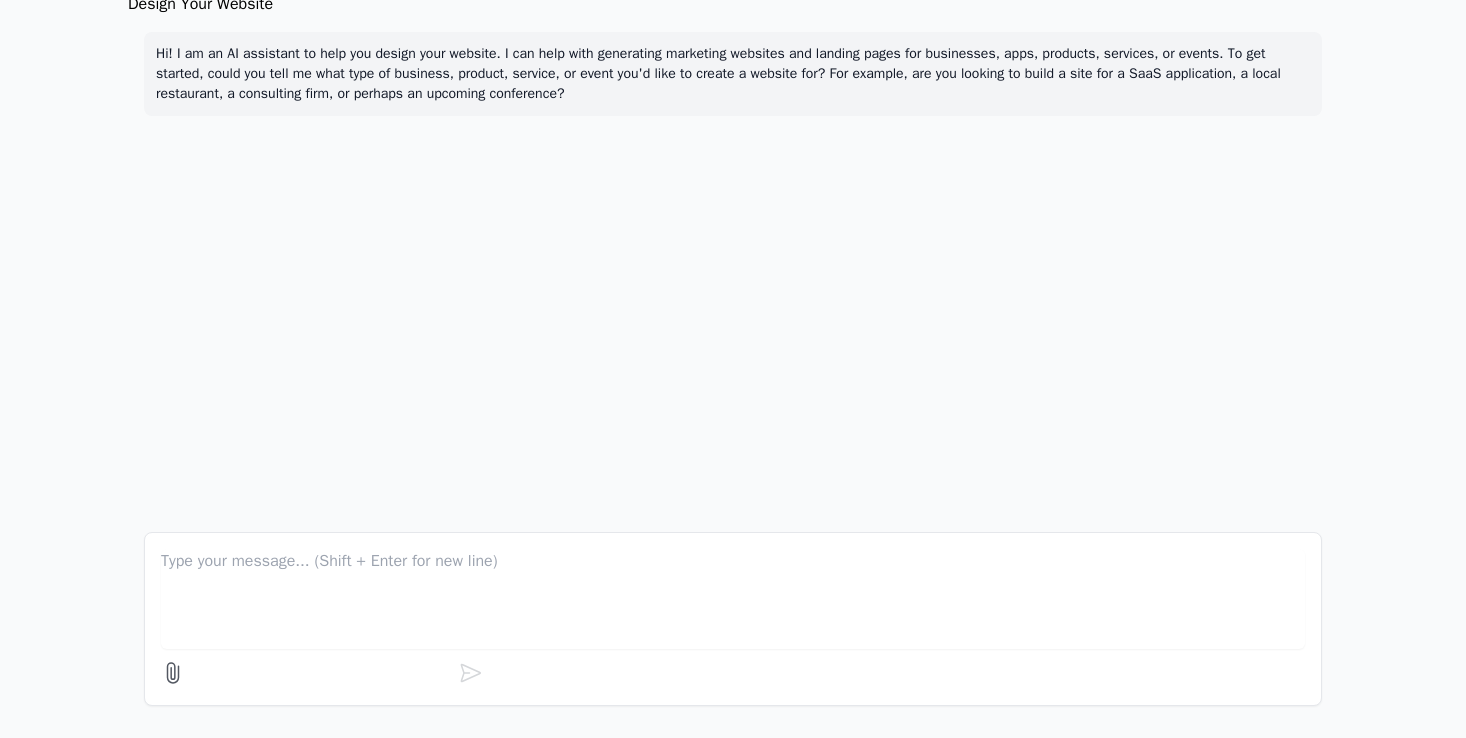 click at bounding box center [733, 599] 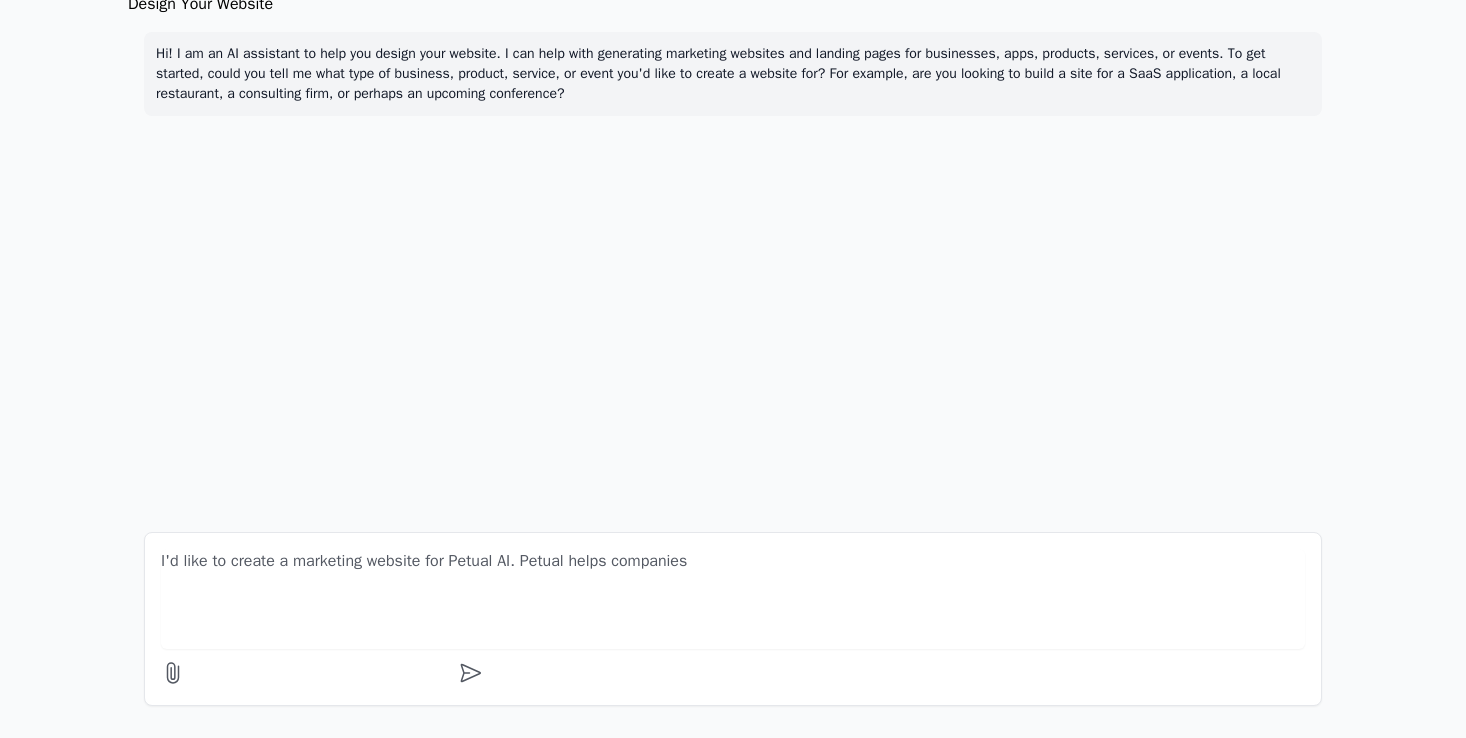 paste on "Focus on higher order risk through increased assurance and audit automation" 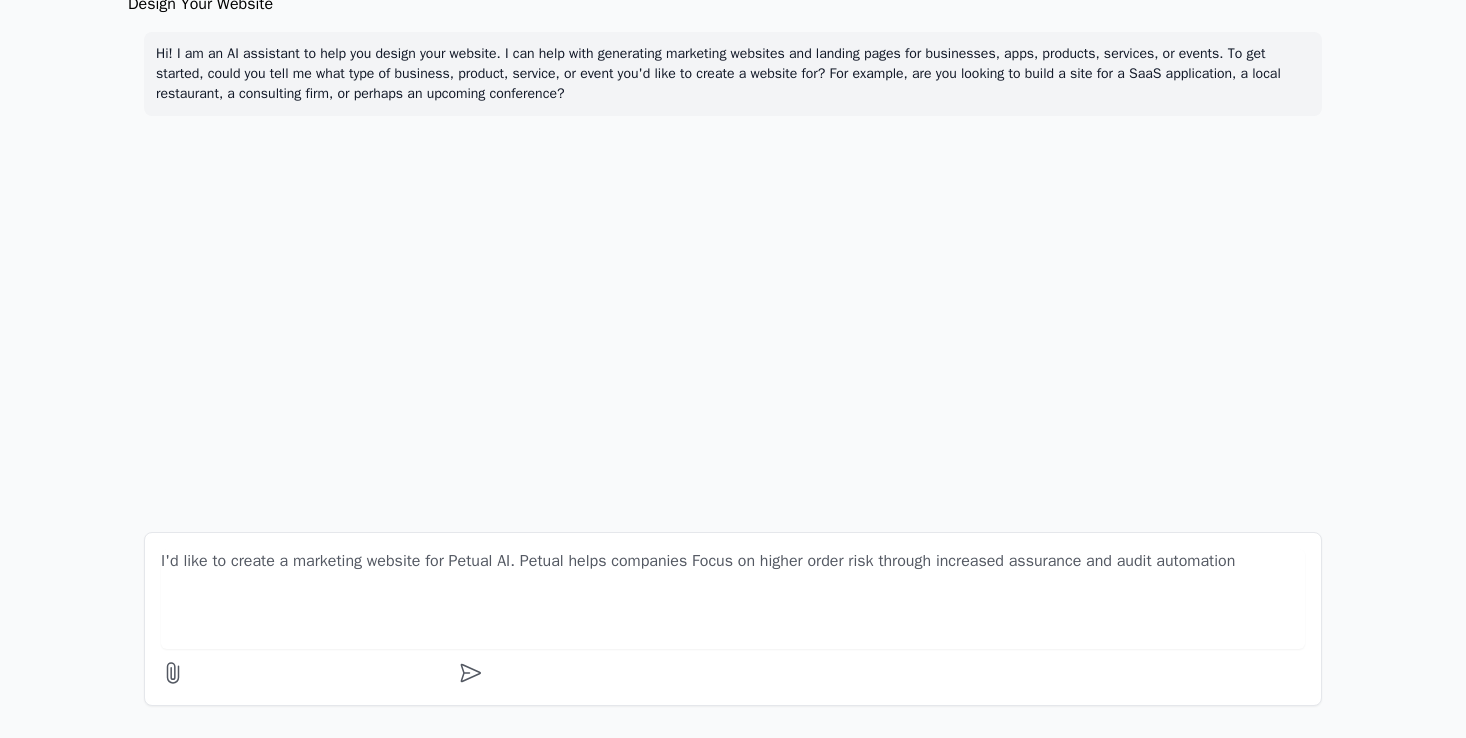 click on "I'd like to create a marketing website for Petual AI. Petual helps companies Focus on higher order risk through increased assurance and audit automation" at bounding box center [733, 599] 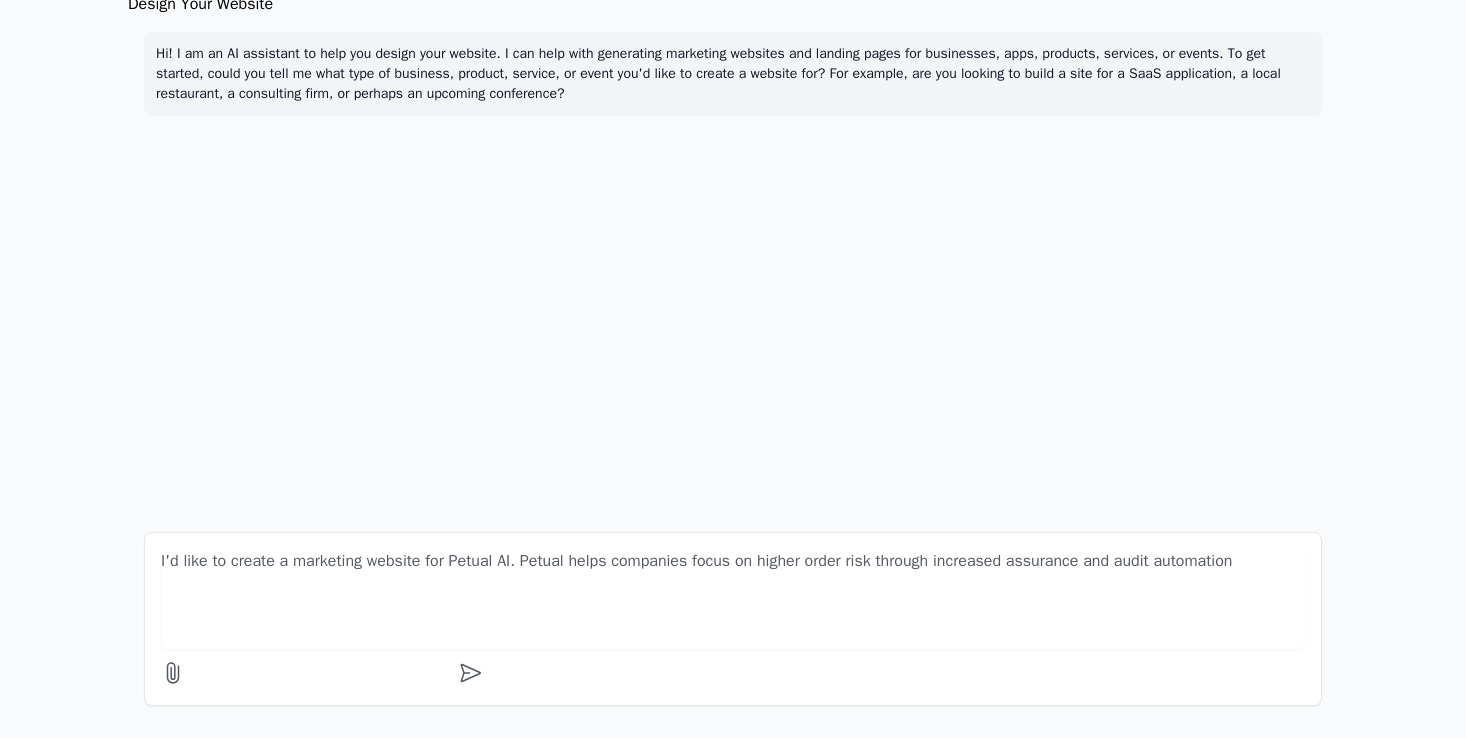 click on "I'd like to create a marketing website for Petual AI. Petual helps companies focus on higher order risk through increased assurance and audit automation" at bounding box center [733, 599] 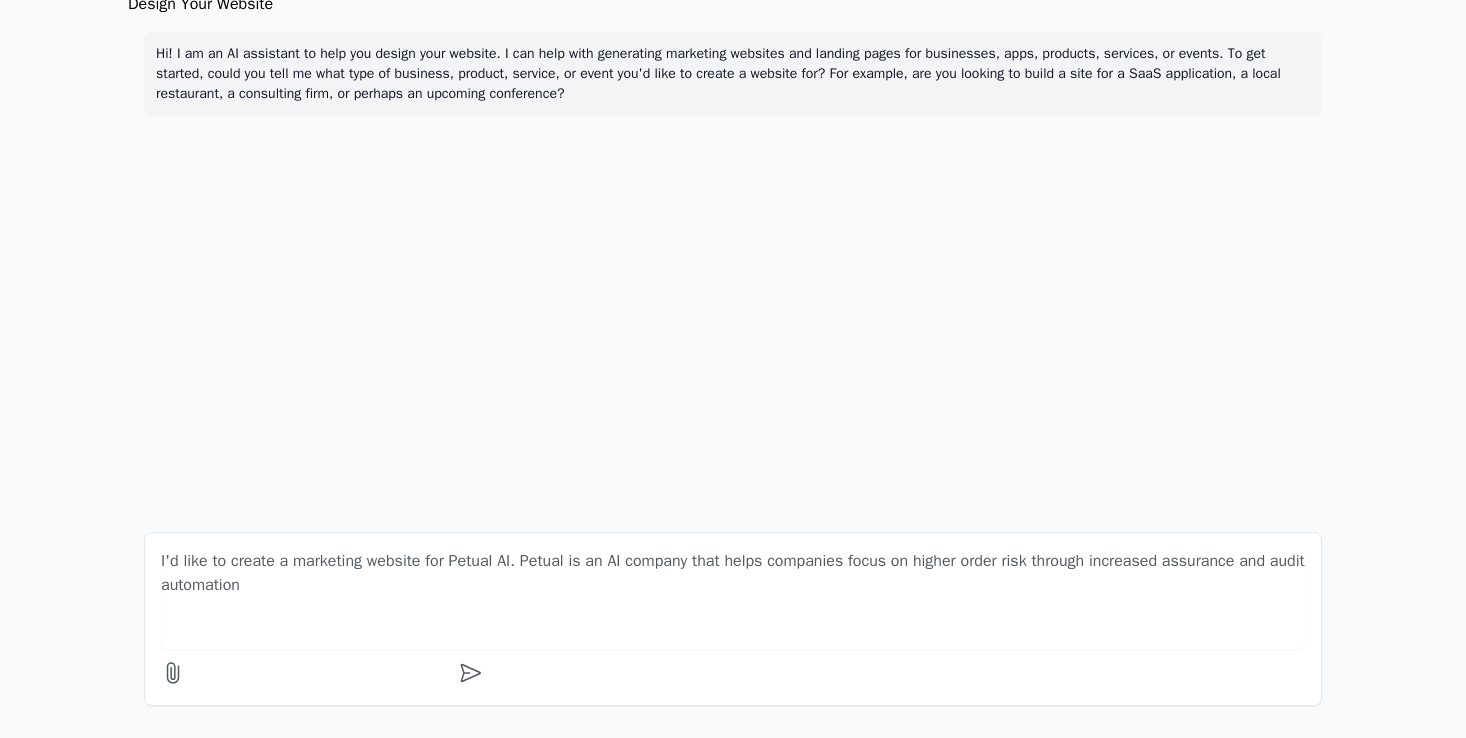 click on "I'd like to create a marketing website for Petual AI. Petual is an AI company that helps companies focus on higher order risk through increased assurance and audit automation" at bounding box center (733, 599) 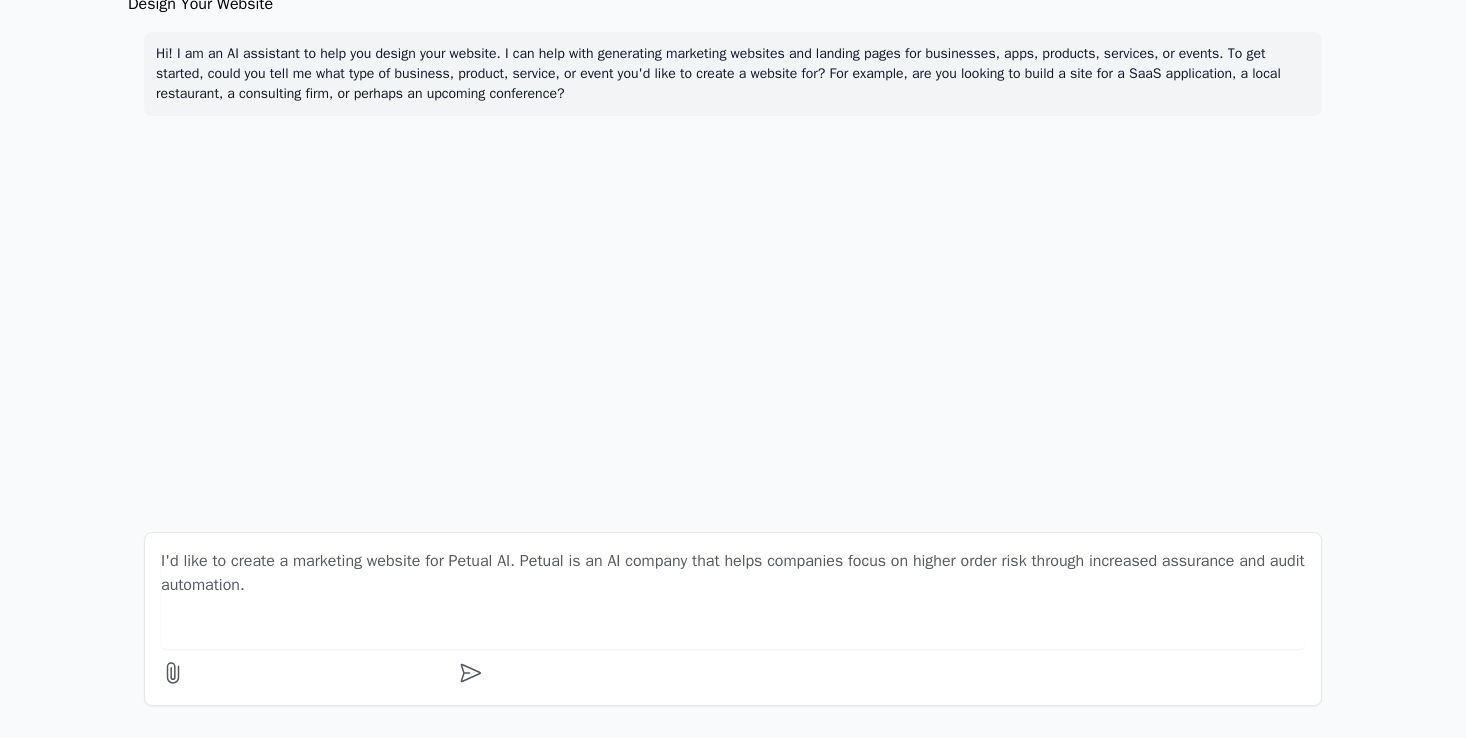 paste on "Built to enhance your audit and risk management practices" 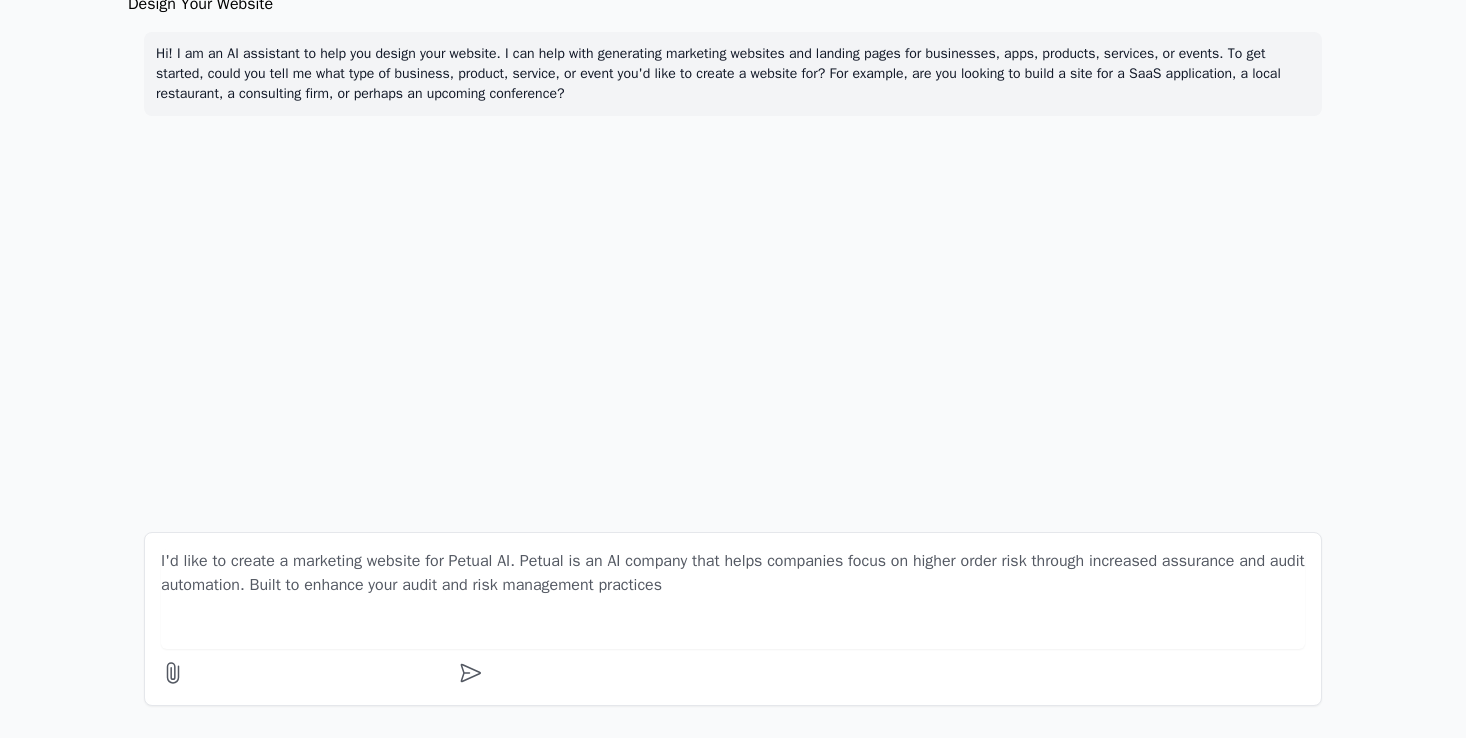click on "I'd like to create a marketing website for Petual AI. Petual is an AI company that helps companies focus on higher order risk through increased assurance and audit automation. Built to enhance your audit and risk management practices" at bounding box center [733, 599] 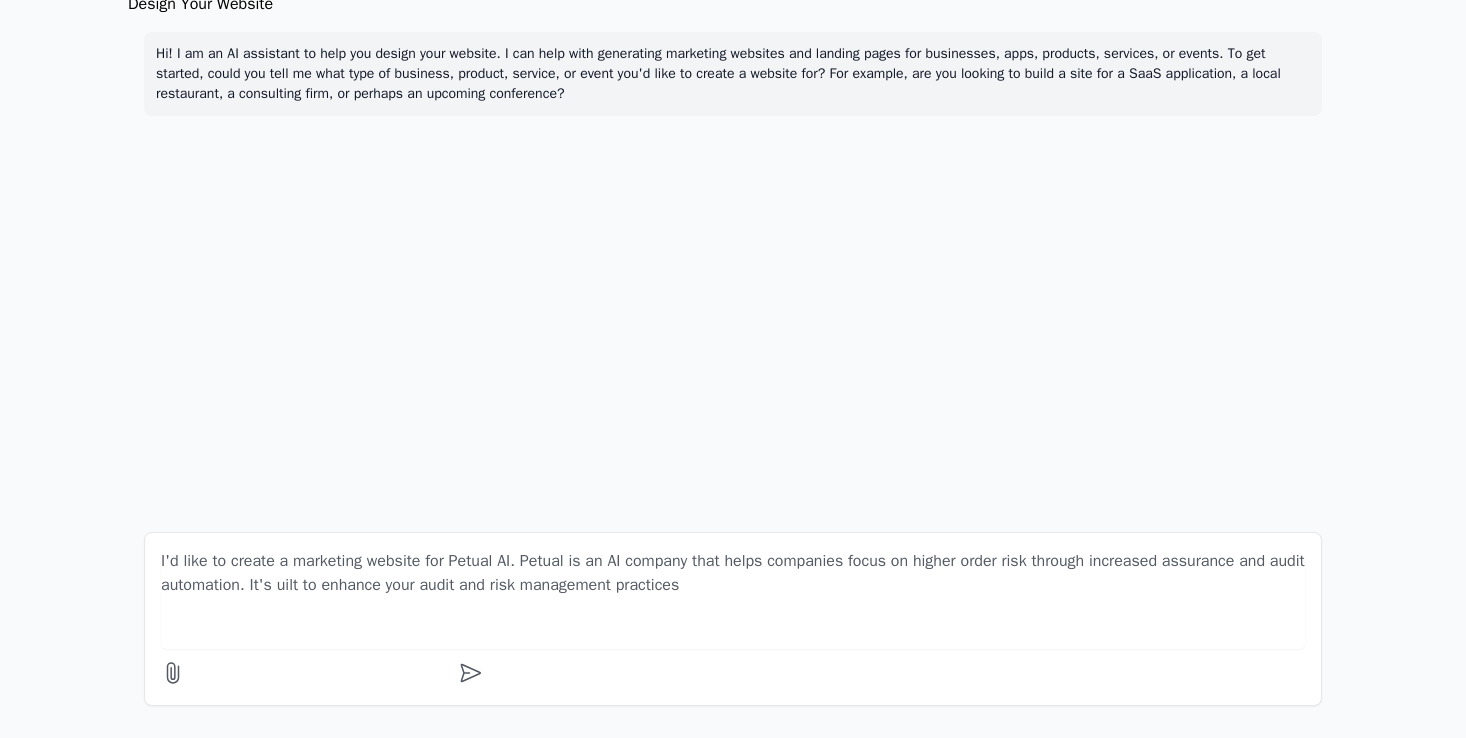 type on "I'd like to create a marketing website for Petual AI. Petual is an AI company that helps companies focus on higher order risk through increased assurance and audit automation. It's built to enhance your audit and risk management practices" 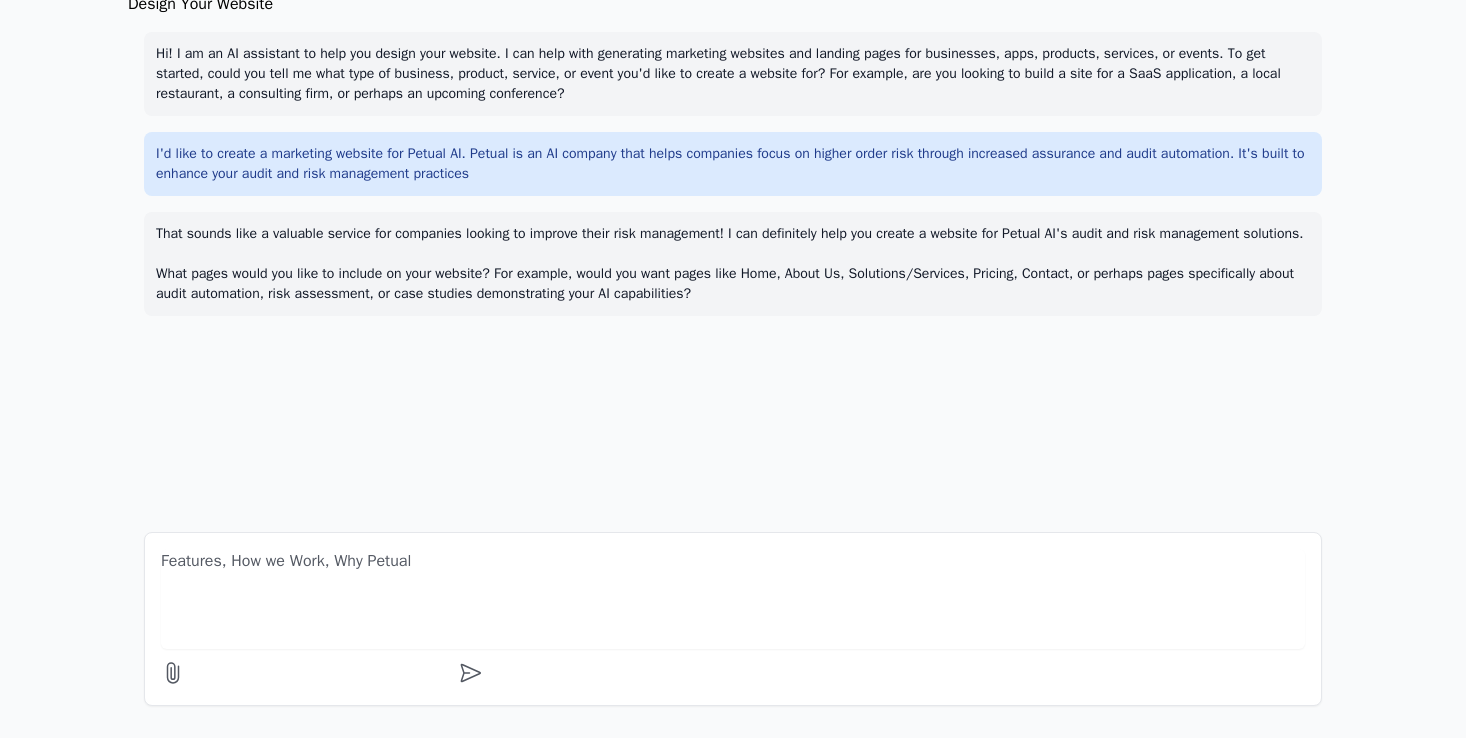 click on "Features, How we Work, Why Petual" at bounding box center (733, 599) 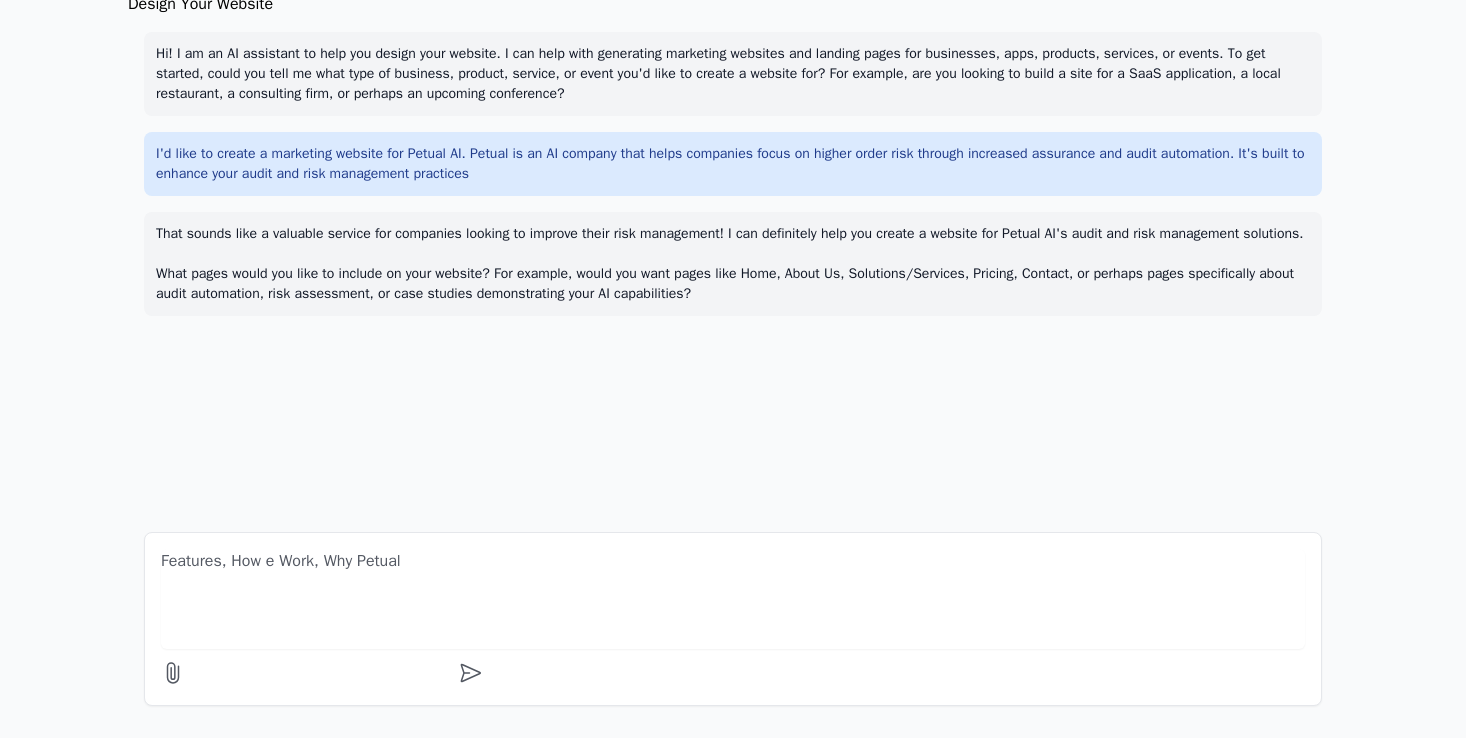 type on "Features, How We Work, Why Petual" 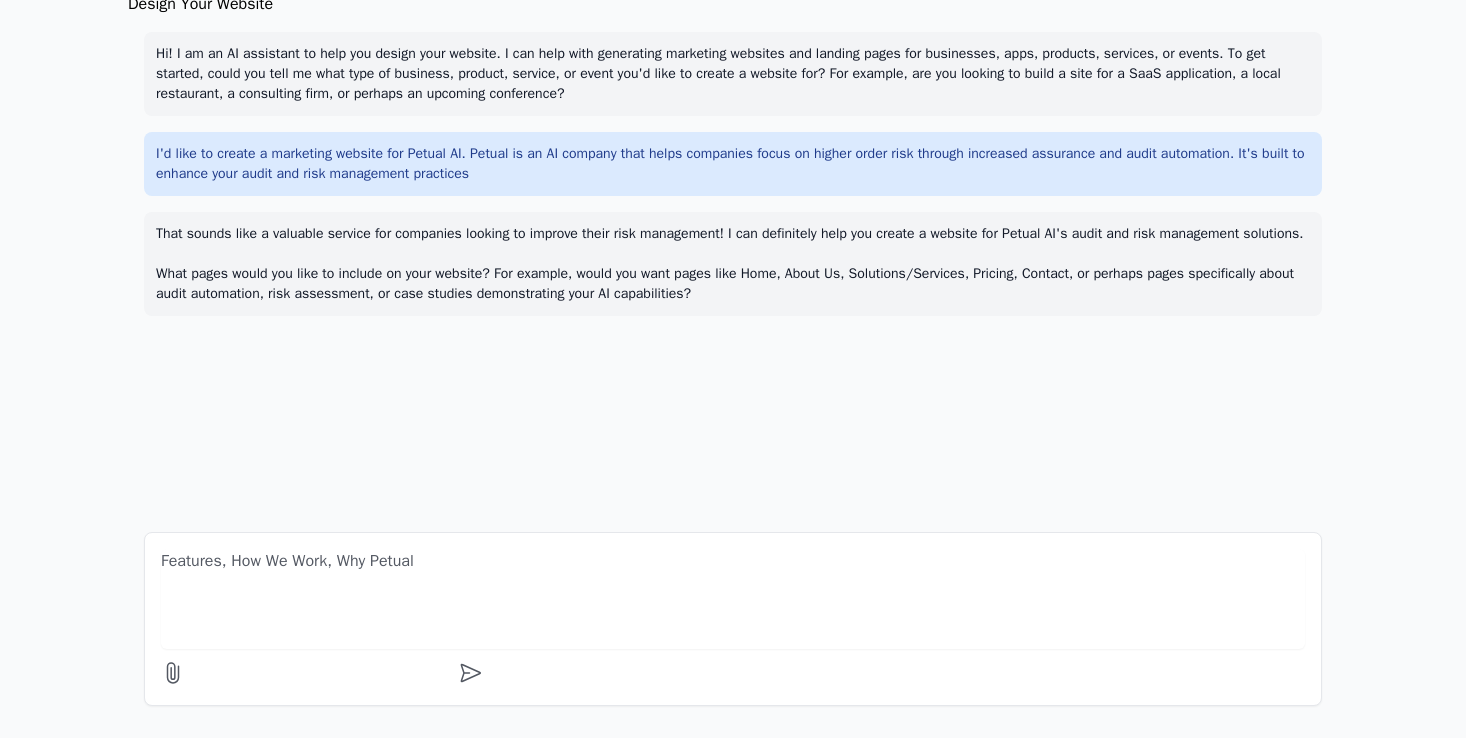 click on "Features, How We Work, Why Petual" at bounding box center [733, 599] 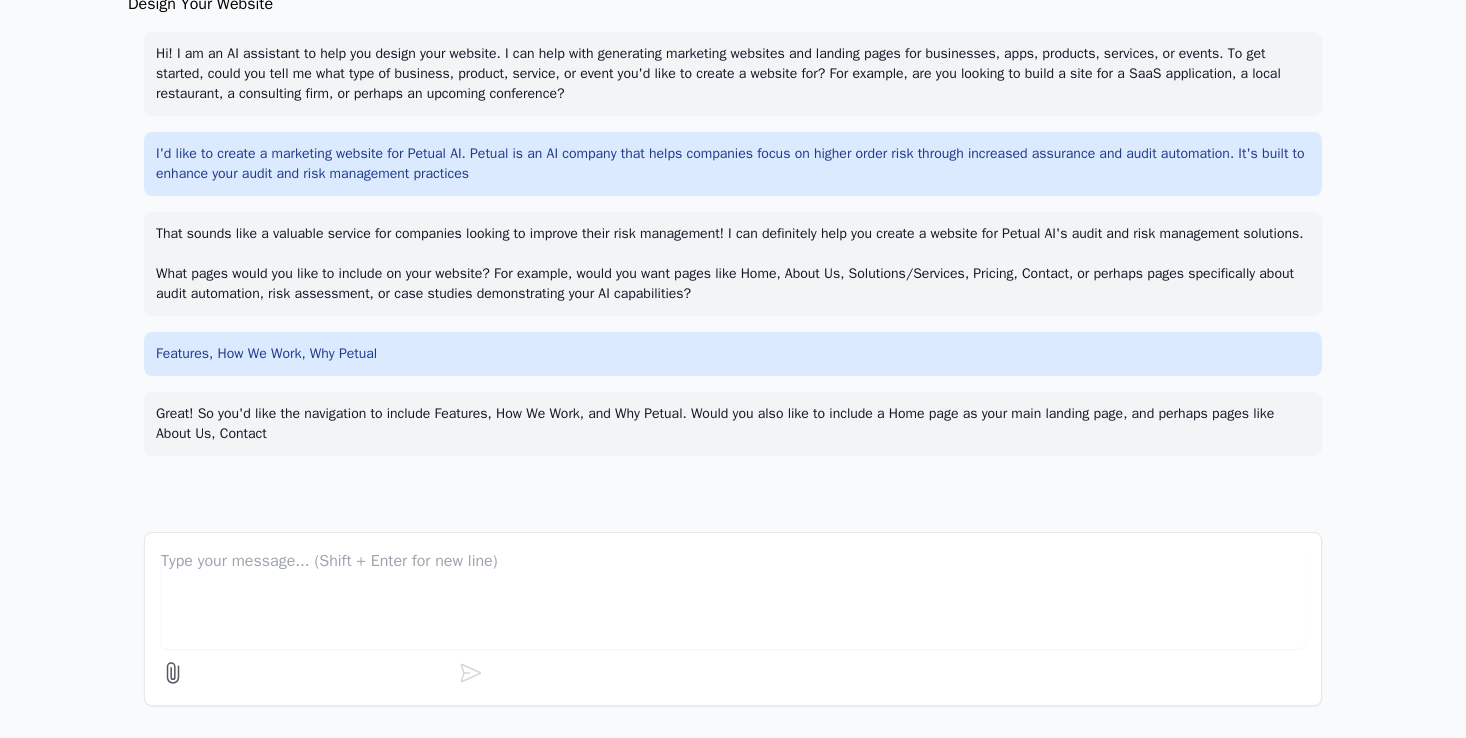 scroll, scrollTop: 12, scrollLeft: 0, axis: vertical 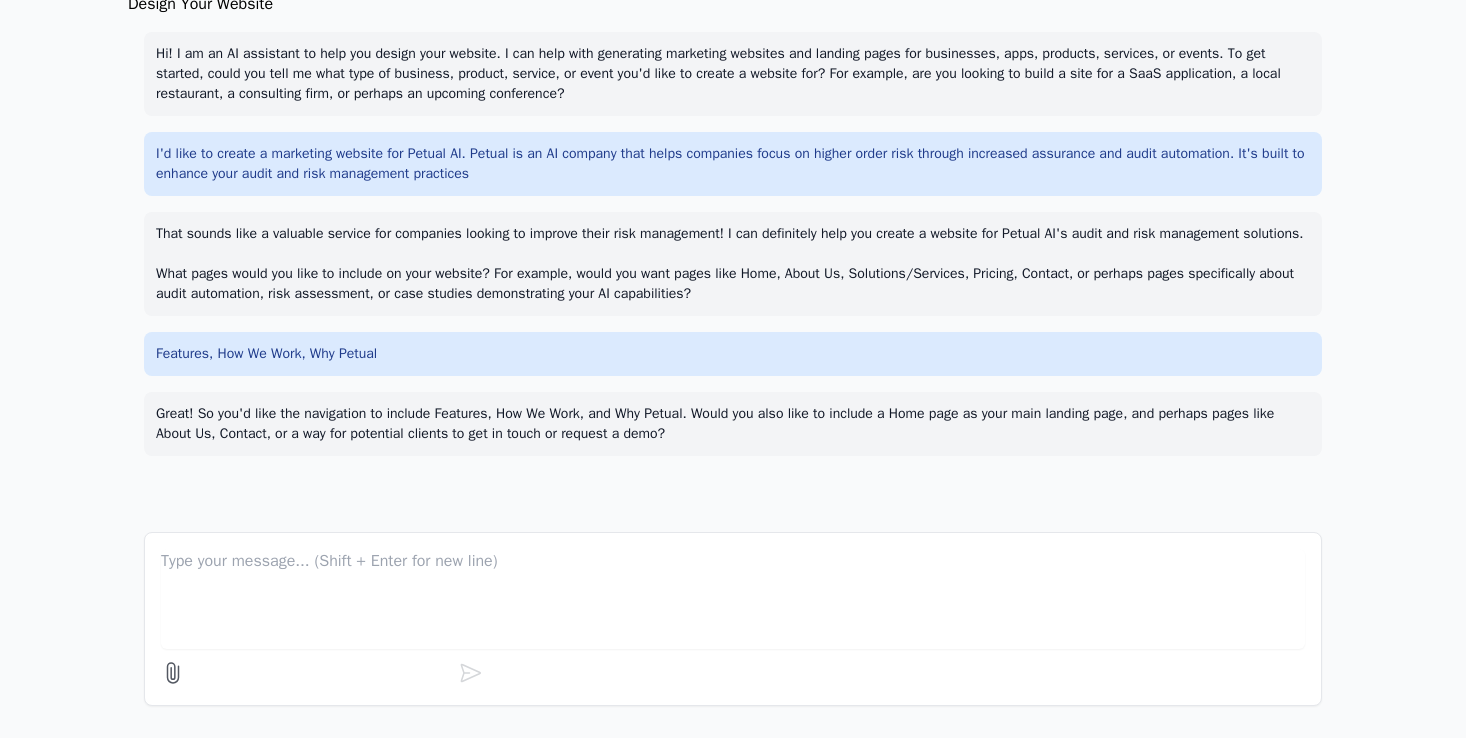 click at bounding box center [733, 599] 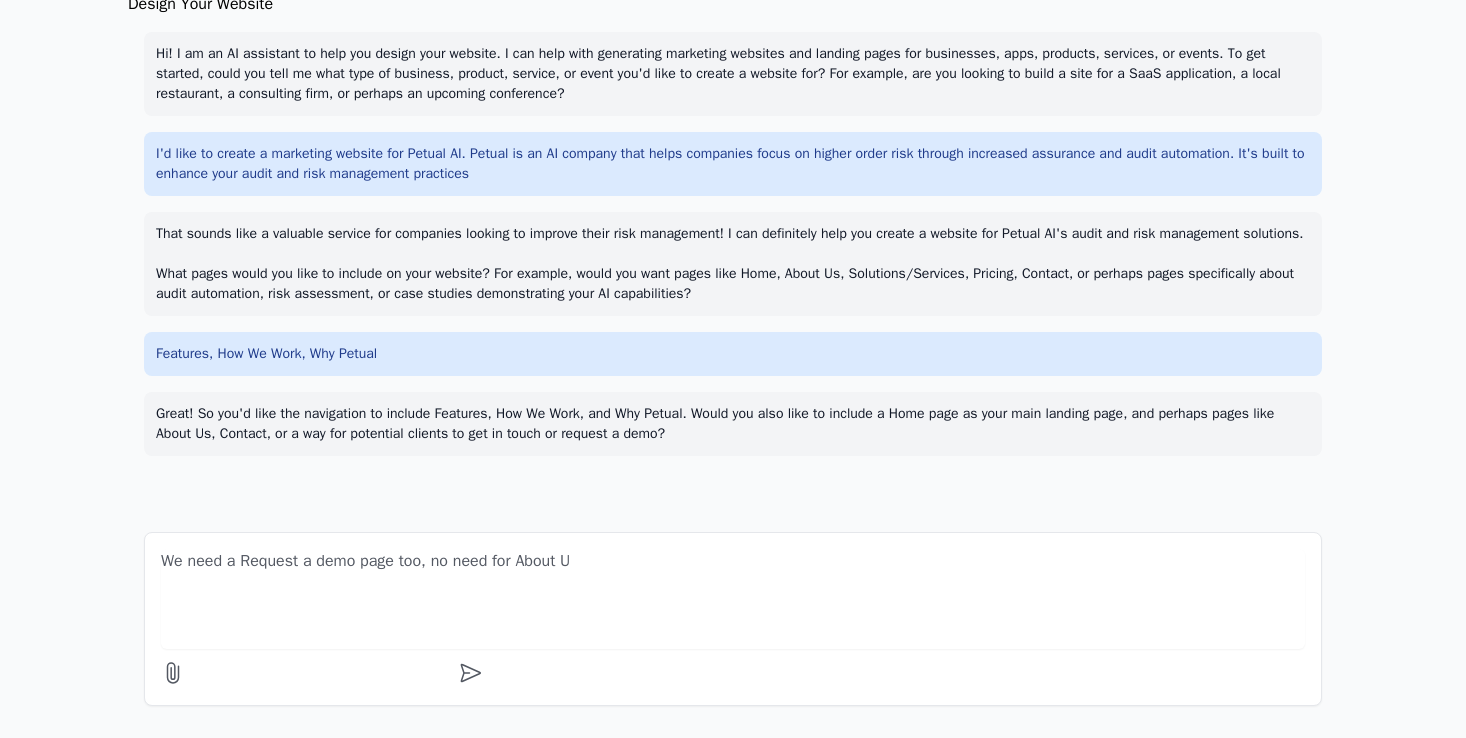 type on "We need a Request a demo page too, no need for About Us" 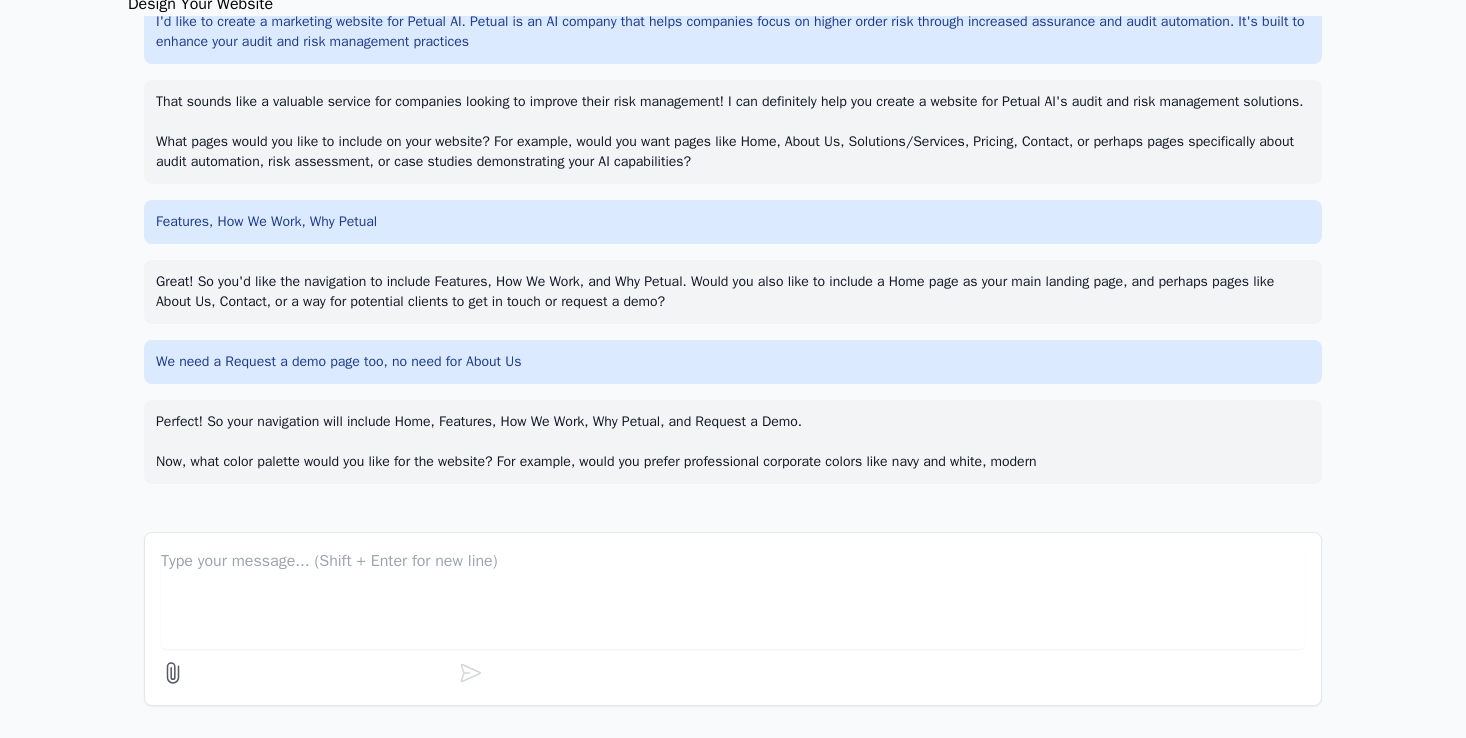 scroll, scrollTop: 192, scrollLeft: 0, axis: vertical 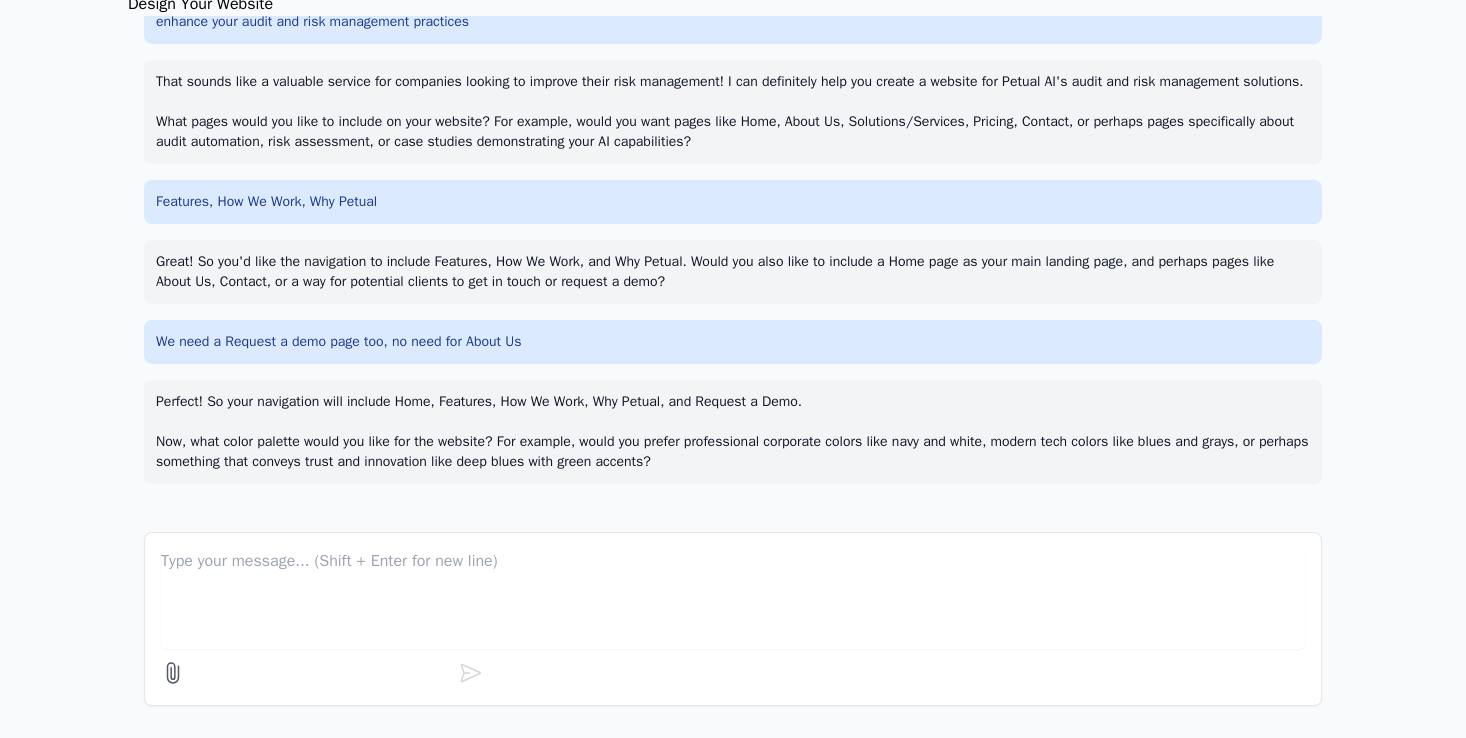 click at bounding box center (733, 599) 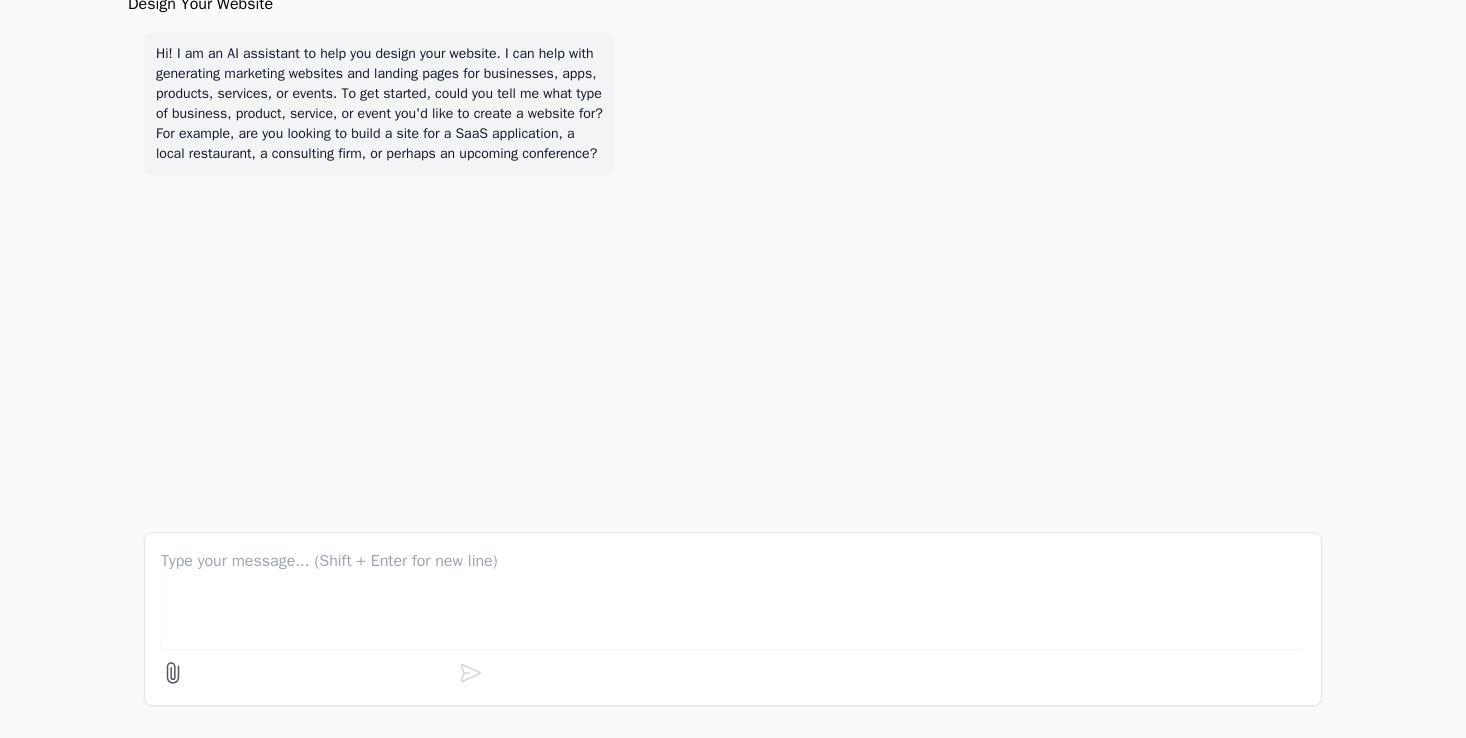 scroll, scrollTop: 0, scrollLeft: 0, axis: both 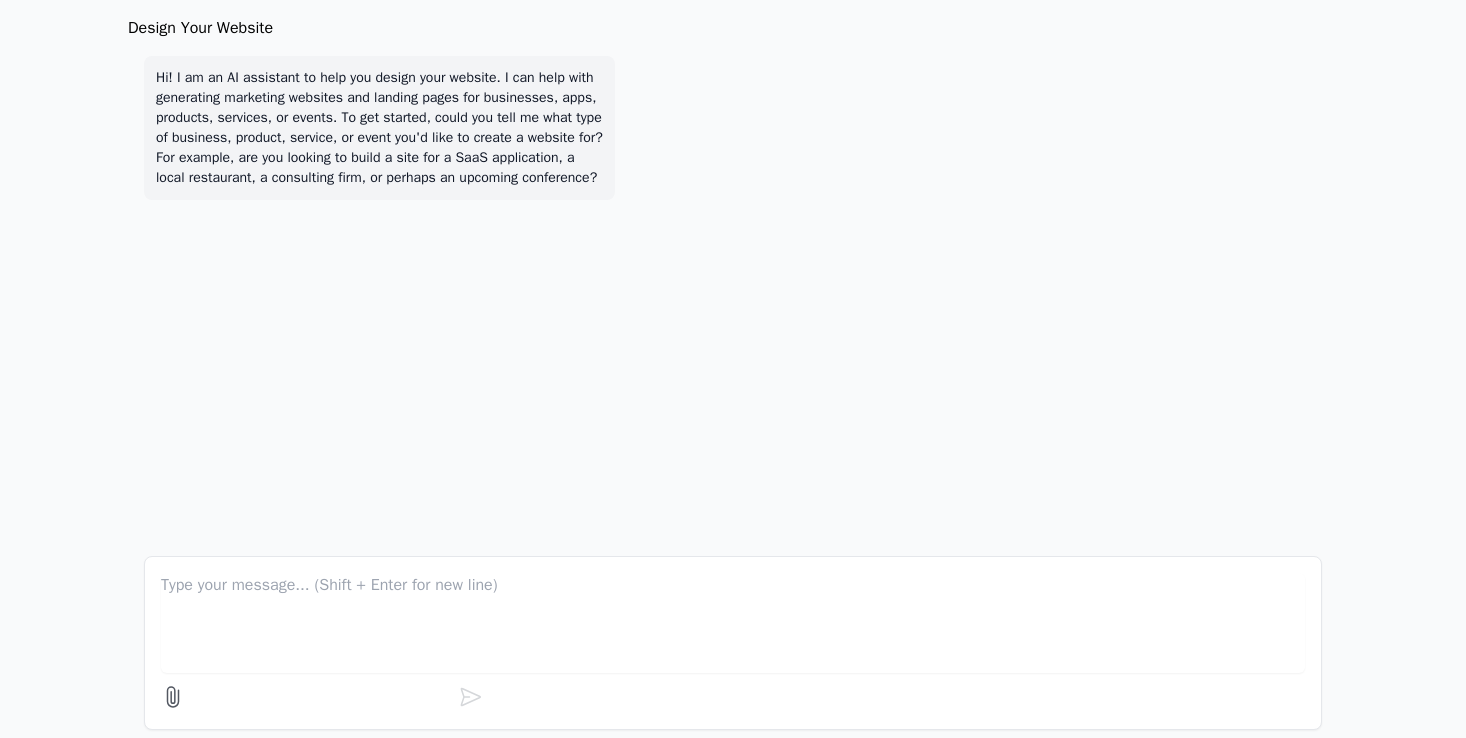 click at bounding box center [733, 623] 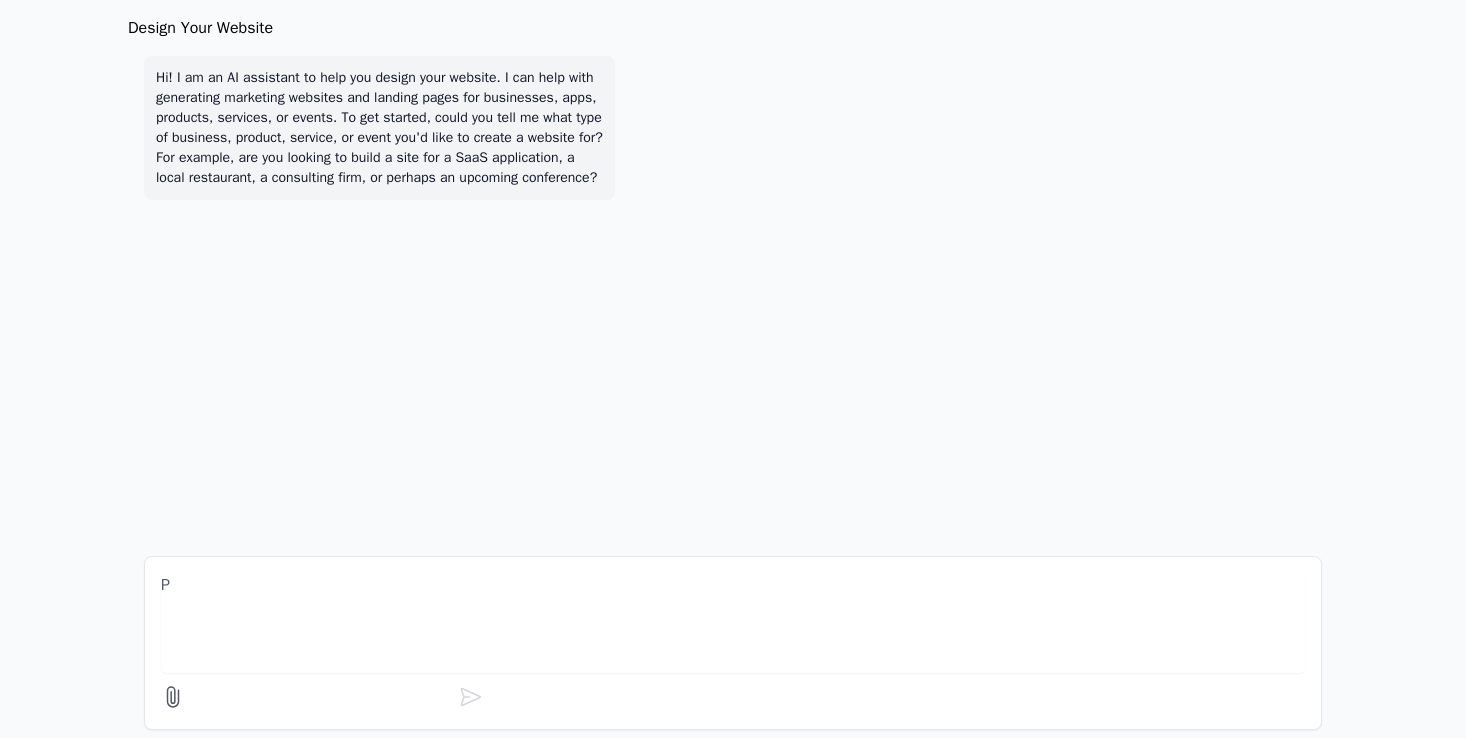 scroll, scrollTop: 24, scrollLeft: 0, axis: vertical 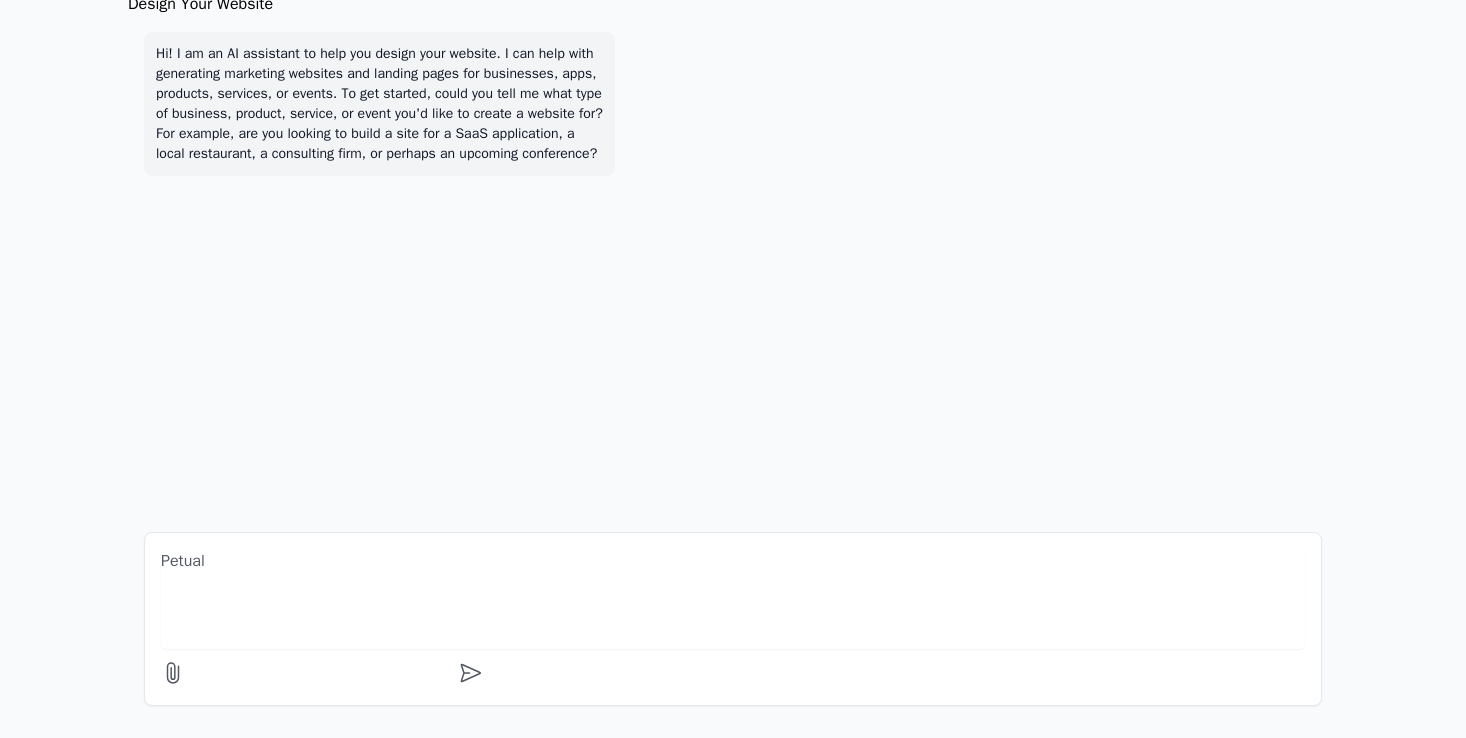 type on "Petual" 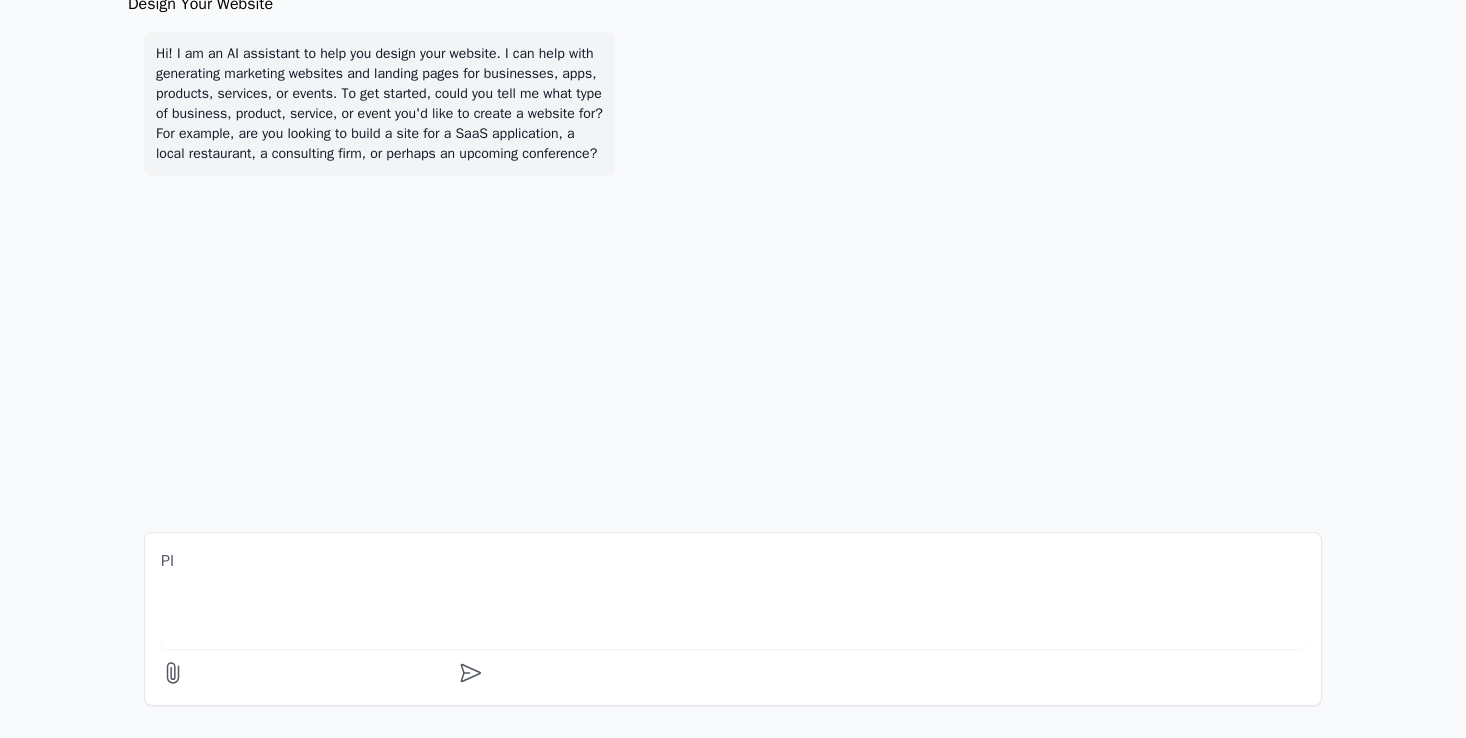 type on "P" 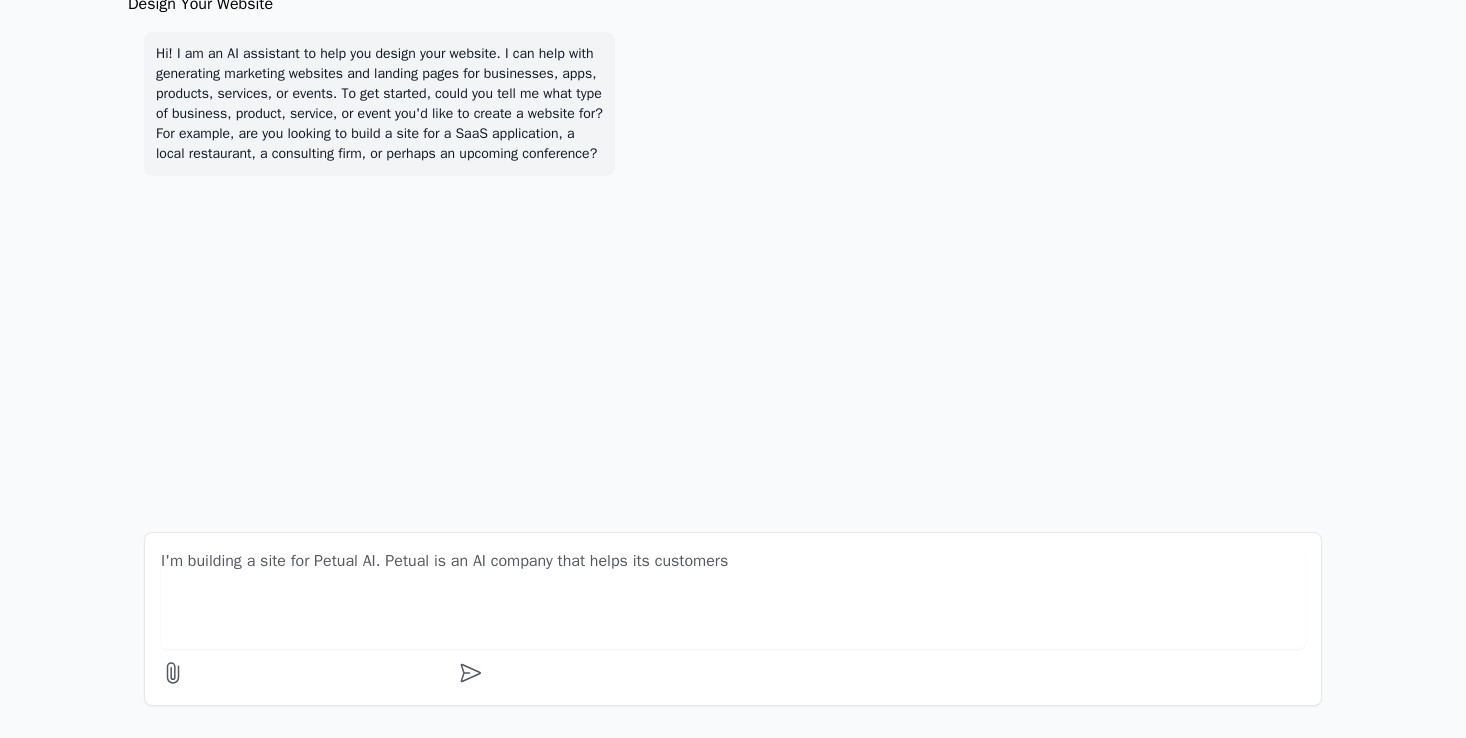 paste on "Focus on higher order risk through increased assurance and audit automation" 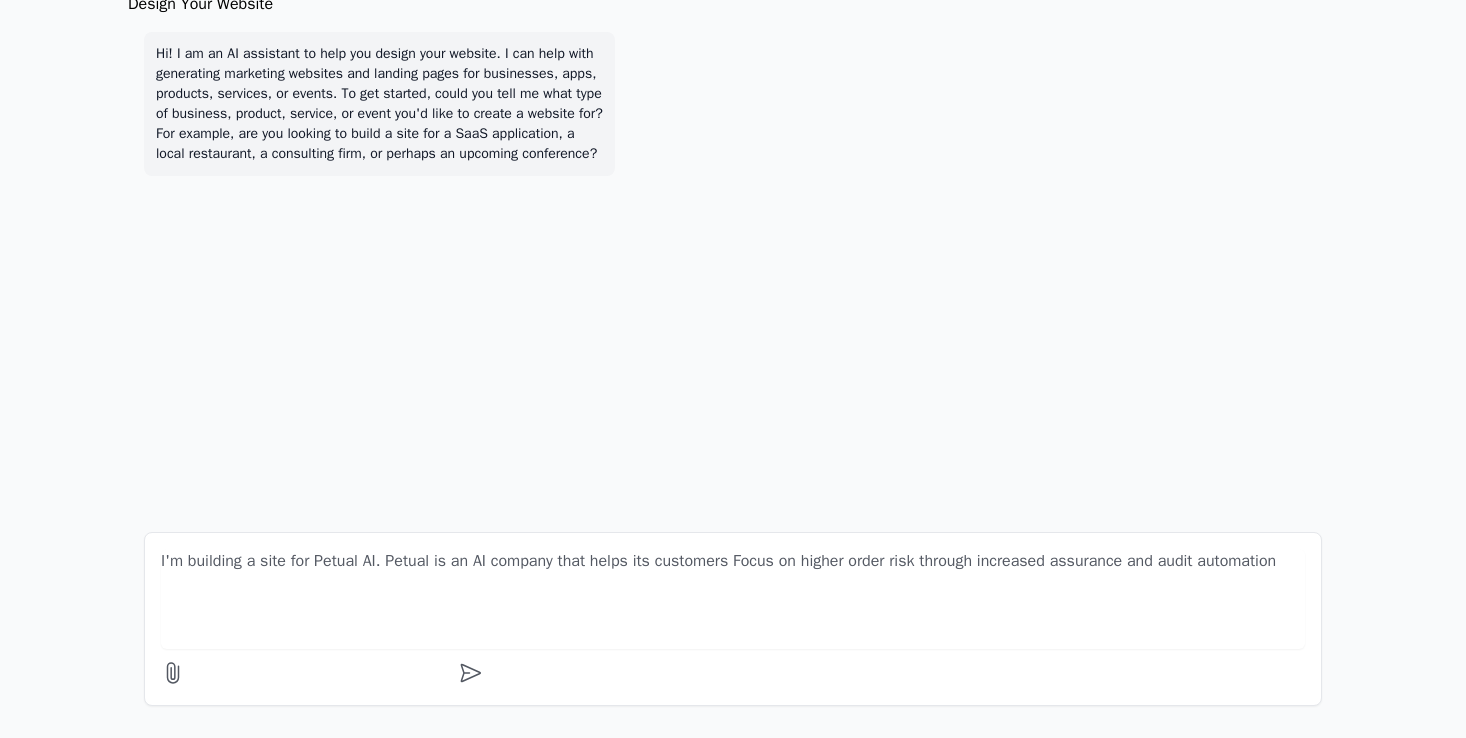 click on "I'm building a site for Petual AI. Petual is an AI company that helps its customers Focus on higher order risk through increased assurance and audit automation" at bounding box center [733, 599] 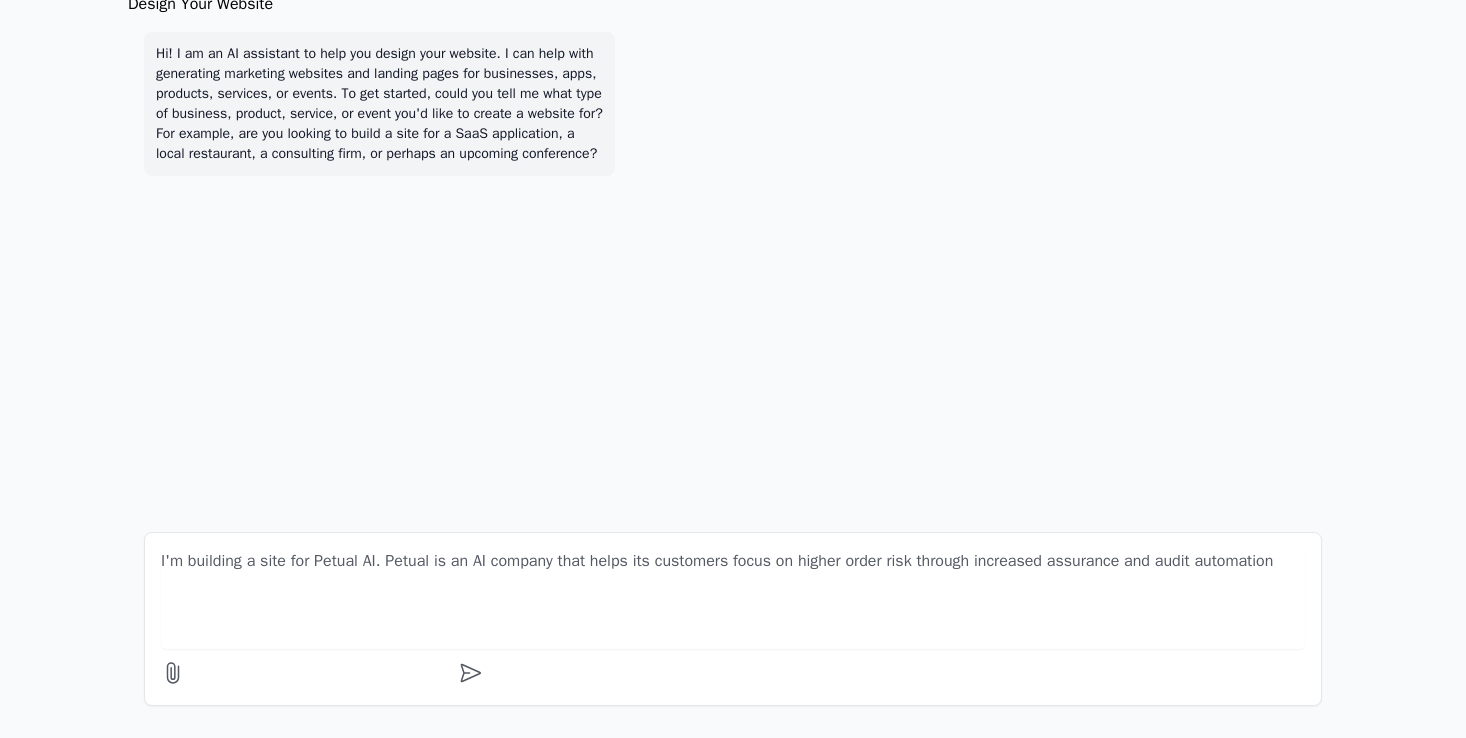 click on "I'm building a site for Petual AI. Petual is an AI company that helps its customers focus on higher order risk through increased assurance and audit automation" at bounding box center (733, 599) 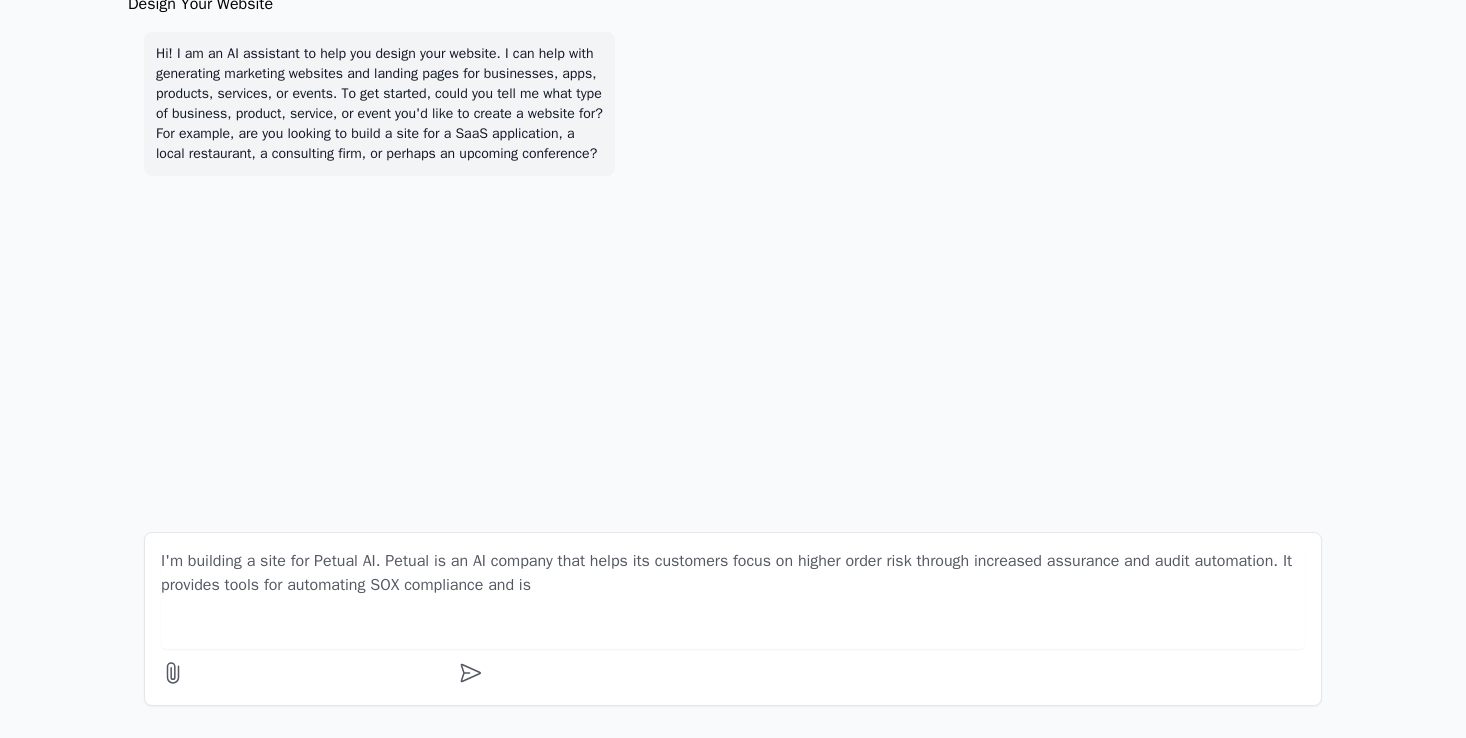 paste on "Built to enhance your audit and risk management practices" 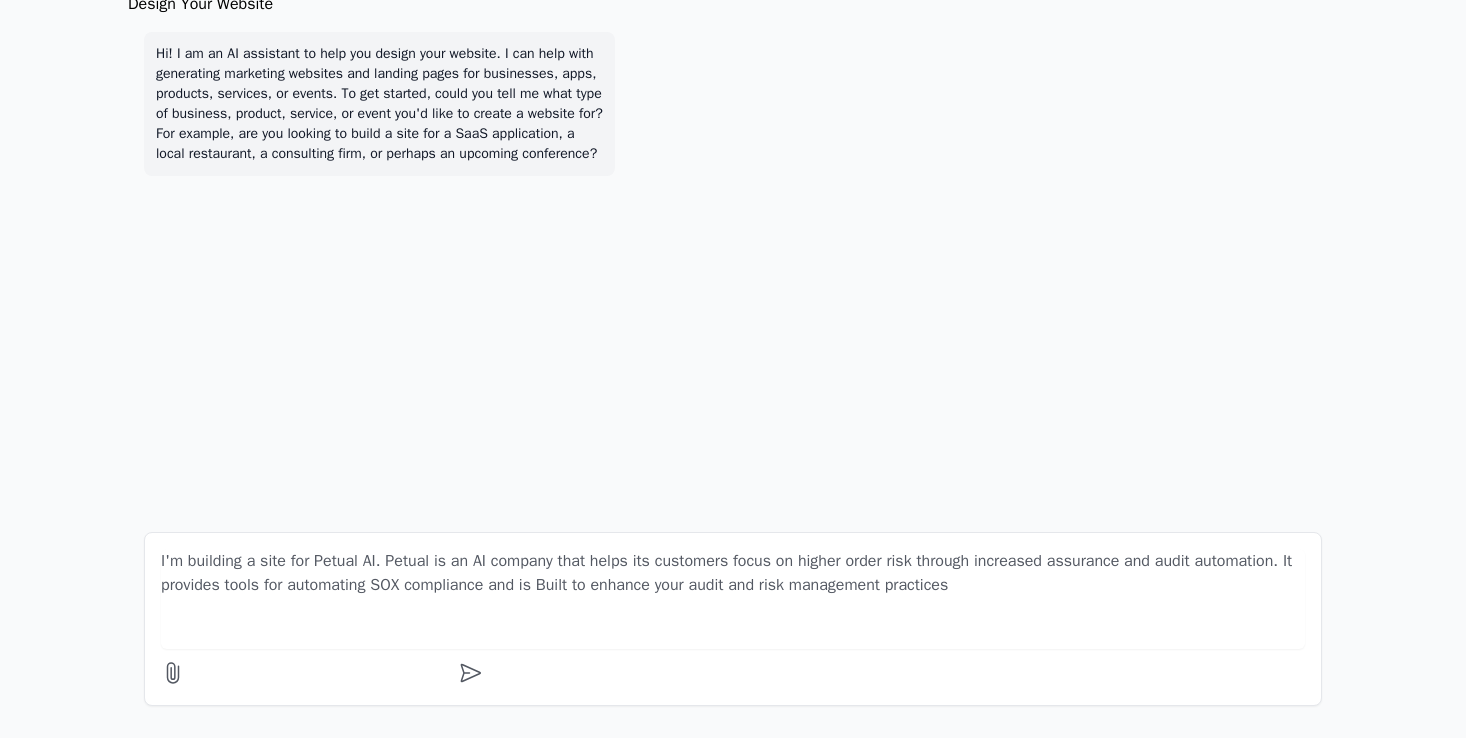 click on "I'm building a site for Petual AI. Petual is an AI company that helps its customers focus on higher order risk through increased assurance and audit automation. It provides tools for automating SOX compliance and is Built to enhance your audit and risk management practices" at bounding box center (733, 599) 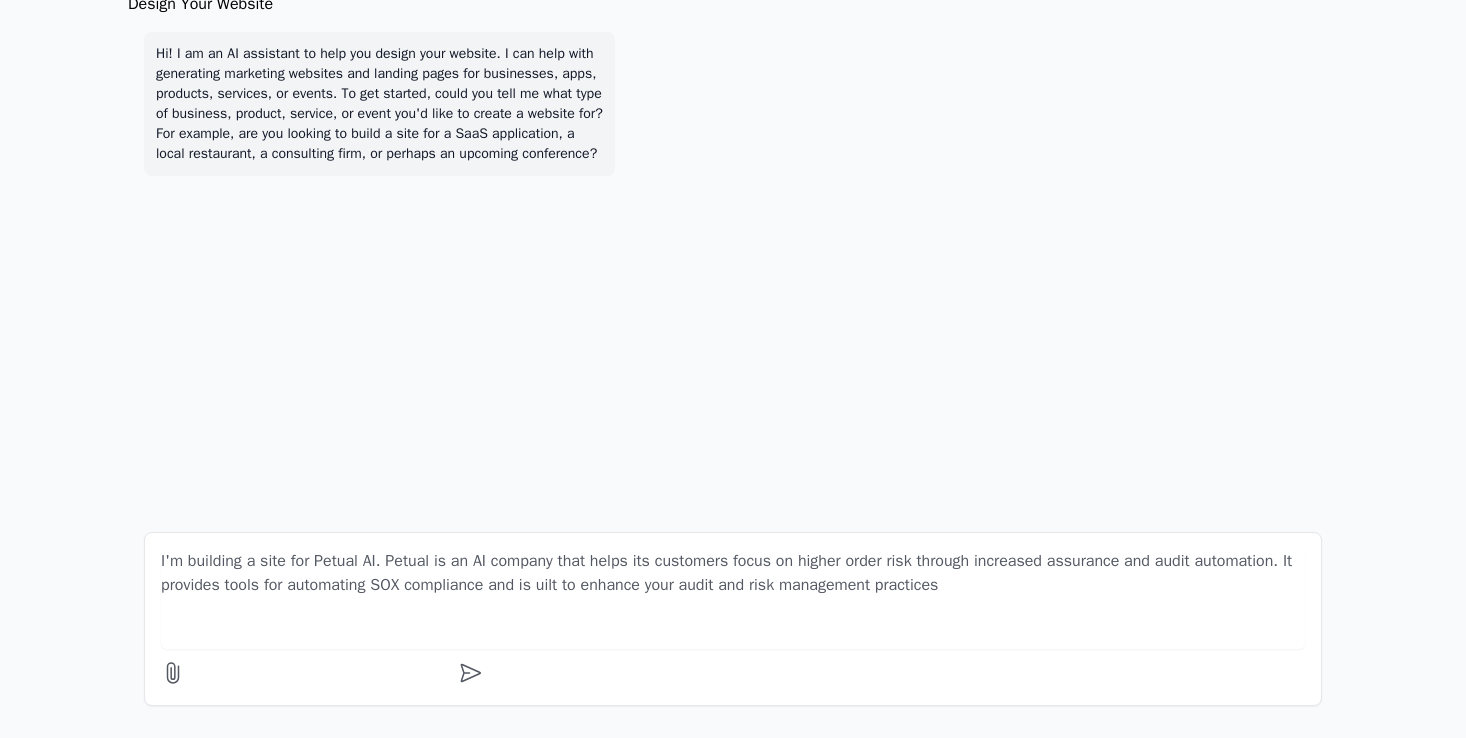 type on "I'm building a site for Petual AI. Petual is an AI company that helps its customers focus on higher order risk through increased assurance and audit automation. It provides tools for automating SOX compliance and is built to enhance your audit and risk management practices" 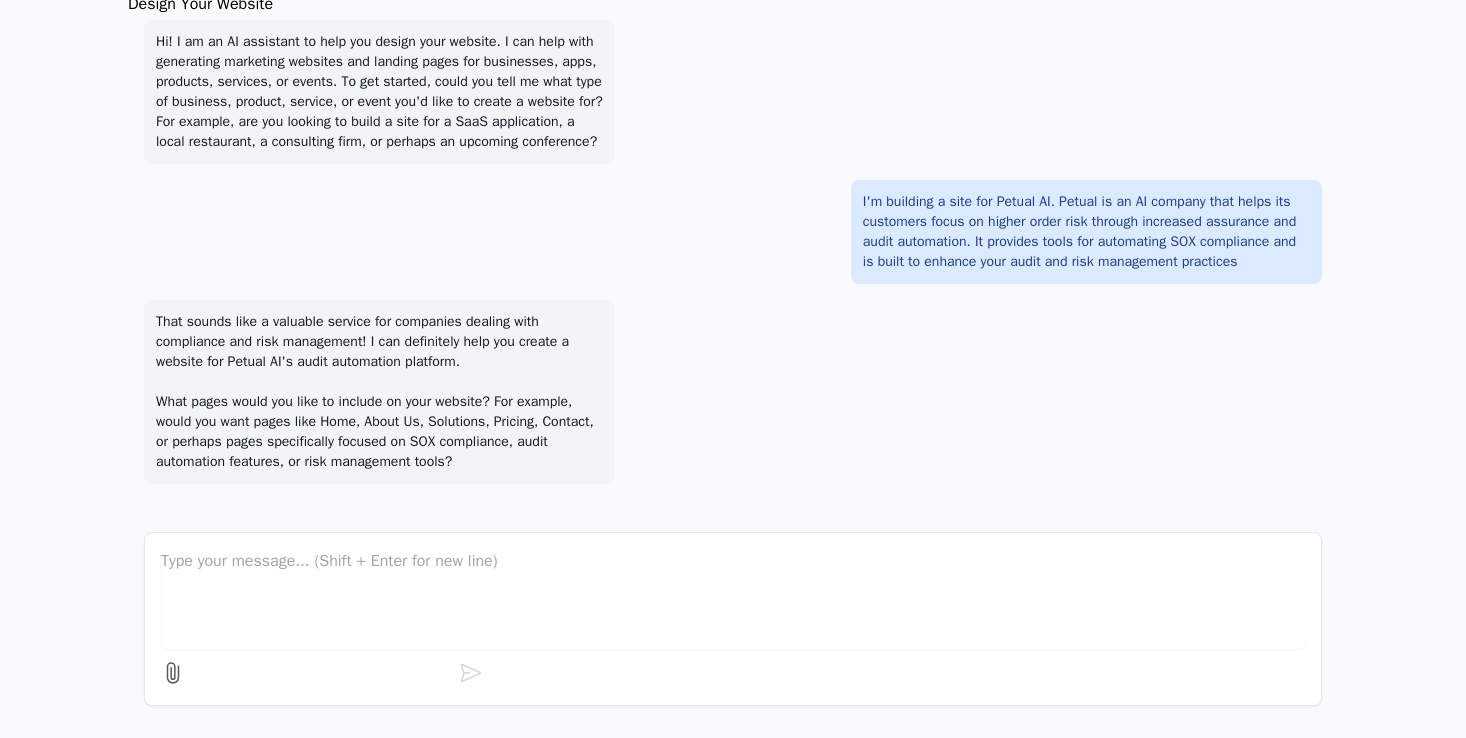scroll, scrollTop: 72, scrollLeft: 0, axis: vertical 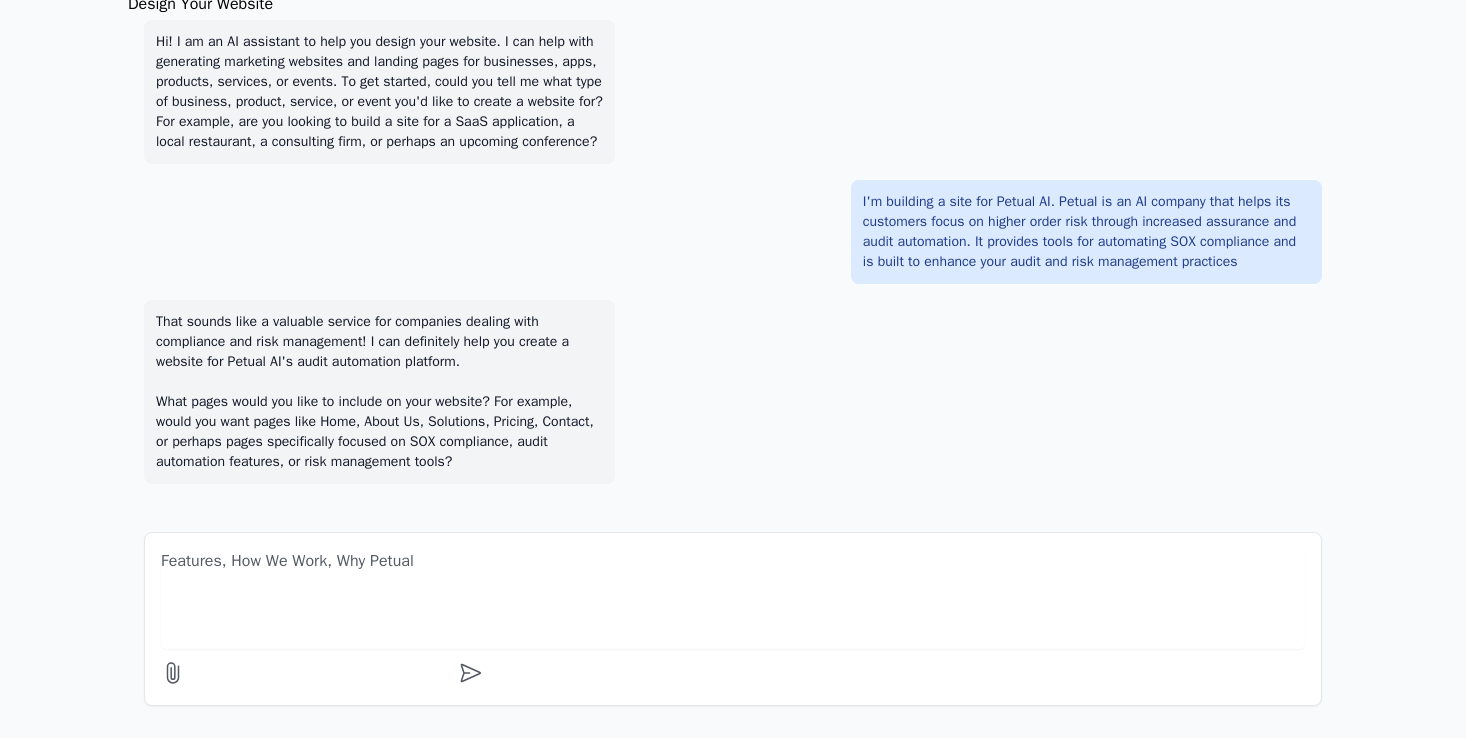 type on "Features, How We Work, Why Petual" 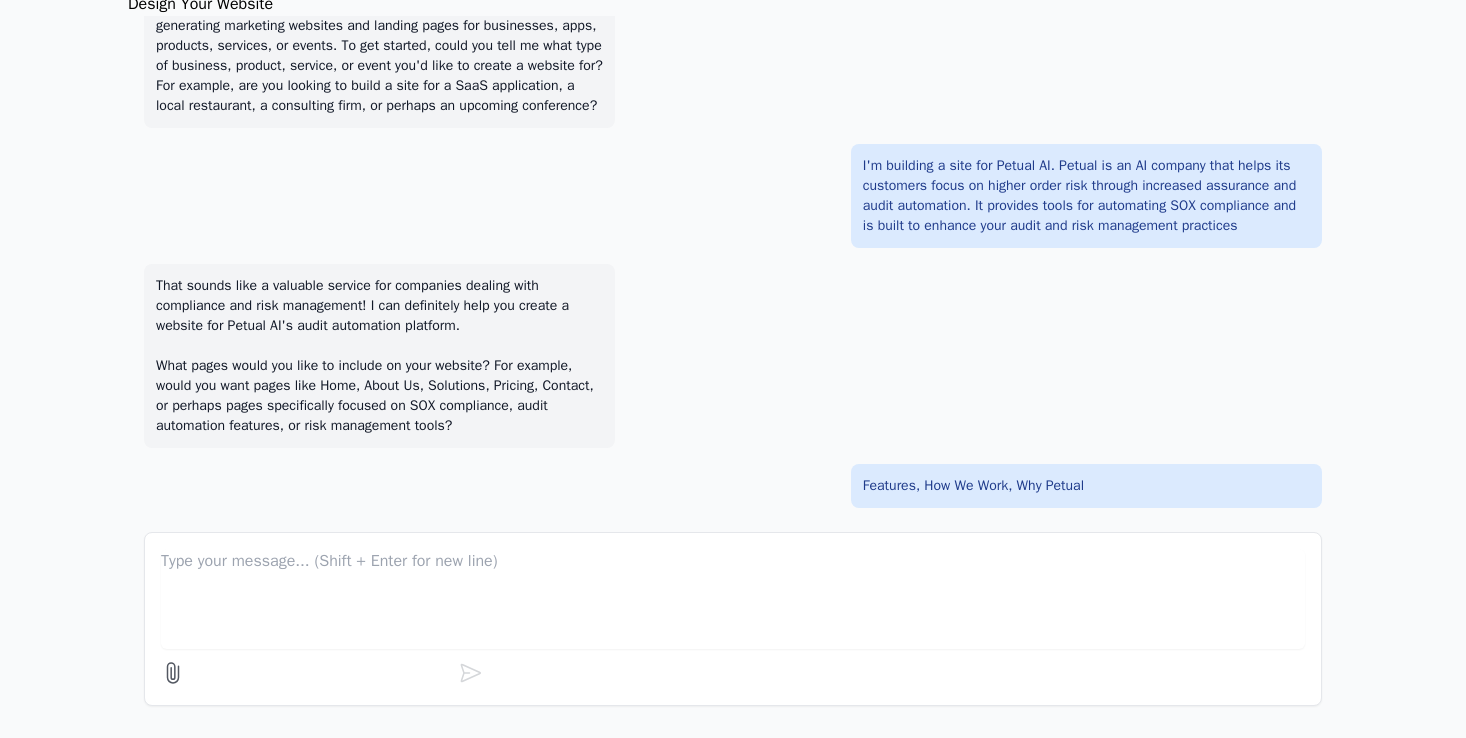 scroll, scrollTop: 0, scrollLeft: 0, axis: both 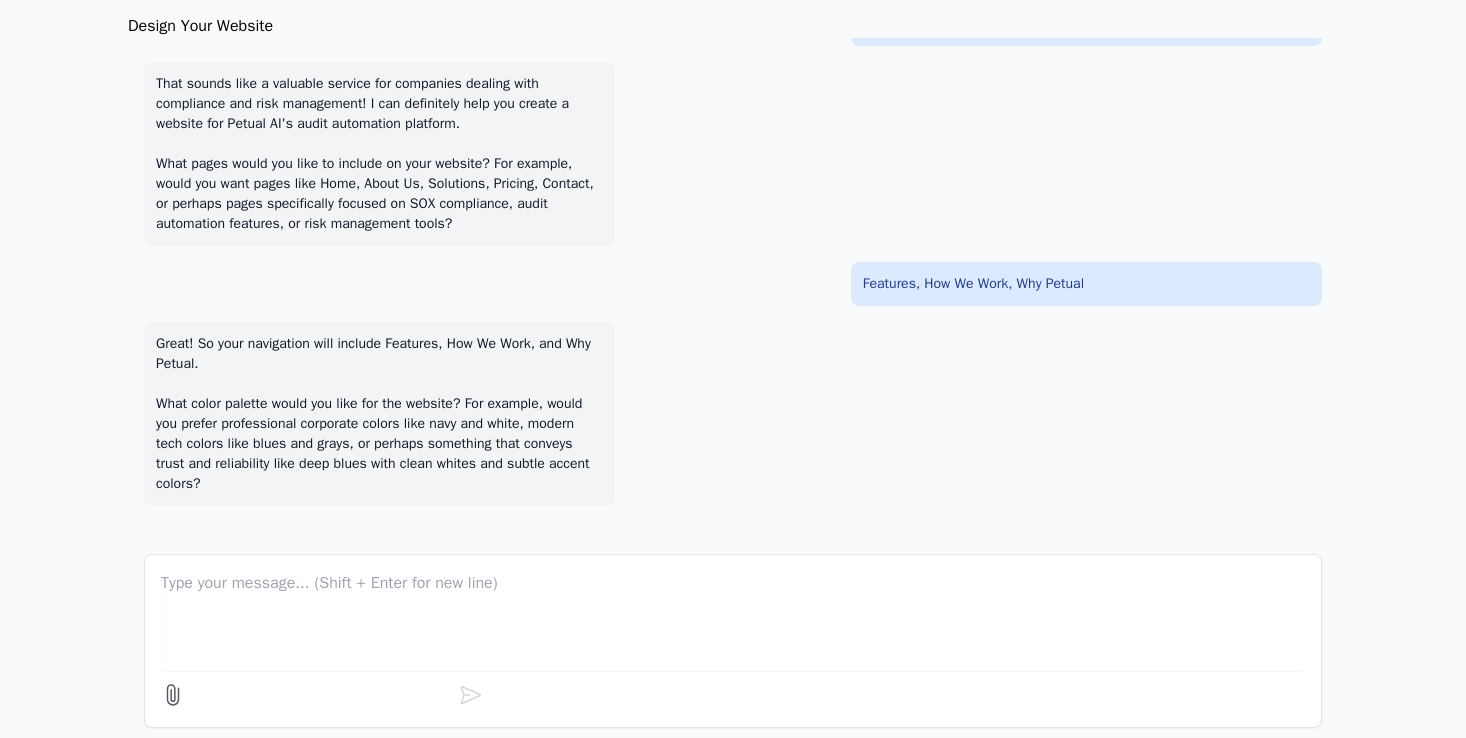 click on "Great! So your navigation will include Features, How We Work, and Why Petual.
What color palette would you like for the website? For example, would you prefer professional corporate colors like navy and white, modern tech colors like blues and grays, or perhaps something that conveys trust and reliability like deep blues with clean whites and subtle accent colors?" at bounding box center [379, 414] 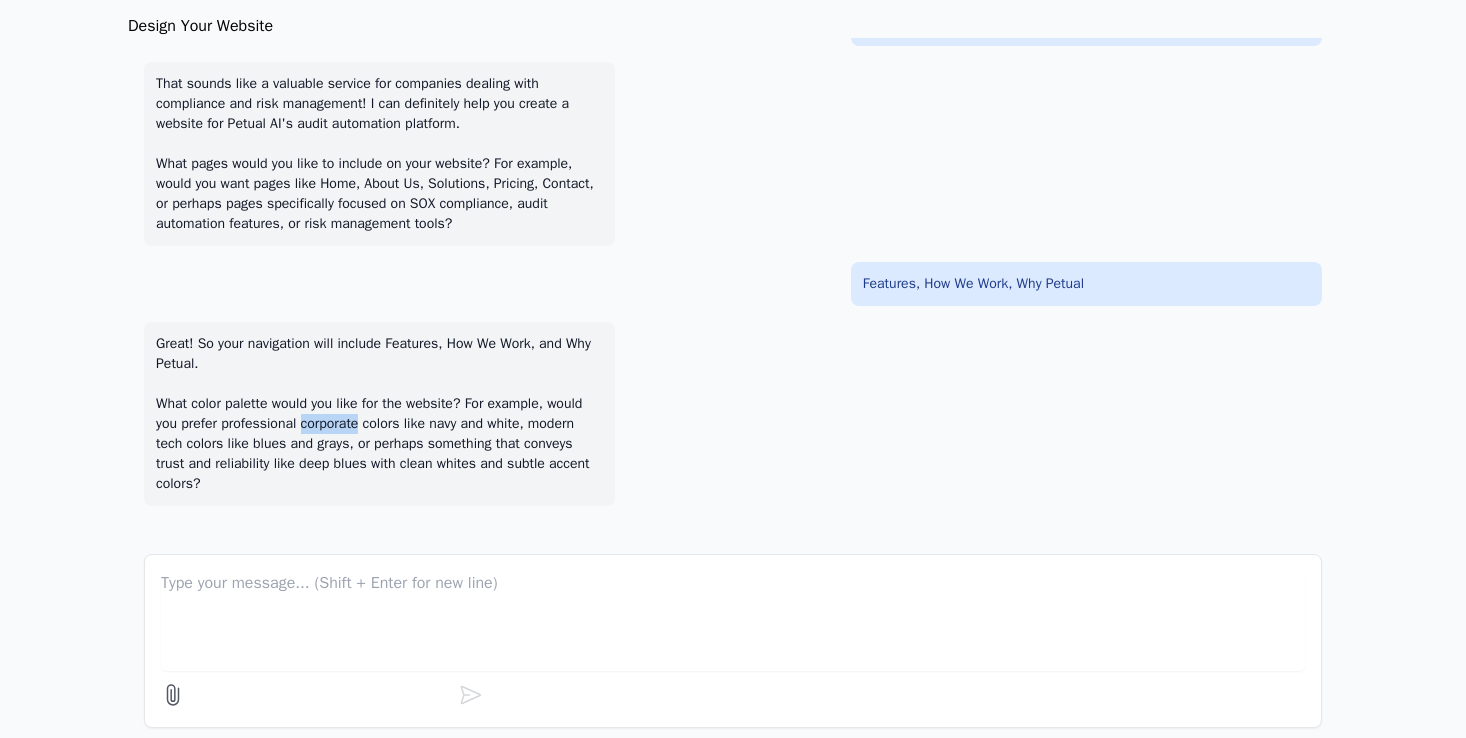 click on "Great! So your navigation will include Features, How We Work, and Why Petual.
What color palette would you like for the website? For example, would you prefer professional corporate colors like navy and white, modern tech colors like blues and grays, or perhaps something that conveys trust and reliability like deep blues with clean whites and subtle accent colors?" at bounding box center (379, 414) 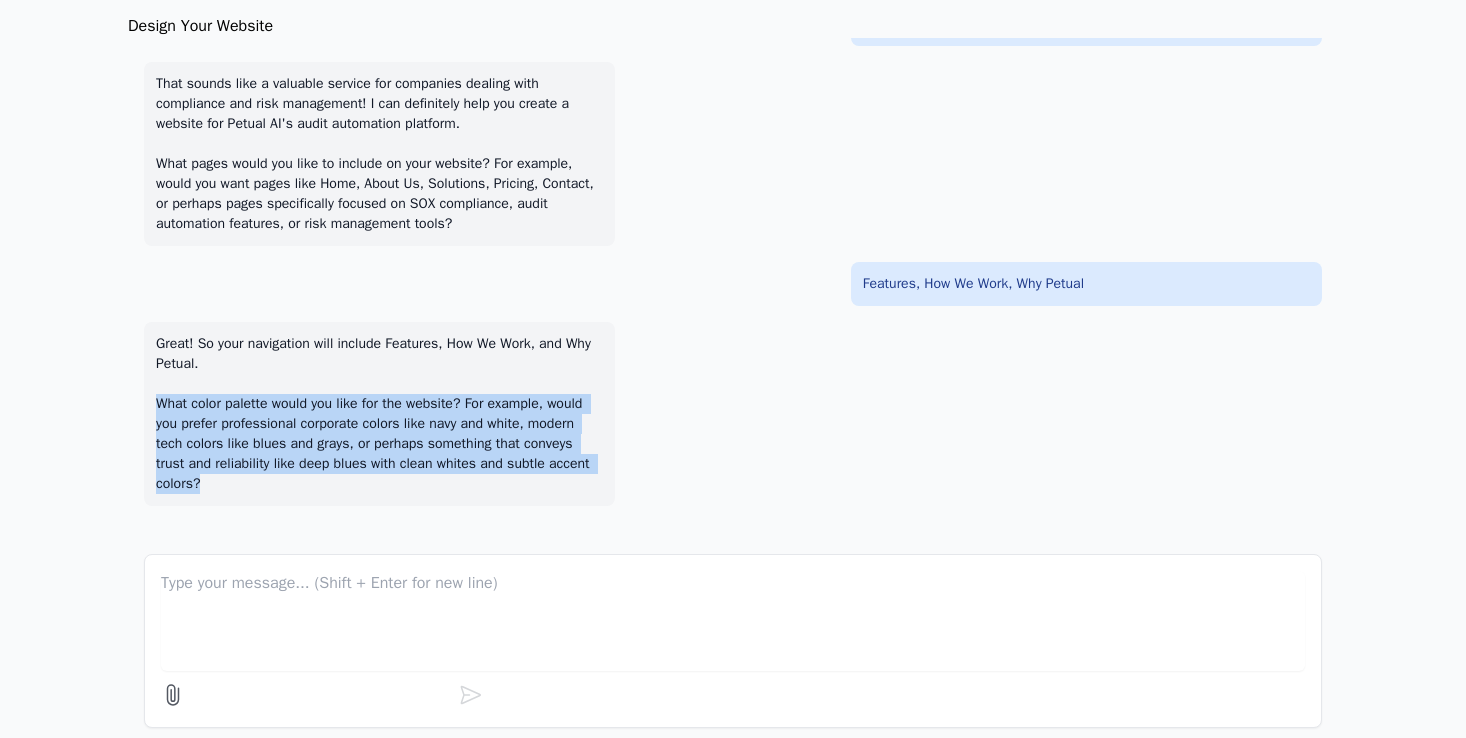 click on "Great! So your navigation will include Features, How We Work, and Why Petual.
What color palette would you like for the website? For example, would you prefer professional corporate colors like navy and white, modern tech colors like blues and grays, or perhaps something that conveys trust and reliability like deep blues with clean whites and subtle accent colors?" at bounding box center (379, 414) 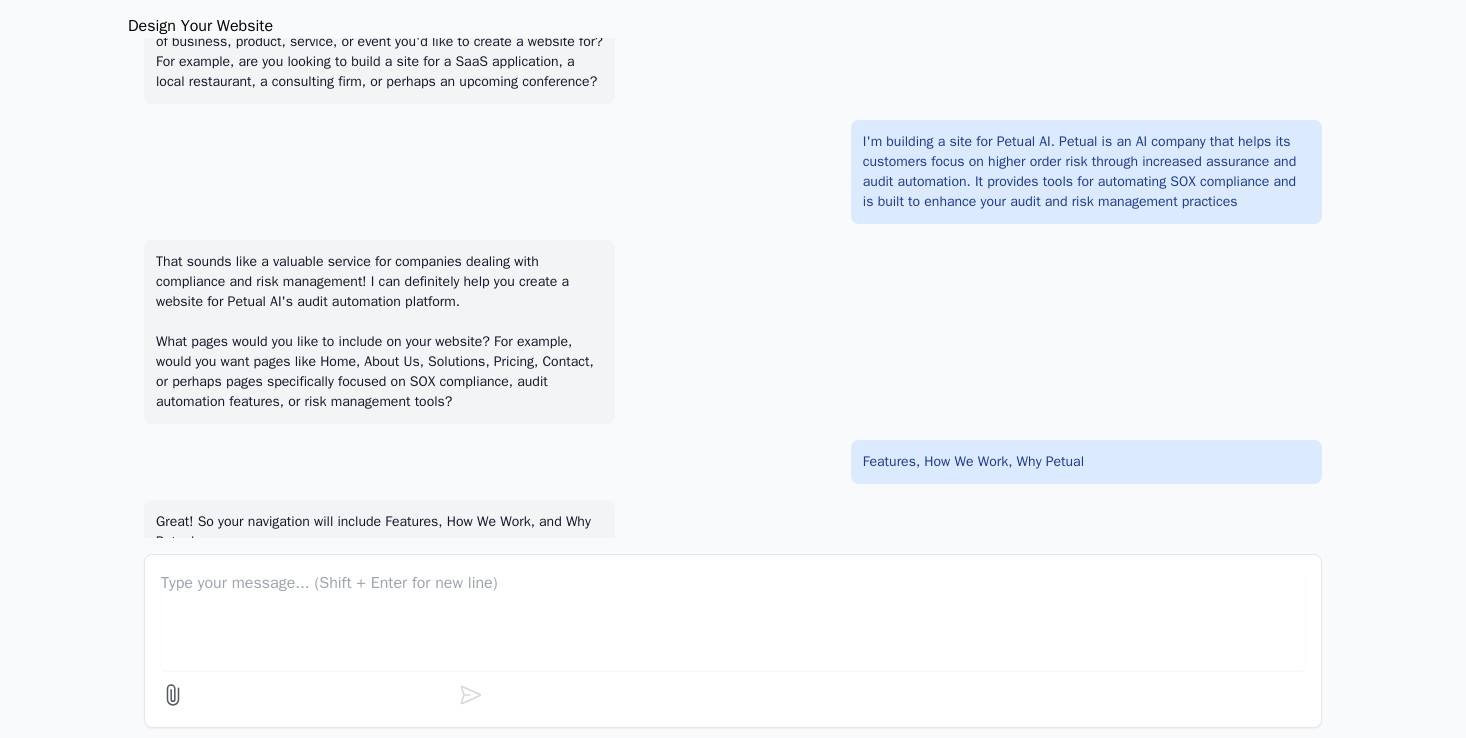 scroll, scrollTop: 332, scrollLeft: 0, axis: vertical 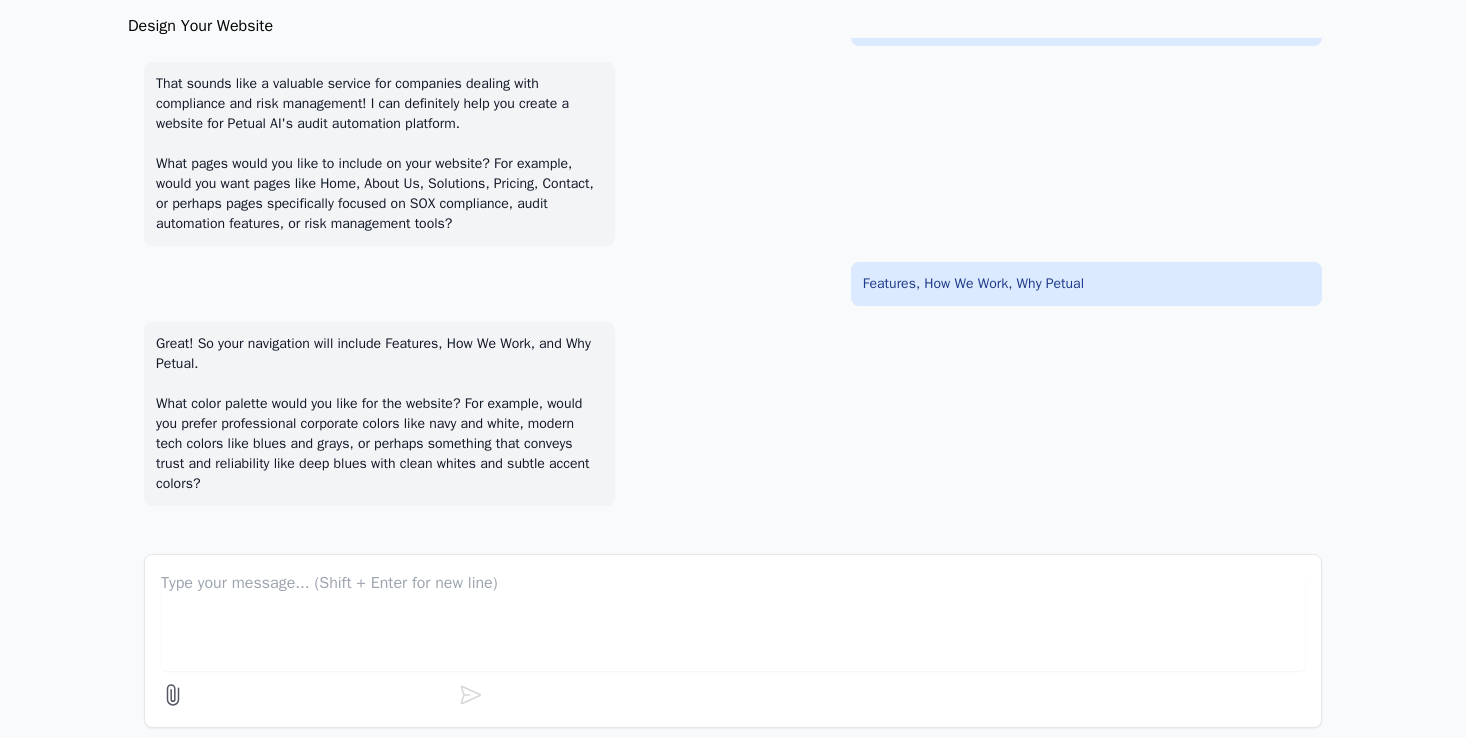 click at bounding box center (733, 621) 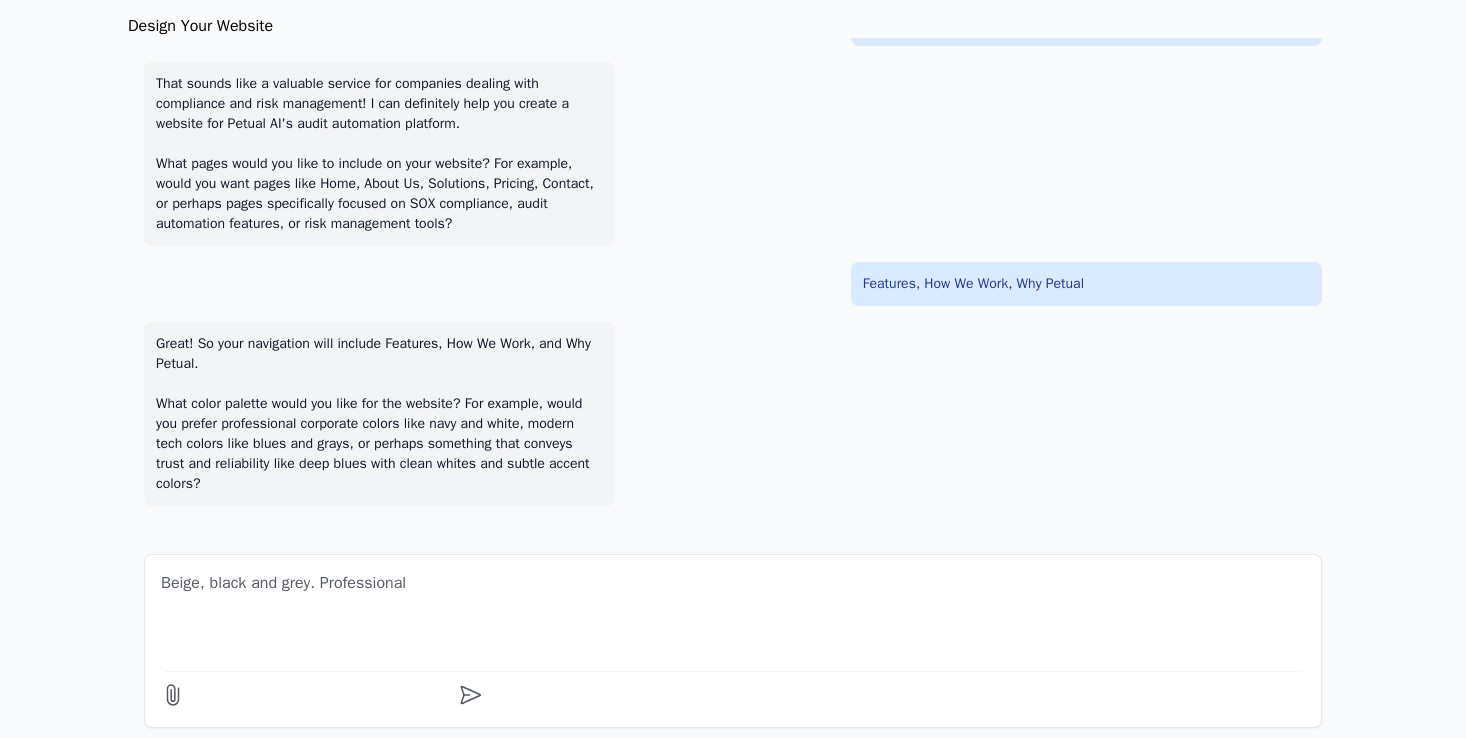 type on "Beige, black and grey. Professional" 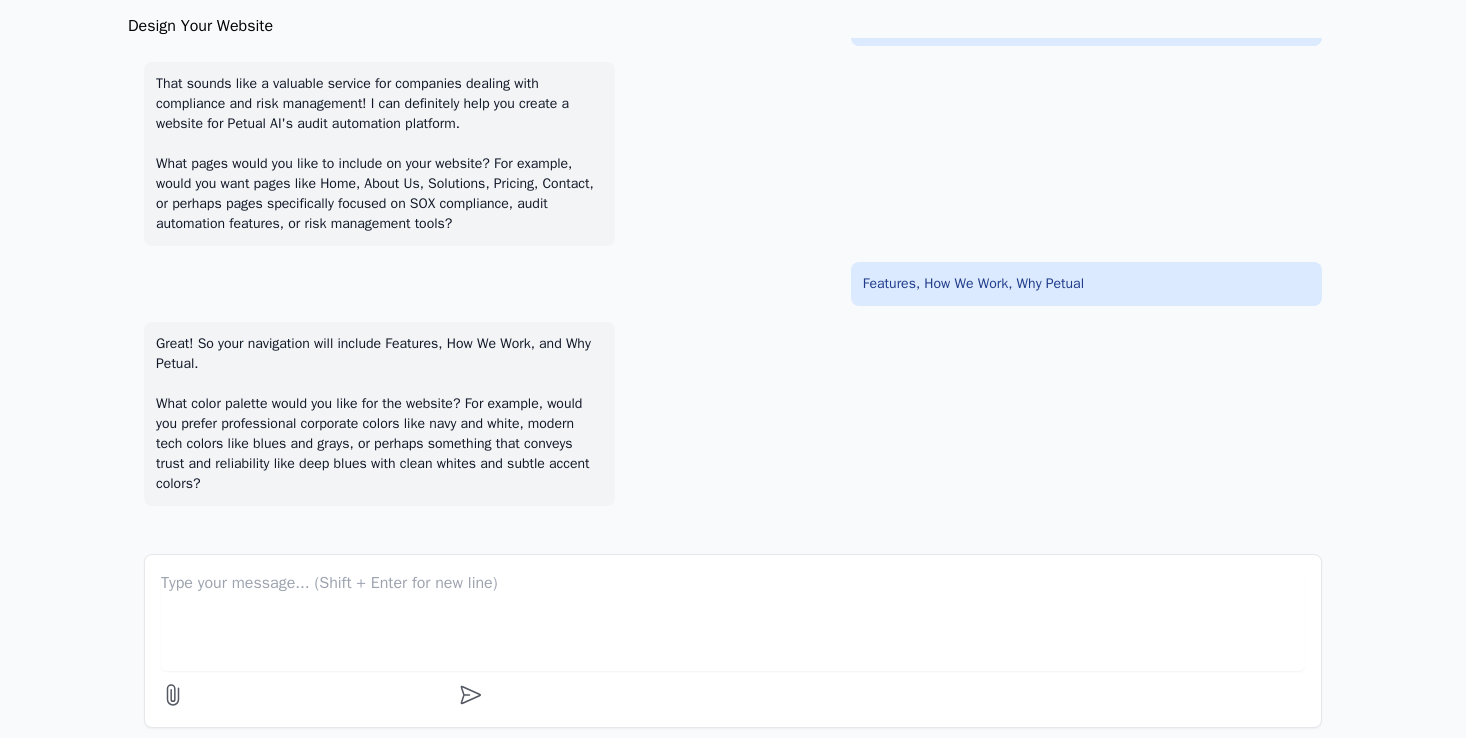 scroll, scrollTop: 24, scrollLeft: 0, axis: vertical 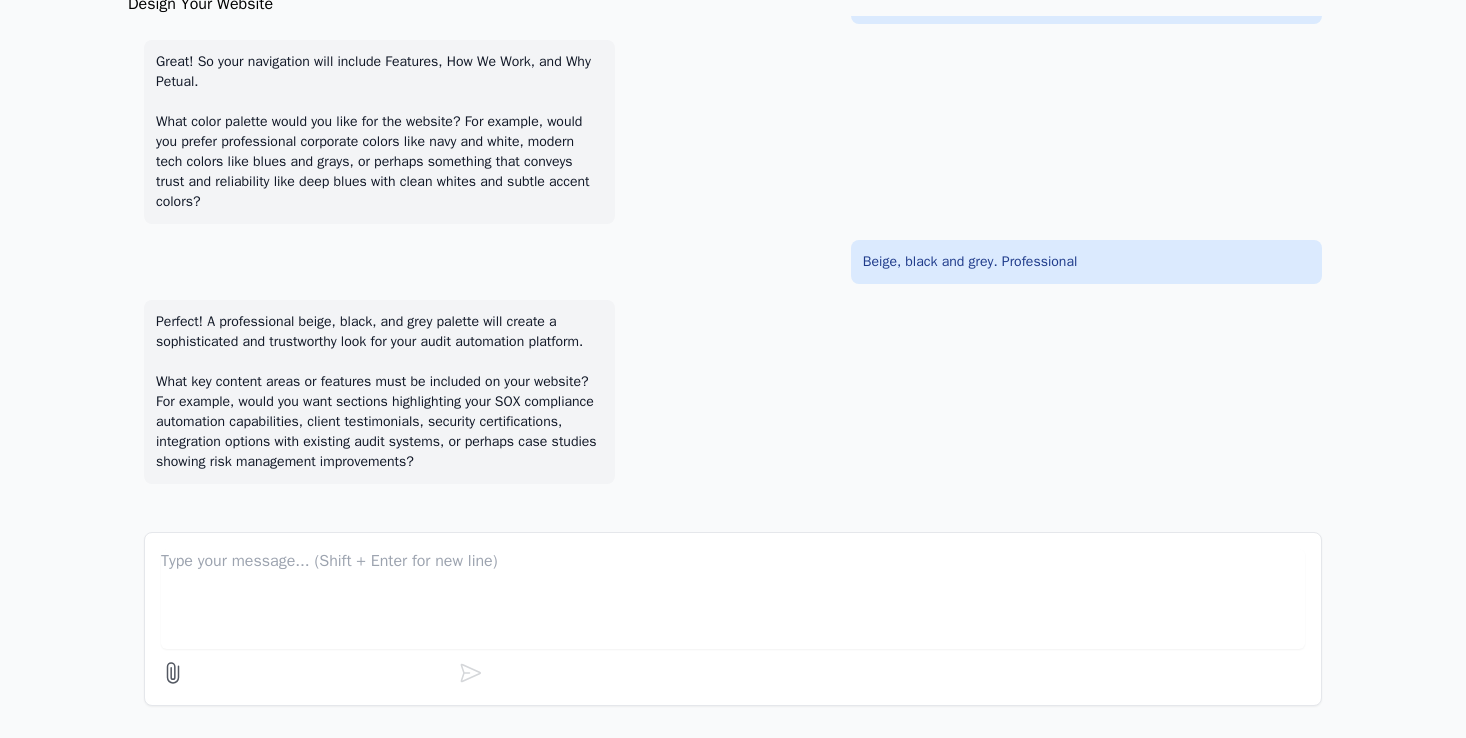 click on "Perfect! A professional beige, black, and grey palette will create a sophisticated and trustworthy look for your audit automation platform.
What key content areas or features must be included on your website? For example, would you want sections highlighting your SOX compliance automation capabilities, client testimonials, security certifications, integration options with existing audit systems, or perhaps case studies showing risk management improvements?" at bounding box center [379, 392] 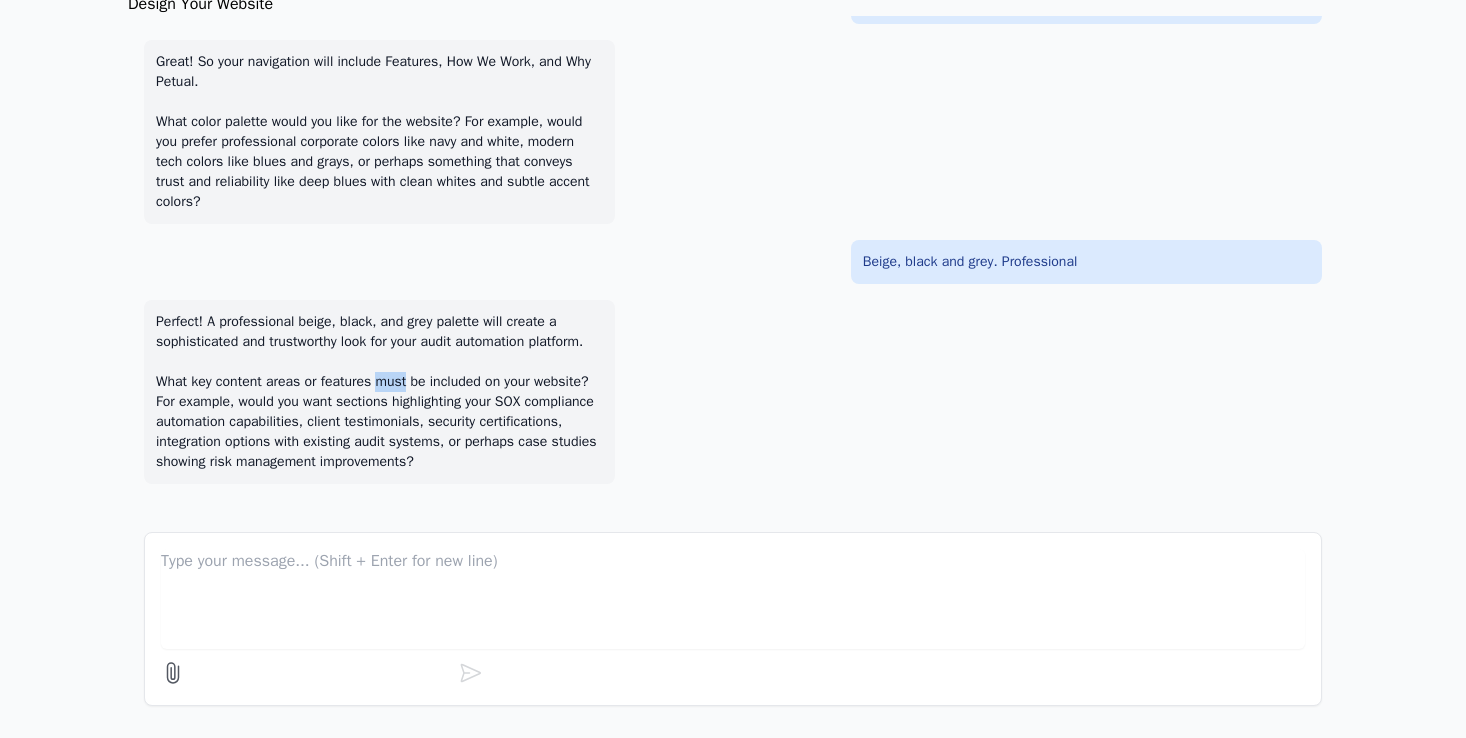 click on "Perfect! A professional beige, black, and grey palette will create a sophisticated and trustworthy look for your audit automation platform.
What key content areas or features must be included on your website? For example, would you want sections highlighting your SOX compliance automation capabilities, client testimonials, security certifications, integration options with existing audit systems, or perhaps case studies showing risk management improvements?" at bounding box center [379, 392] 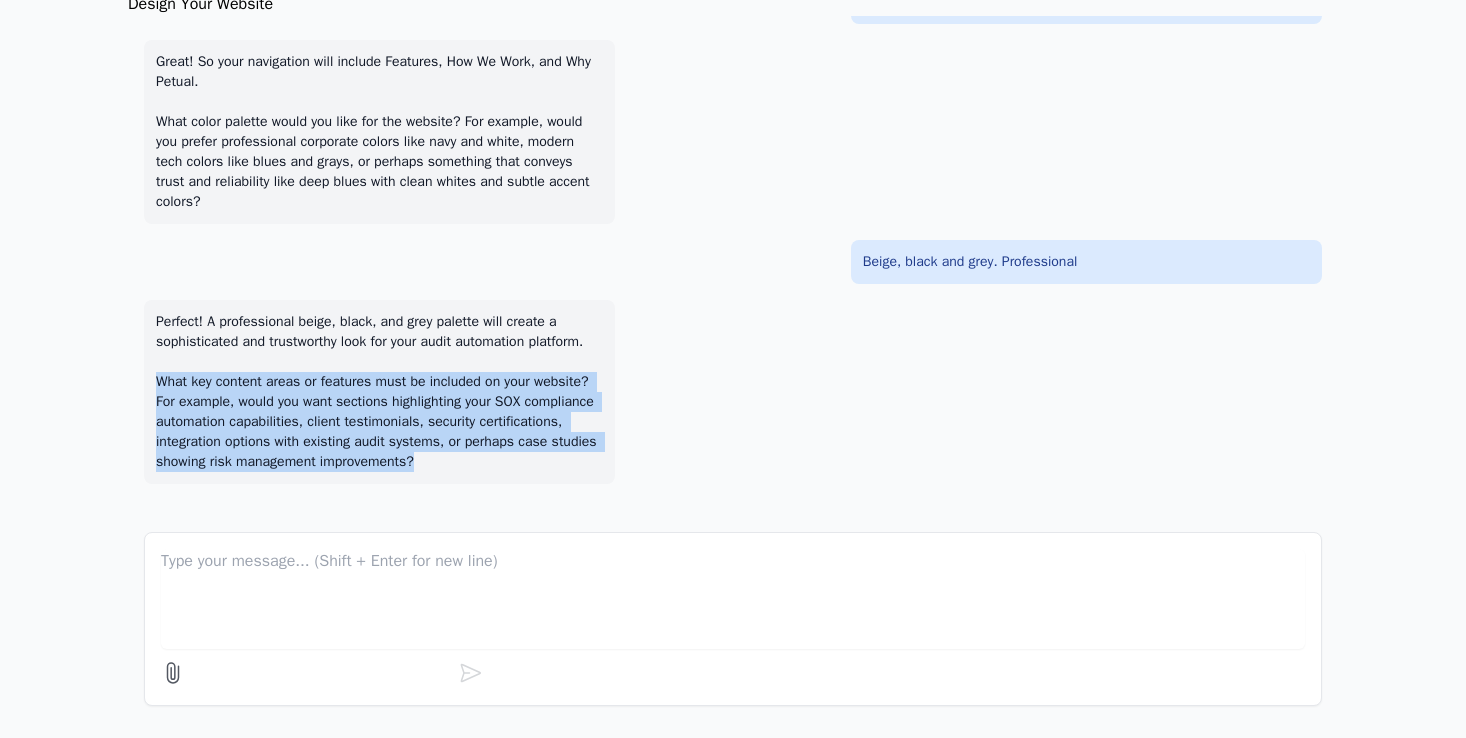 click on "Perfect! A professional beige, black, and grey palette will create a sophisticated and trustworthy look for your audit automation platform.
What key content areas or features must be included on your website? For example, would you want sections highlighting your SOX compliance automation capabilities, client testimonials, security certifications, integration options with existing audit systems, or perhaps case studies showing risk management improvements?" at bounding box center [379, 392] 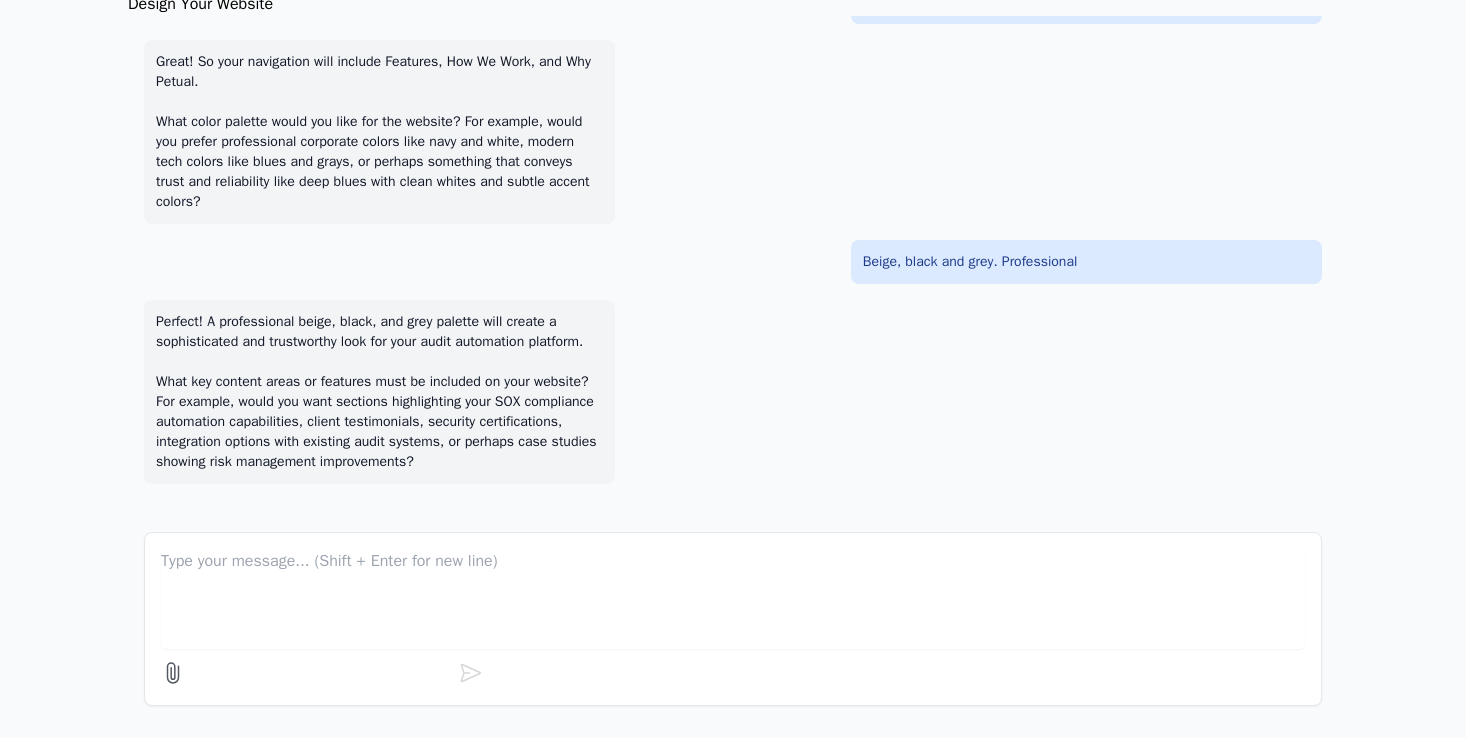 click at bounding box center [733, 599] 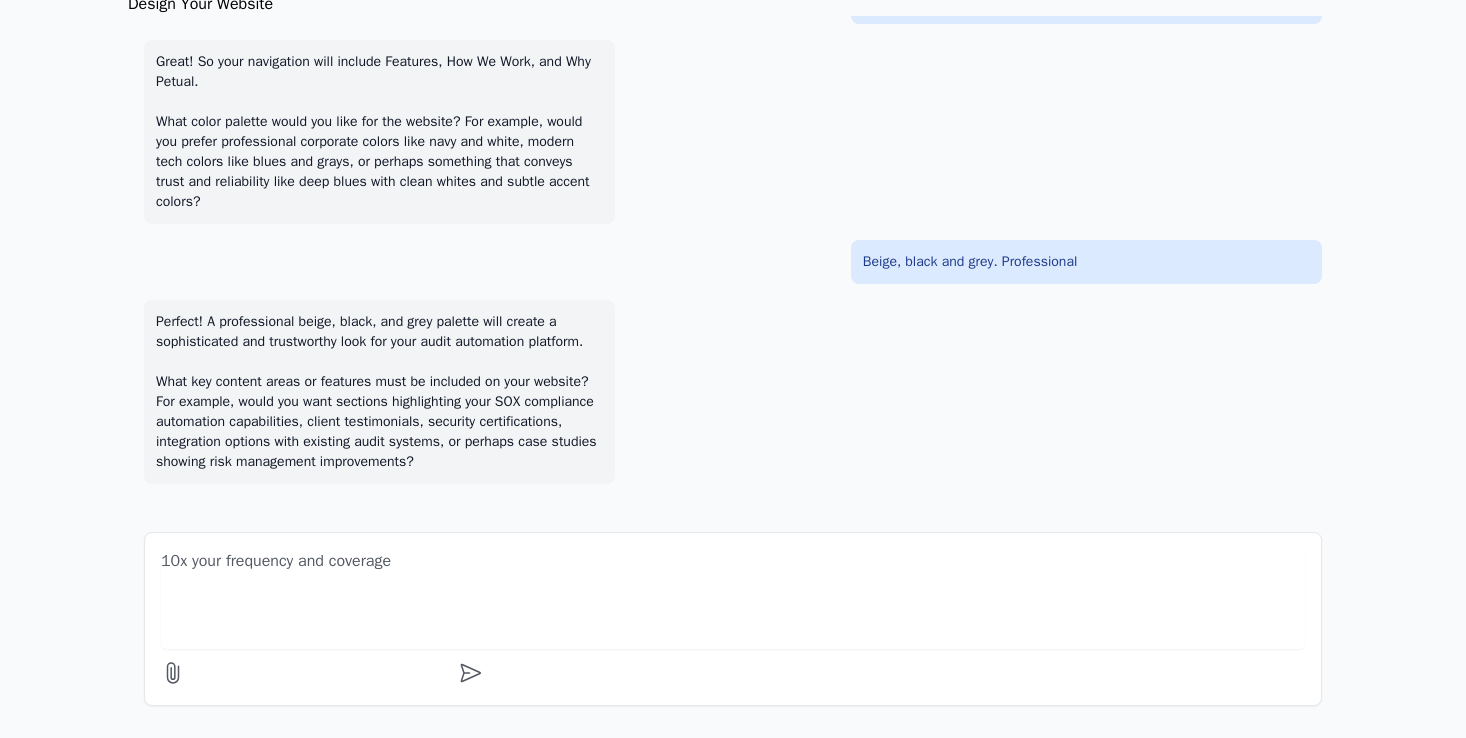 paste on "Optimized for both audit firms and enterprises" 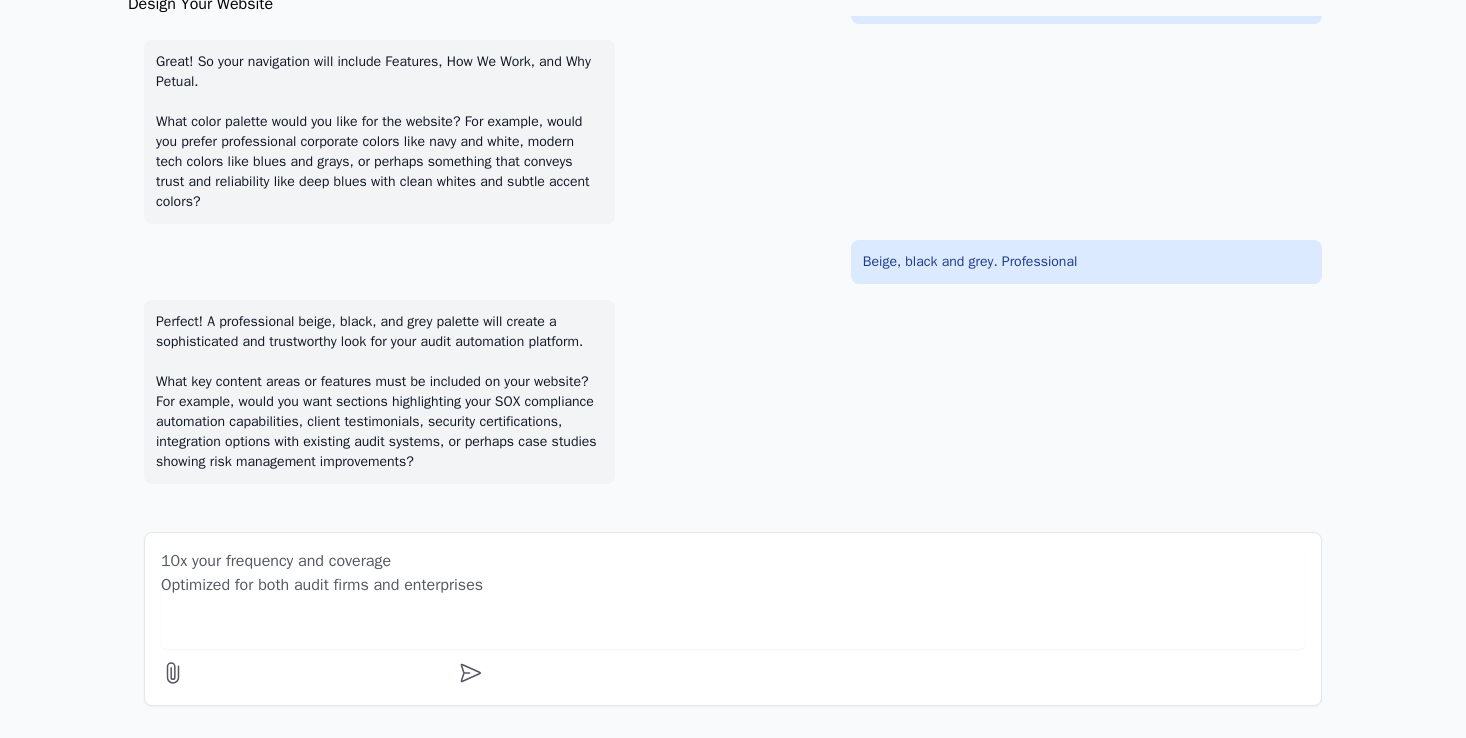 paste on "Reduce toil and audit fatigue" 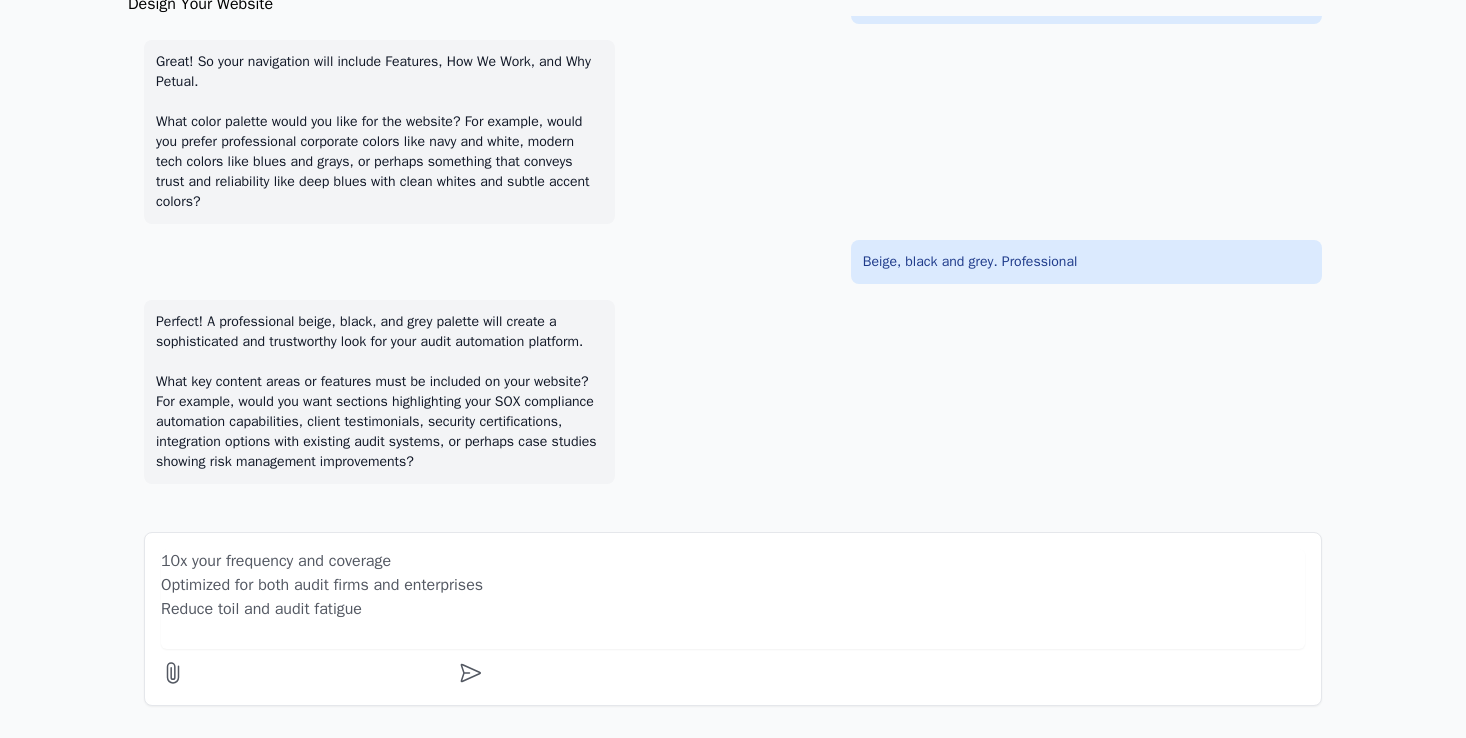 click on "10x your frequency and coverage
Optimized for both audit firms and enterprises
Reduce toil and audit fatigue" at bounding box center [733, 599] 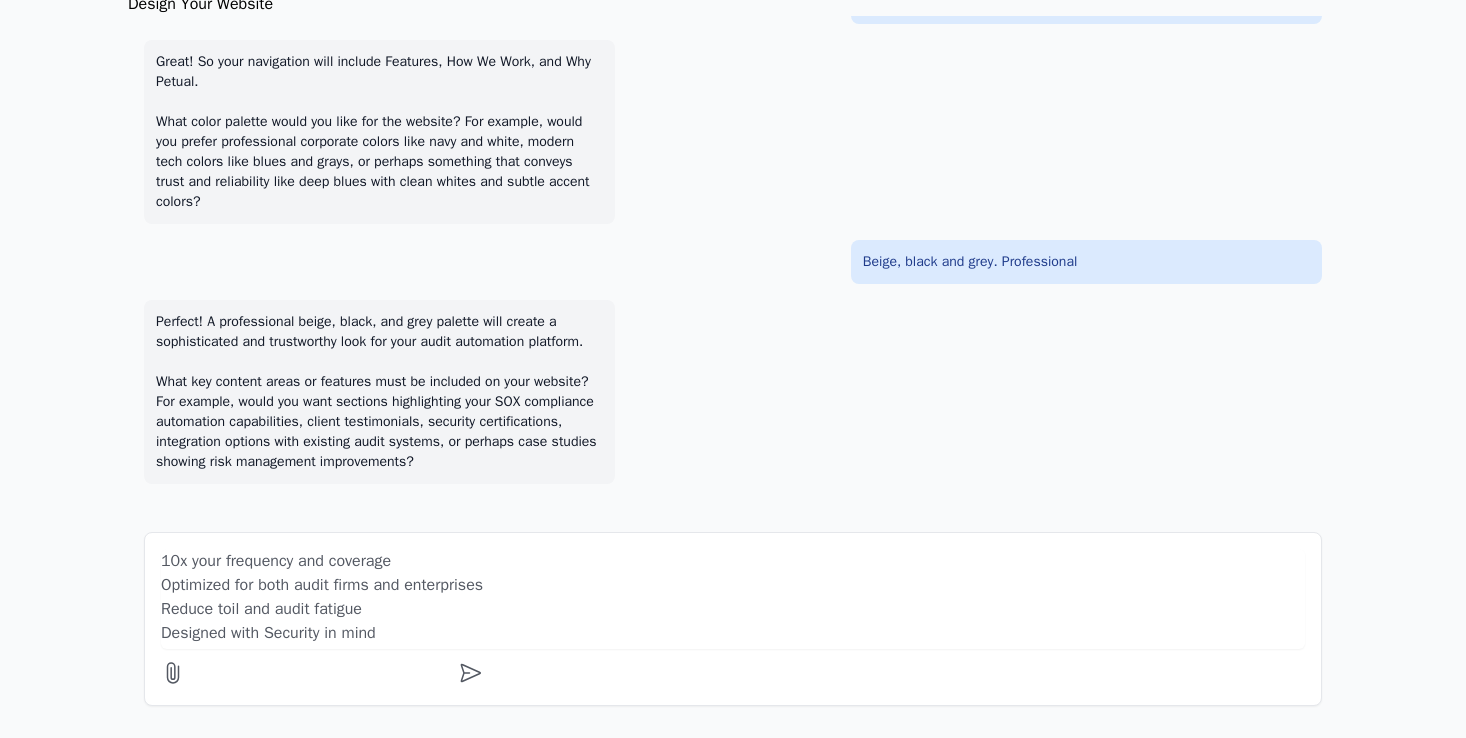 scroll, scrollTop: 0, scrollLeft: 0, axis: both 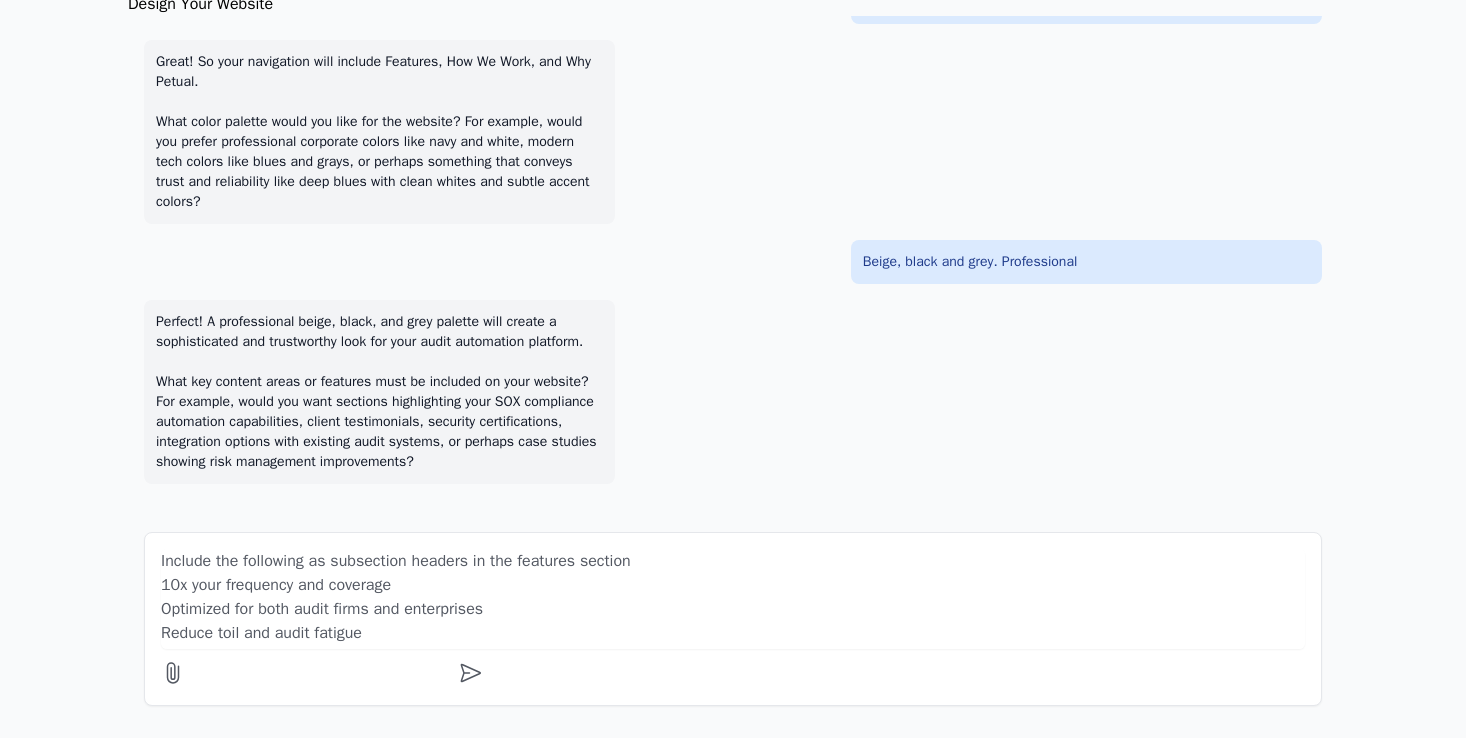 type on "Include the following as subsection headers in the features section:
10x your frequency and coverage
Optimized for both audit firms and enterprises
Reduce toil and audit fatigue
Designed with Security in mind" 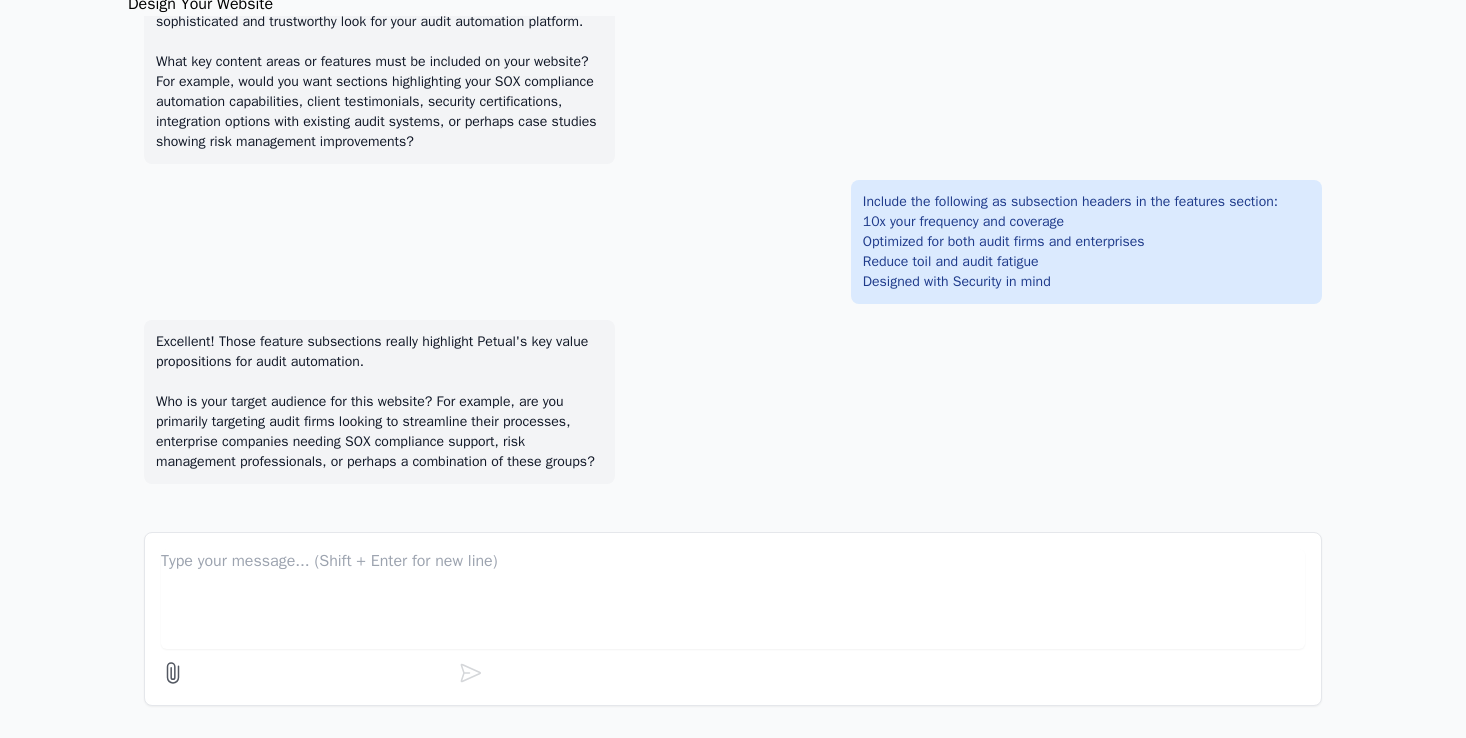 scroll, scrollTop: 952, scrollLeft: 0, axis: vertical 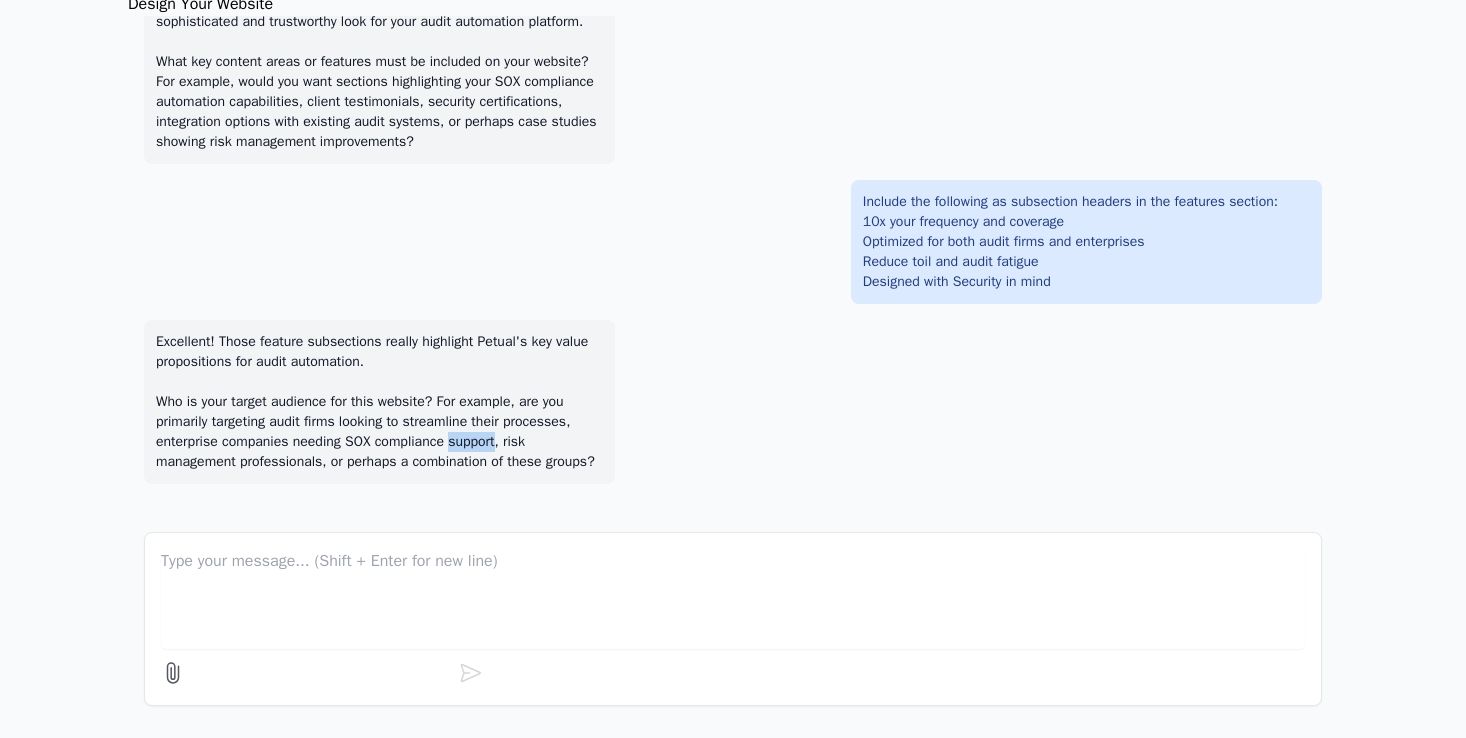 click on "Excellent! Those feature subsections really highlight Petual's key value propositions for audit automation.
Who is your target audience for this website? For example, are you primarily targeting audit firms looking to streamline their processes, enterprise companies needing SOX compliance support, risk management professionals, or perhaps a combination of these groups?" at bounding box center [379, 402] 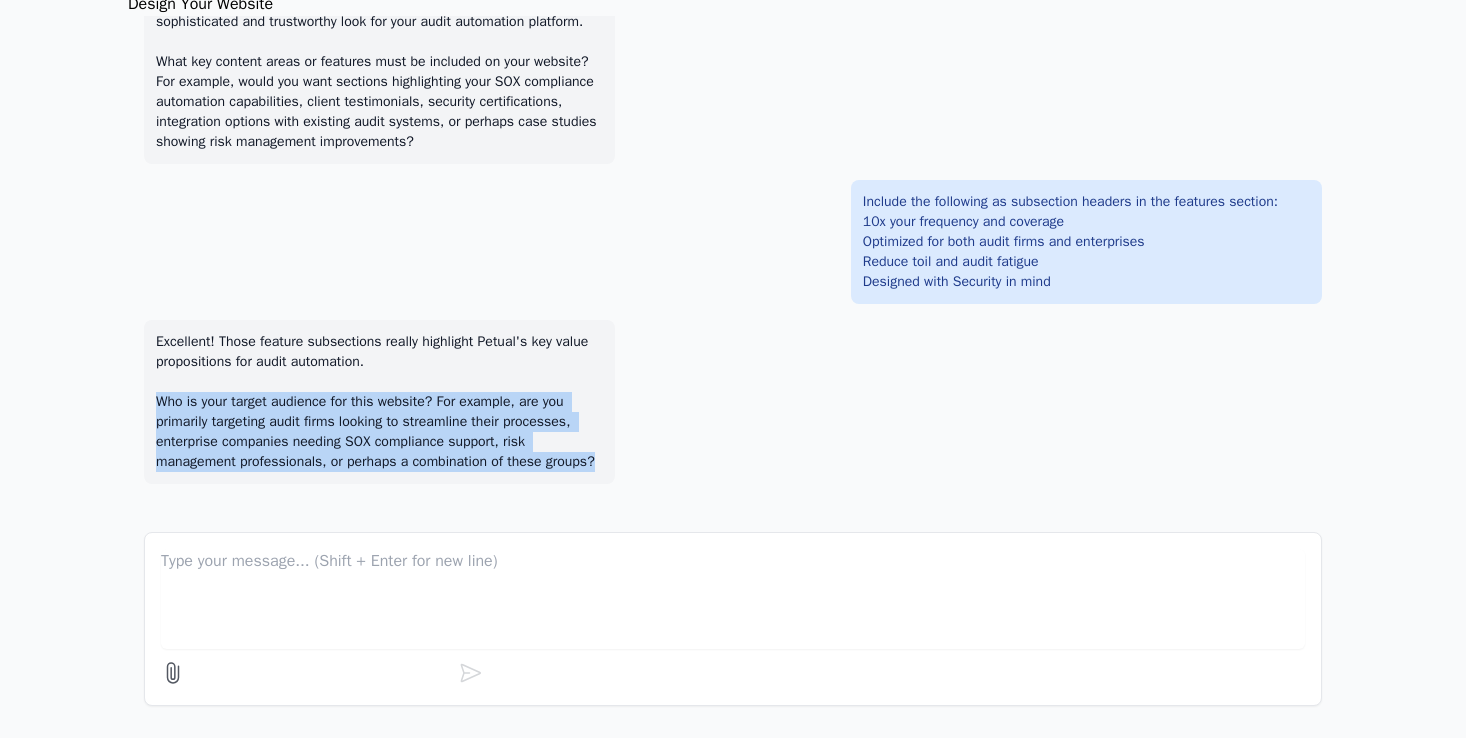 click on "Excellent! Those feature subsections really highlight Petual's key value propositions for audit automation.
Who is your target audience for this website? For example, are you primarily targeting audit firms looking to streamline their processes, enterprise companies needing SOX compliance support, risk management professionals, or perhaps a combination of these groups?" at bounding box center (379, 402) 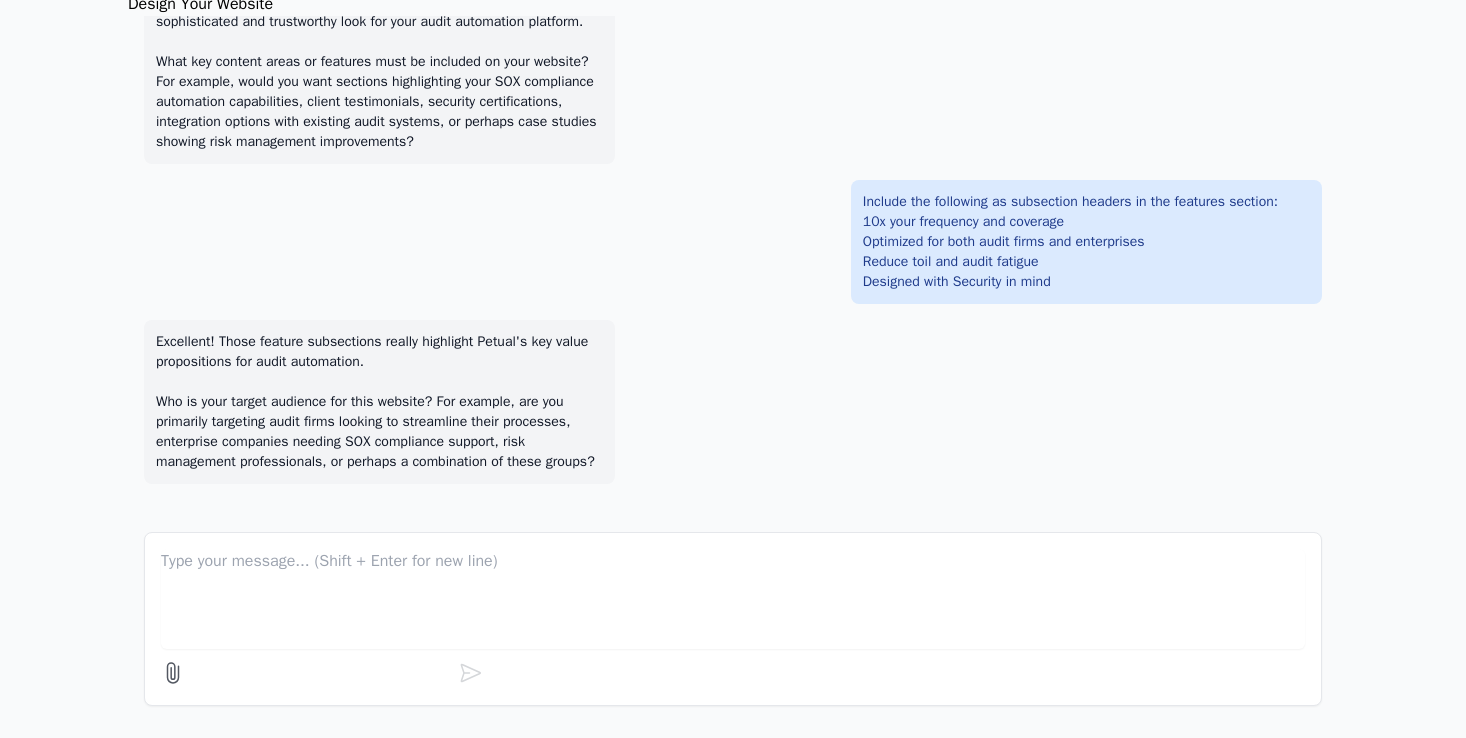 click on "Excellent! Those feature subsections really highlight Petual's key value propositions for audit automation.
Who is your target audience for this website? For example, are you primarily targeting audit firms looking to streamline their processes, enterprise companies needing SOX compliance support, risk management professionals, or perhaps a combination of these groups?" at bounding box center (379, 402) 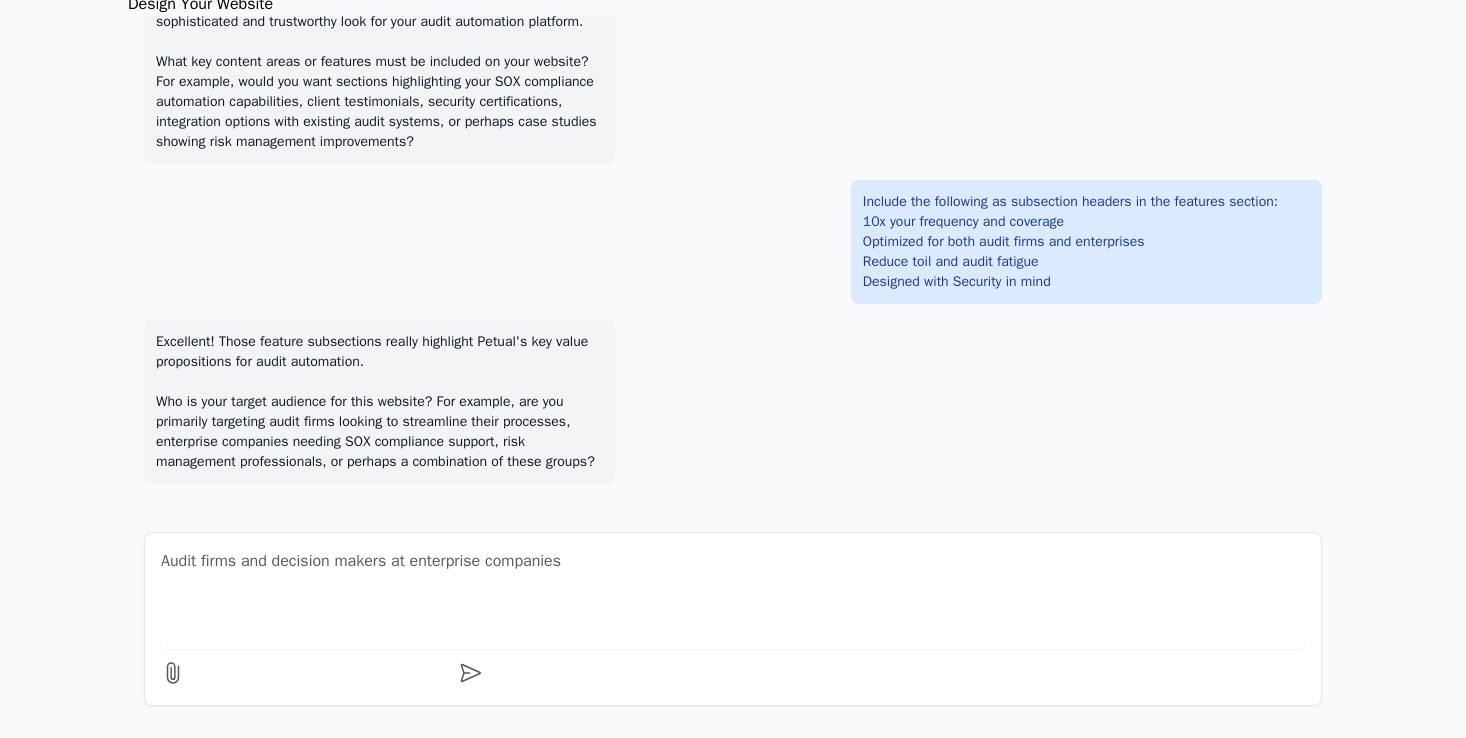 drag, startPoint x: 278, startPoint y: 561, endPoint x: 398, endPoint y: 563, distance: 120.01666 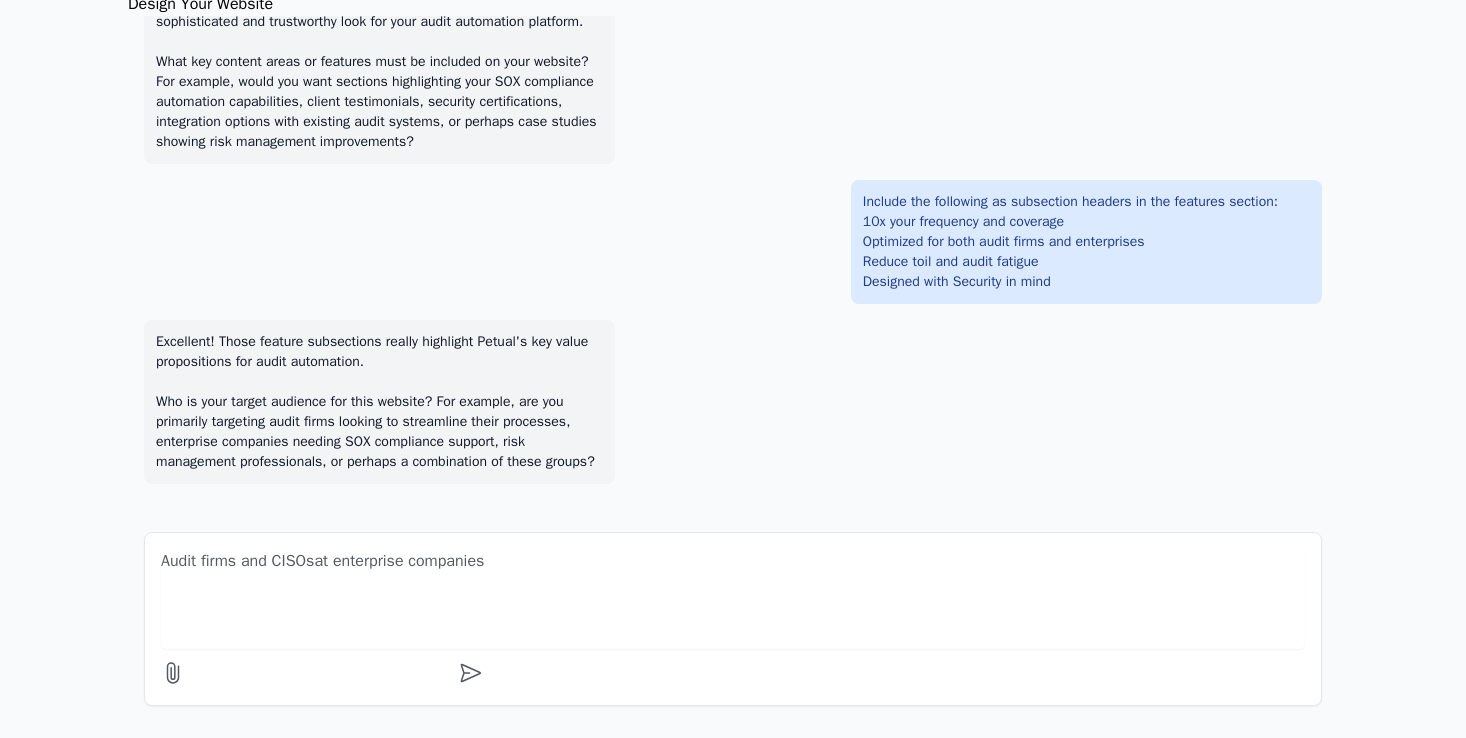 type on "Audit firms and CISOs at enterprise companies" 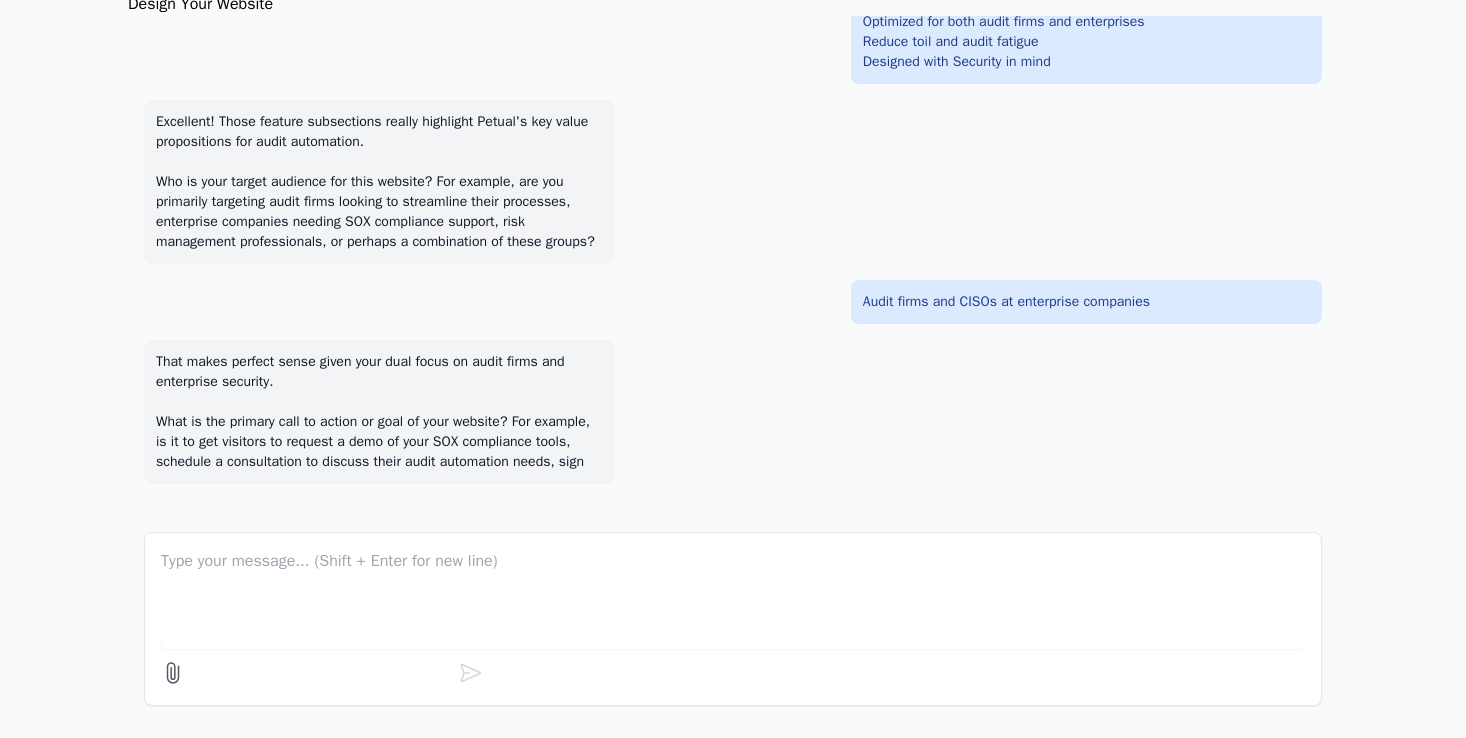 scroll, scrollTop: 1212, scrollLeft: 0, axis: vertical 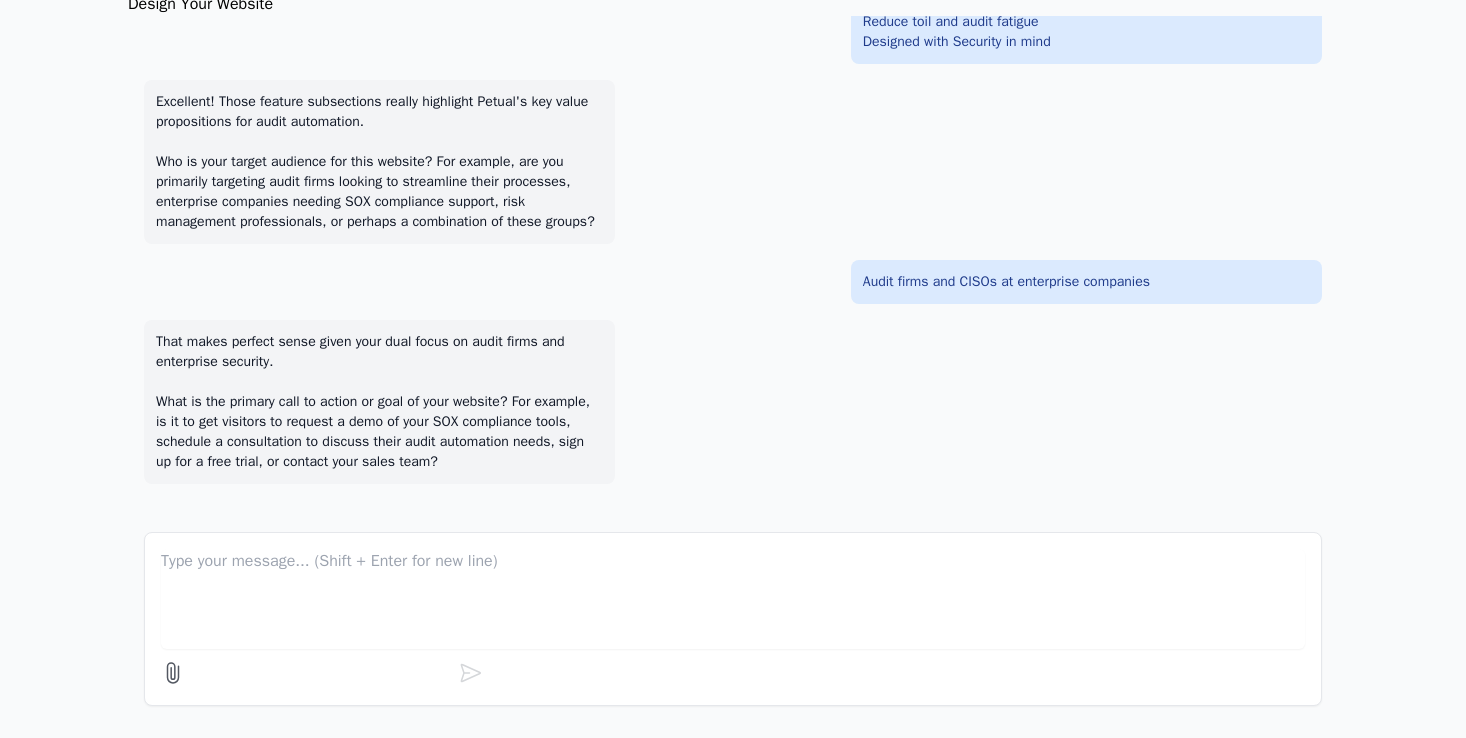 click at bounding box center [733, 599] 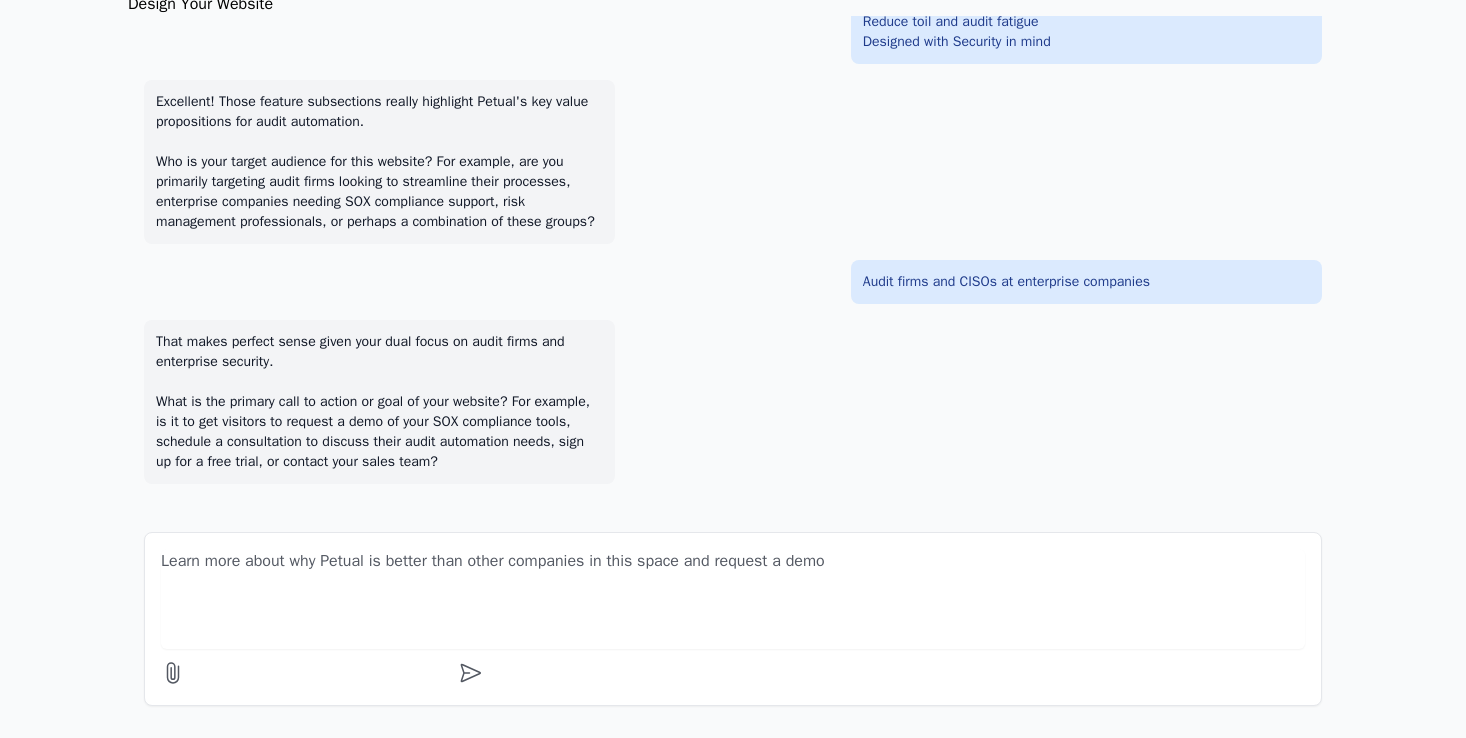type on "Learn more about why Petual is better than other companies in this space and request a demo" 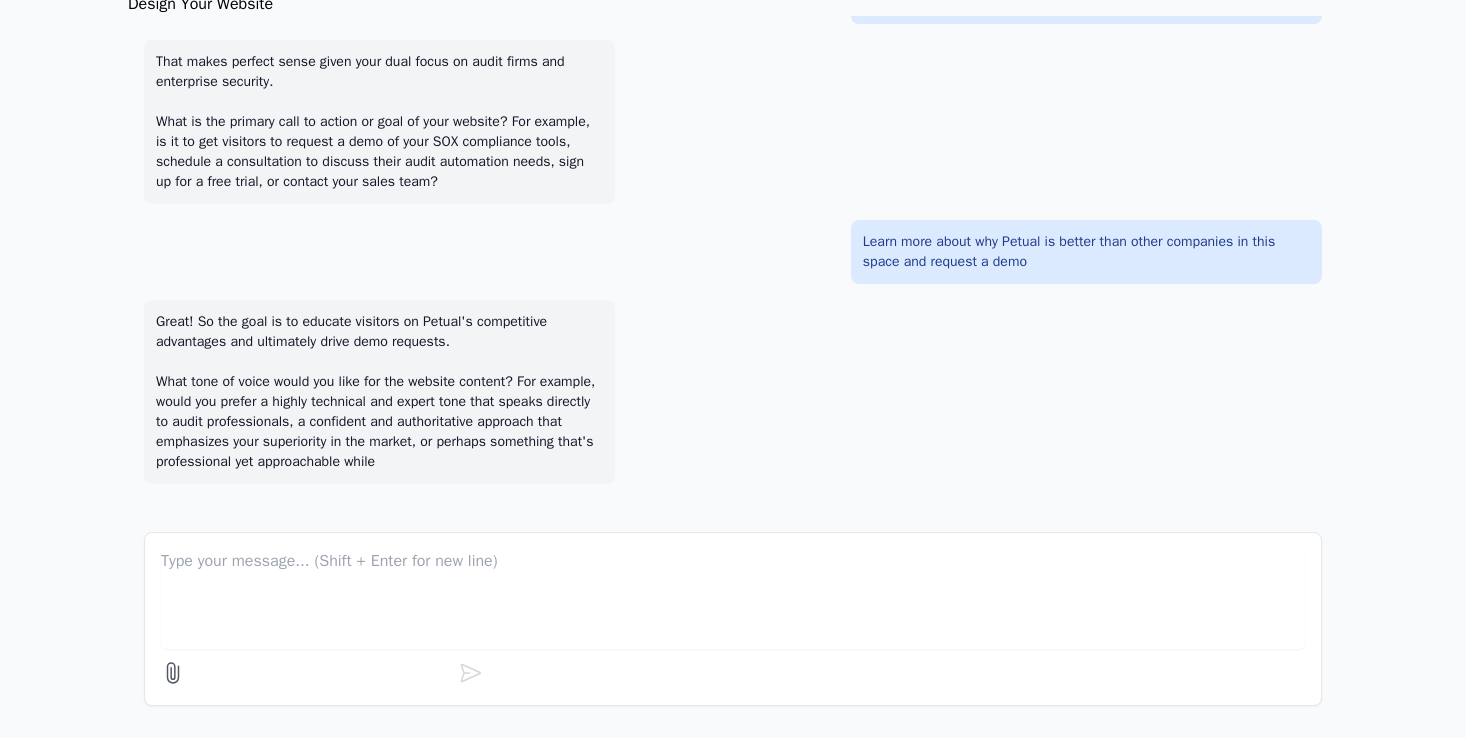 scroll, scrollTop: 1512, scrollLeft: 0, axis: vertical 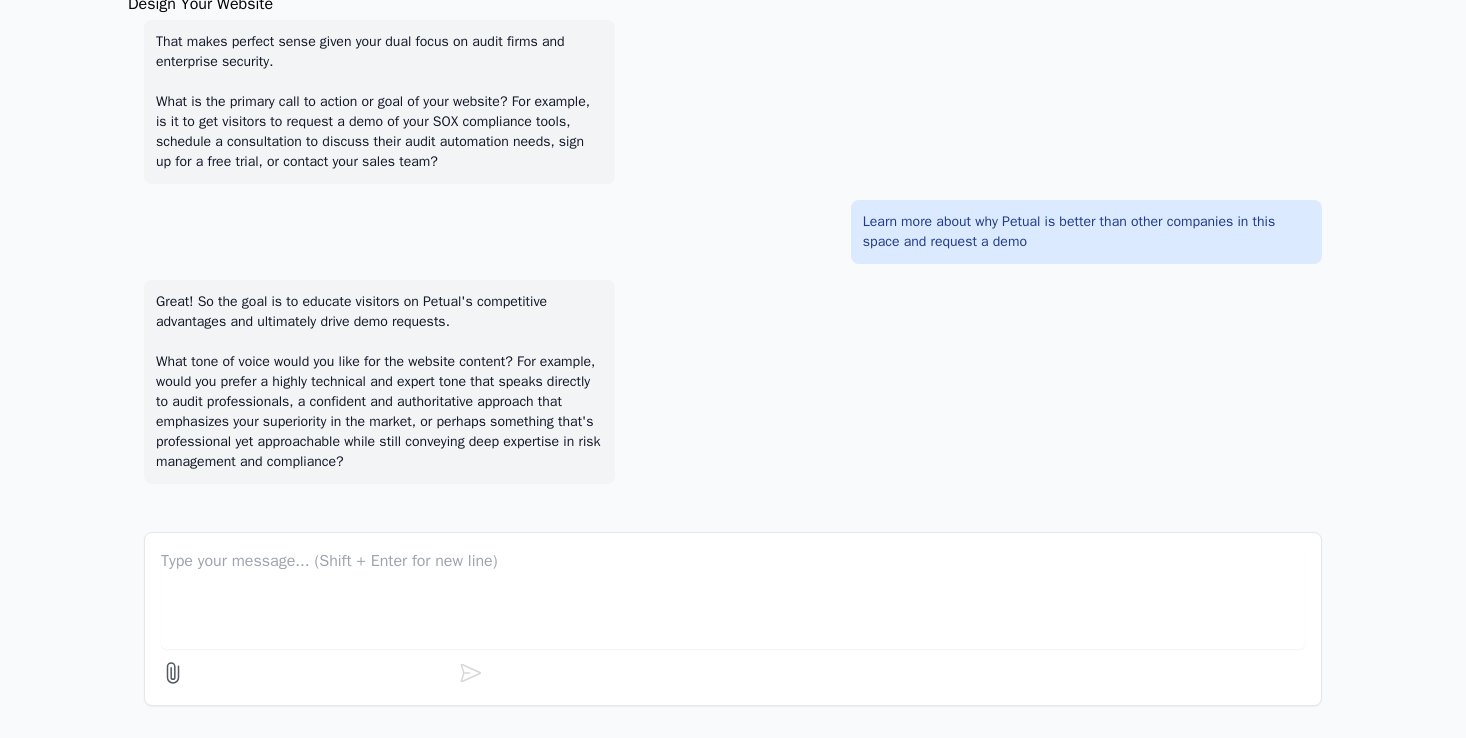 click at bounding box center [733, 599] 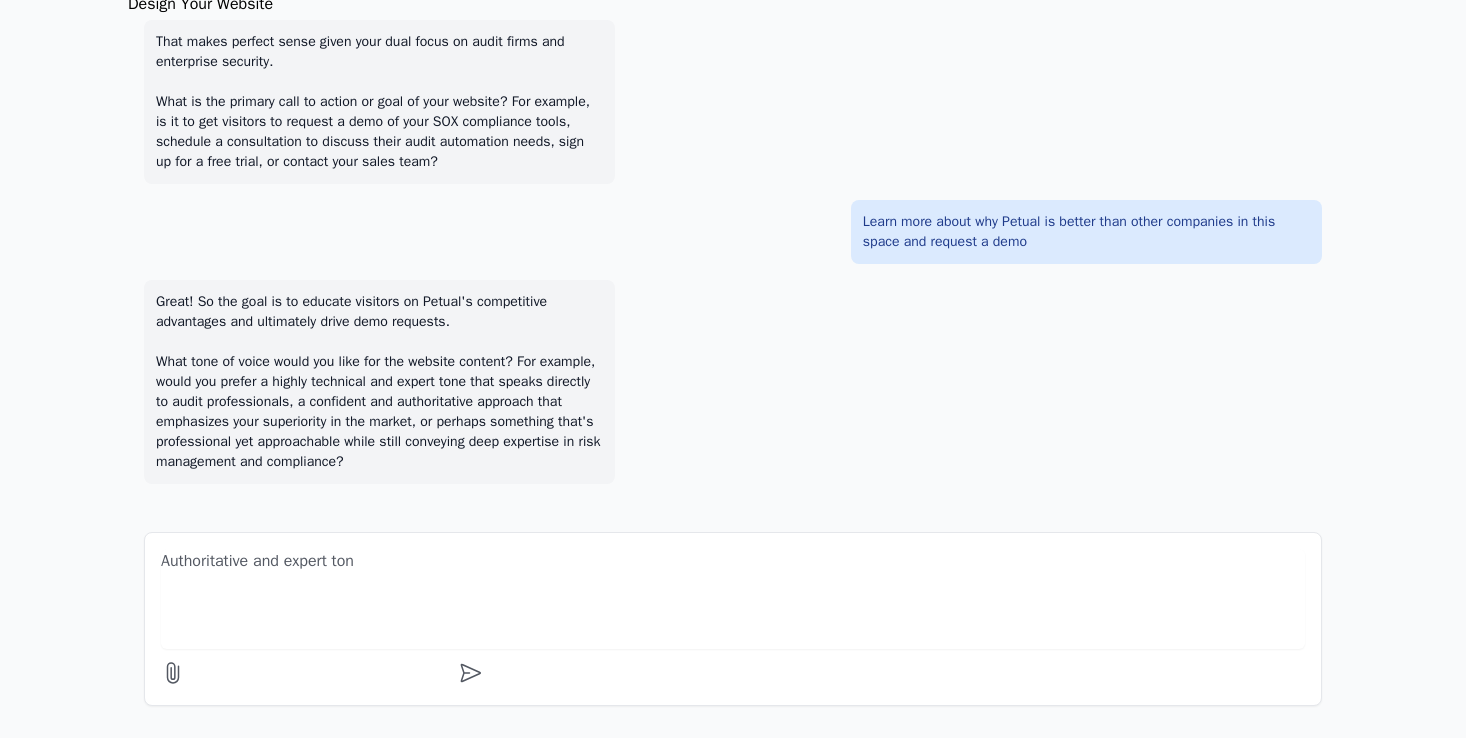 type on "Authoritative and expert tone" 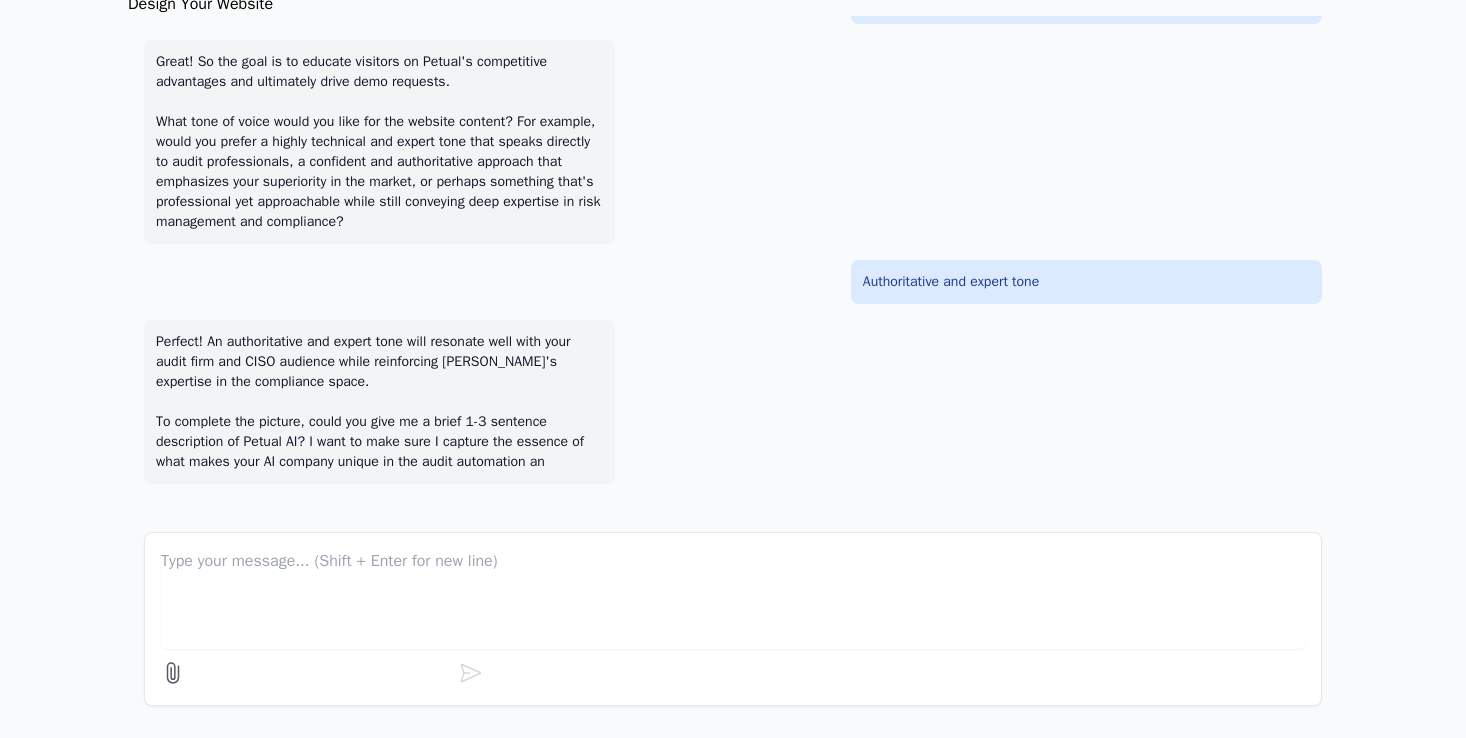 scroll, scrollTop: 1772, scrollLeft: 0, axis: vertical 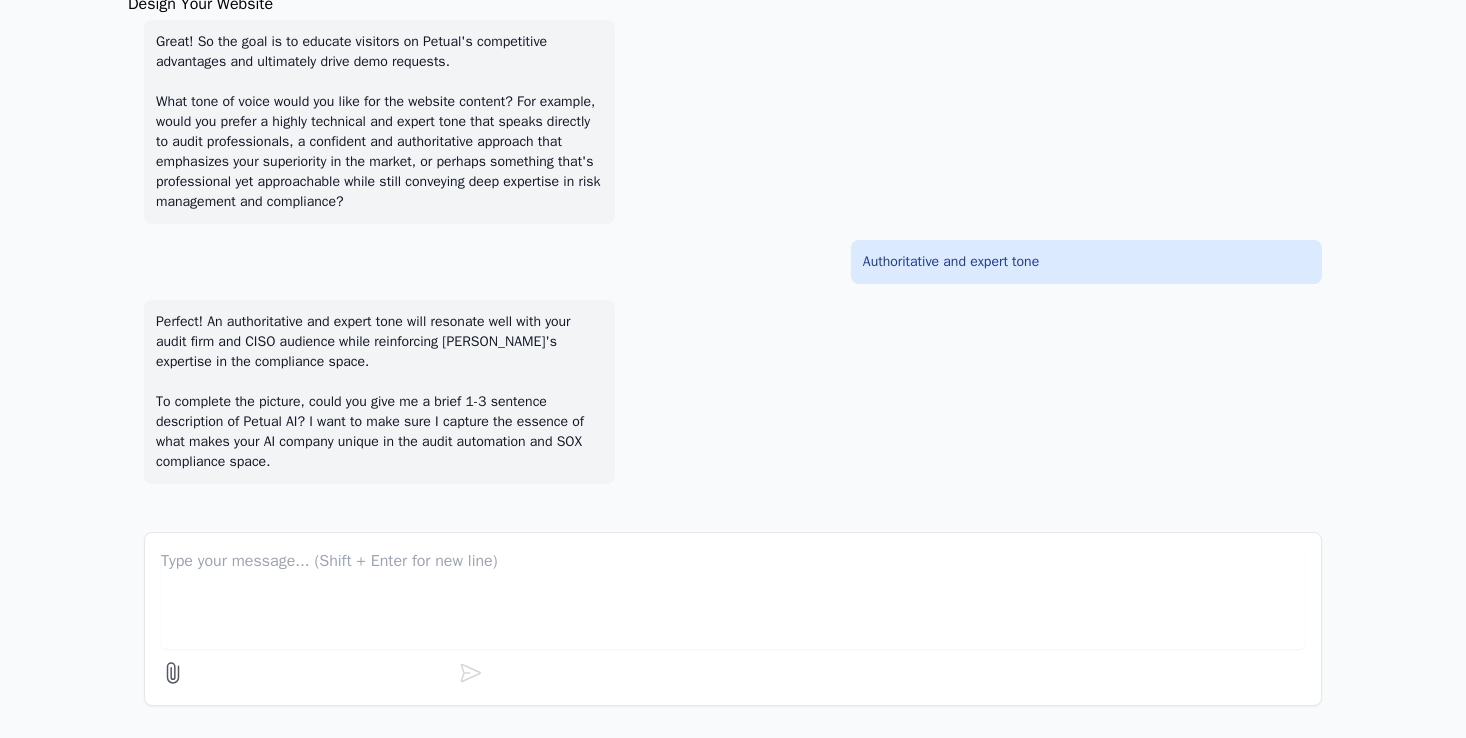click on "Perfect! An authoritative and expert tone will resonate well with your audit firm and CISO audience while reinforcing Petual's expertise in the compliance space.
To complete the picture, could you give me a brief 1-3 sentence description of Petual AI? I want to make sure I capture the essence of what makes your AI company unique in the audit automation and SOX compliance space." at bounding box center [379, 392] 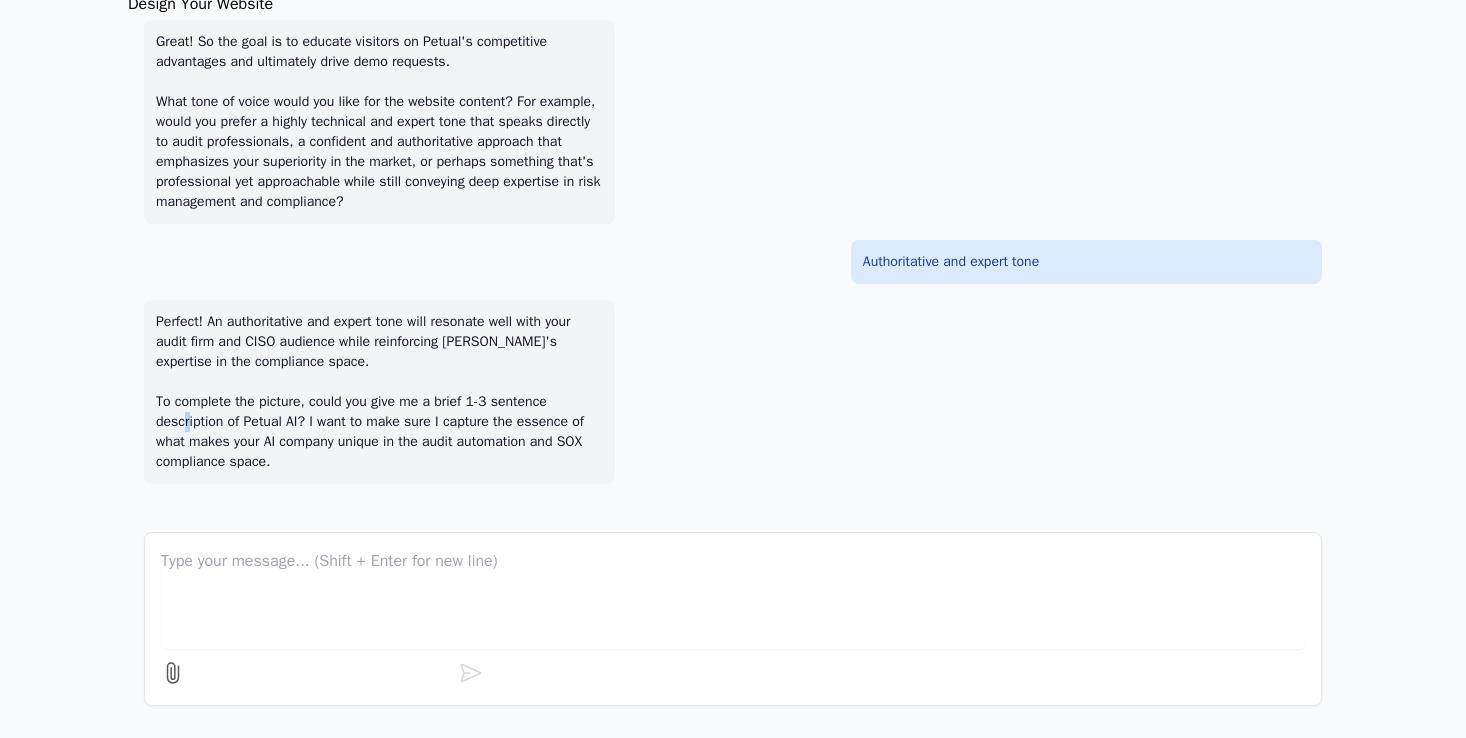 click on "Perfect! An authoritative and expert tone will resonate well with your audit firm and CISO audience while reinforcing Petual's expertise in the compliance space.
To complete the picture, could you give me a brief 1-3 sentence description of Petual AI? I want to make sure I capture the essence of what makes your AI company unique in the audit automation and SOX compliance space." at bounding box center [379, 392] 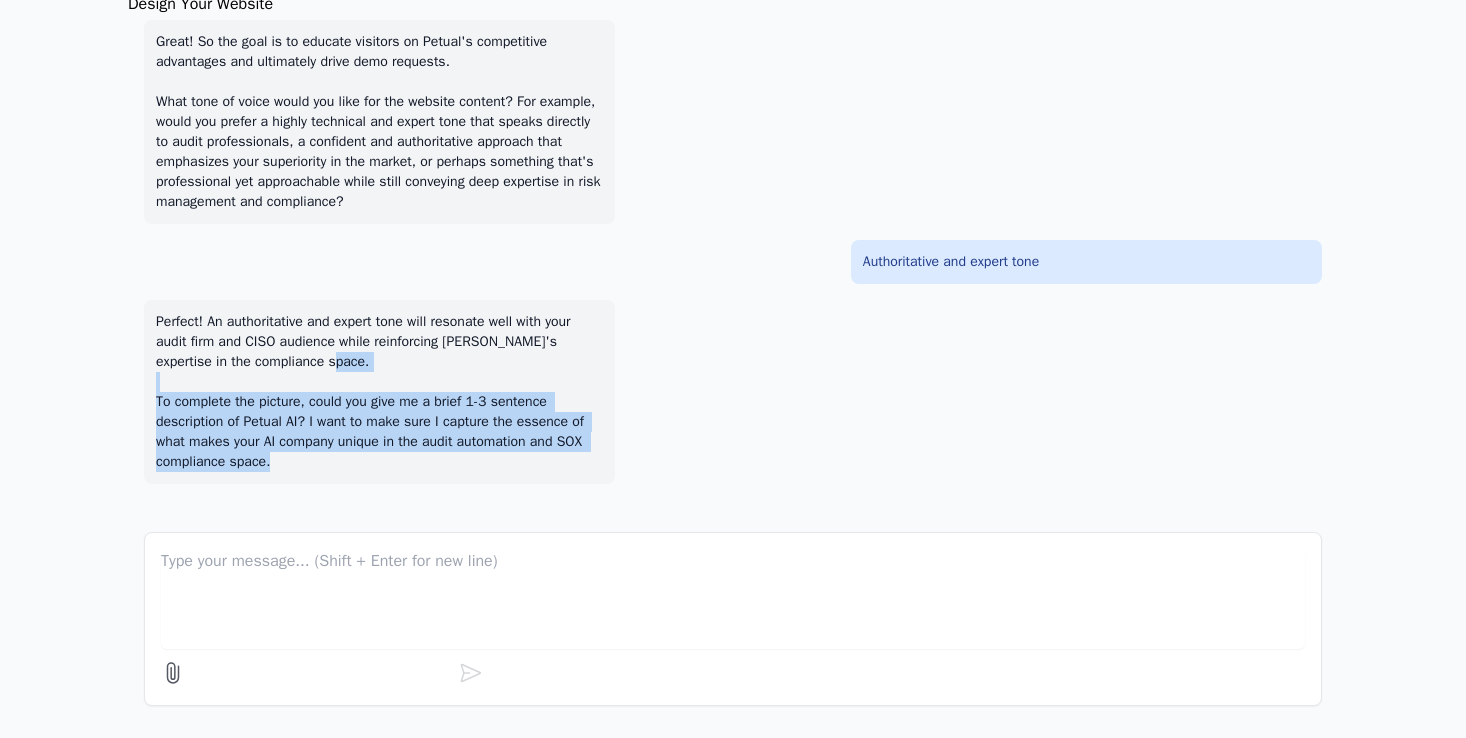 click on "Perfect! An authoritative and expert tone will resonate well with your audit firm and CISO audience while reinforcing Petual's expertise in the compliance space.
To complete the picture, could you give me a brief 1-3 sentence description of Petual AI? I want to make sure I capture the essence of what makes your AI company unique in the audit automation and SOX compliance space." at bounding box center [379, 392] 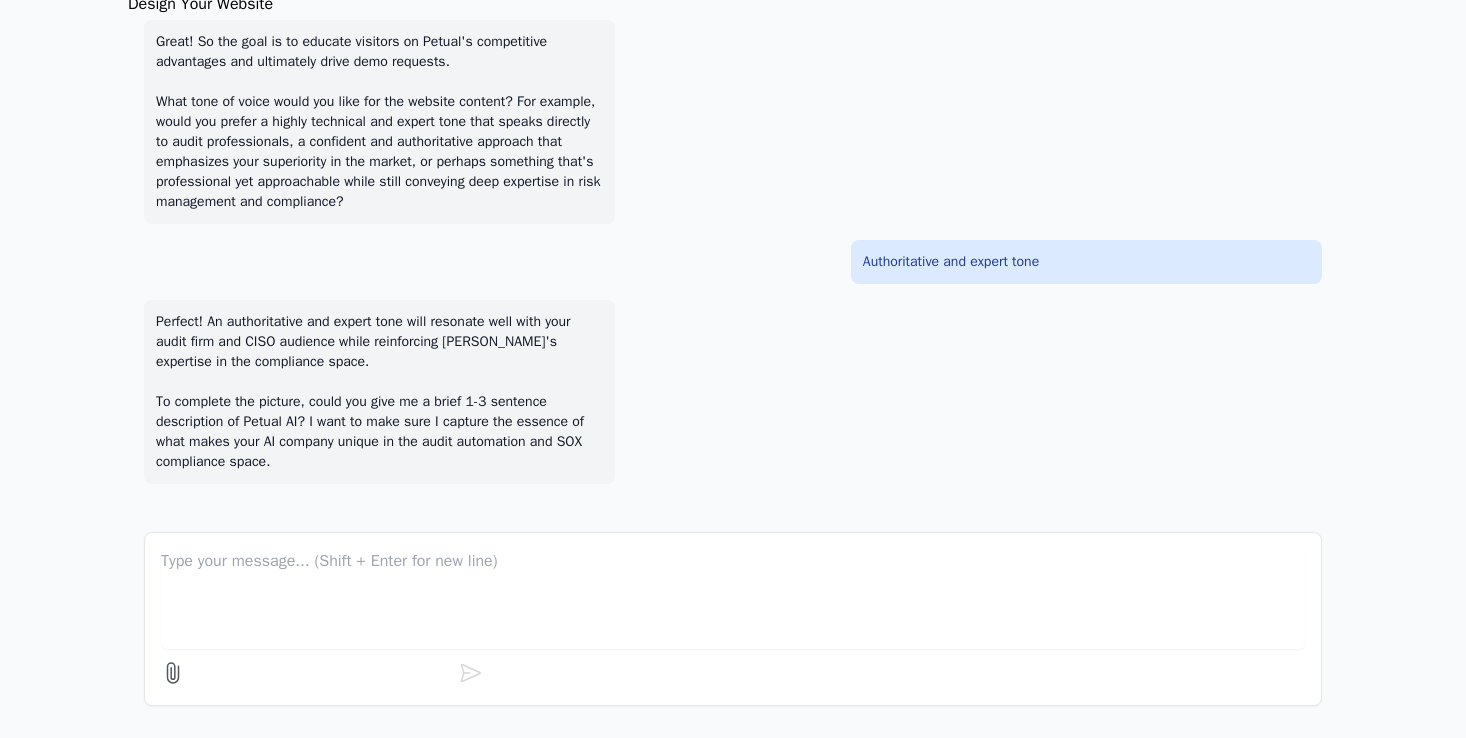 click at bounding box center [733, 599] 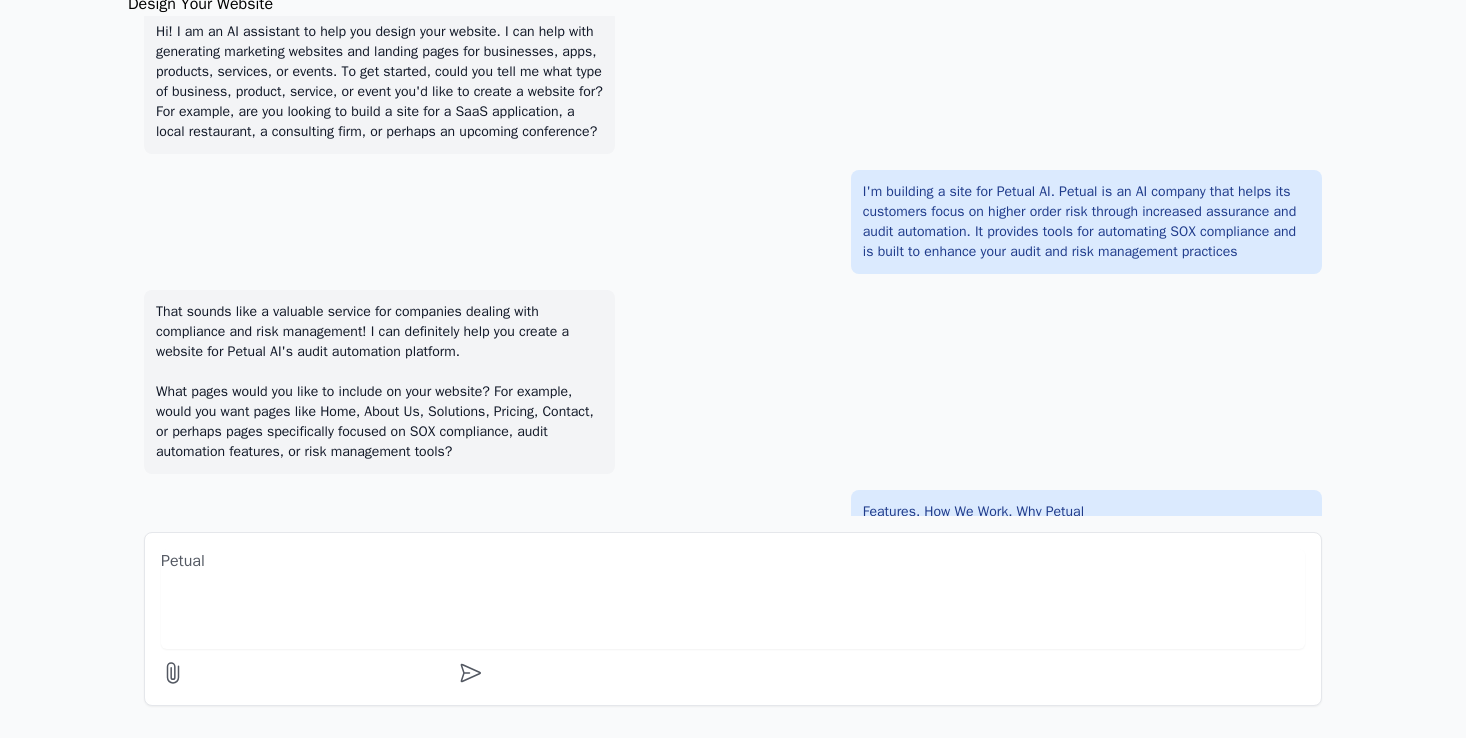 scroll, scrollTop: 0, scrollLeft: 0, axis: both 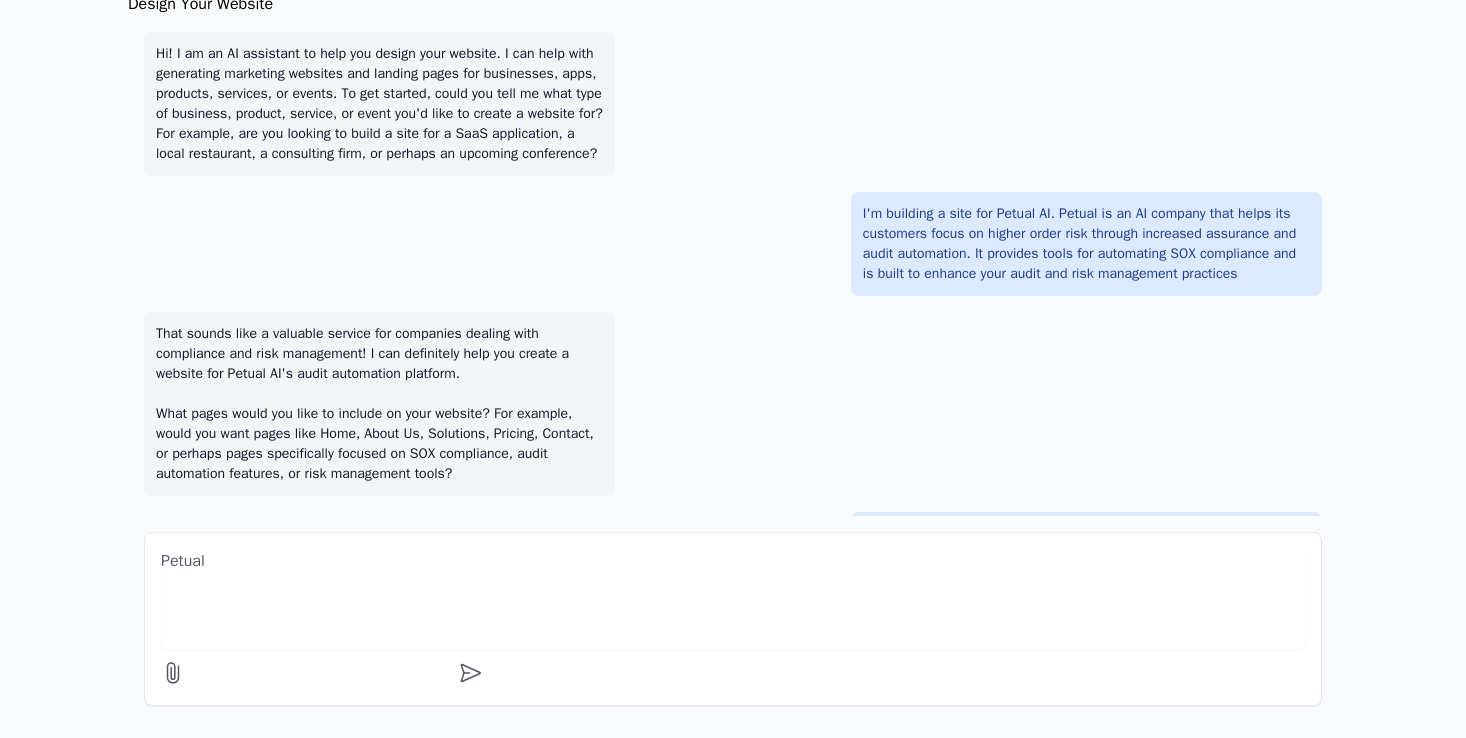 drag, startPoint x: 1072, startPoint y: 236, endPoint x: 1069, endPoint y: 347, distance: 111.040535 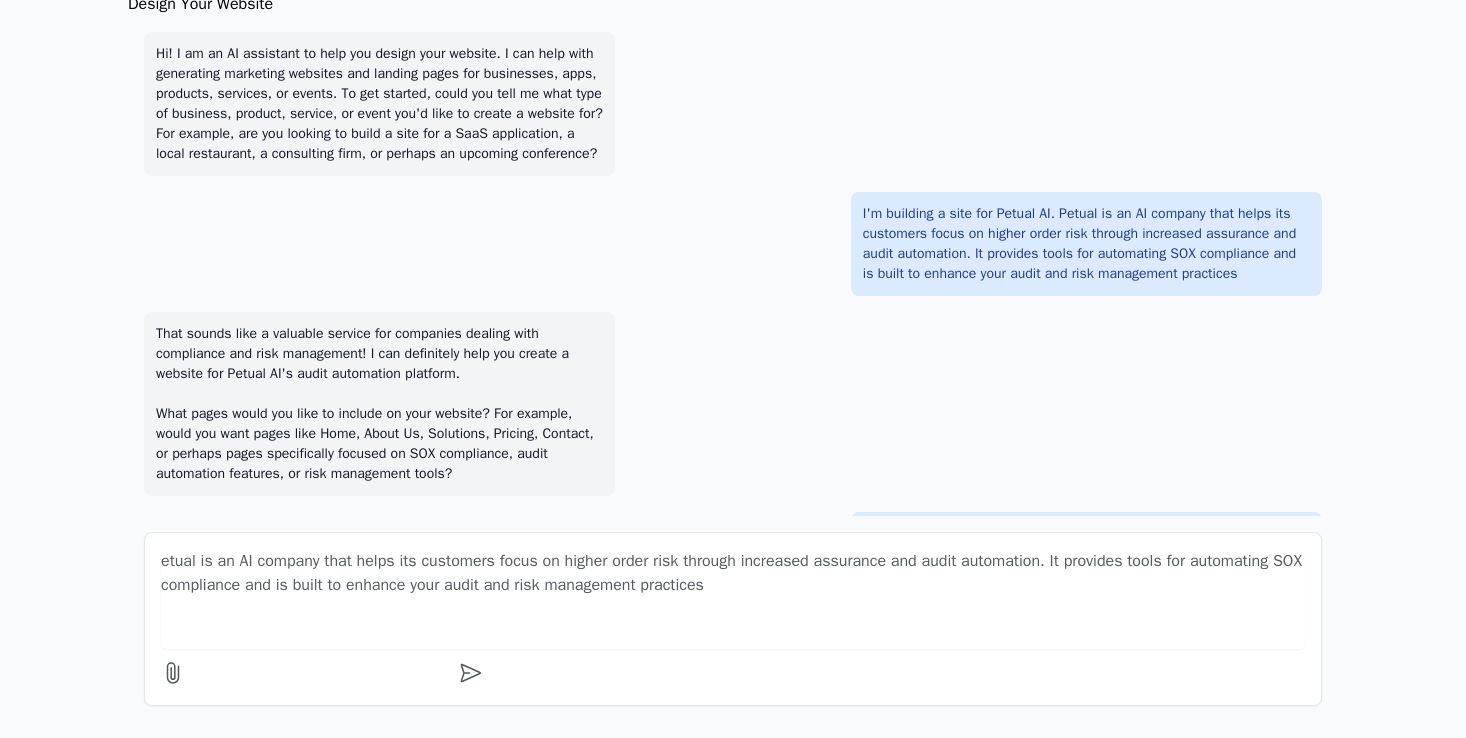 click on "etual is an AI company that helps its customers focus on higher order risk through increased assurance and audit automation. It provides tools for automating SOX compliance and is built to enhance your audit and risk management practices" at bounding box center [733, 619] 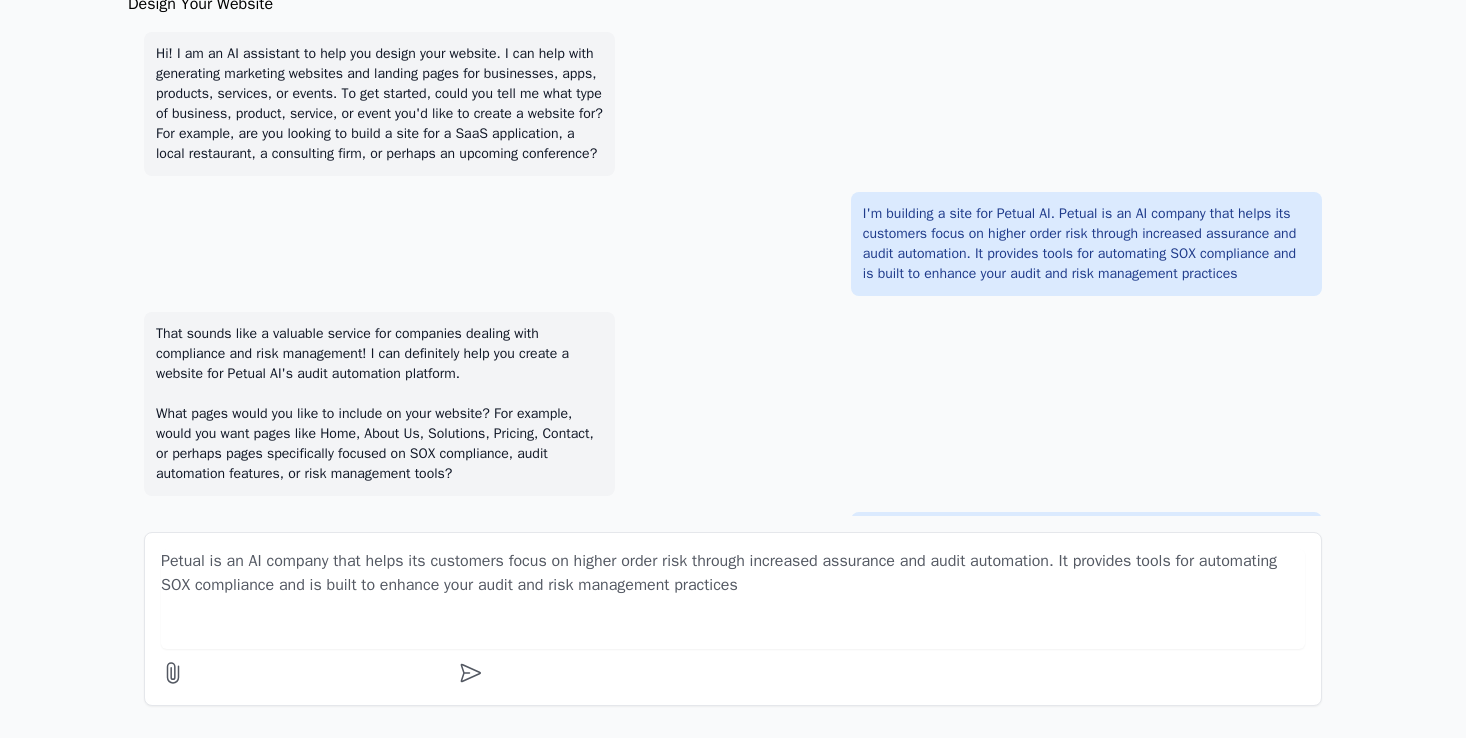 type 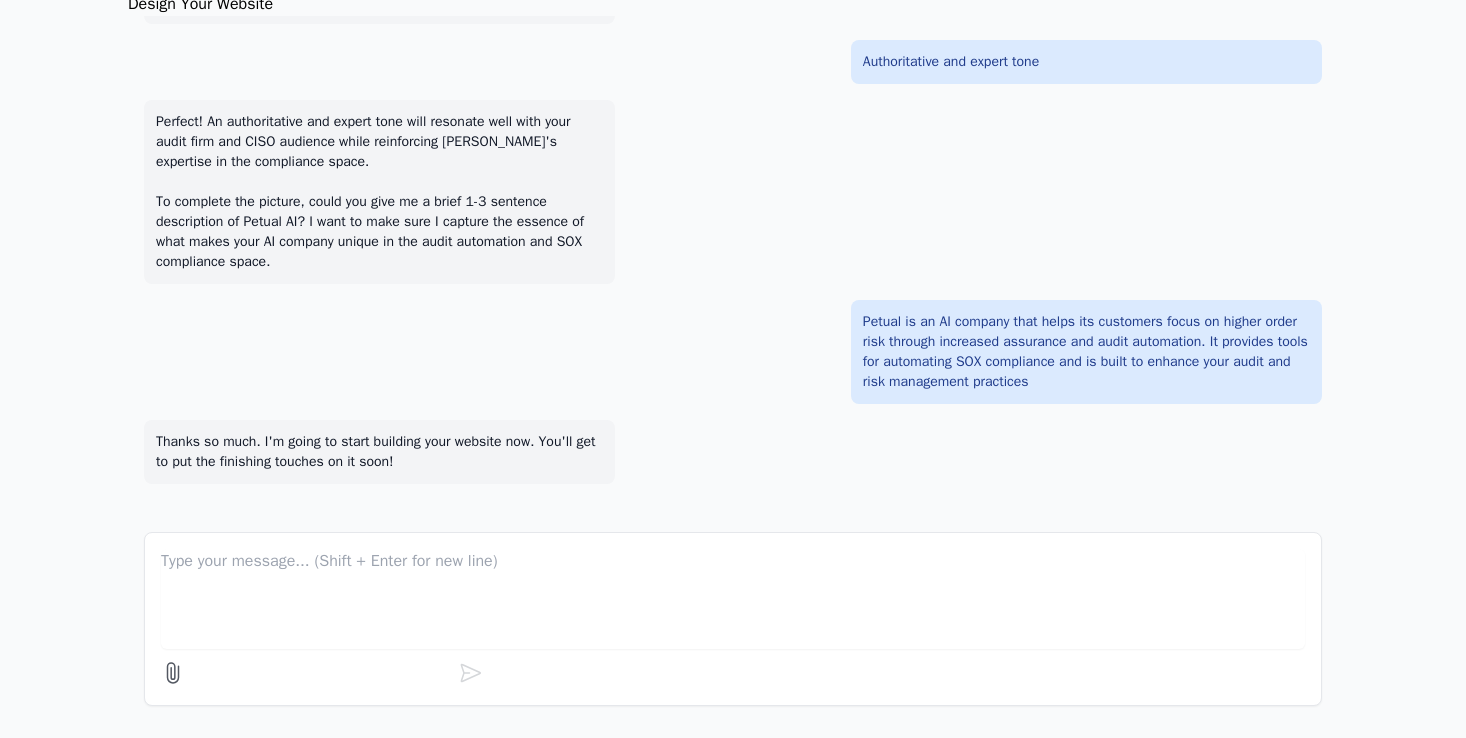 scroll, scrollTop: 1992, scrollLeft: 0, axis: vertical 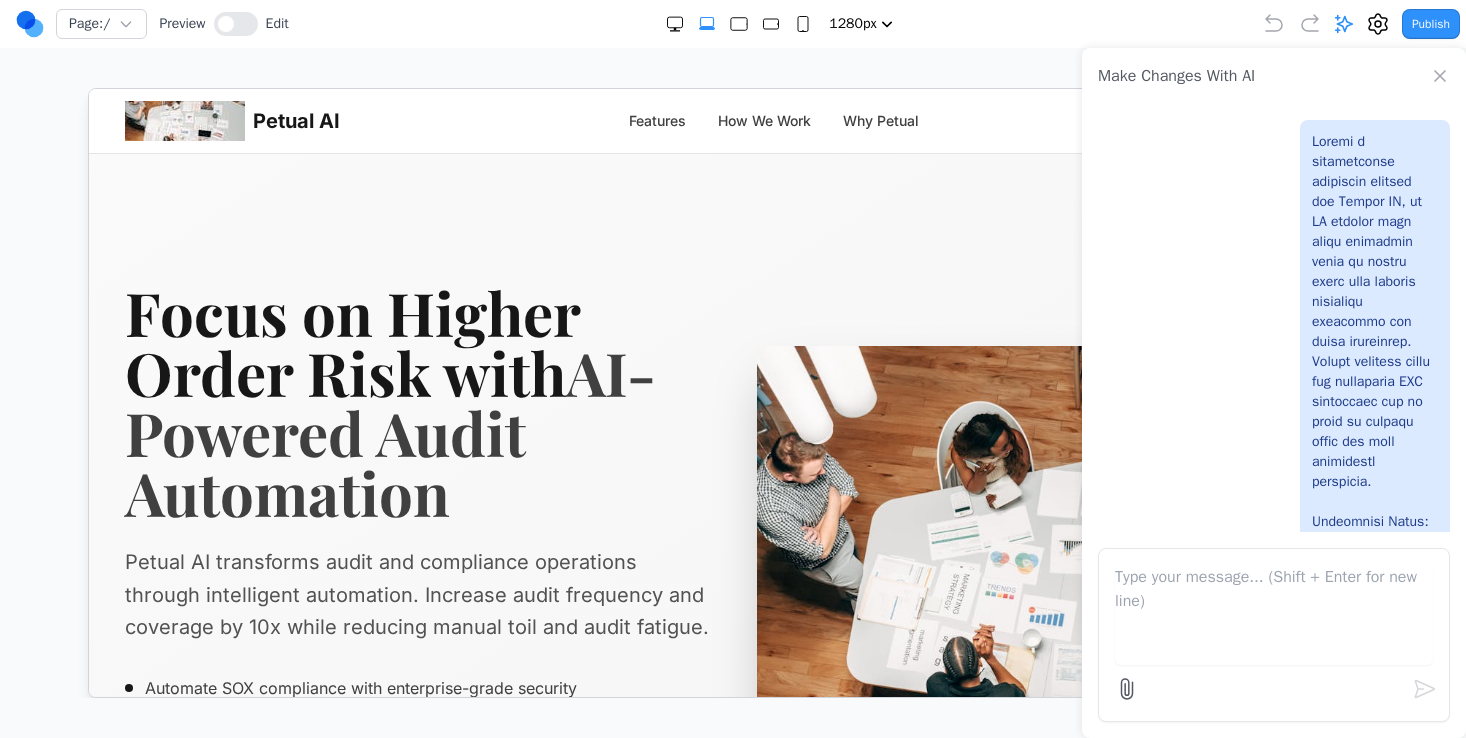 click on "Focus on Higher Order Risk with  AI-Powered Audit Automation Petual AI transforms audit and compliance operations through intelligent automation. Increase audit frequency and coverage by 10x while reducing manual toil and audit fatigue. Automate SOX compliance with enterprise-grade security Optimized for both audit firms and enterprises Reduce audit costs while improving coverage quality Request Demo Learn More" at bounding box center (732, 564) 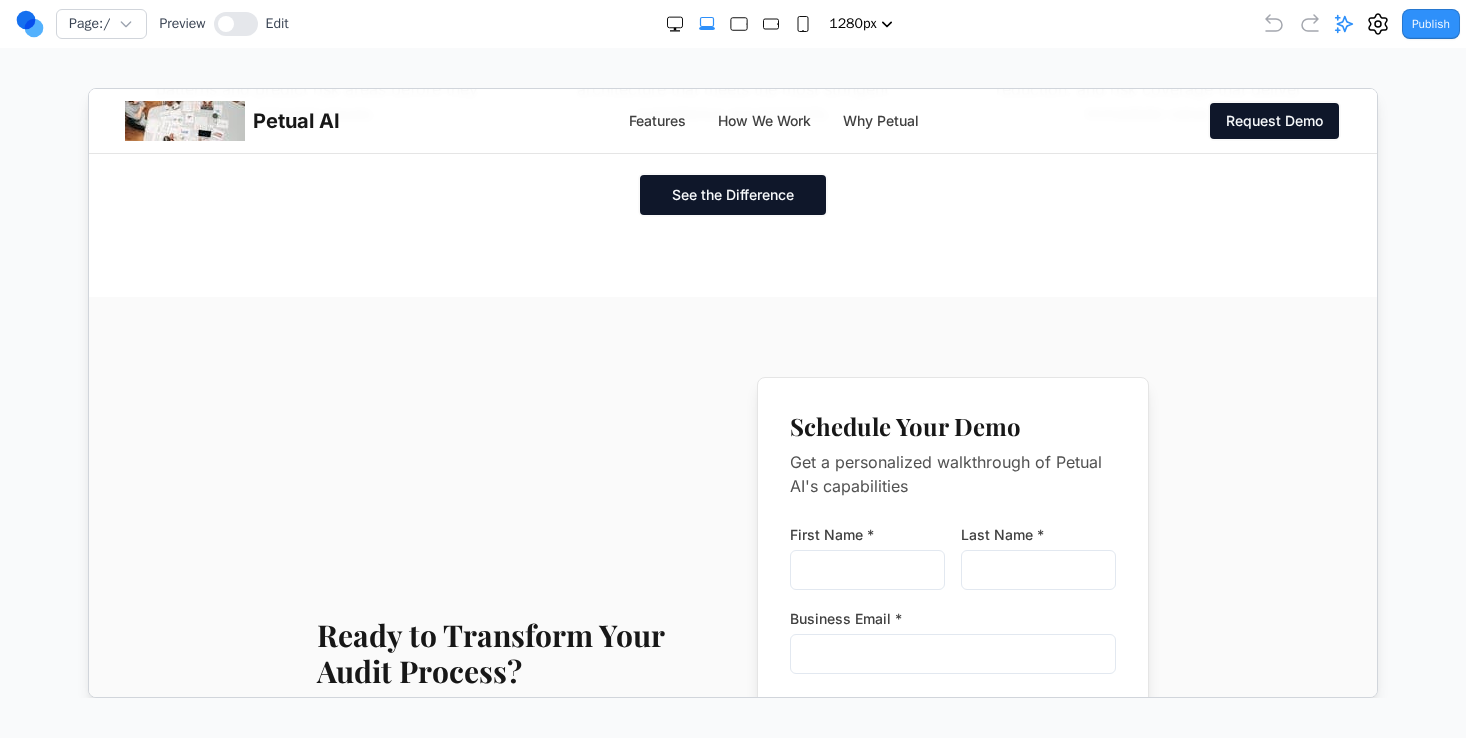 scroll, scrollTop: 3936, scrollLeft: 0, axis: vertical 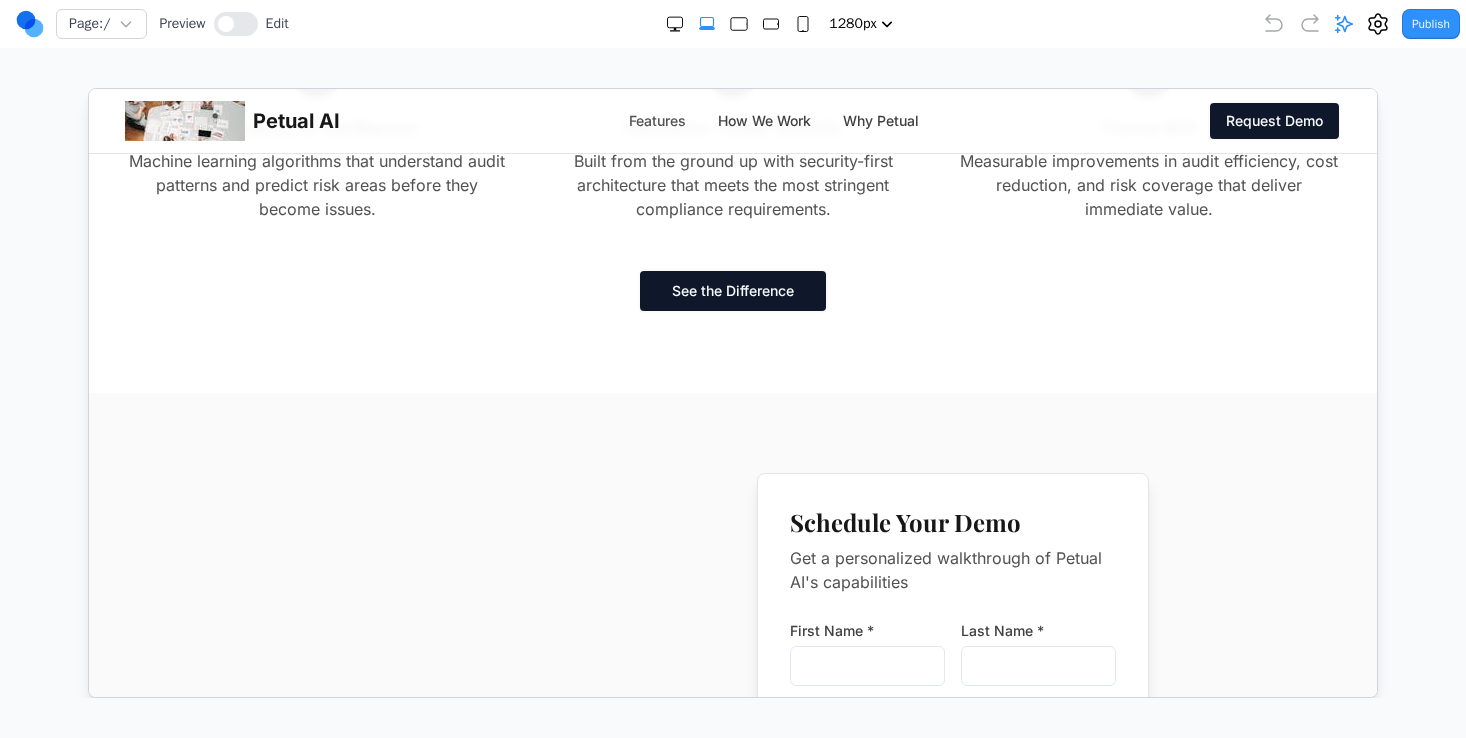 click on "Features" at bounding box center (656, 120) 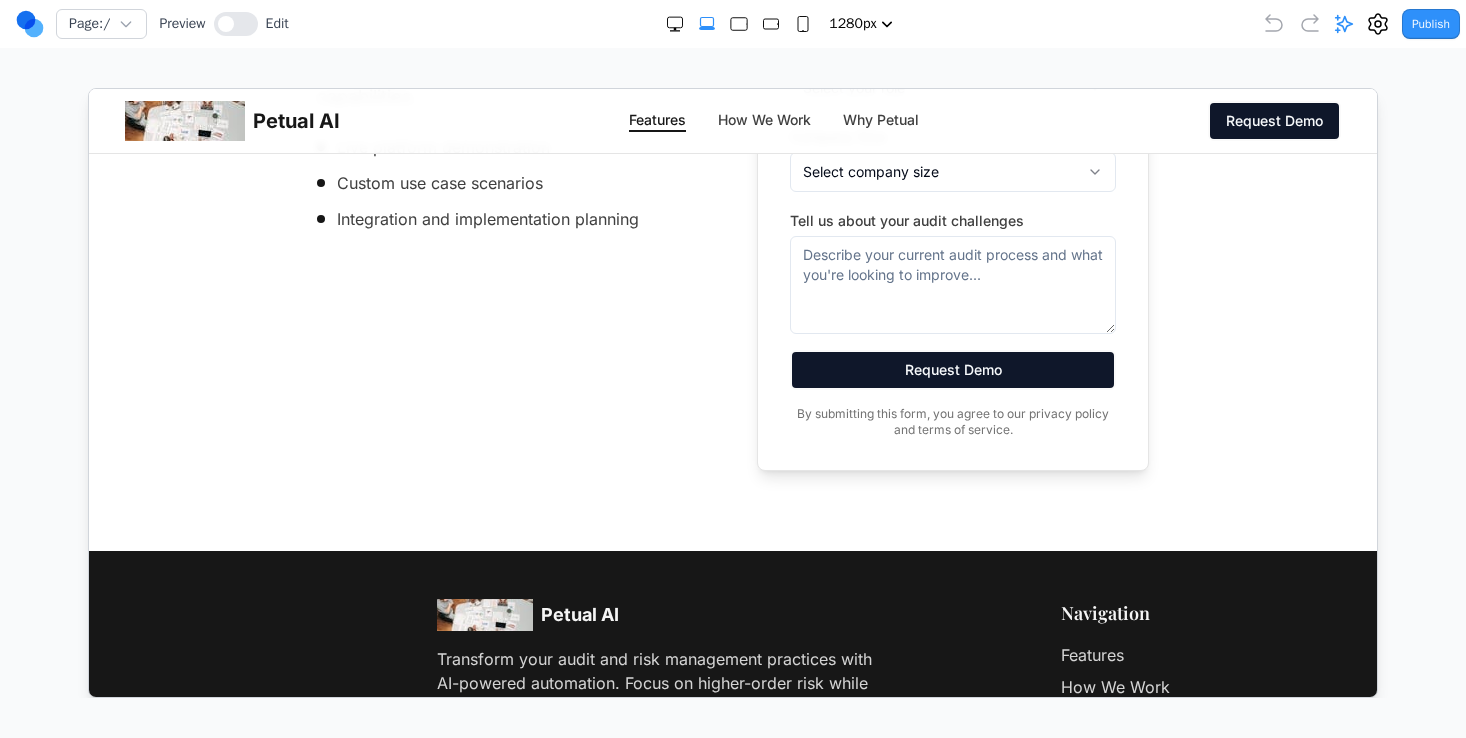 scroll, scrollTop: 0, scrollLeft: 0, axis: both 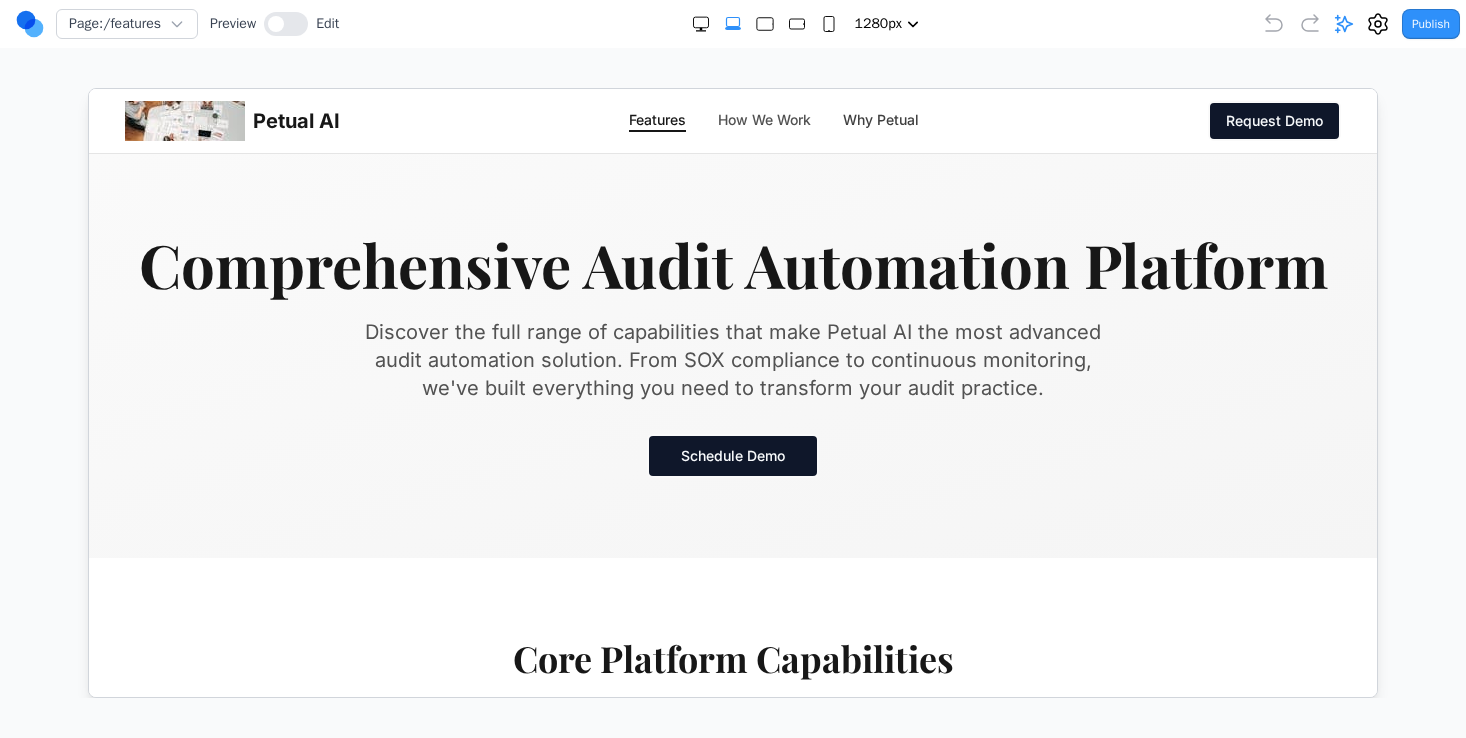 click on "How We Work" at bounding box center [763, 120] 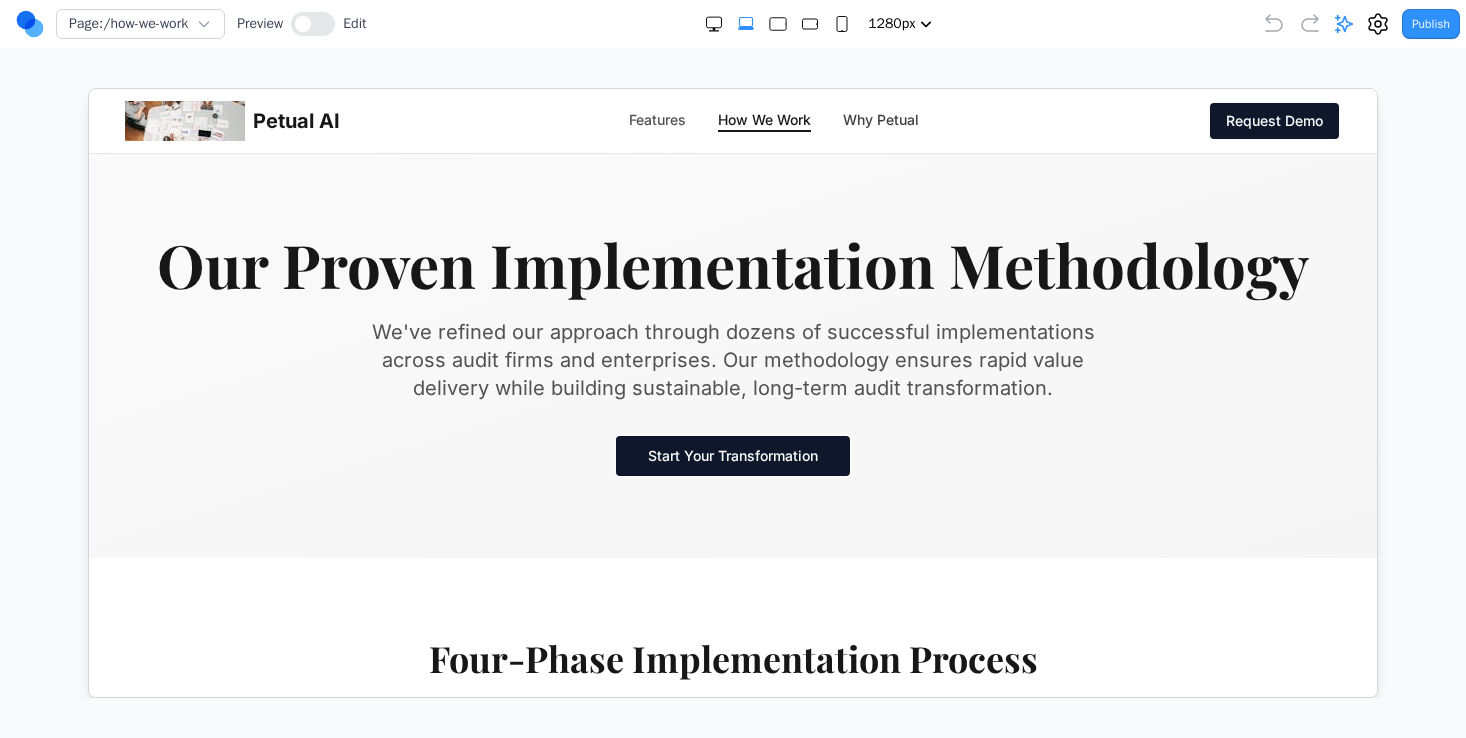 click on "Features" at bounding box center (656, 120) 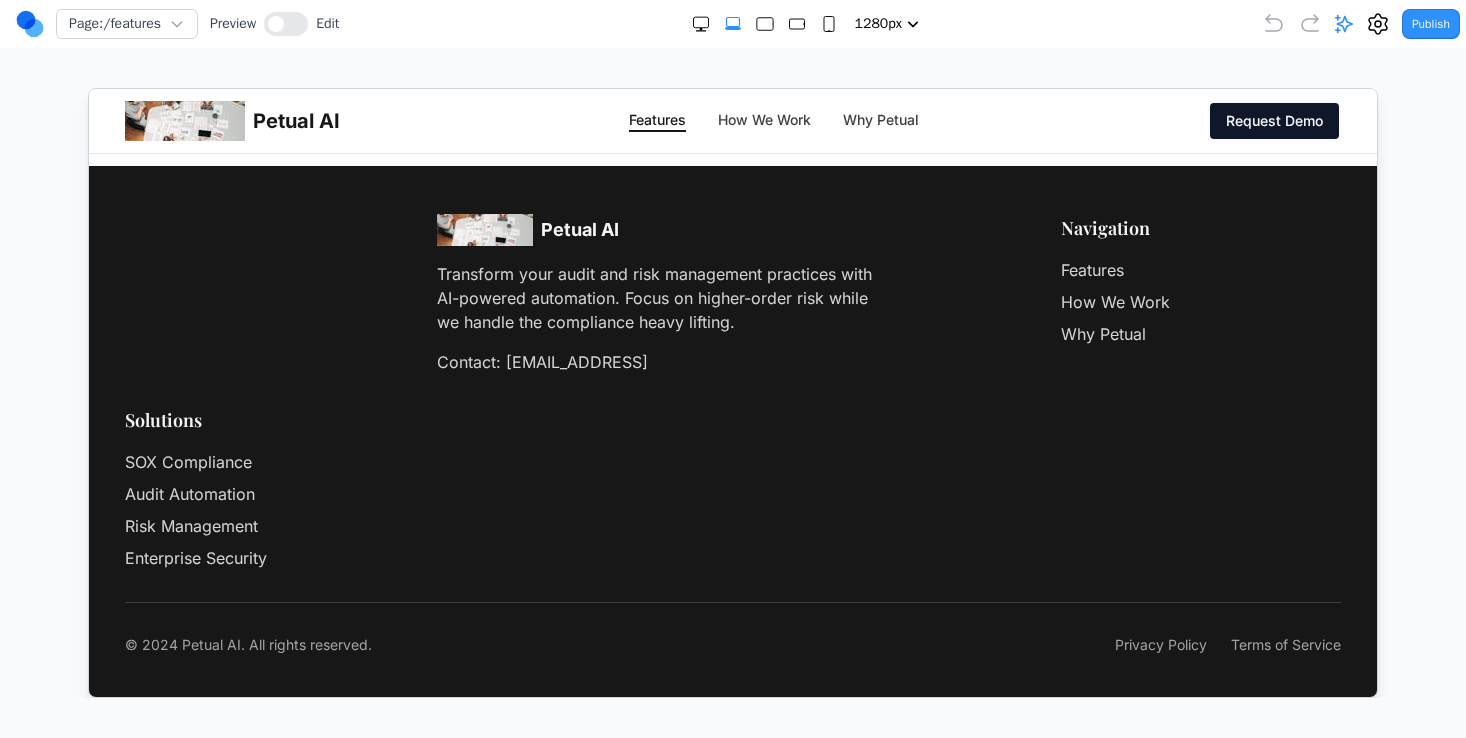 scroll, scrollTop: 4327, scrollLeft: 0, axis: vertical 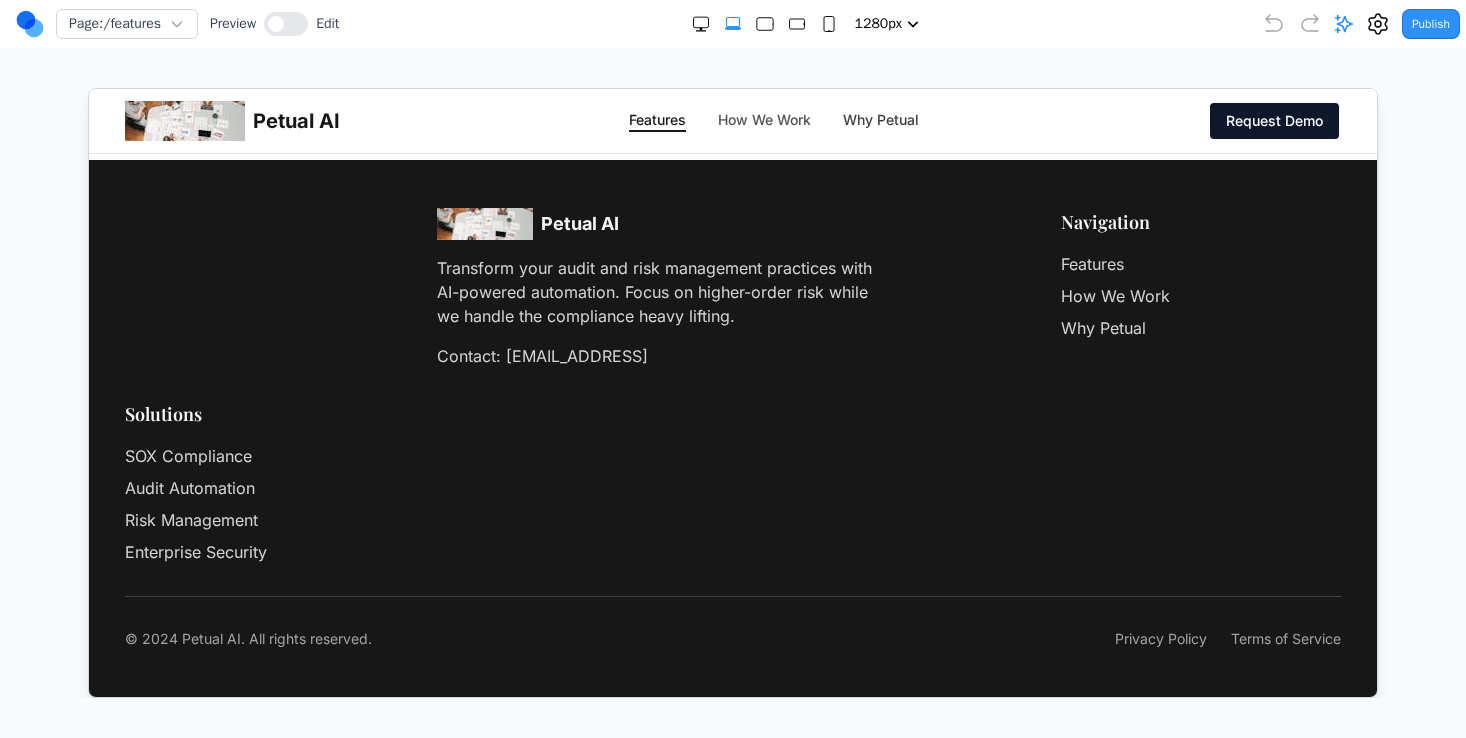 click on "How We Work" at bounding box center (763, 120) 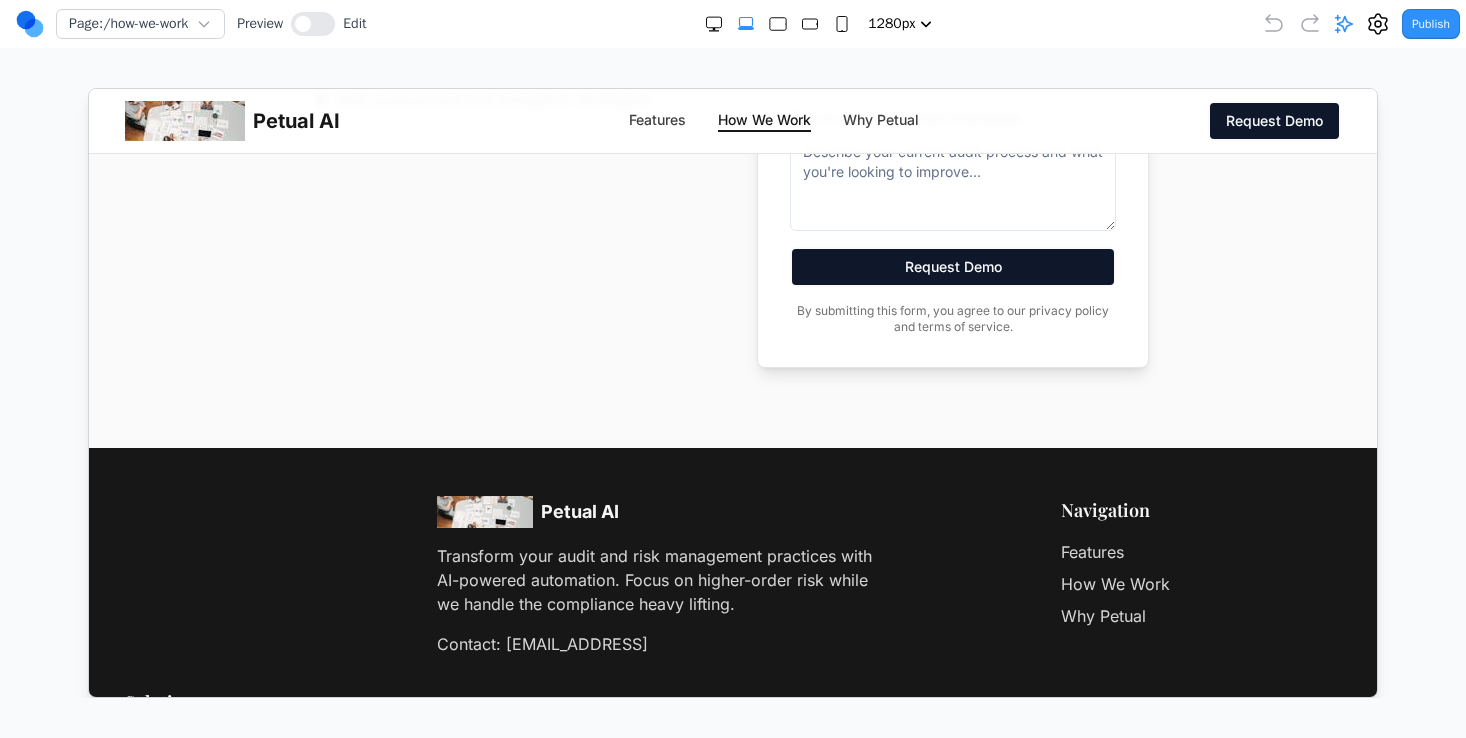 scroll, scrollTop: 4867, scrollLeft: 0, axis: vertical 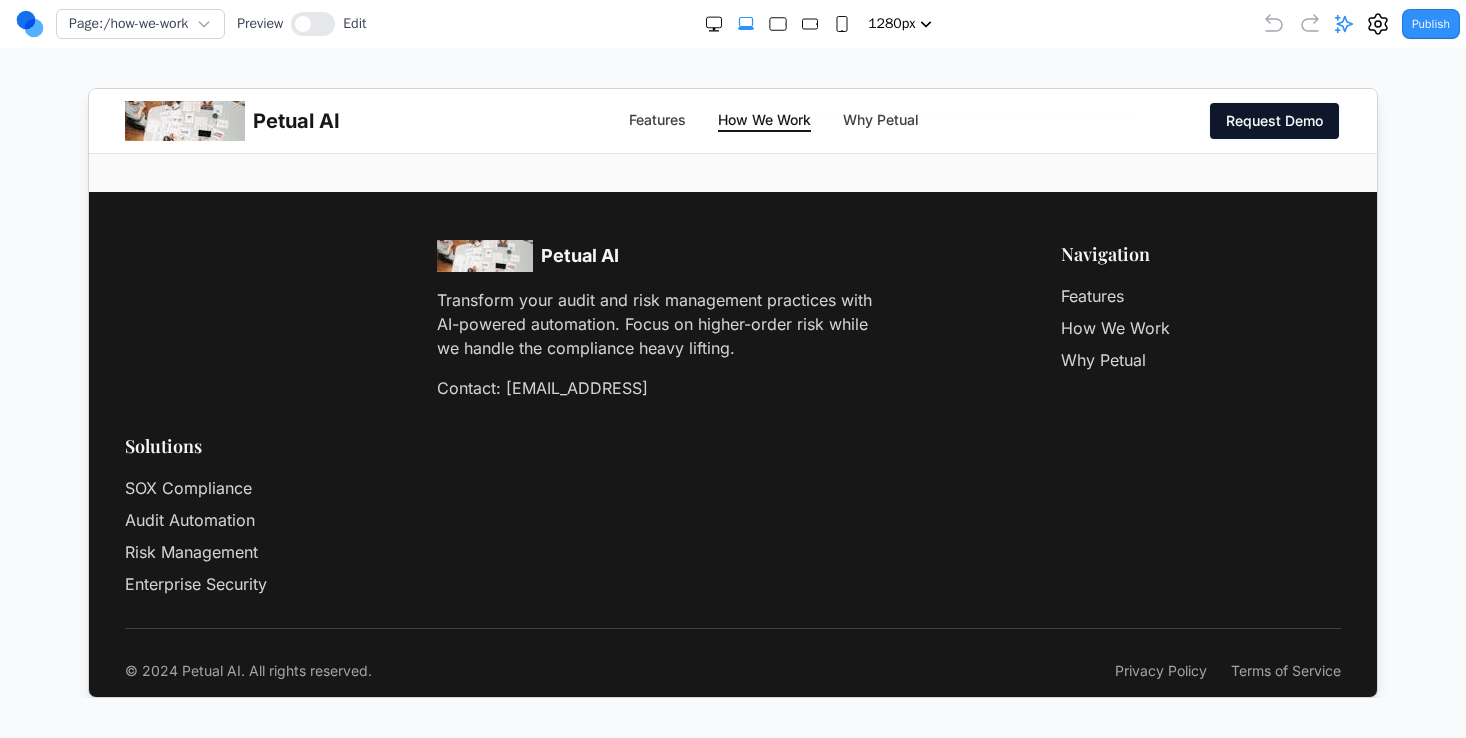 click on "Solutions" at bounding box center [264, 445] 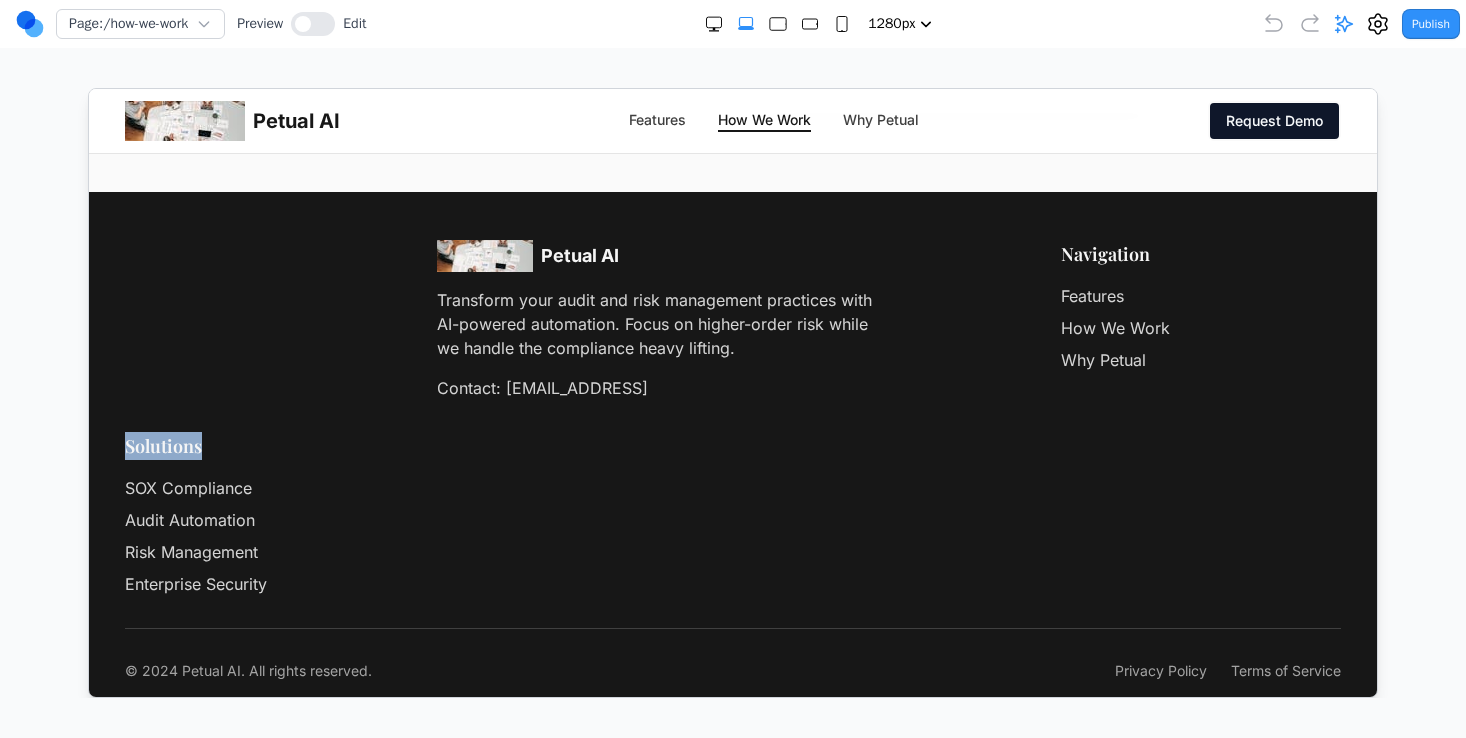 click on "Solutions" at bounding box center [264, 445] 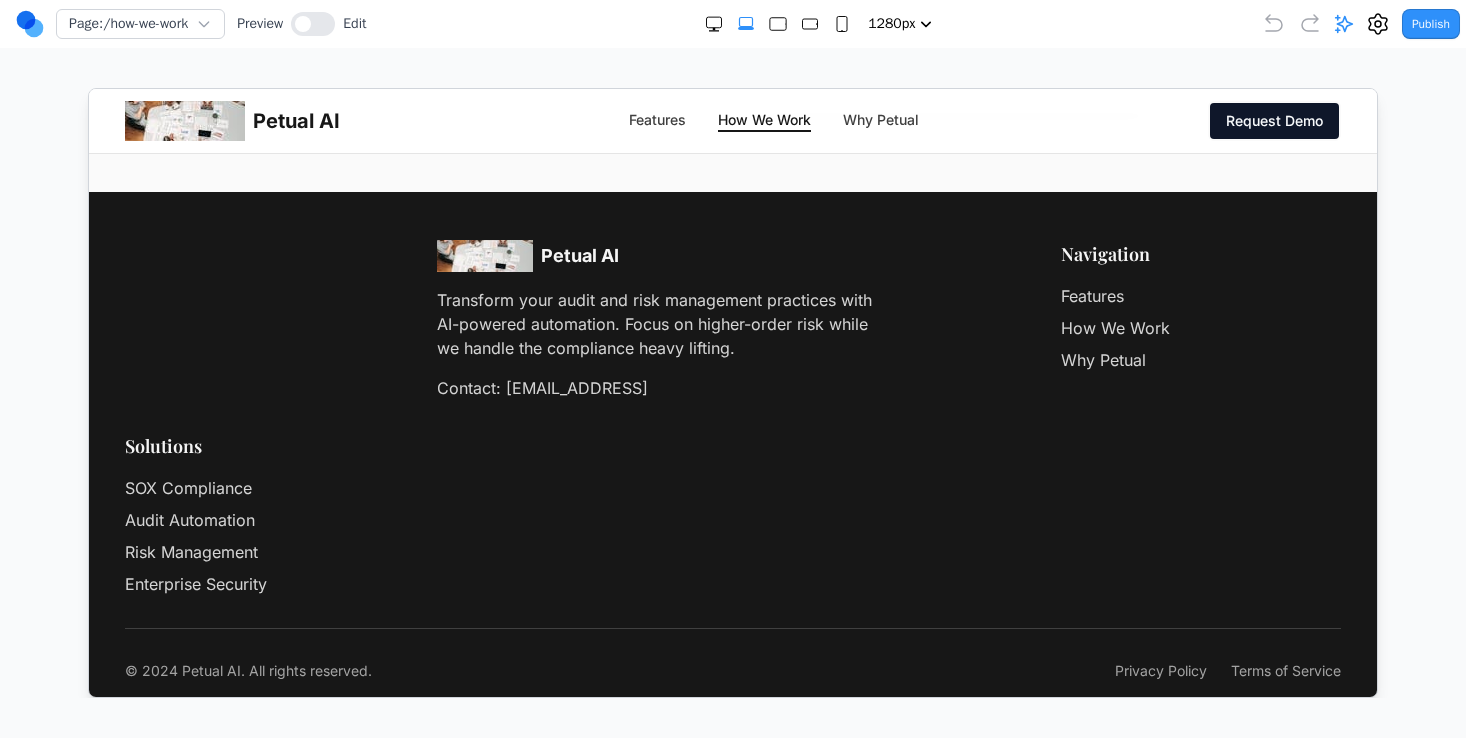 click on "SOX Compliance" at bounding box center [187, 487] 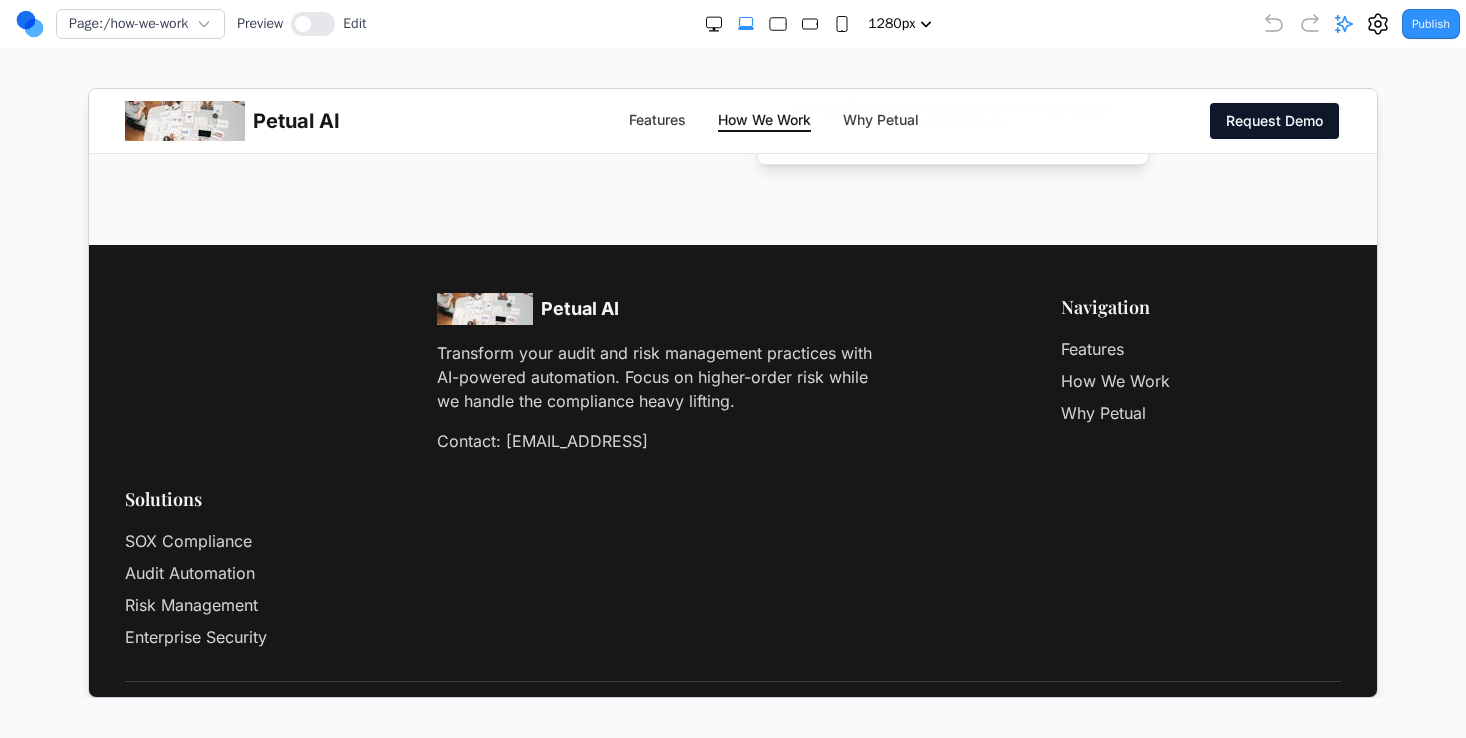 scroll, scrollTop: 4838, scrollLeft: 0, axis: vertical 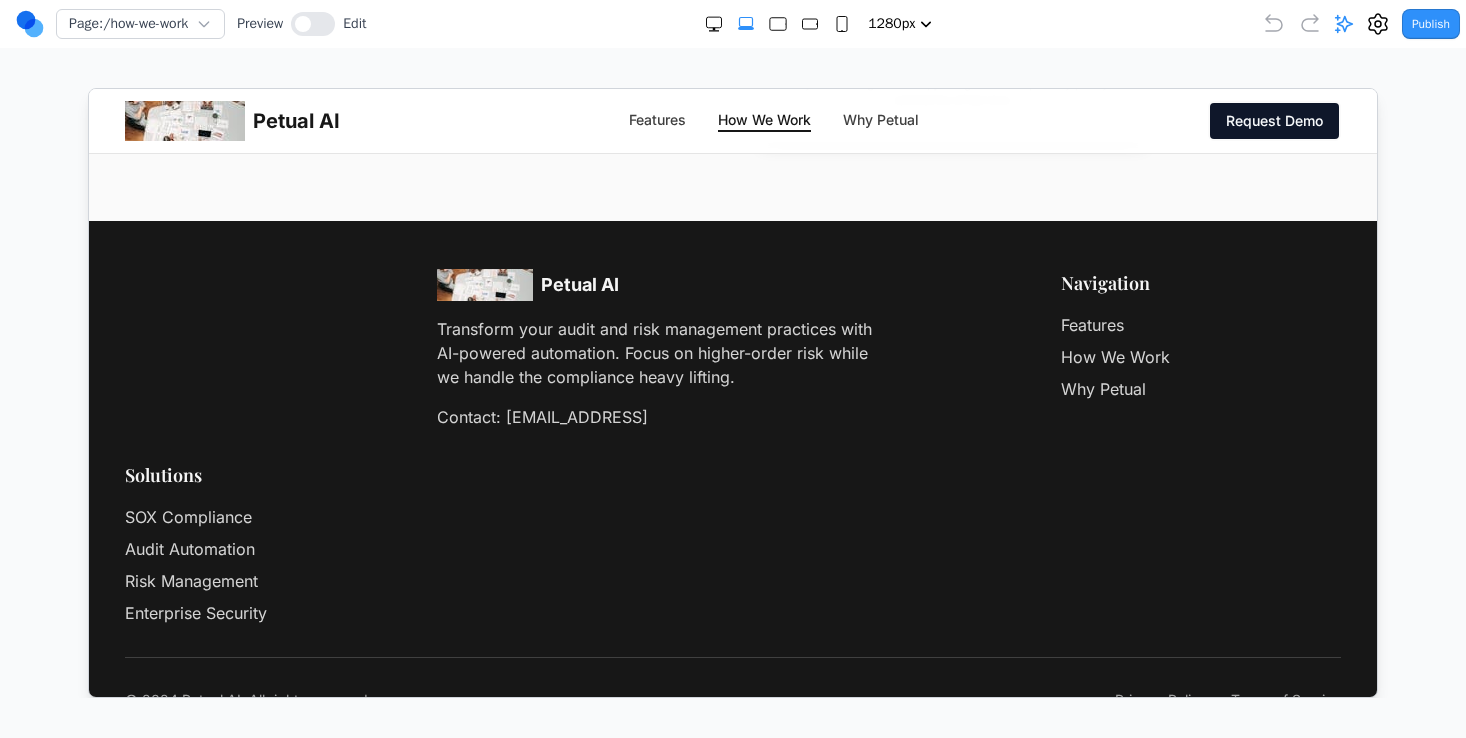 click 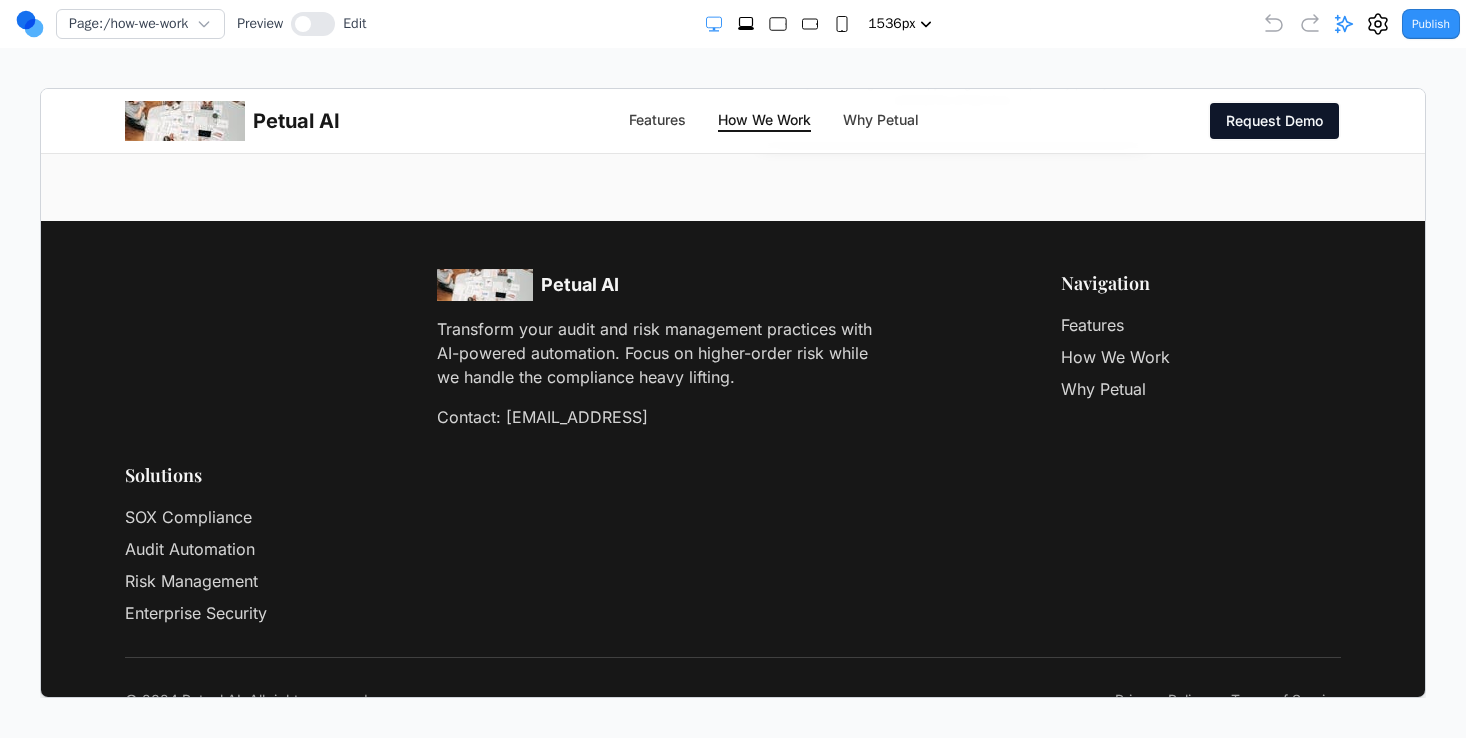 click 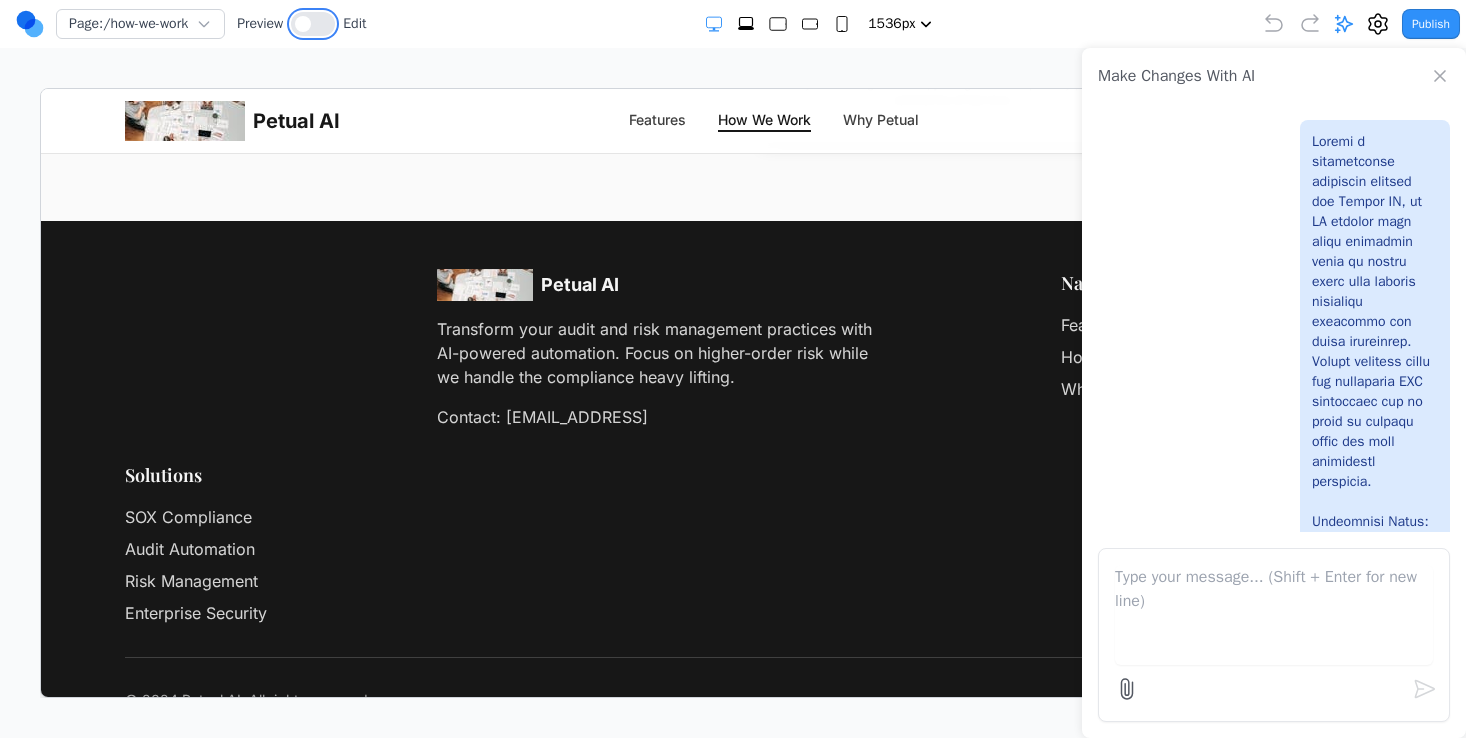 click at bounding box center [313, 24] 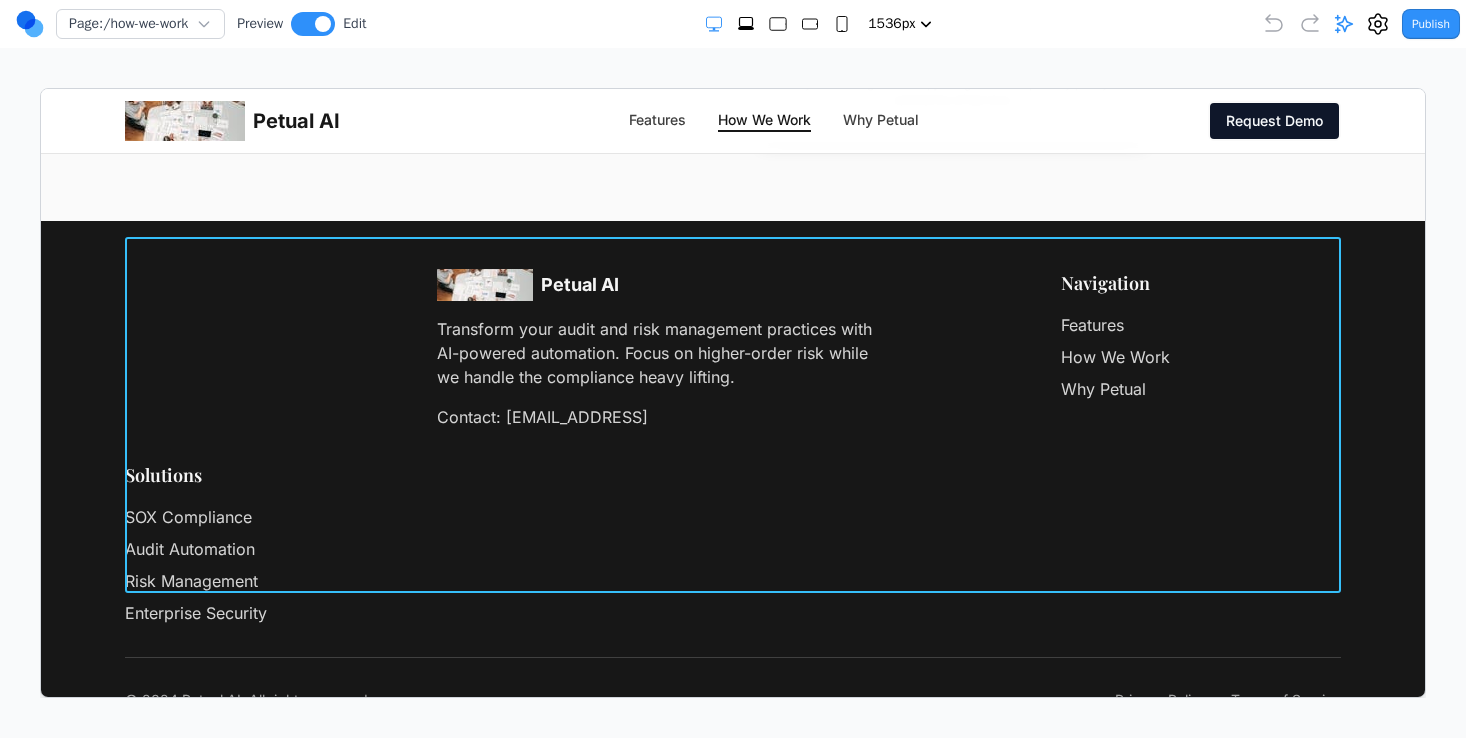 click on "Petual AI Transform your audit and risk management practices with AI-powered automation. Focus on higher-order risk while we handle the compliance heavy lifting. Contact: hello@petual.ai Navigation Features How We Work Why Petual Solutions SOX Compliance Audit Automation Risk Management Enterprise Security" at bounding box center (732, 446) 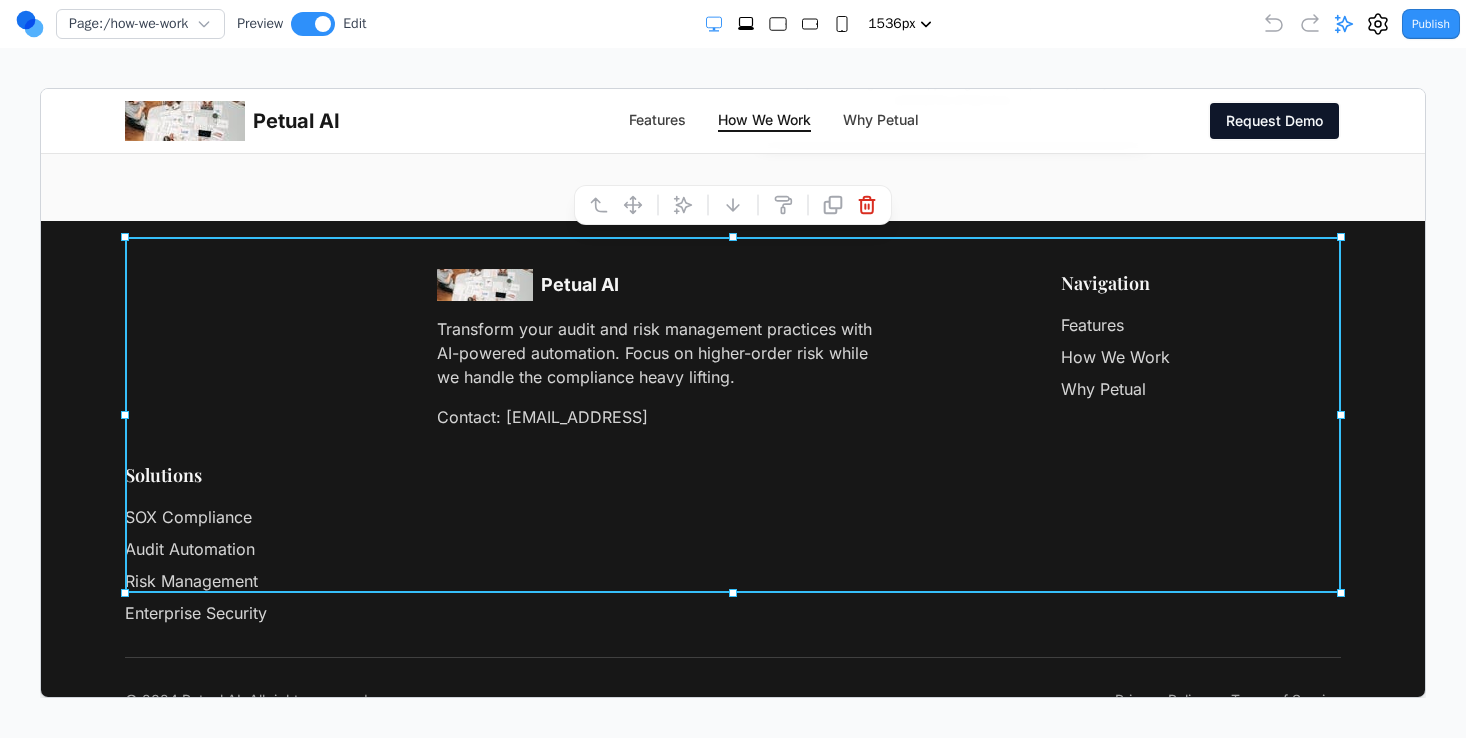 click 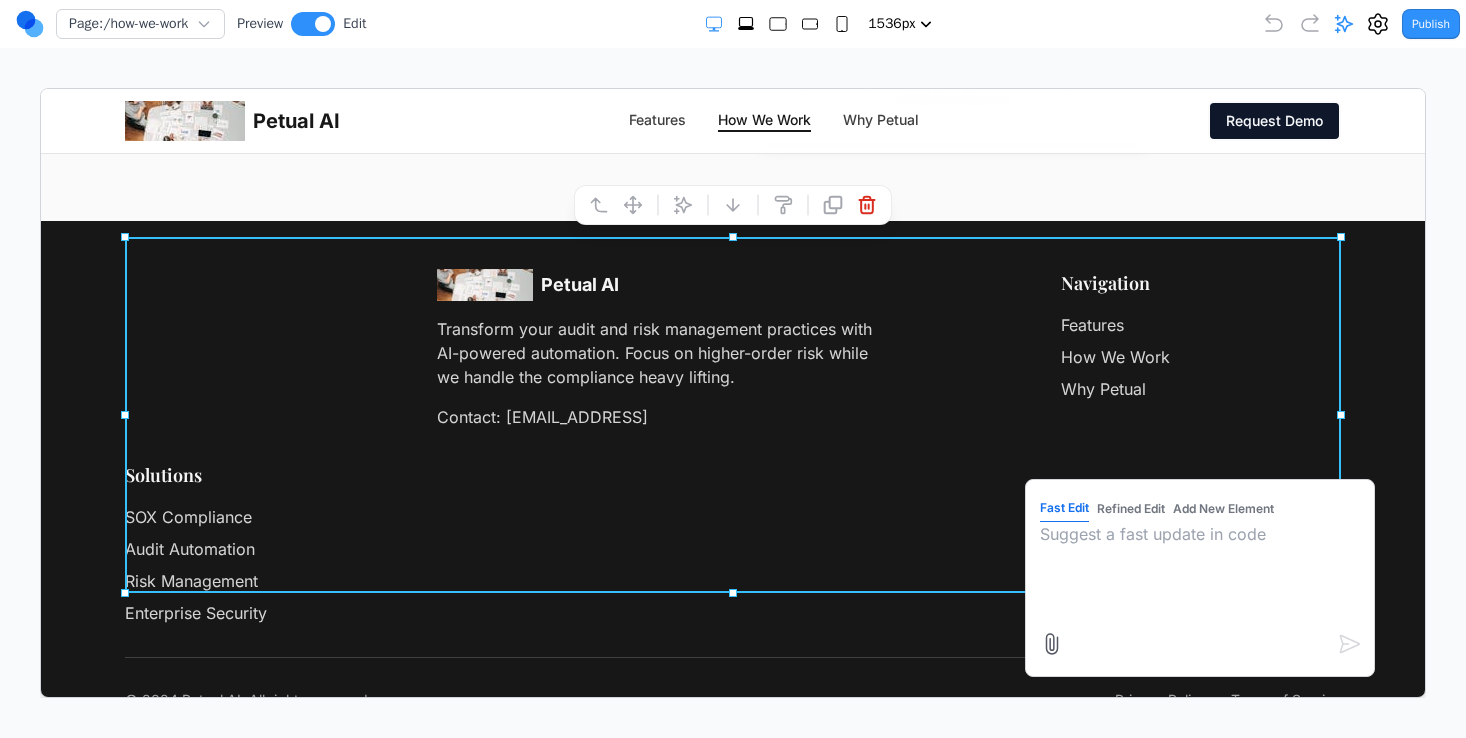 click at bounding box center [1199, 571] 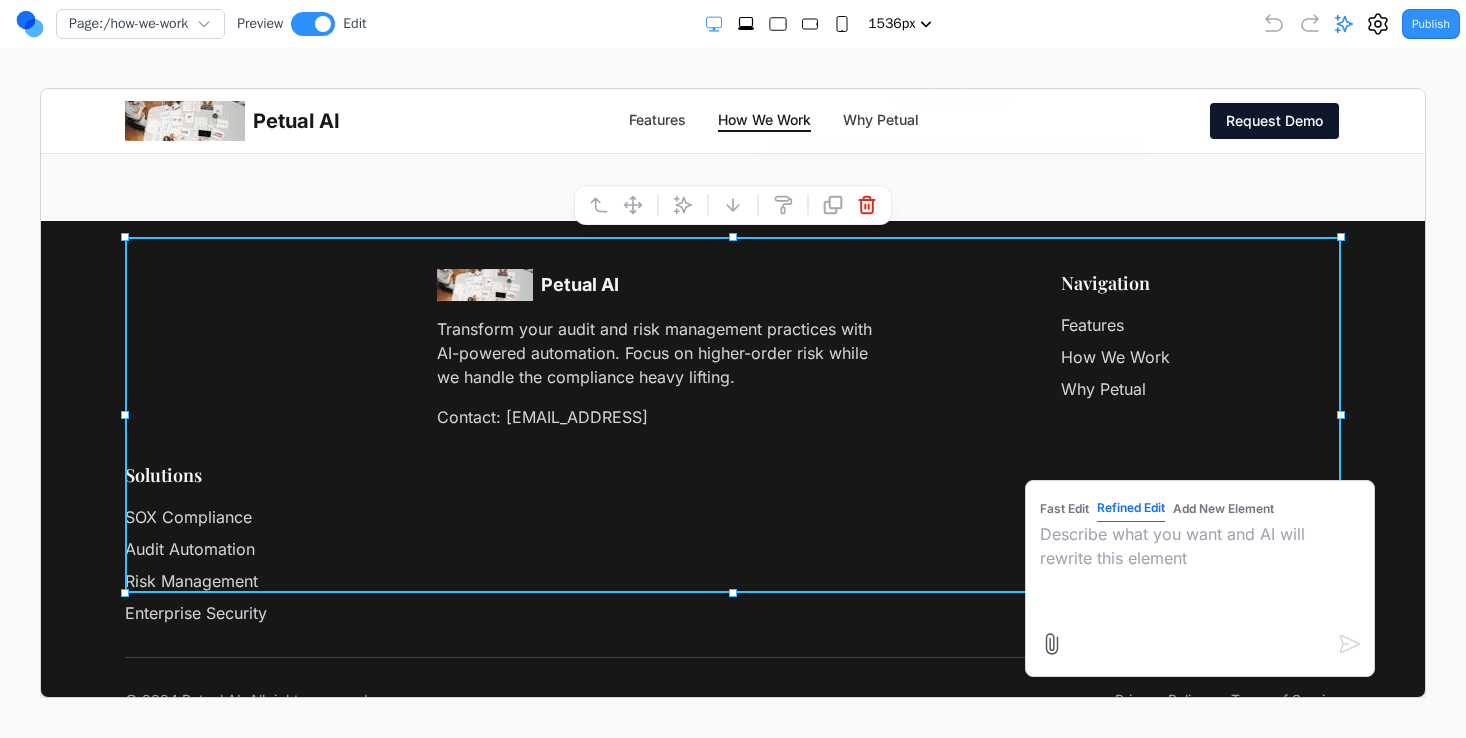 click at bounding box center [1199, 571] 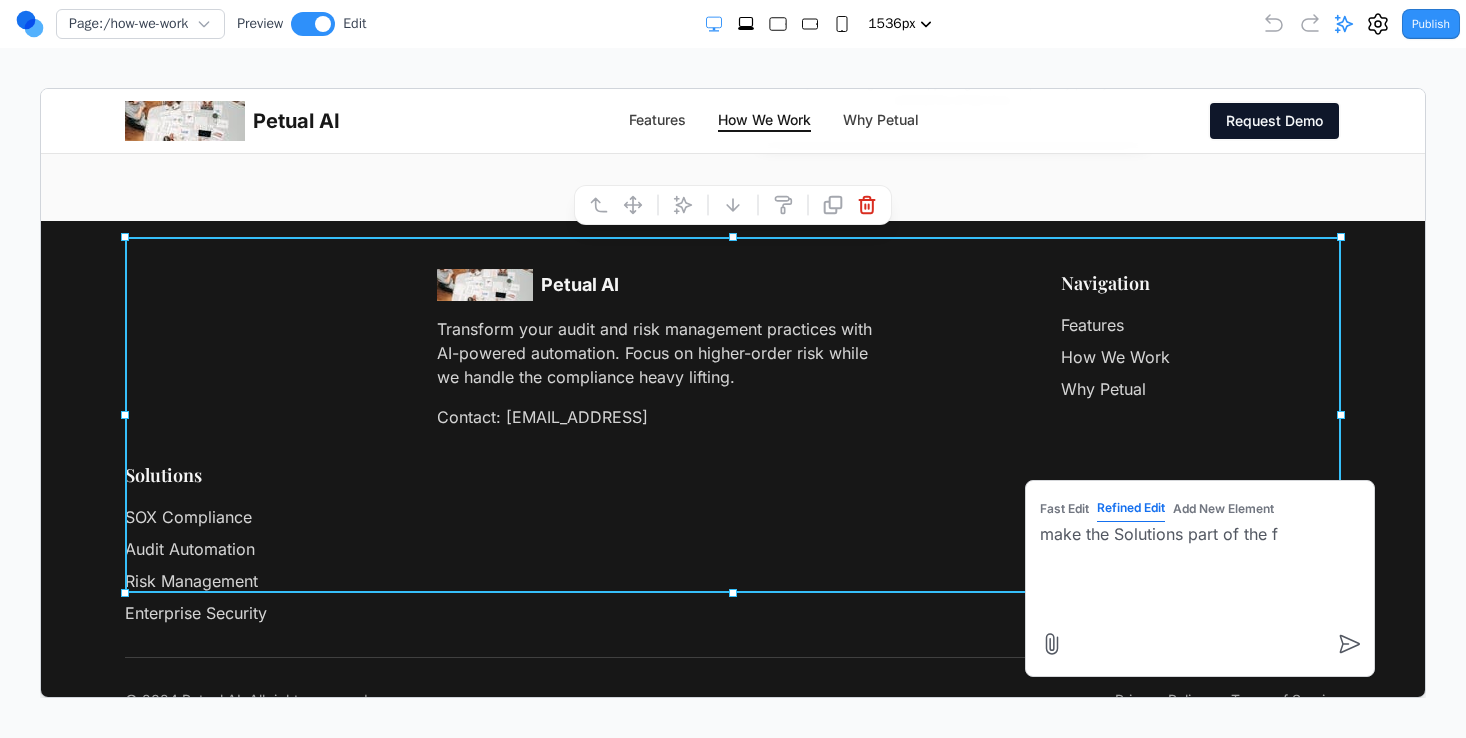 type on "make the Solutions part of the" 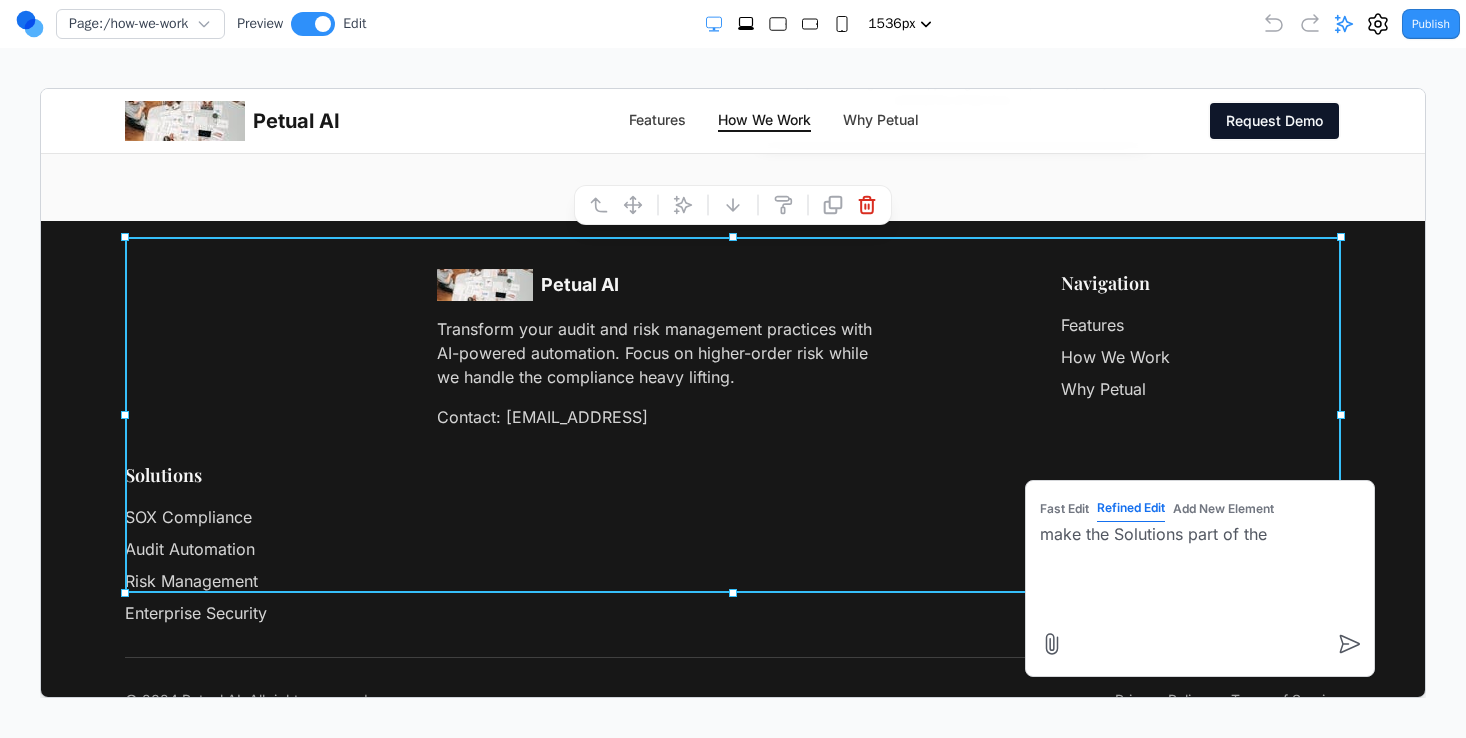 type 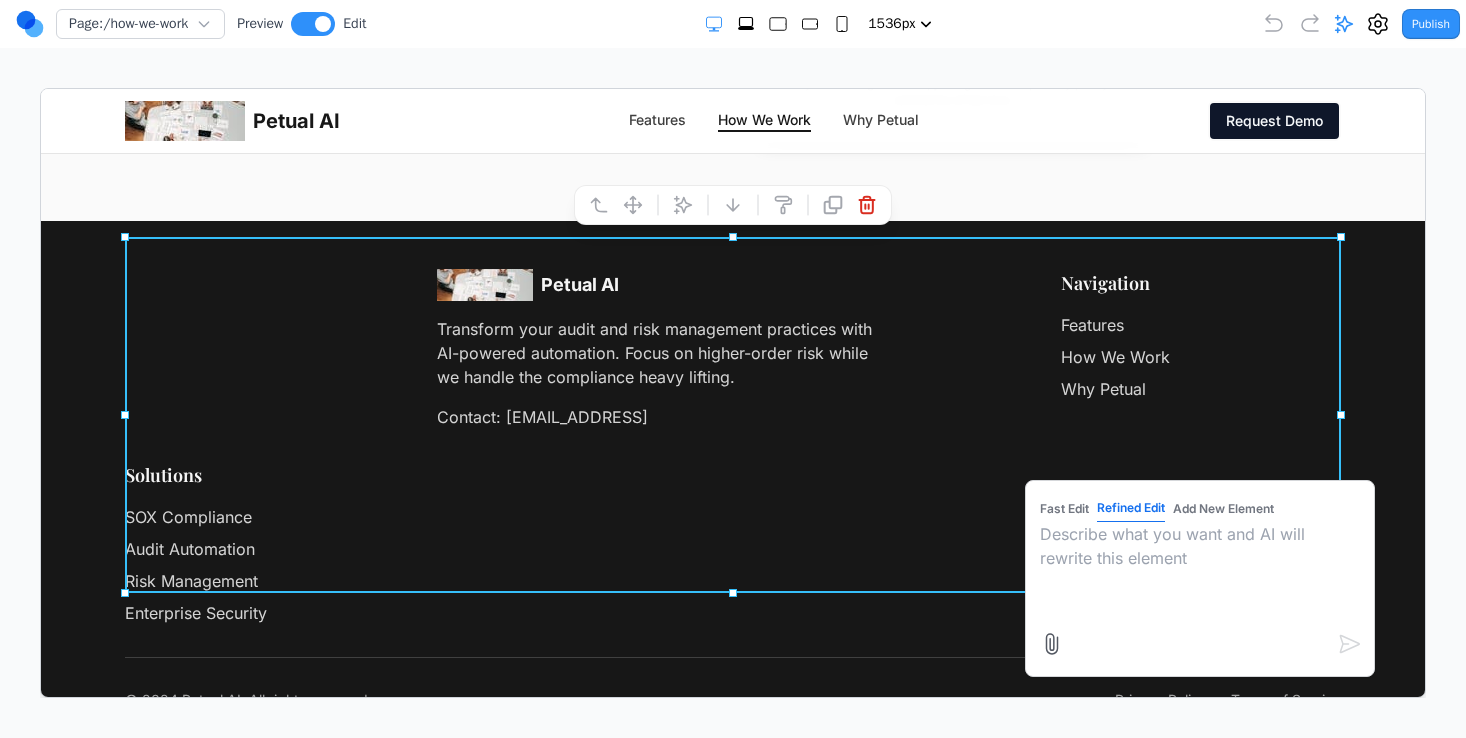 click on "Why Petual" at bounding box center (1200, 388) 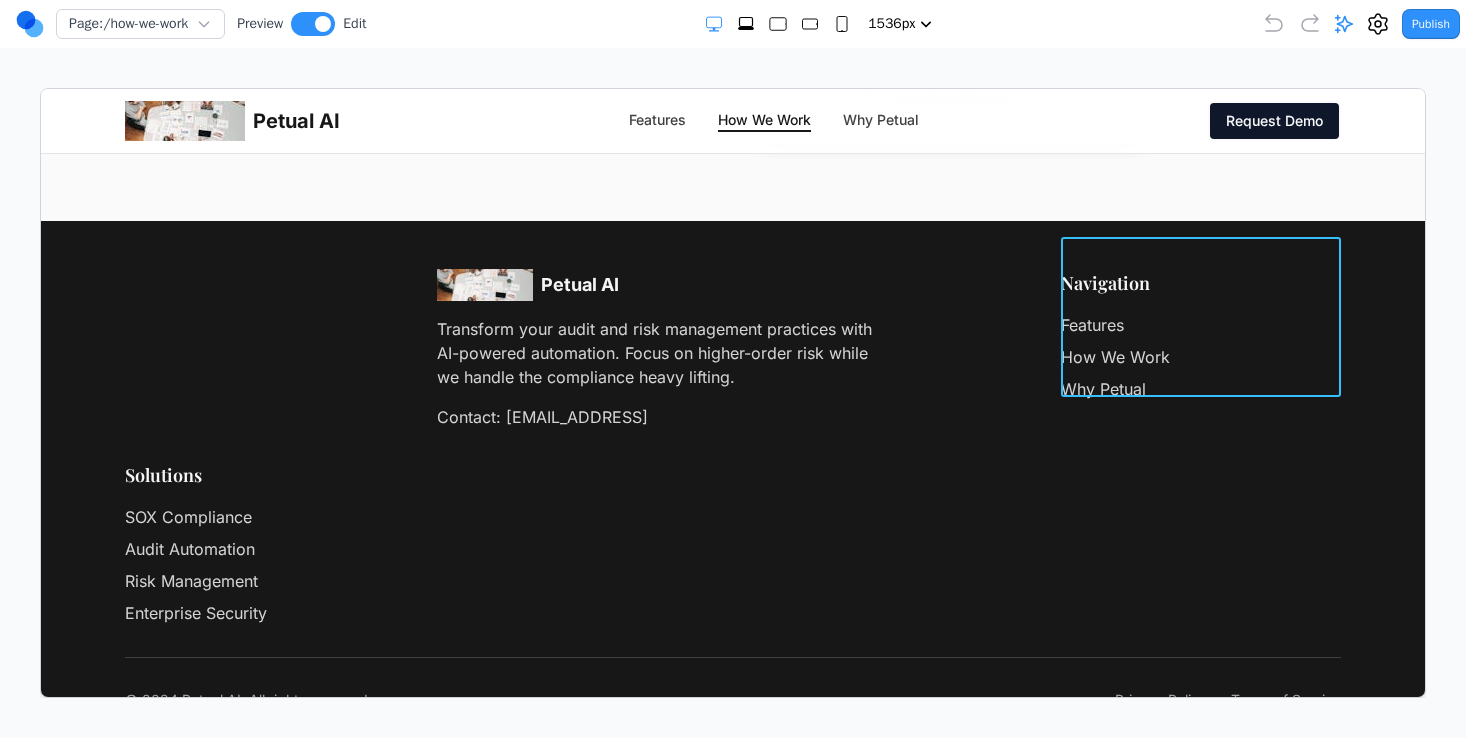 click on "Navigation Features How We Work Why Petual" at bounding box center [1200, 348] 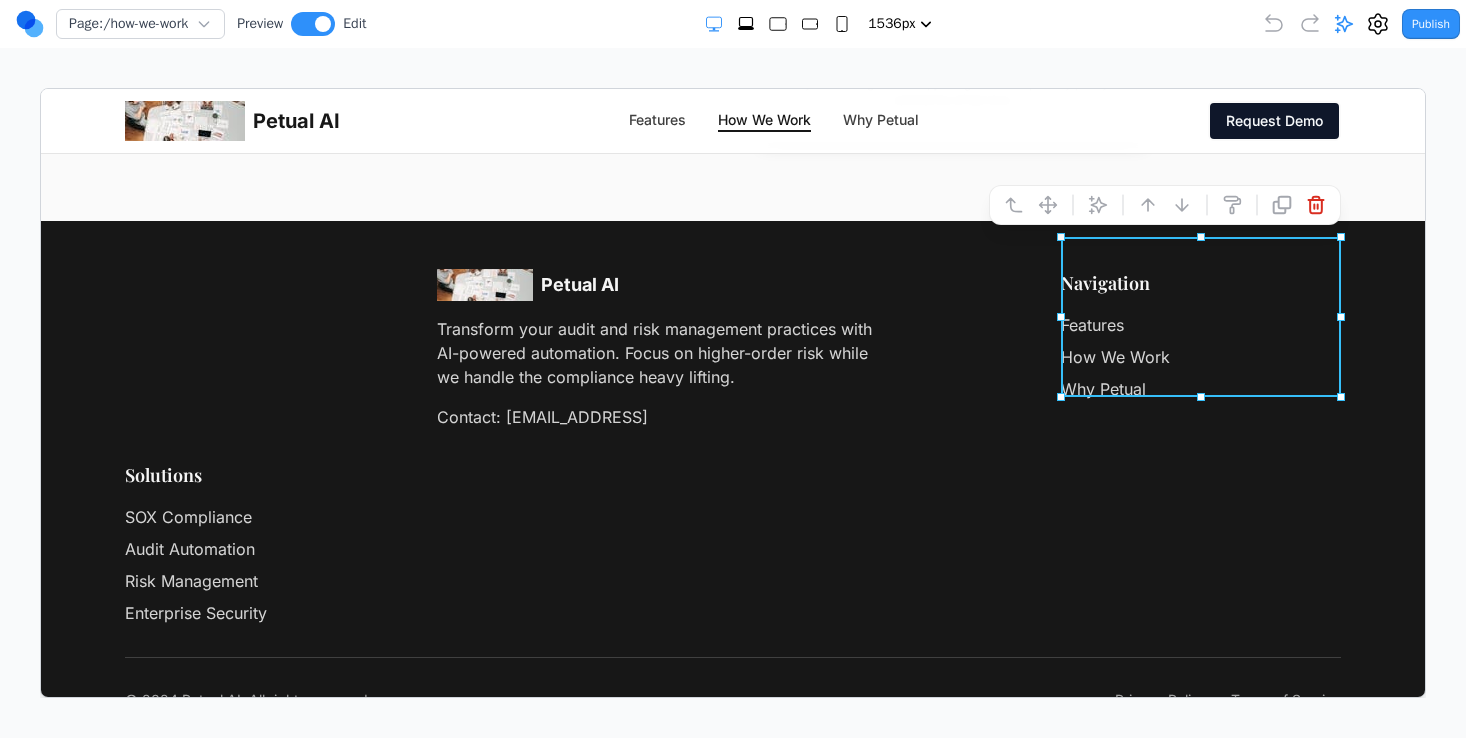 click 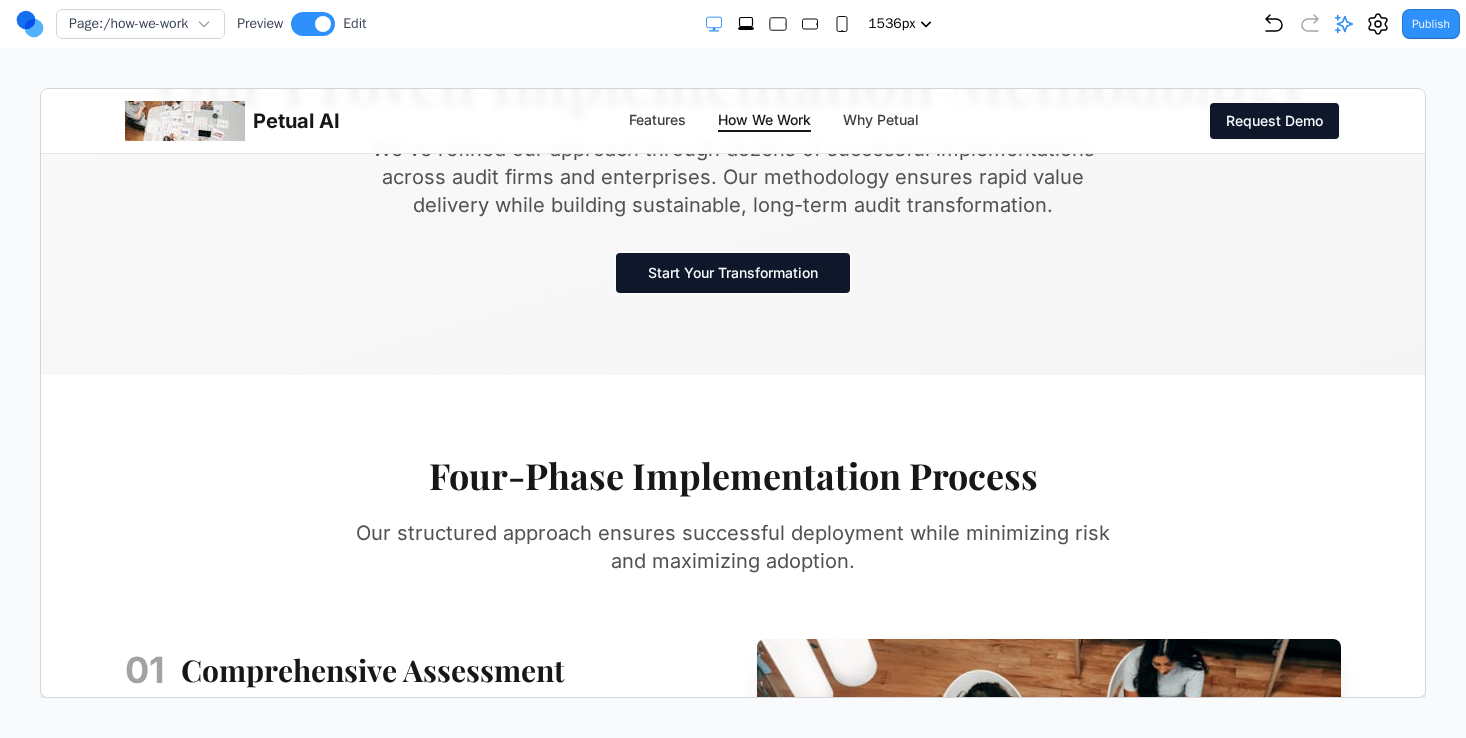 scroll, scrollTop: 0, scrollLeft: 0, axis: both 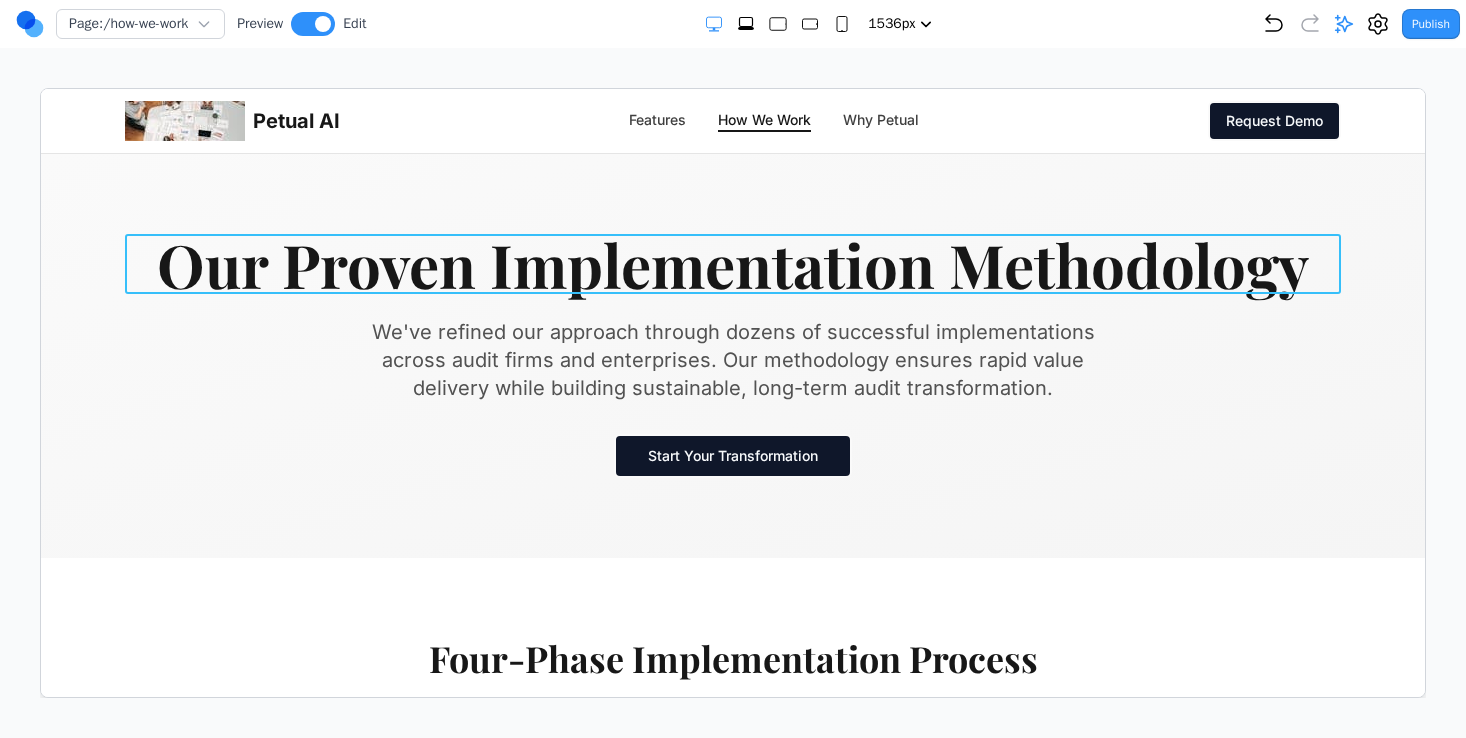 click on "Our Proven Implementation Methodology" at bounding box center (732, 263) 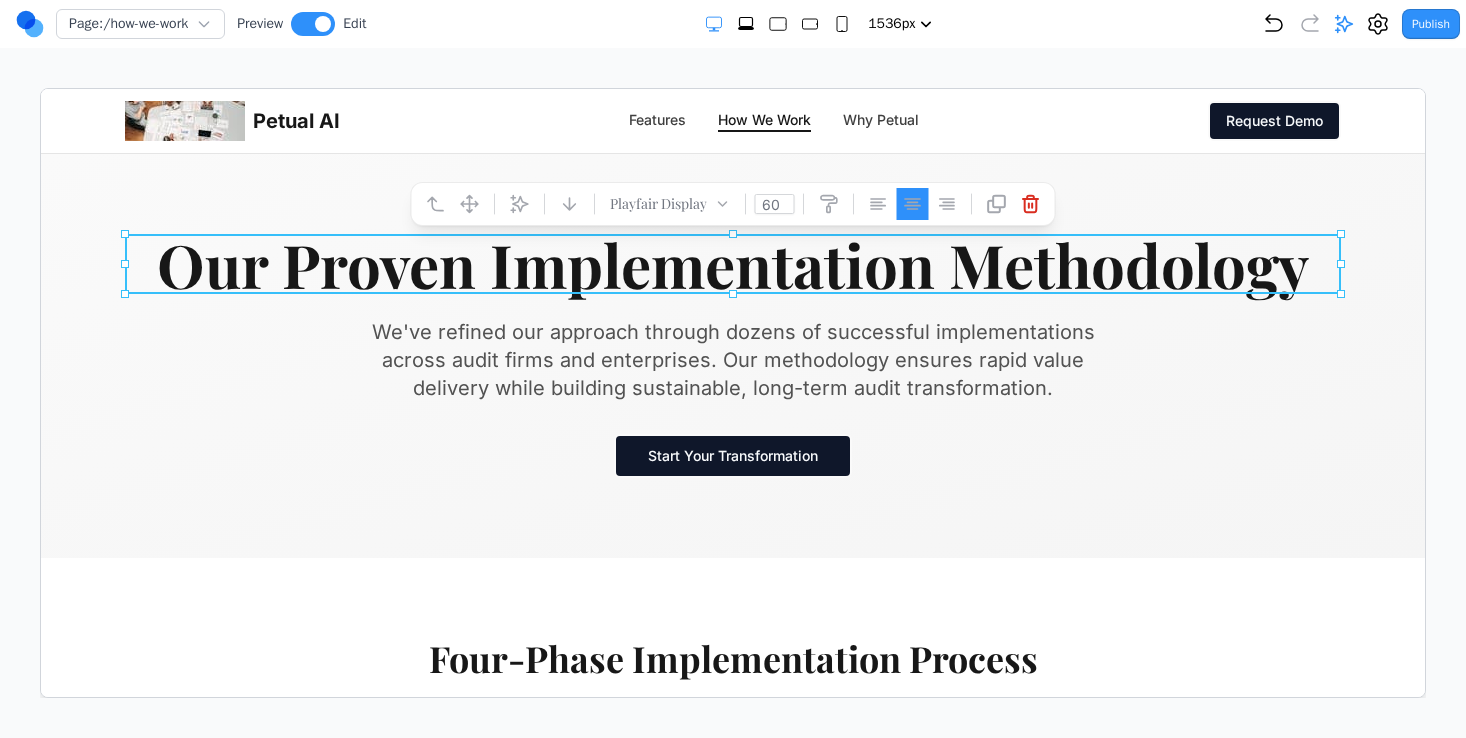 click on "Page:  /how-we-work Preview Edit 480px 768px 1024px 1280px 1536px Publish Project Settings Form Dashboard + New Project Clone Project Delete Project Make Changes With AI" at bounding box center (733, 349) 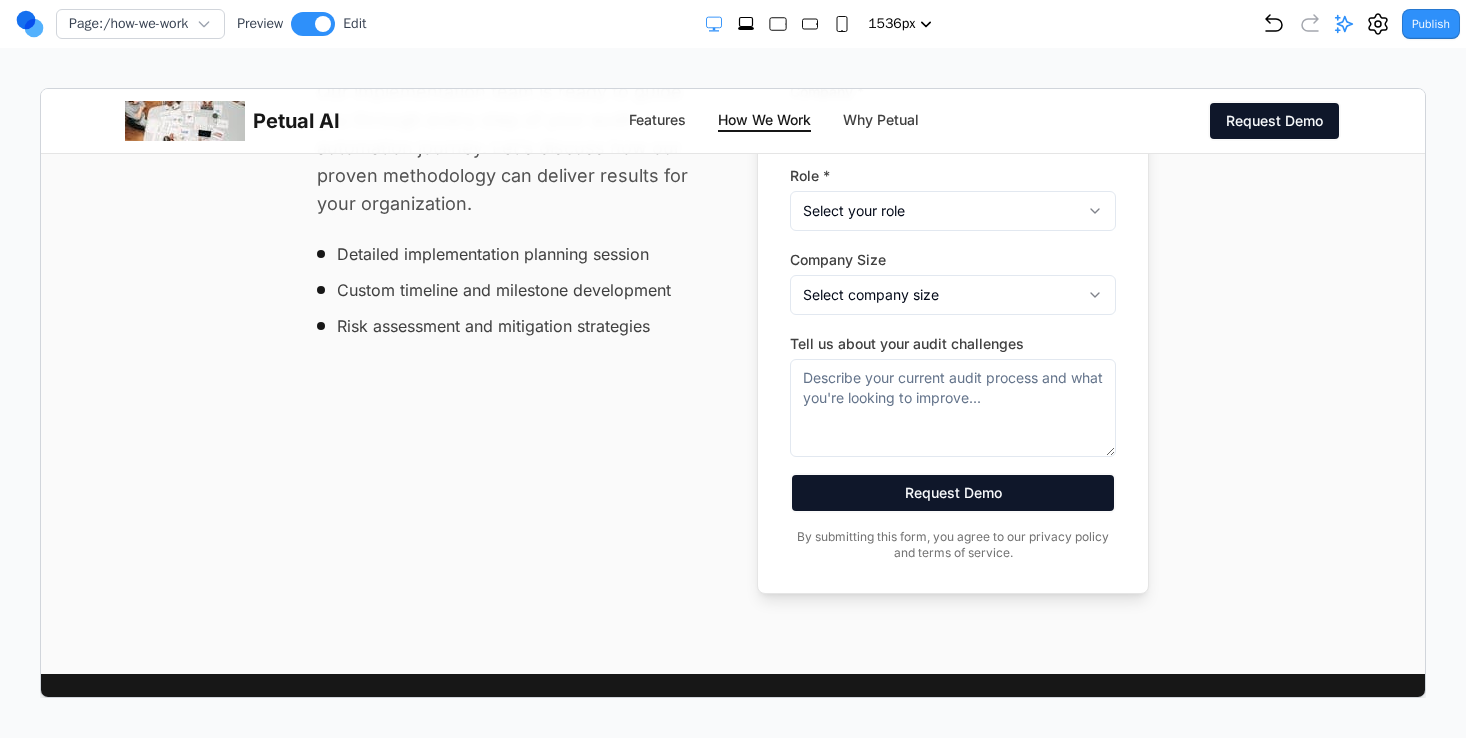 scroll, scrollTop: 4675, scrollLeft: 0, axis: vertical 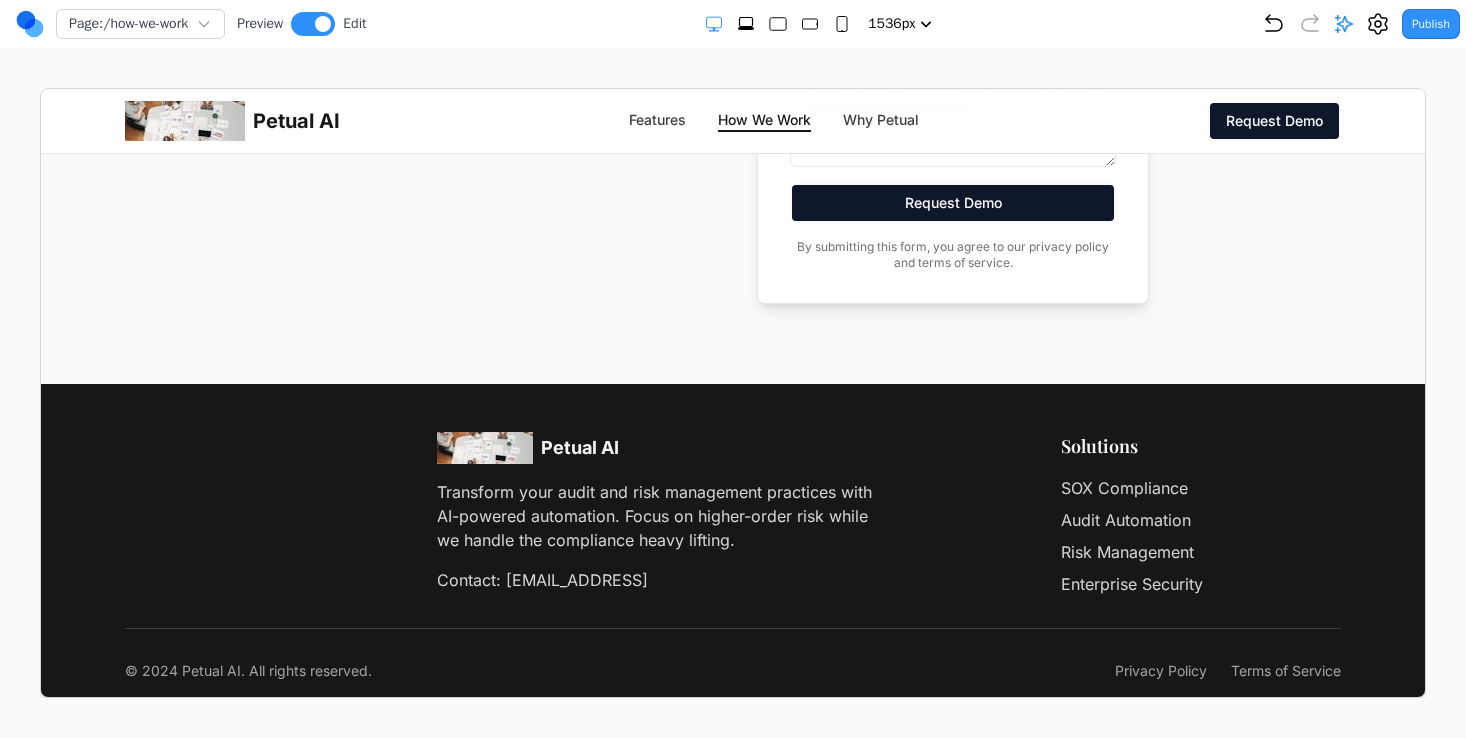 click on "Petual AI Transform your audit and risk management practices with AI-powered automation. Focus on higher-order risk while we handle the compliance heavy lifting. Contact: hello@petual.ai" at bounding box center [732, 513] 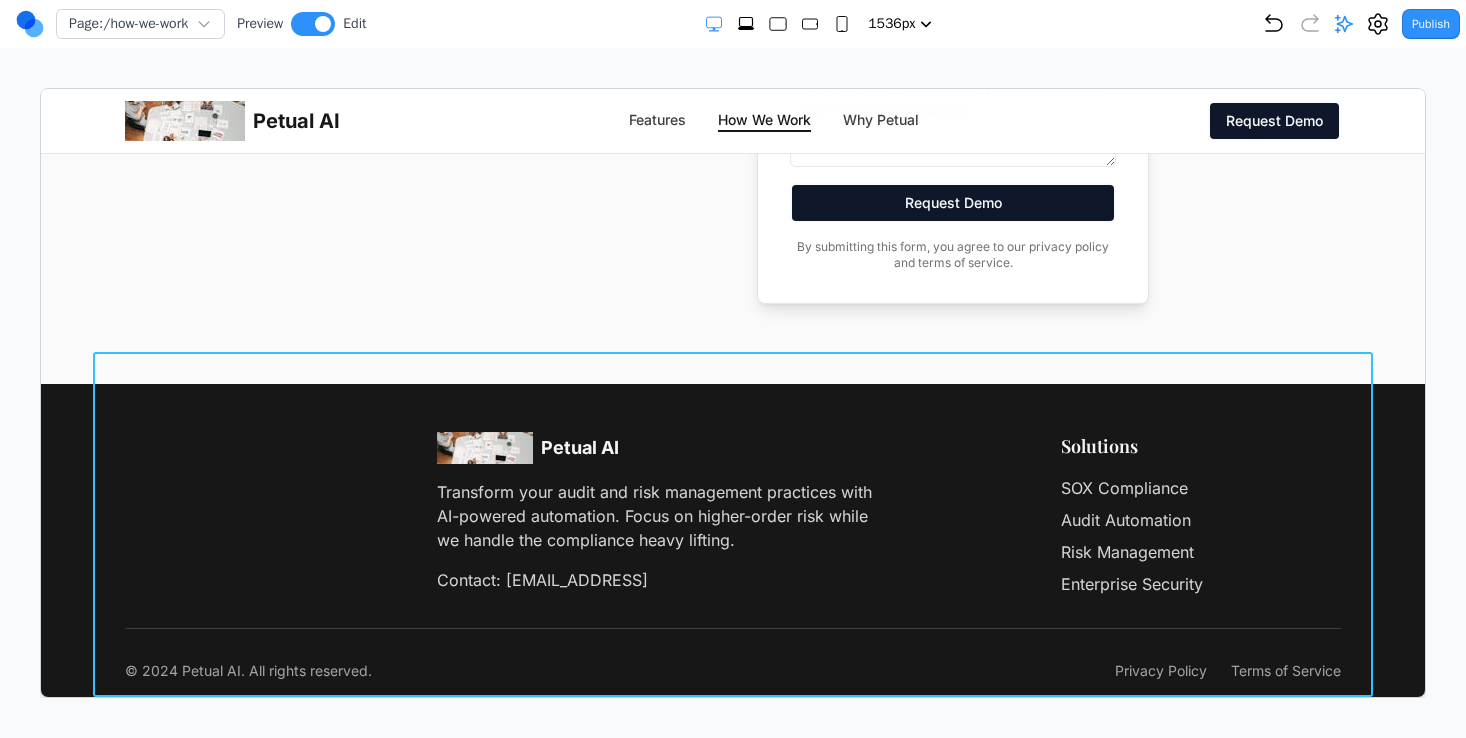 click on "Petual AI Transform your audit and risk management practices with AI-powered automation. Focus on higher-order risk while we handle the compliance heavy lifting. Contact: hello@petual.ai Navigation Features How We Work Why Petual Solutions SOX Compliance Audit Automation Risk Management Enterprise Security © 2024 Petual AI. All rights reserved. Privacy Policy Terms of Service" at bounding box center (732, 555) 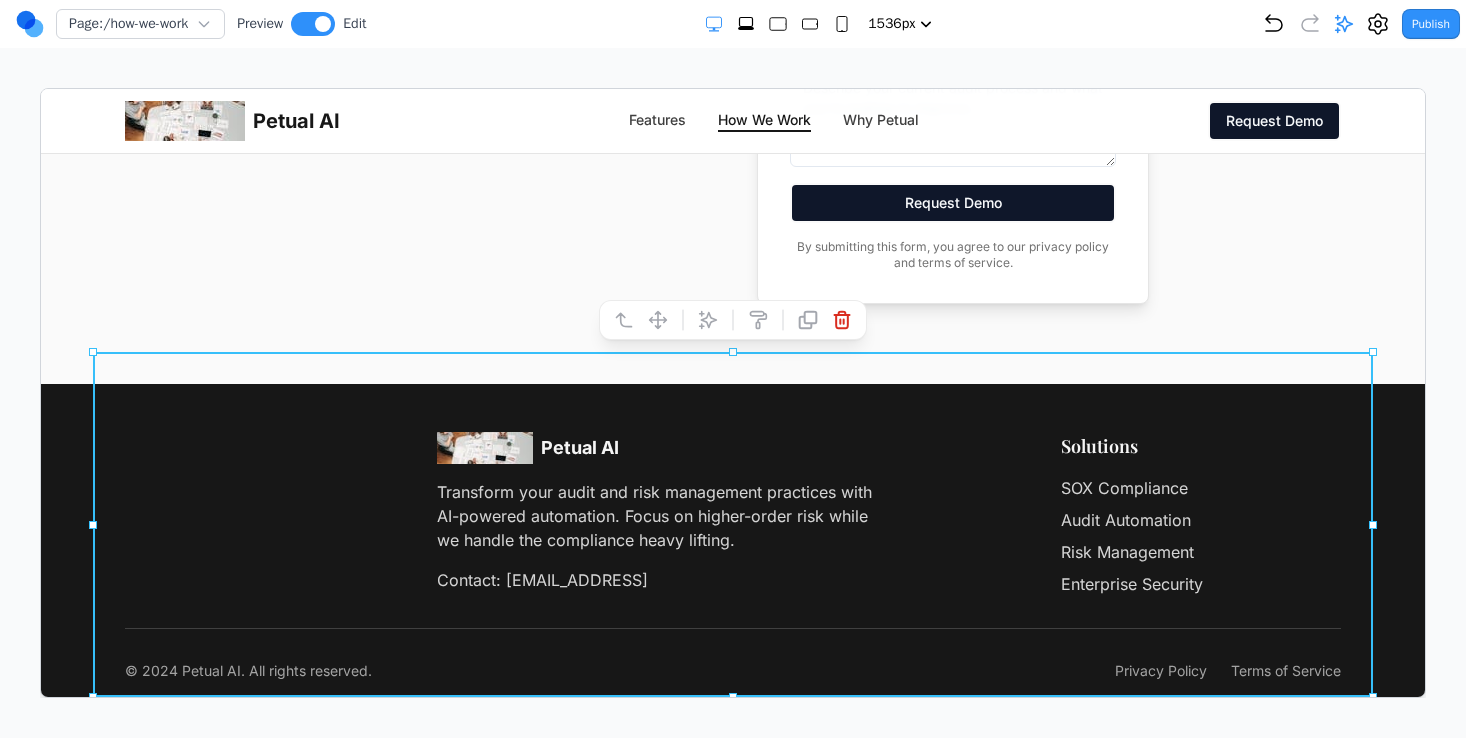 click on "Transform your audit and risk management practices with AI-powered automation. Focus on higher-order risk while we handle the compliance heavy lifting." at bounding box center [660, 515] 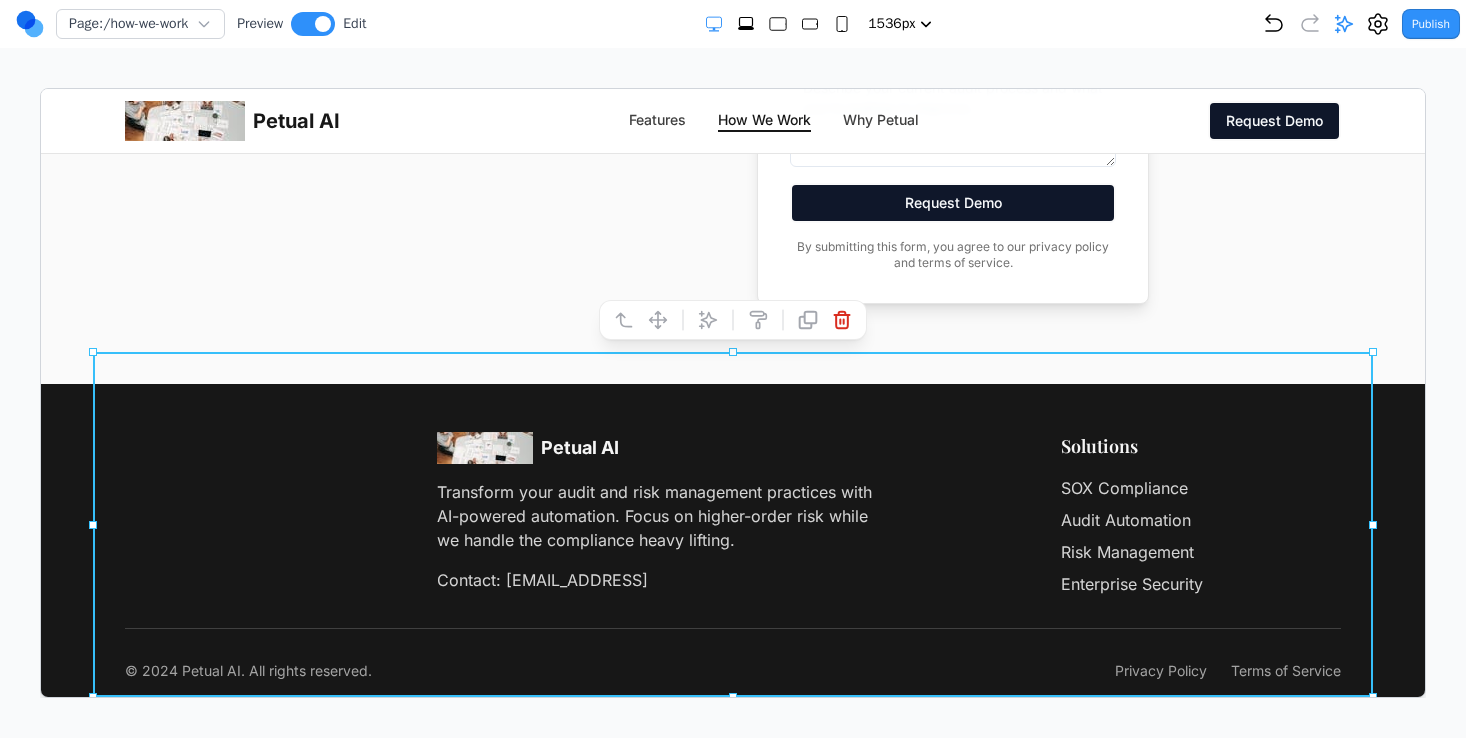 click 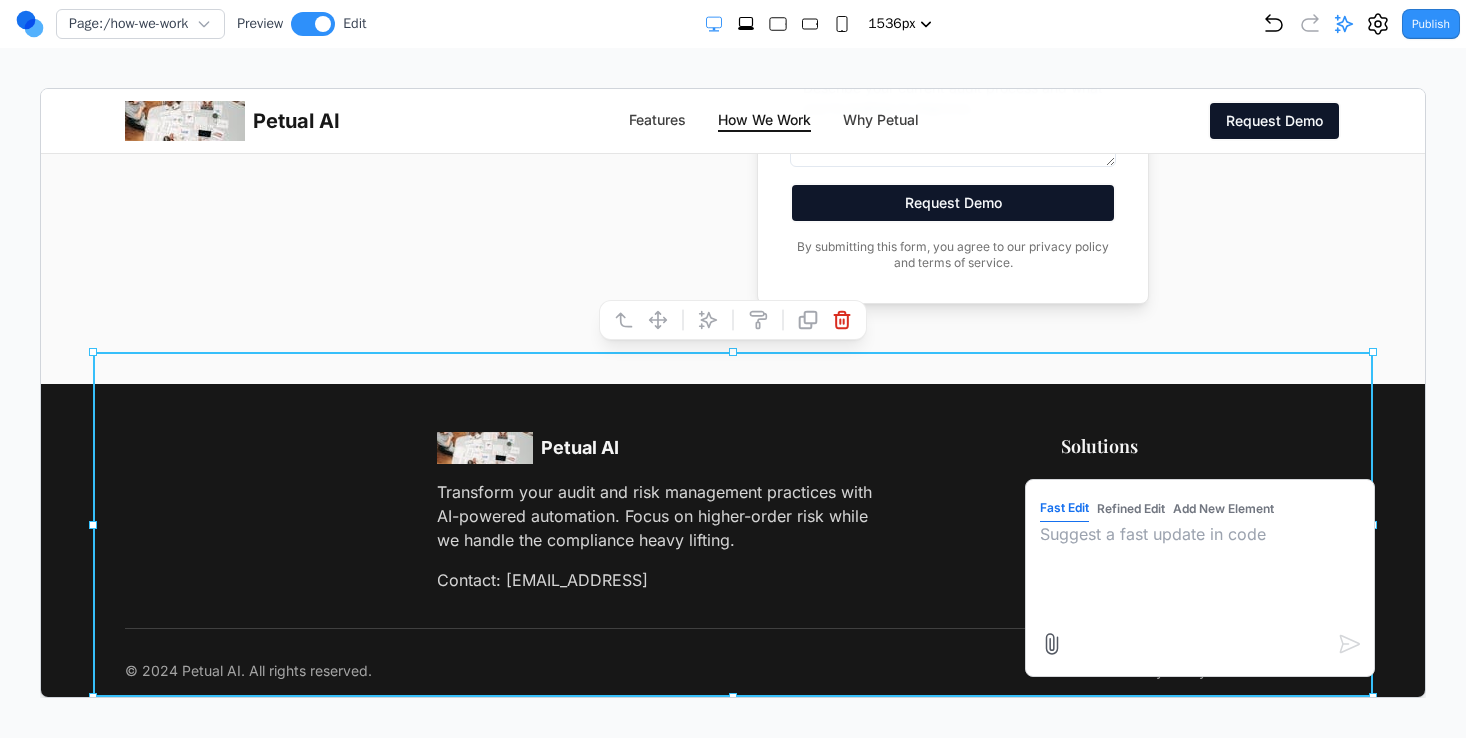 click on "Refined Edit" at bounding box center [1130, 508] 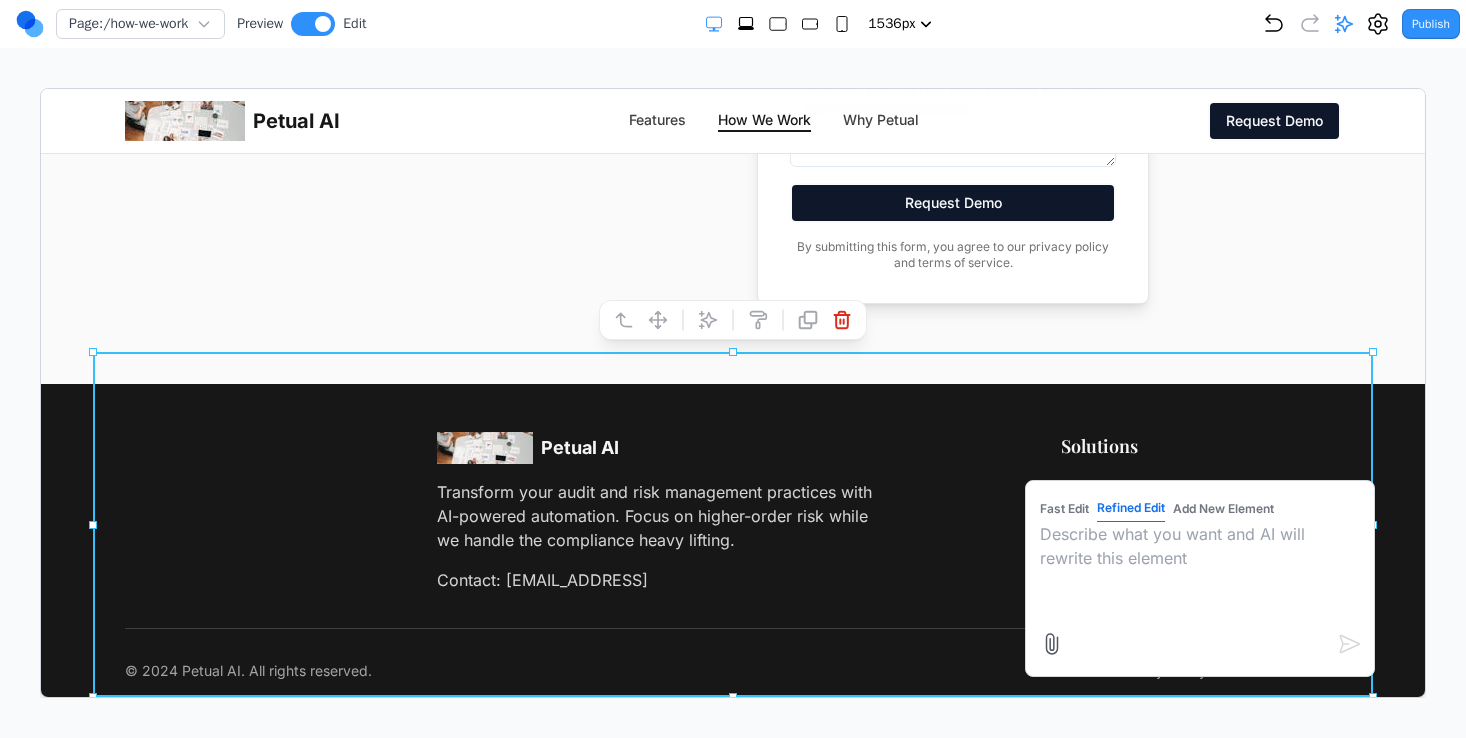 click at bounding box center (1199, 571) 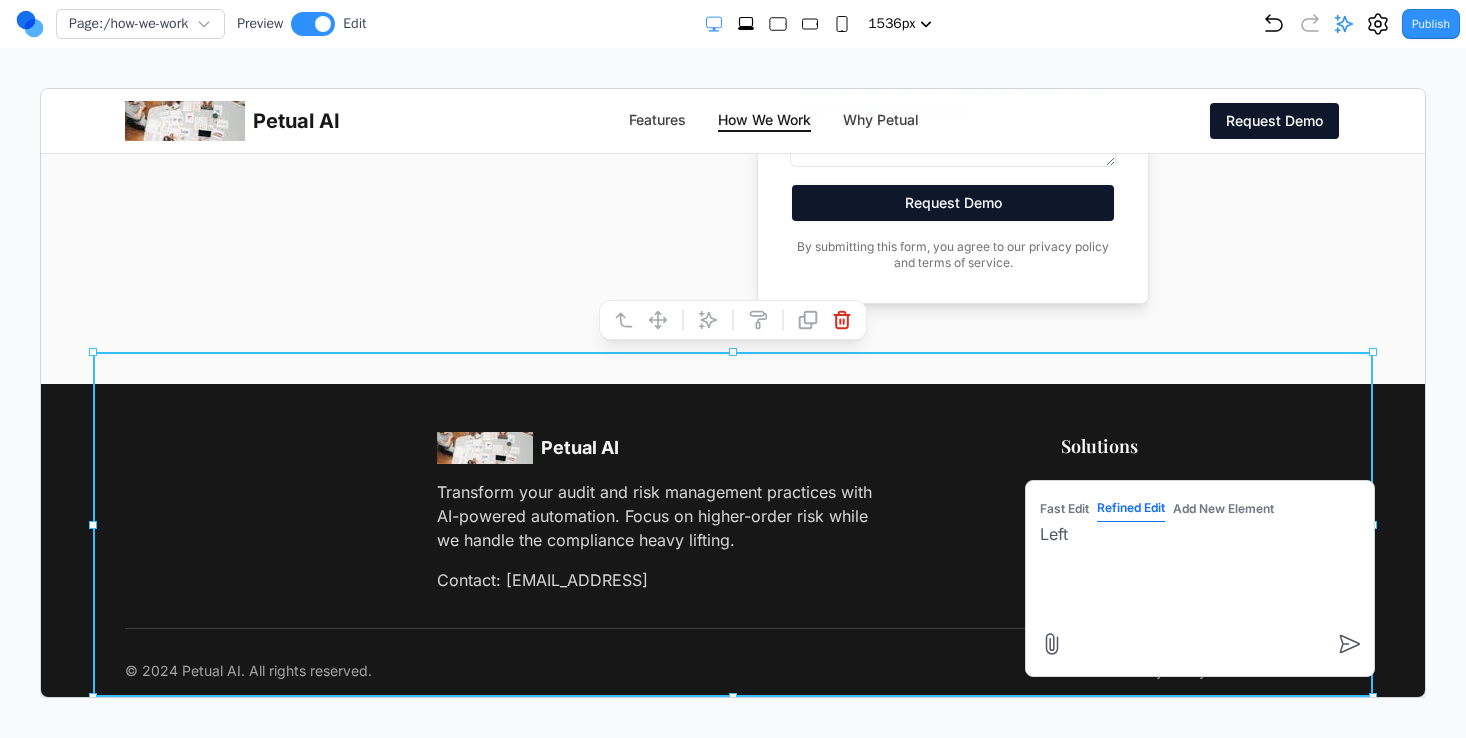 click on "Fast Edit" at bounding box center (1063, 508) 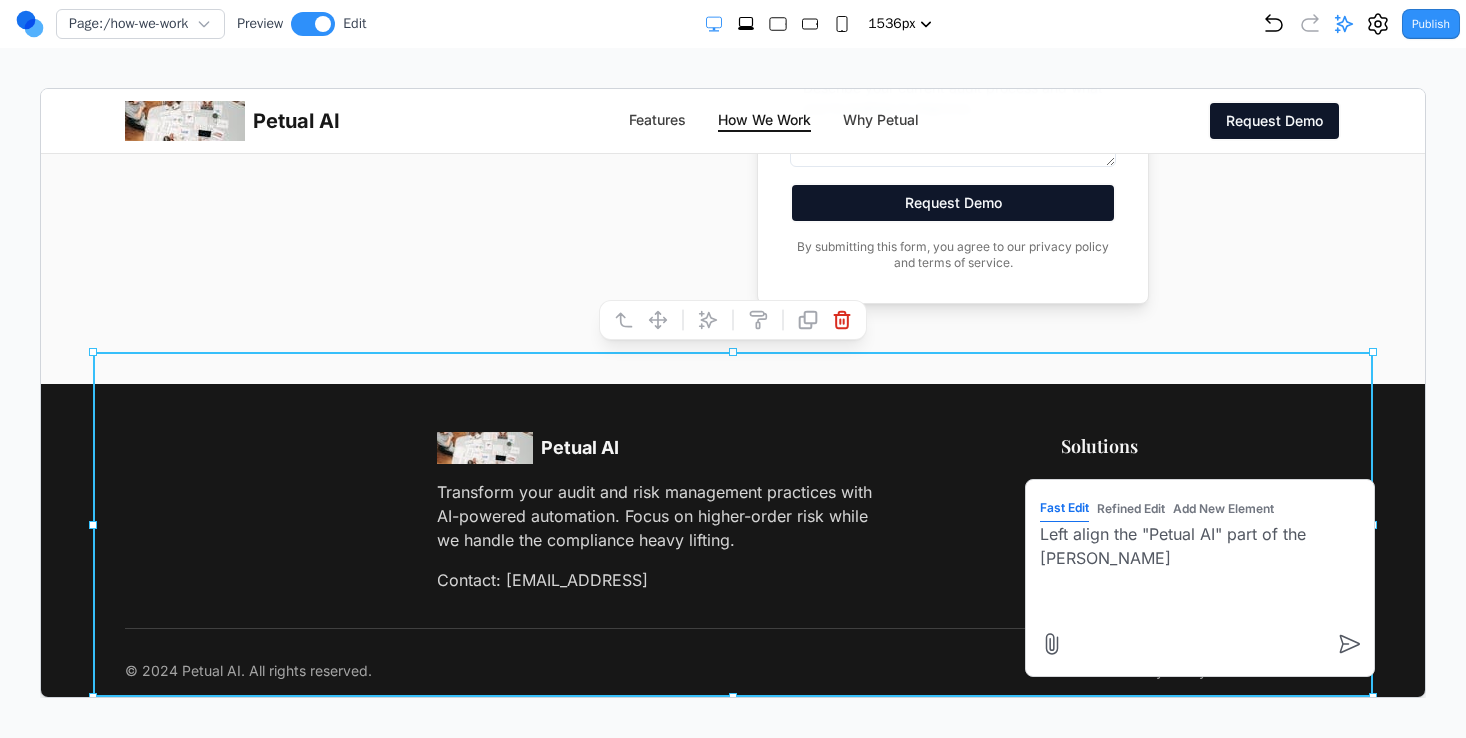 type on "Left align the "Petual AI" part of the footer" 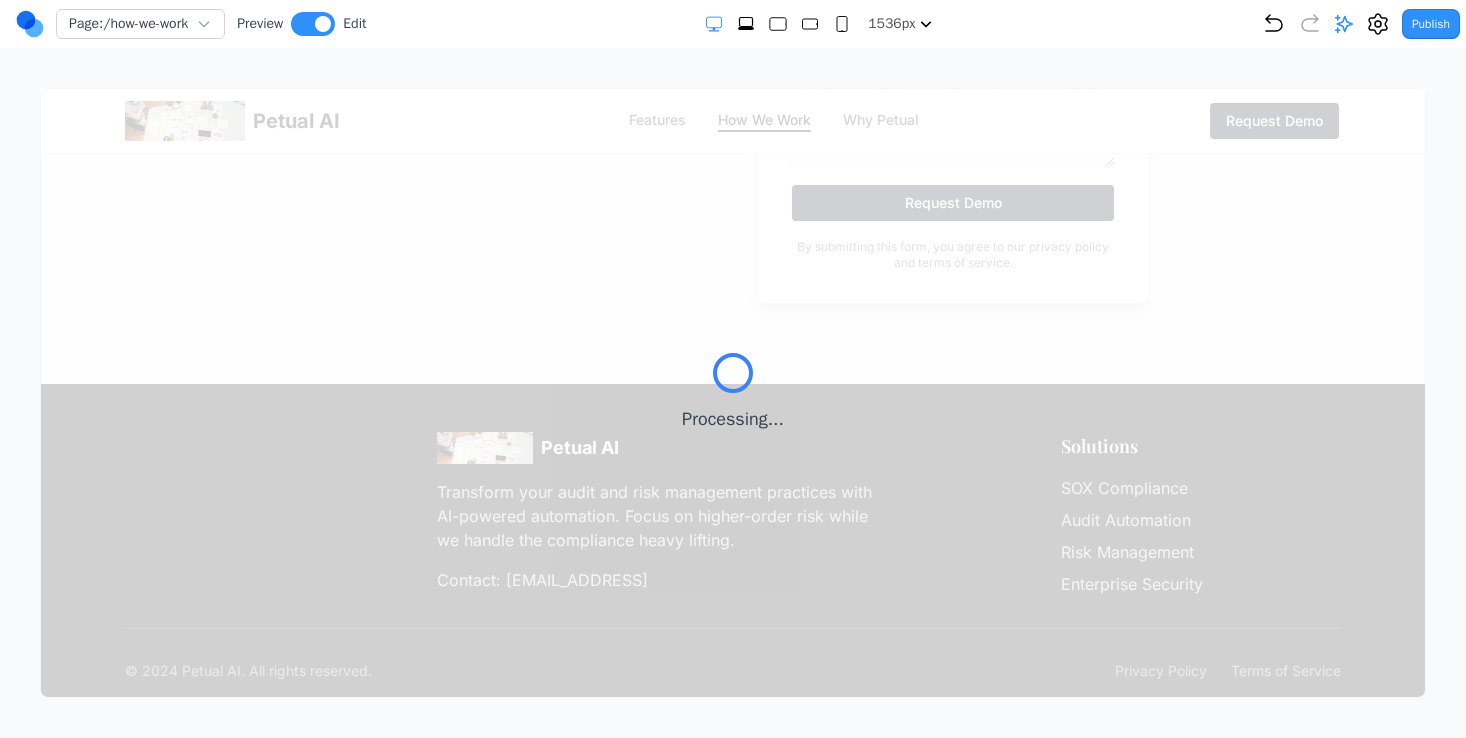 click 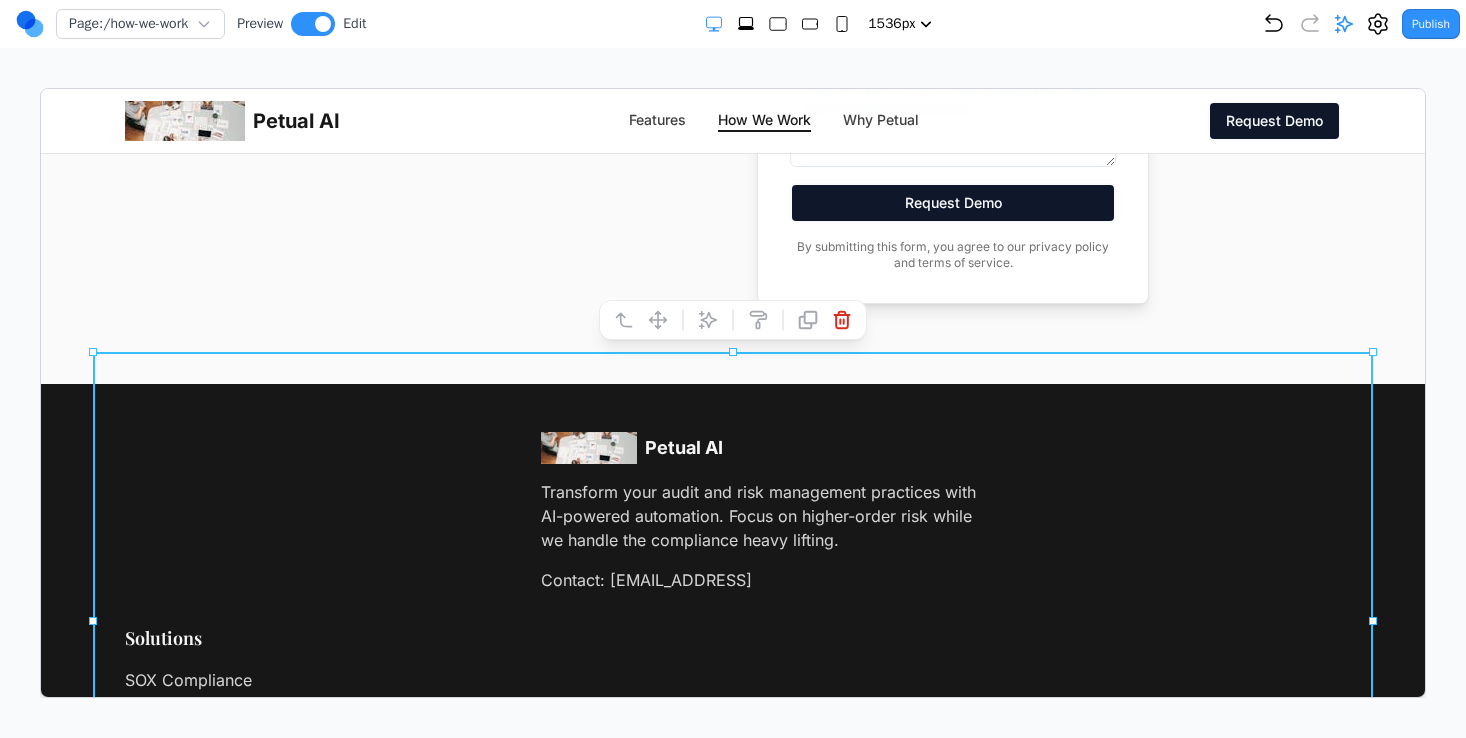 scroll, scrollTop: 4871, scrollLeft: 0, axis: vertical 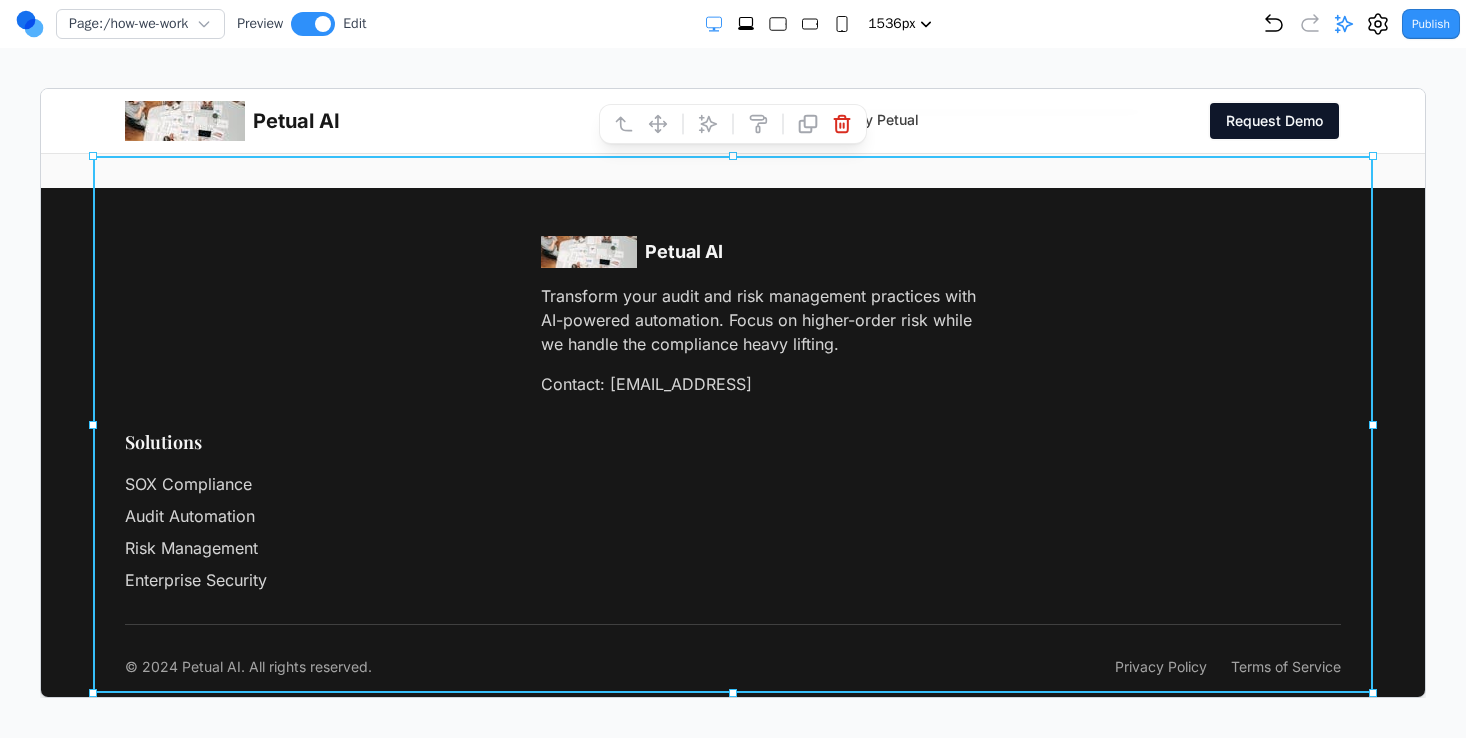 click on "Petual AI Features How We Work Why Petual Request Demo" at bounding box center [732, 120] 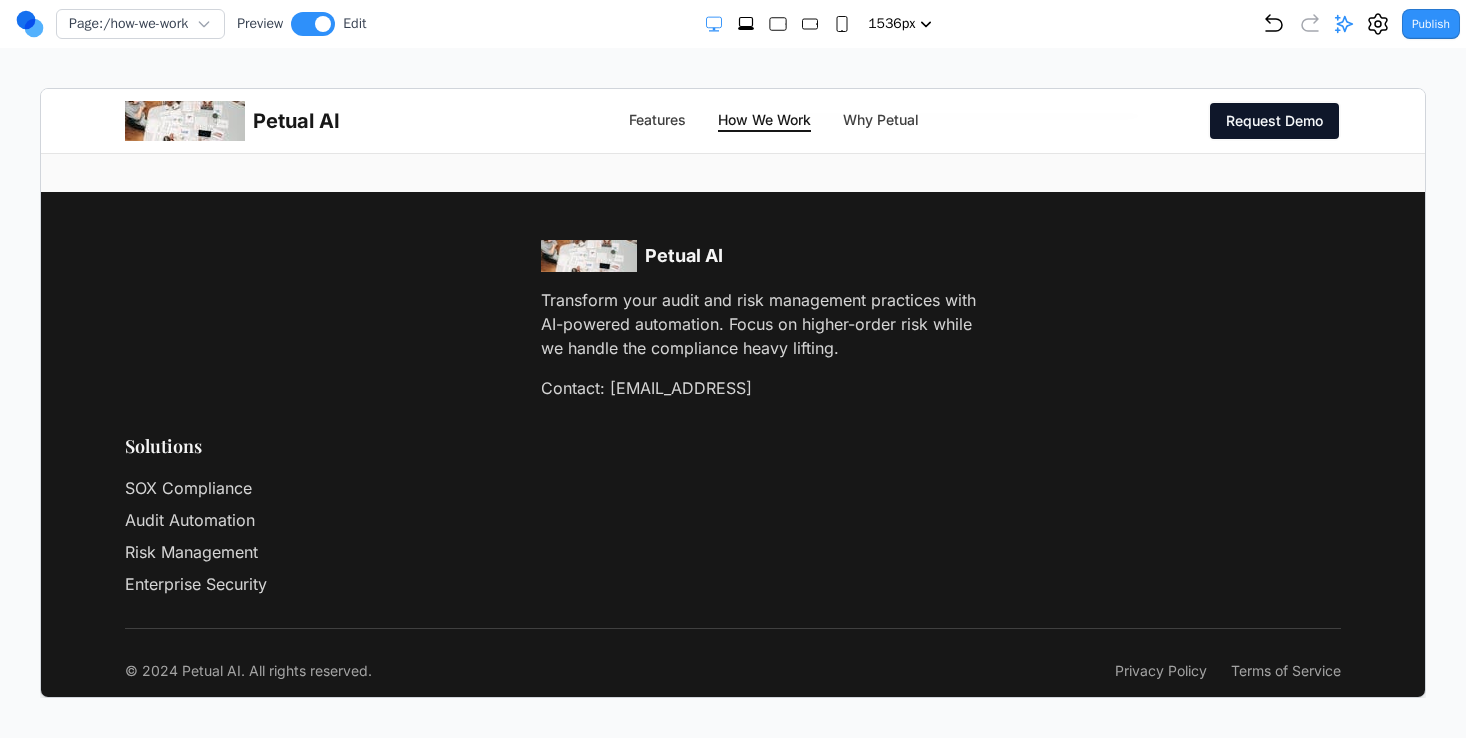 scroll, scrollTop: 4675, scrollLeft: 0, axis: vertical 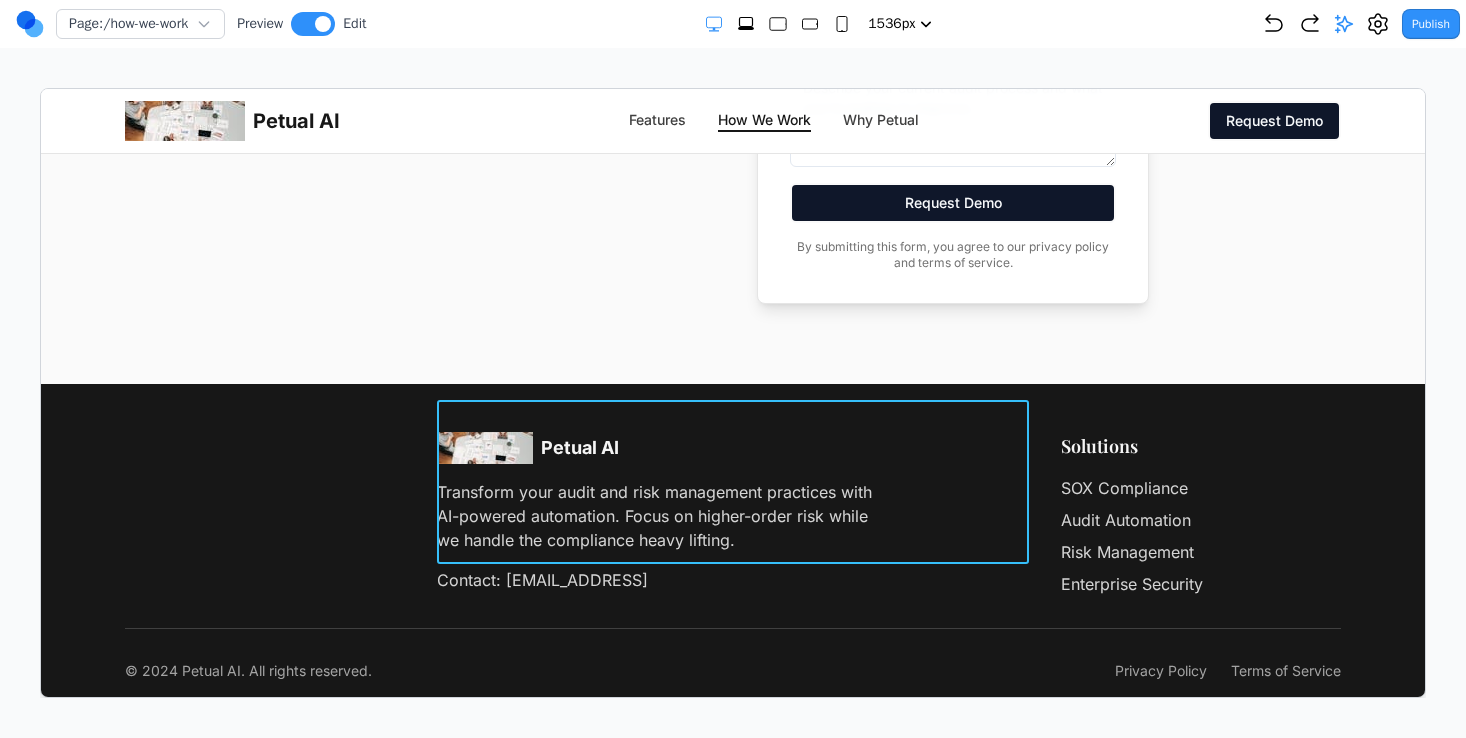 click on "Transform your audit and risk management practices with AI-powered automation. Focus on higher-order risk while we handle the compliance heavy lifting." at bounding box center (660, 515) 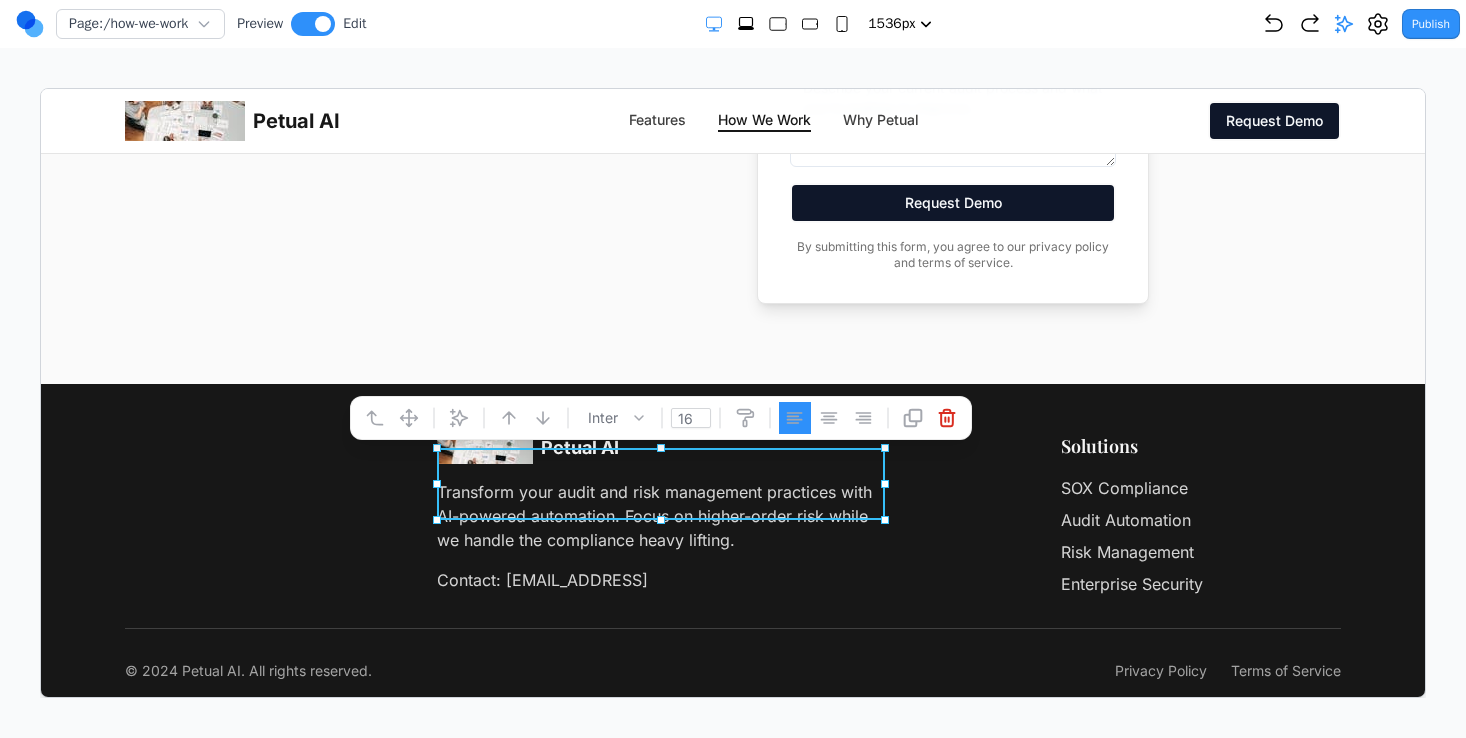 click on "Petual AI Transform your audit and risk management practices with AI-powered automation. Focus on higher-order risk while we handle the compliance heavy lifting. Contact: hello@petual.ai" at bounding box center [732, 513] 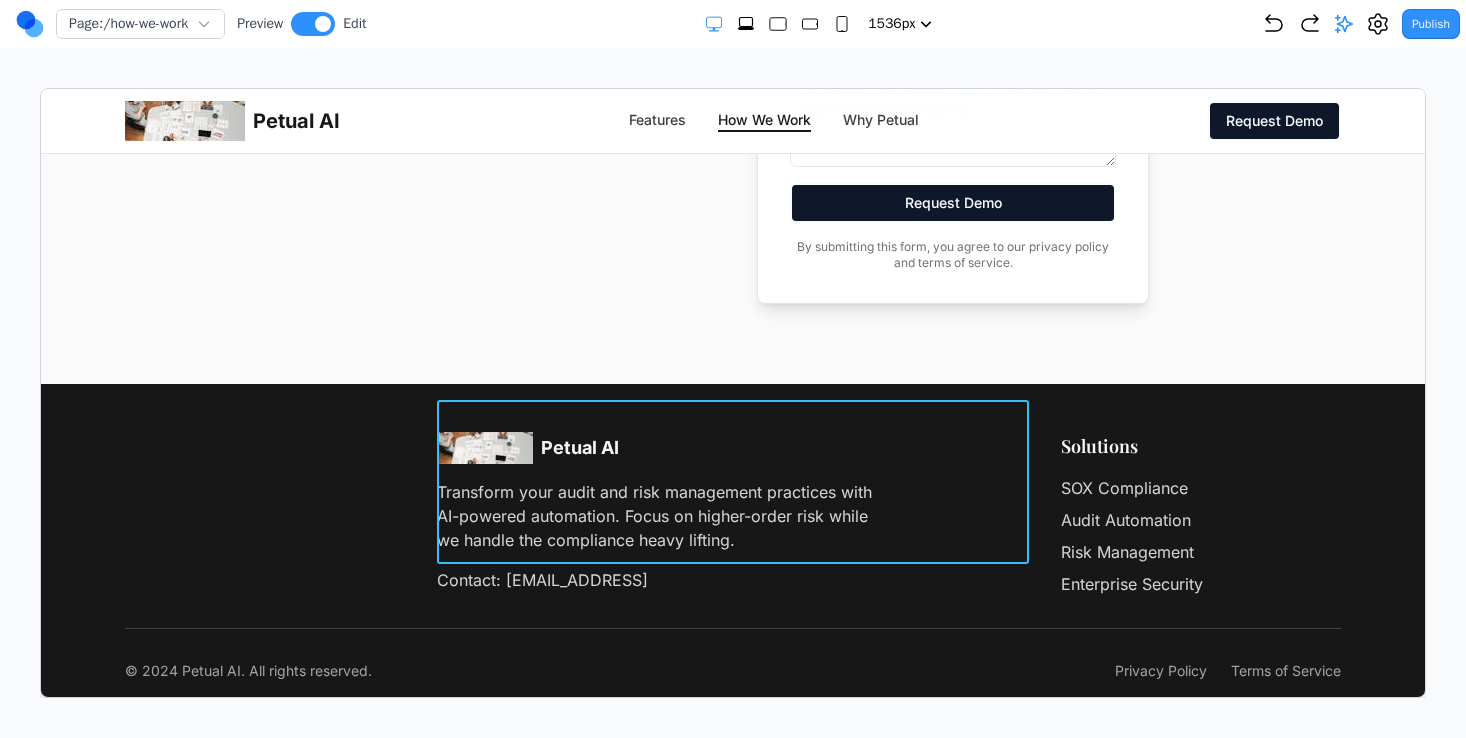 click on "Petual AI Transform your audit and risk management practices with AI-powered automation. Focus on higher-order risk while we handle the compliance heavy lifting. Contact: hello@petual.ai" at bounding box center (732, 513) 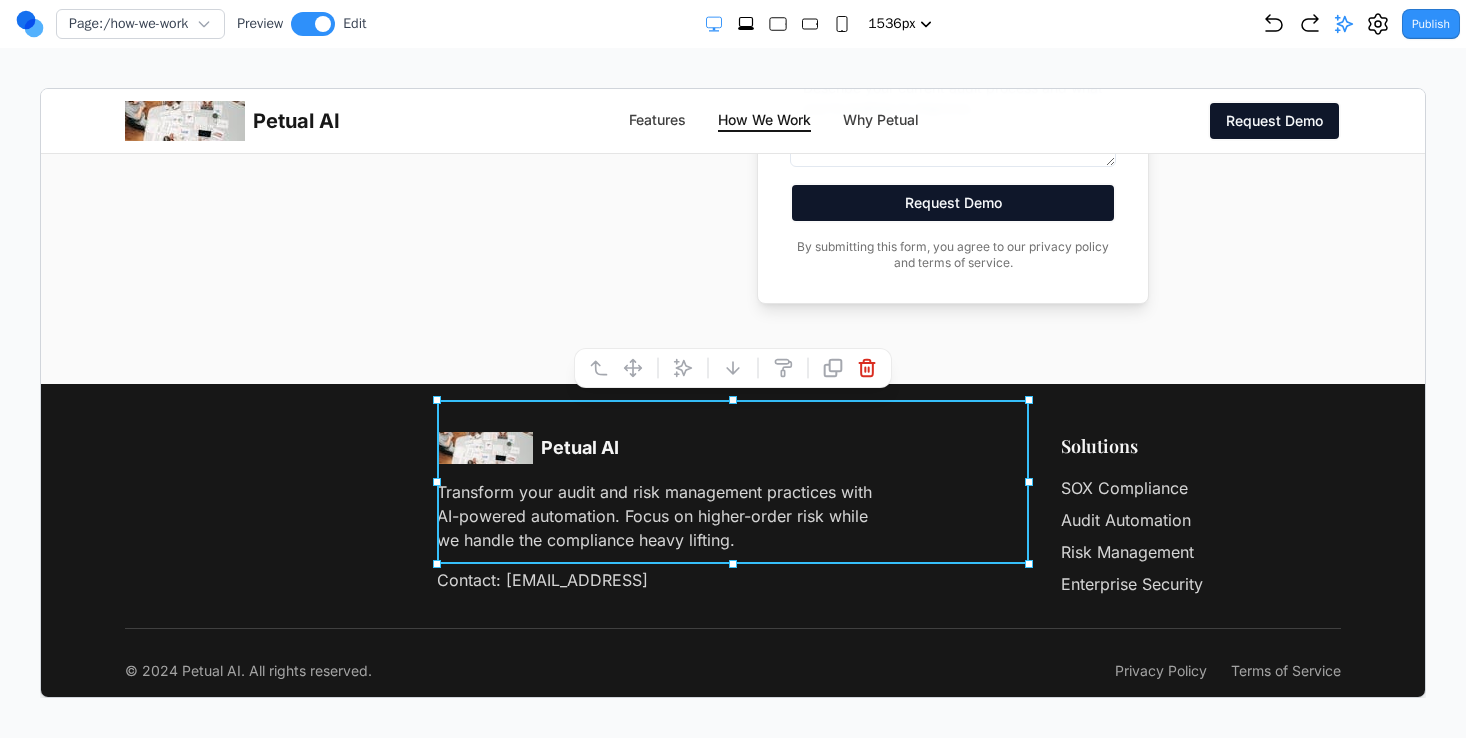 click 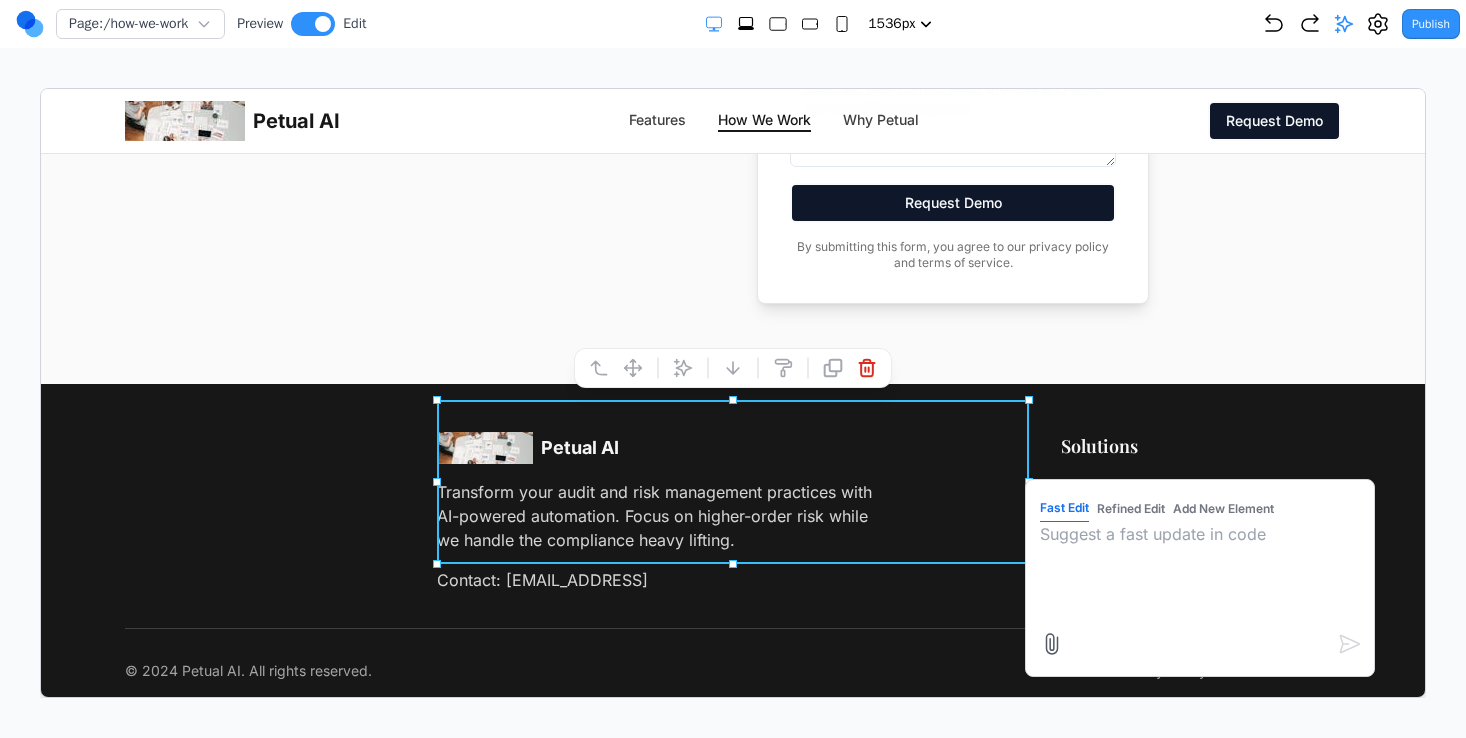 click on "Refined Edit" at bounding box center (1130, 508) 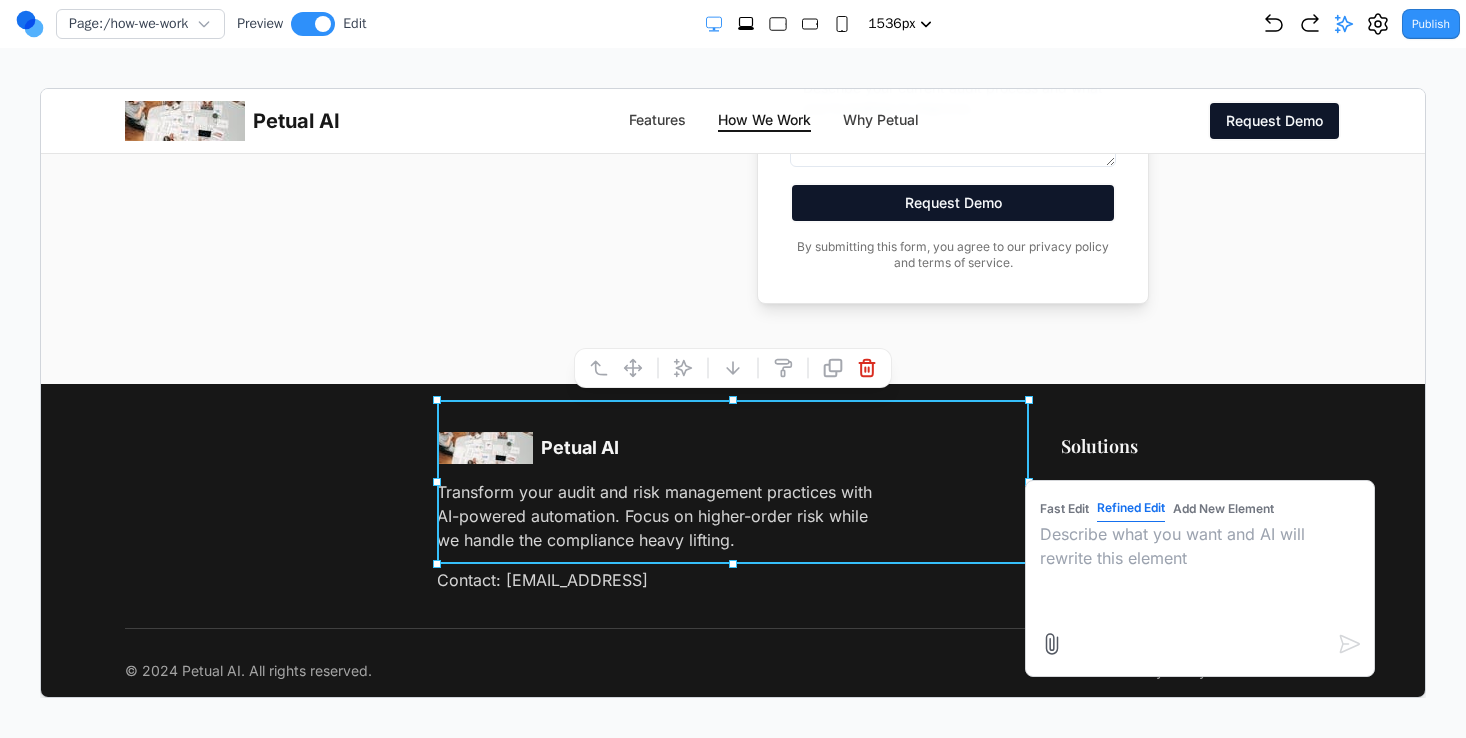 click at bounding box center (1199, 571) 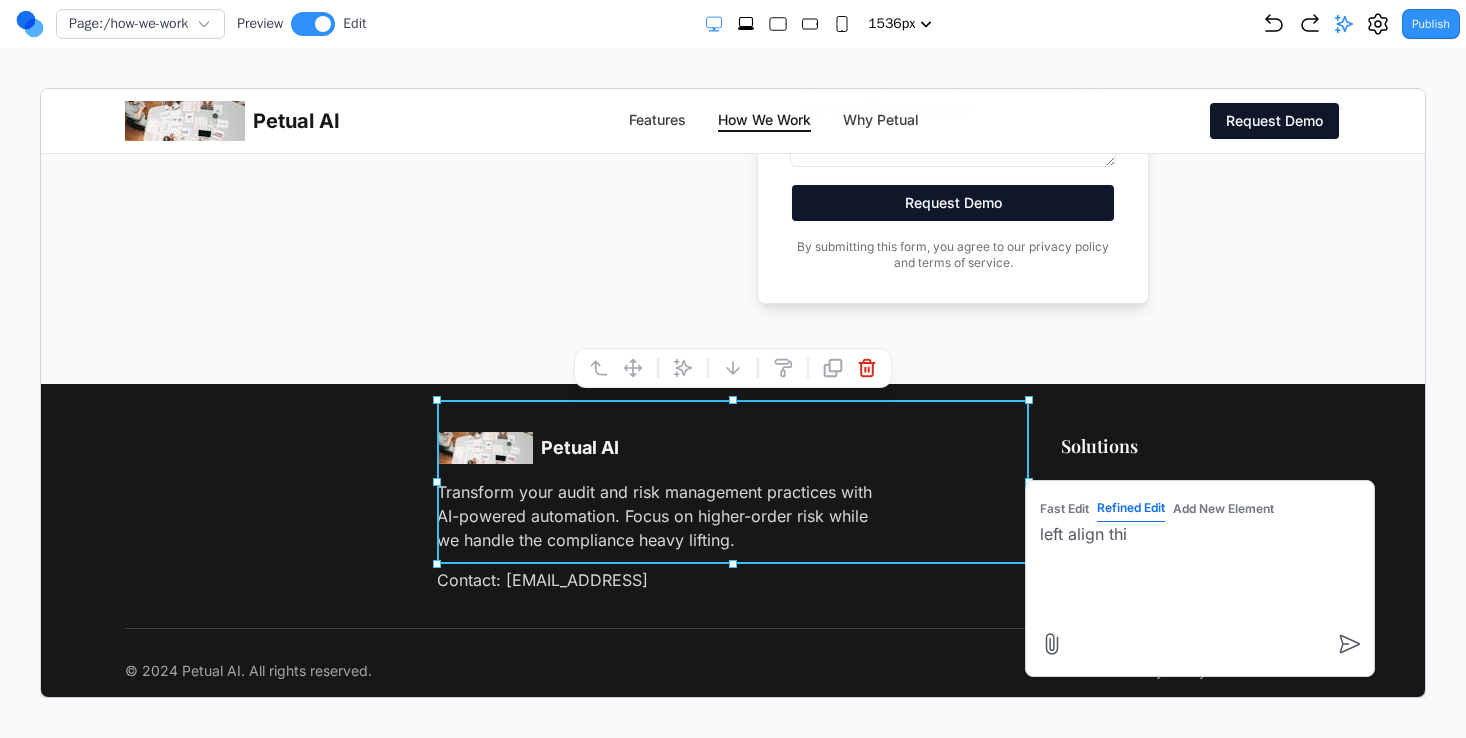 type on "left align this" 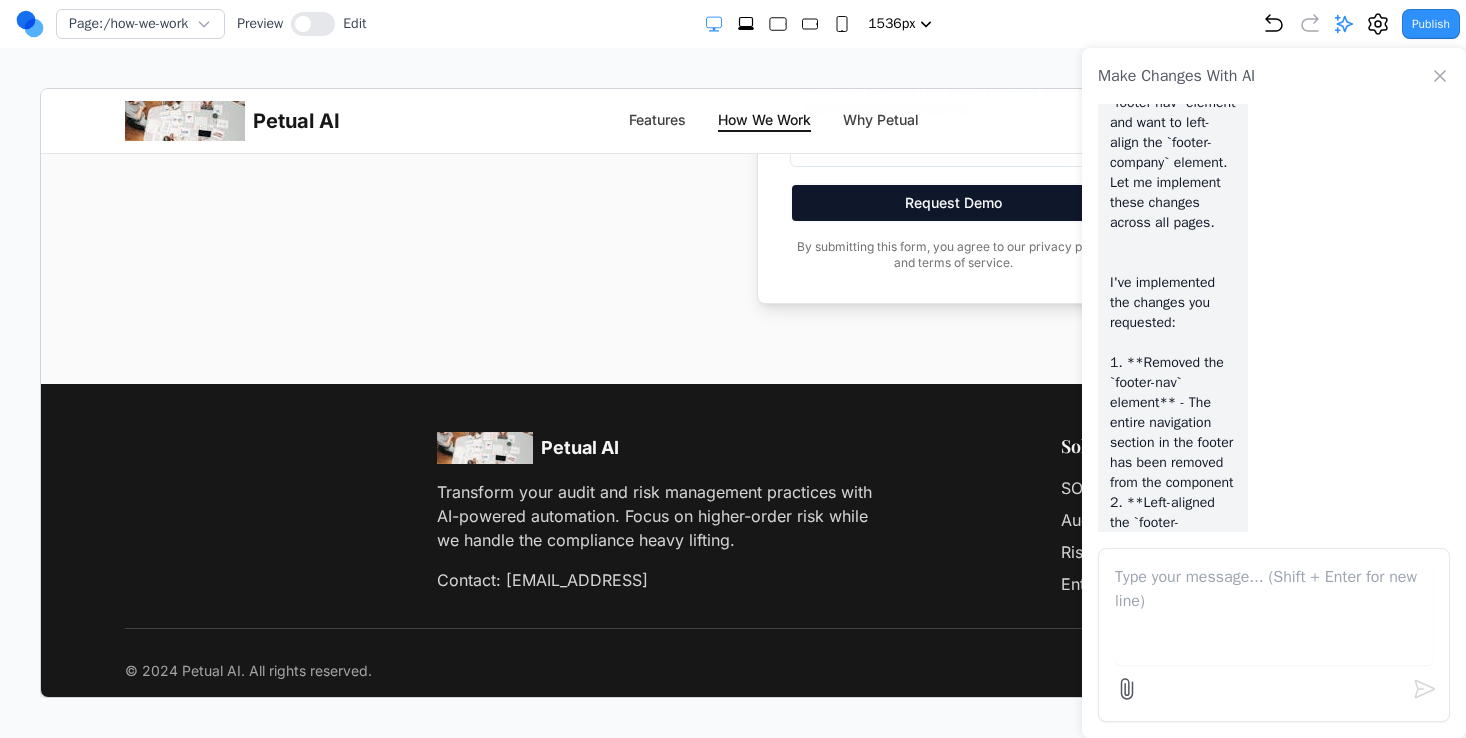 scroll, scrollTop: 6269, scrollLeft: 0, axis: vertical 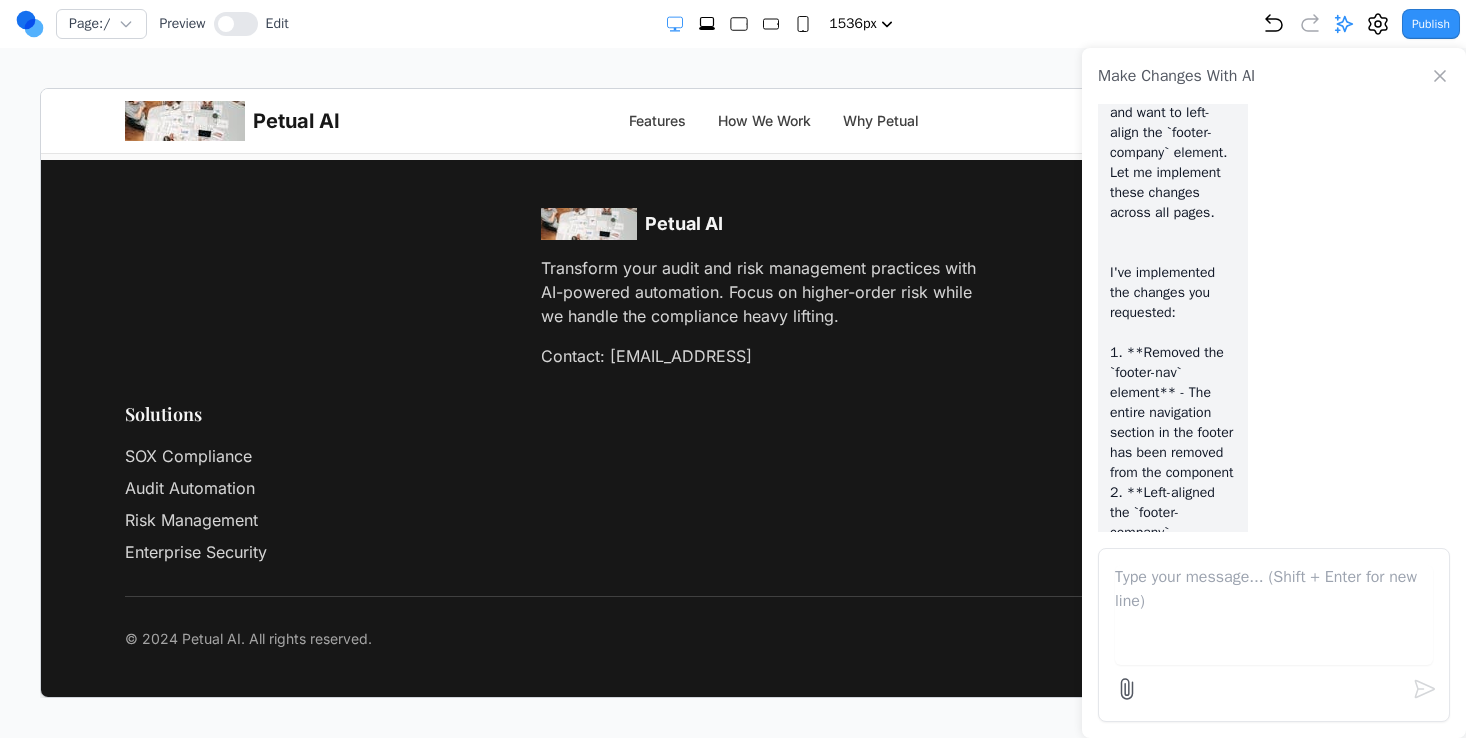 click on "Petual AI Transform your audit and risk management practices with AI-powered automation. Focus on higher-order risk while we handle the compliance heavy lifting. Contact: hello@petual.ai Solutions SOX Compliance Audit Automation Risk Management Enterprise Security" at bounding box center (732, 385) 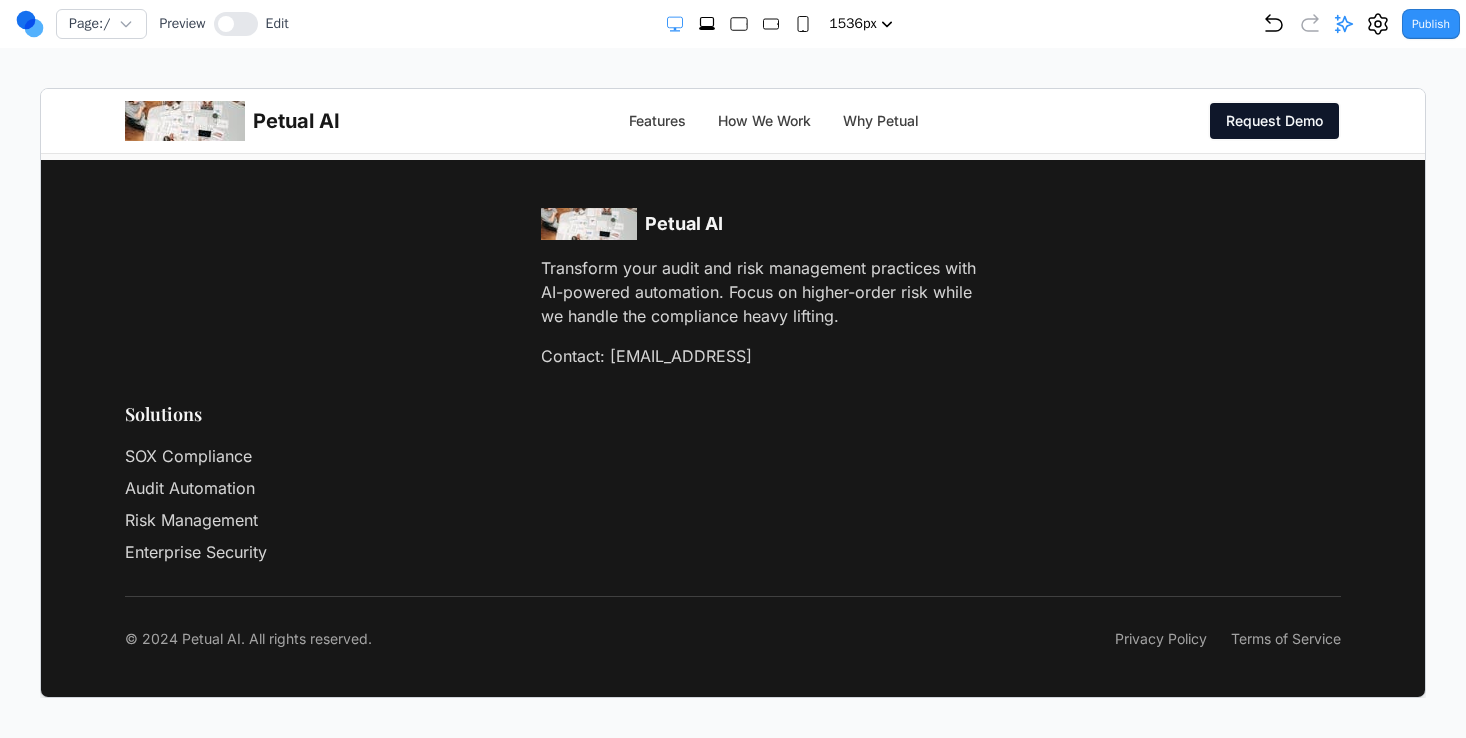 click on "Petual AI Transform your audit and risk management practices with AI-powered automation. Focus on higher-order risk while we handle the compliance heavy lifting. Contact: hello@petual.ai Solutions SOX Compliance Audit Automation Risk Management Enterprise Security" at bounding box center [732, 385] 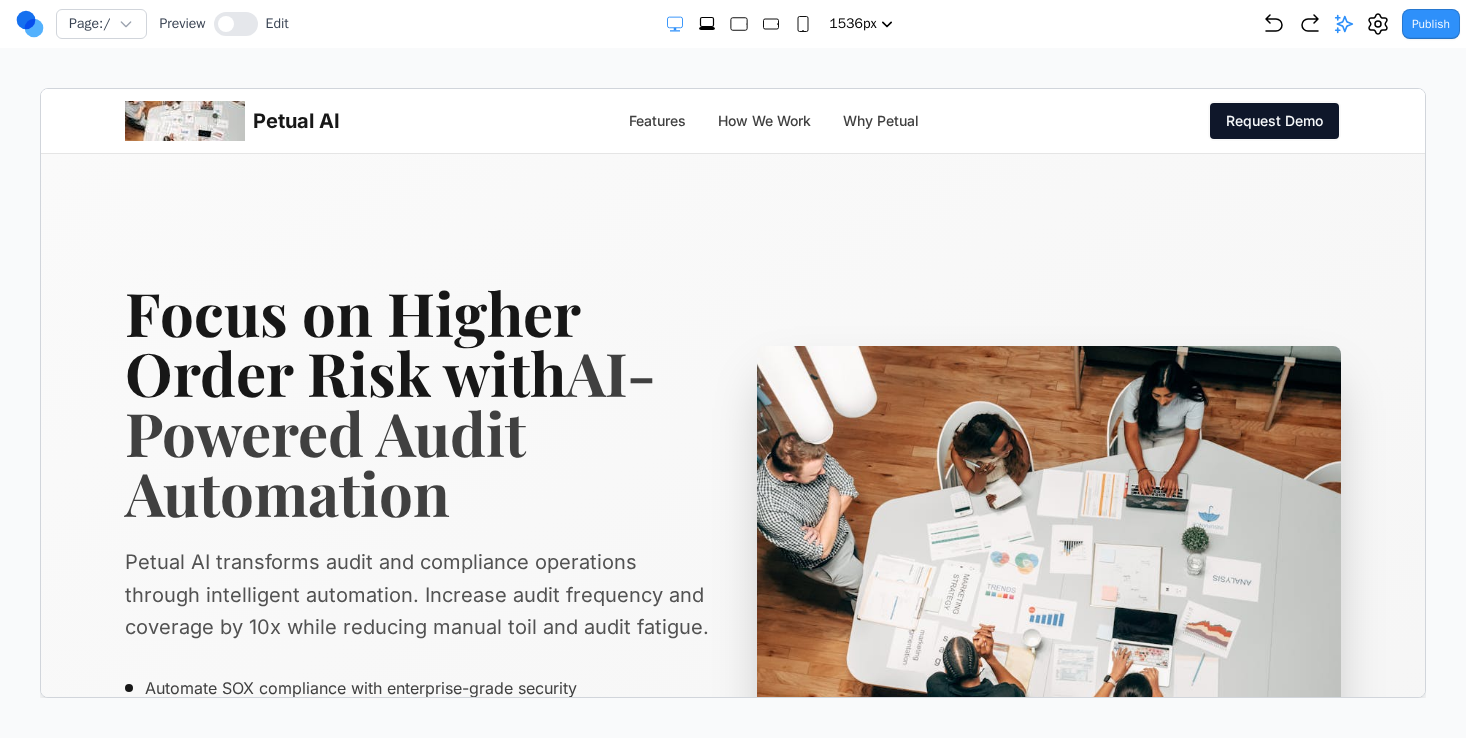 scroll, scrollTop: 0, scrollLeft: 0, axis: both 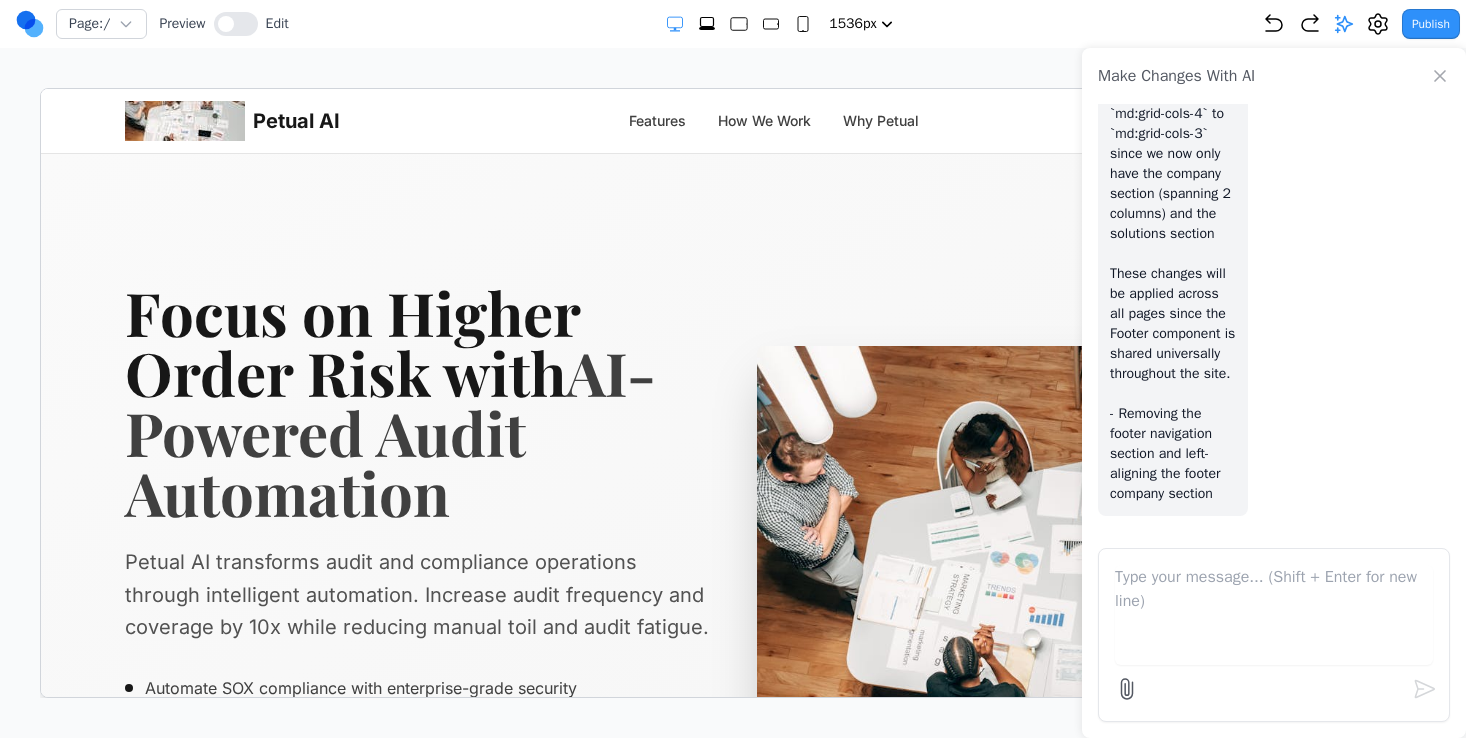click 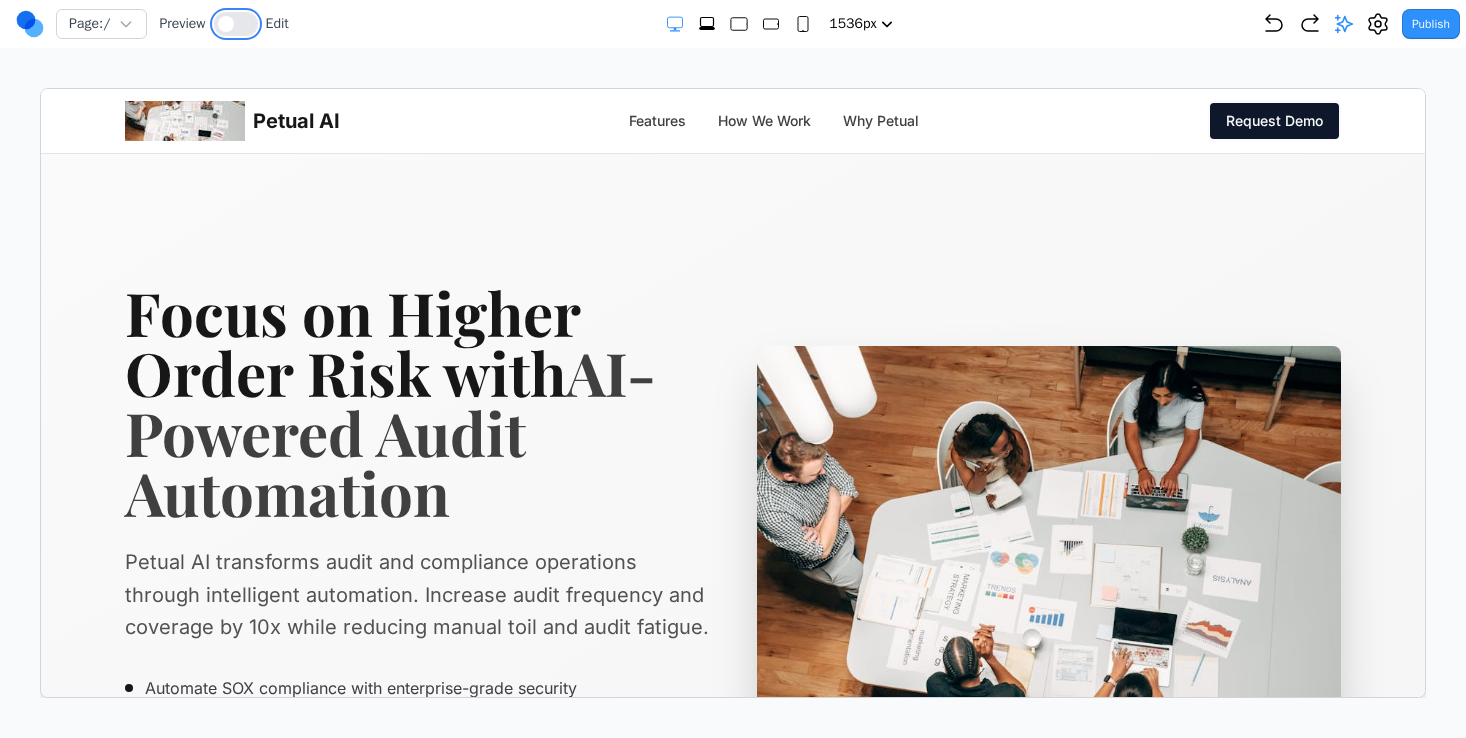 click at bounding box center (236, 24) 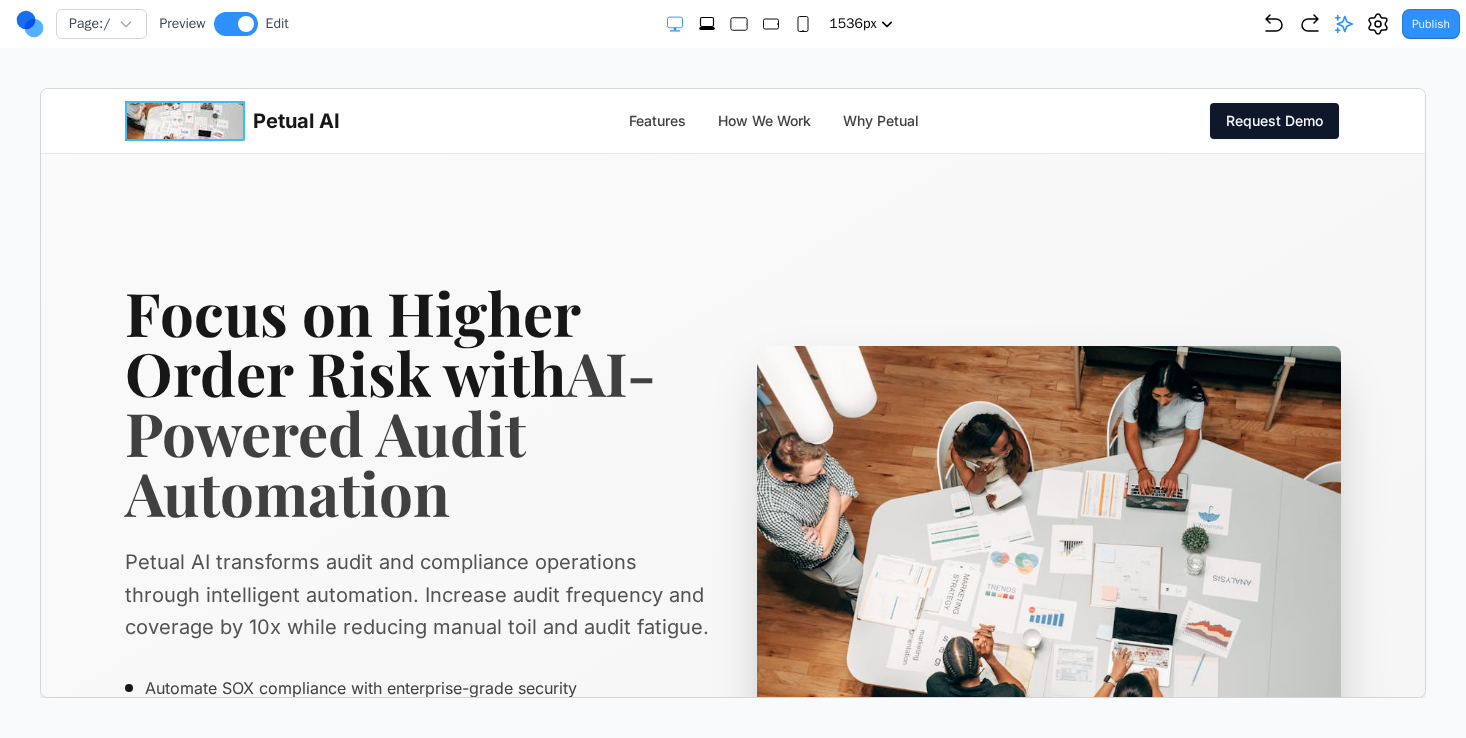 click at bounding box center (184, 120) 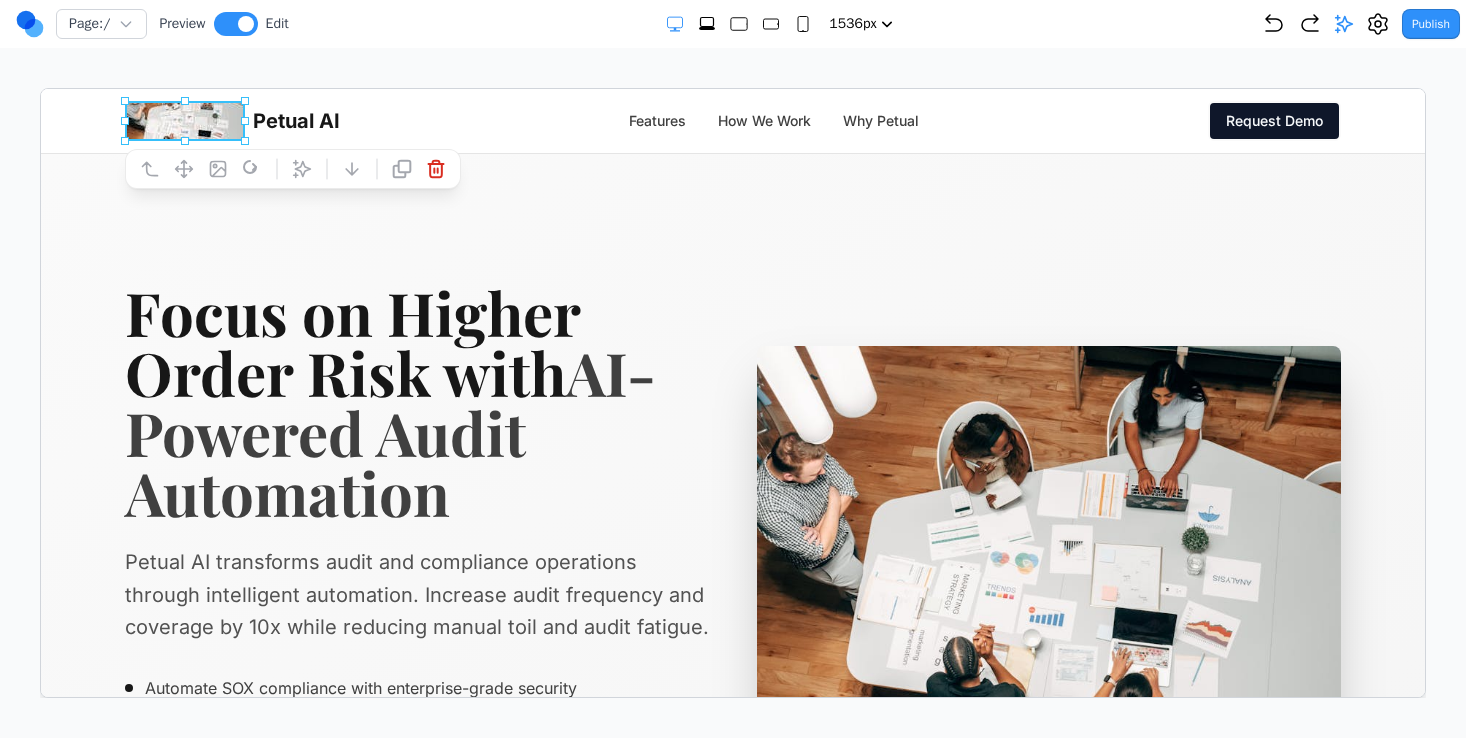 click 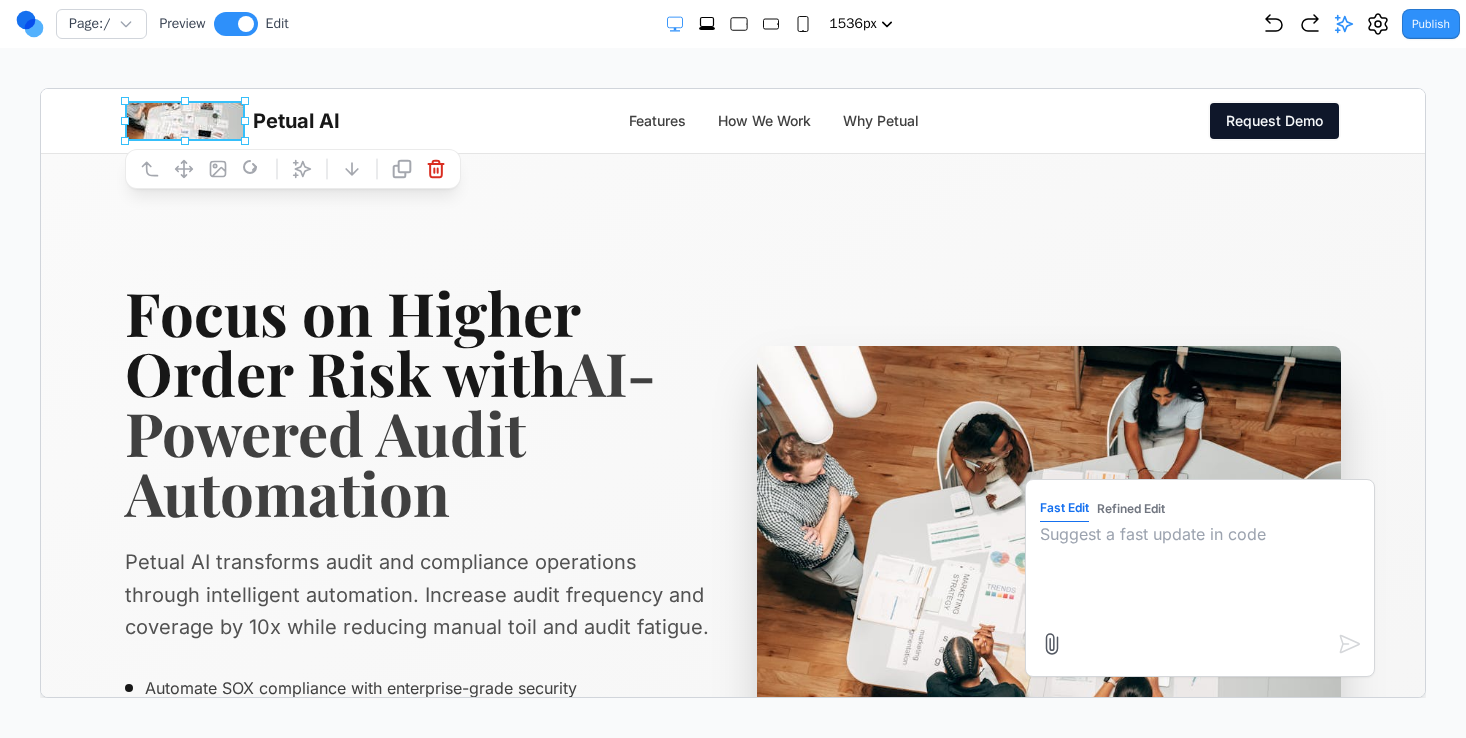 click on "Refined Edit" at bounding box center (1130, 508) 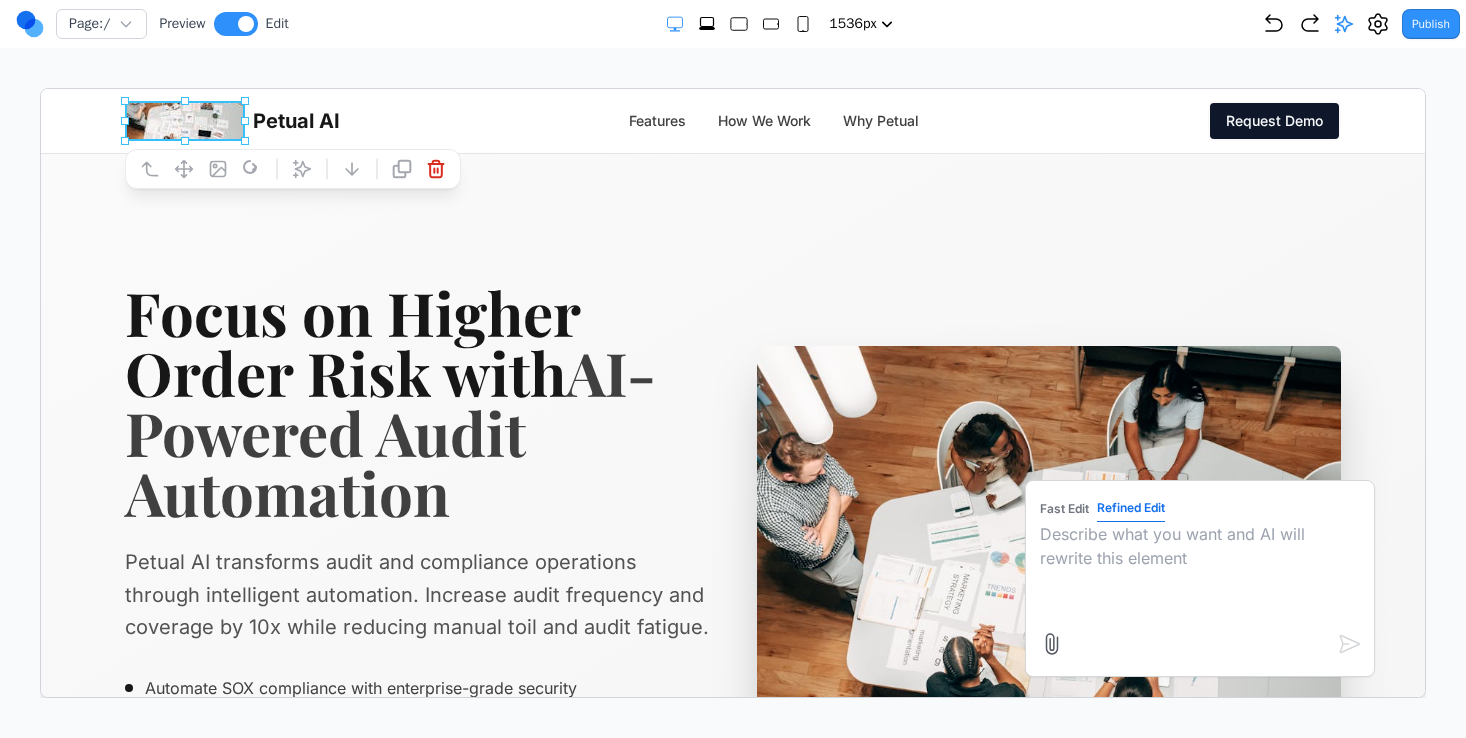 click at bounding box center [1199, 571] 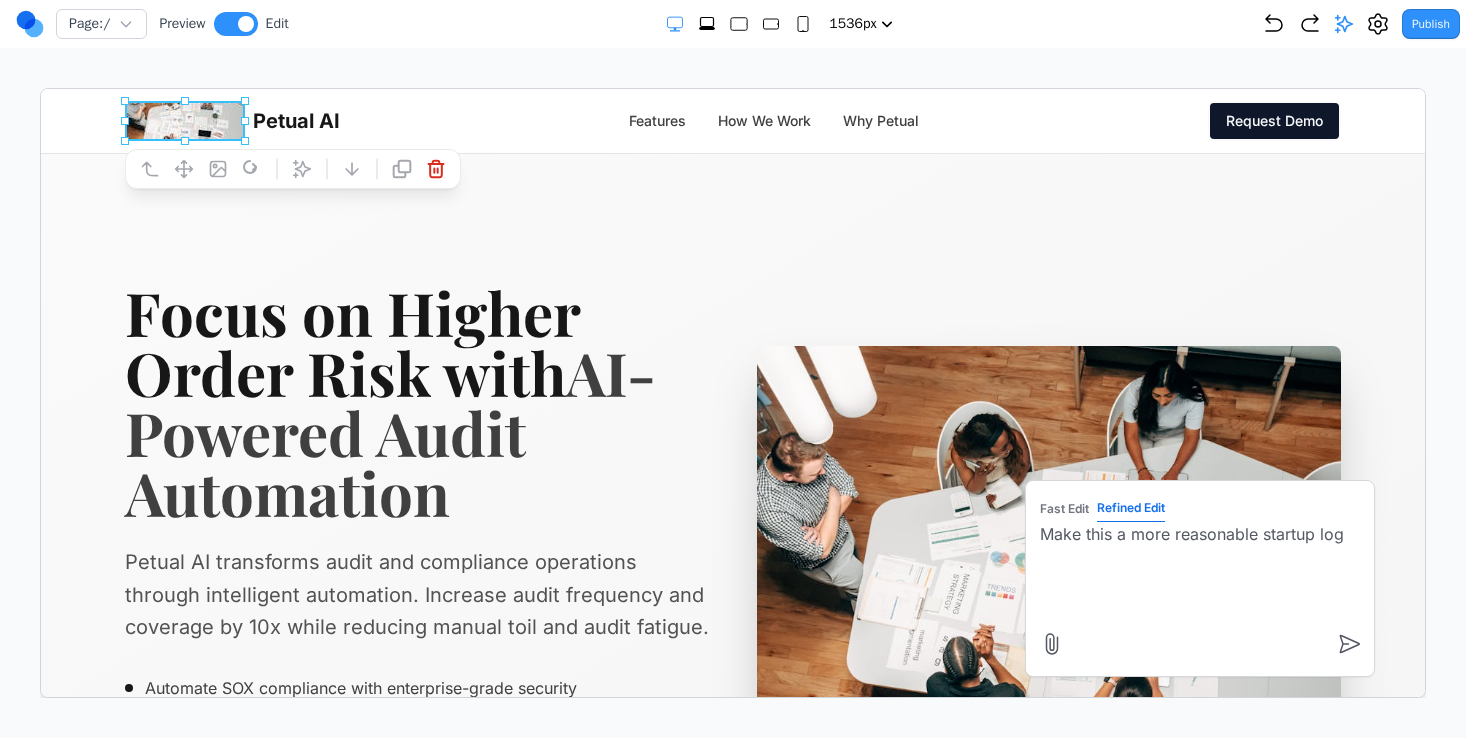 type on "Make this a more reasonable startup logo" 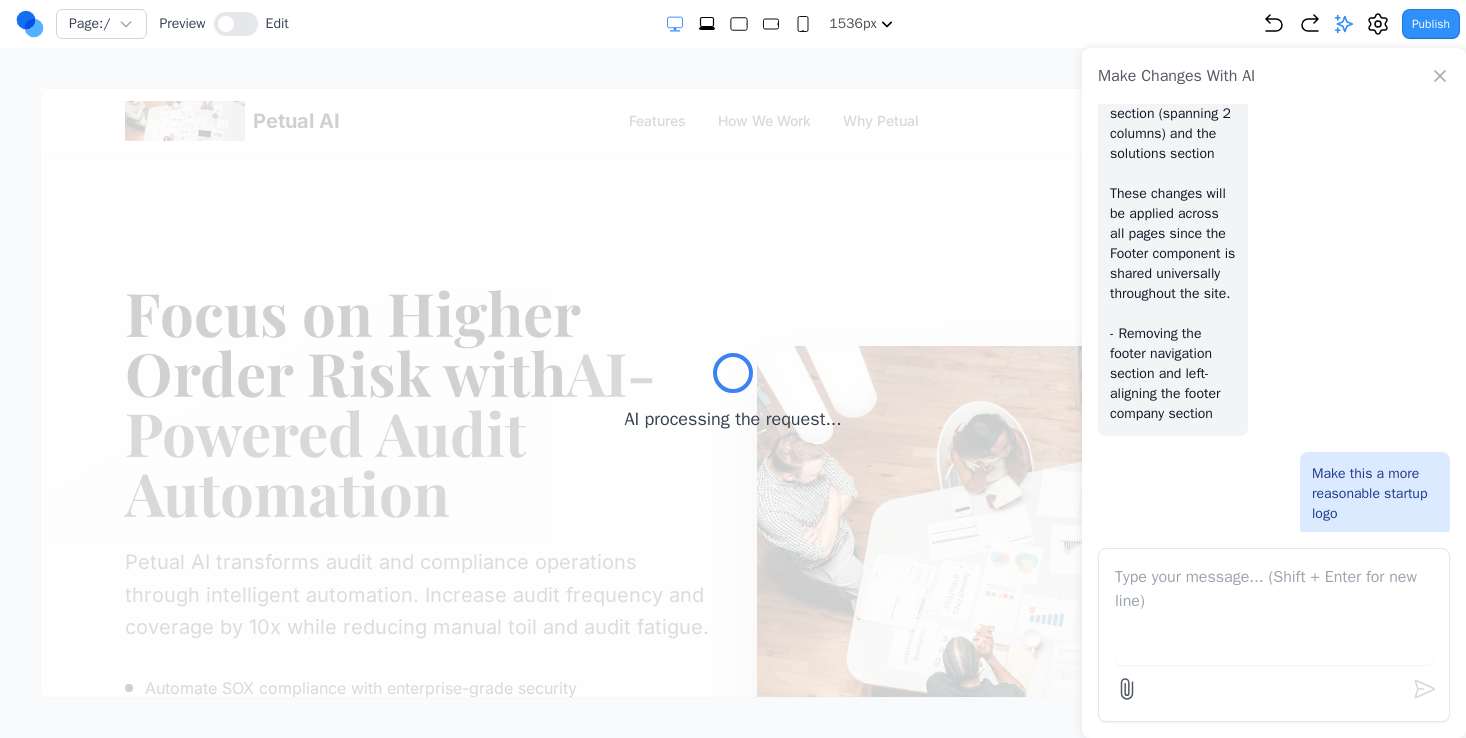 click on "AI processing the request..." at bounding box center [733, 393] 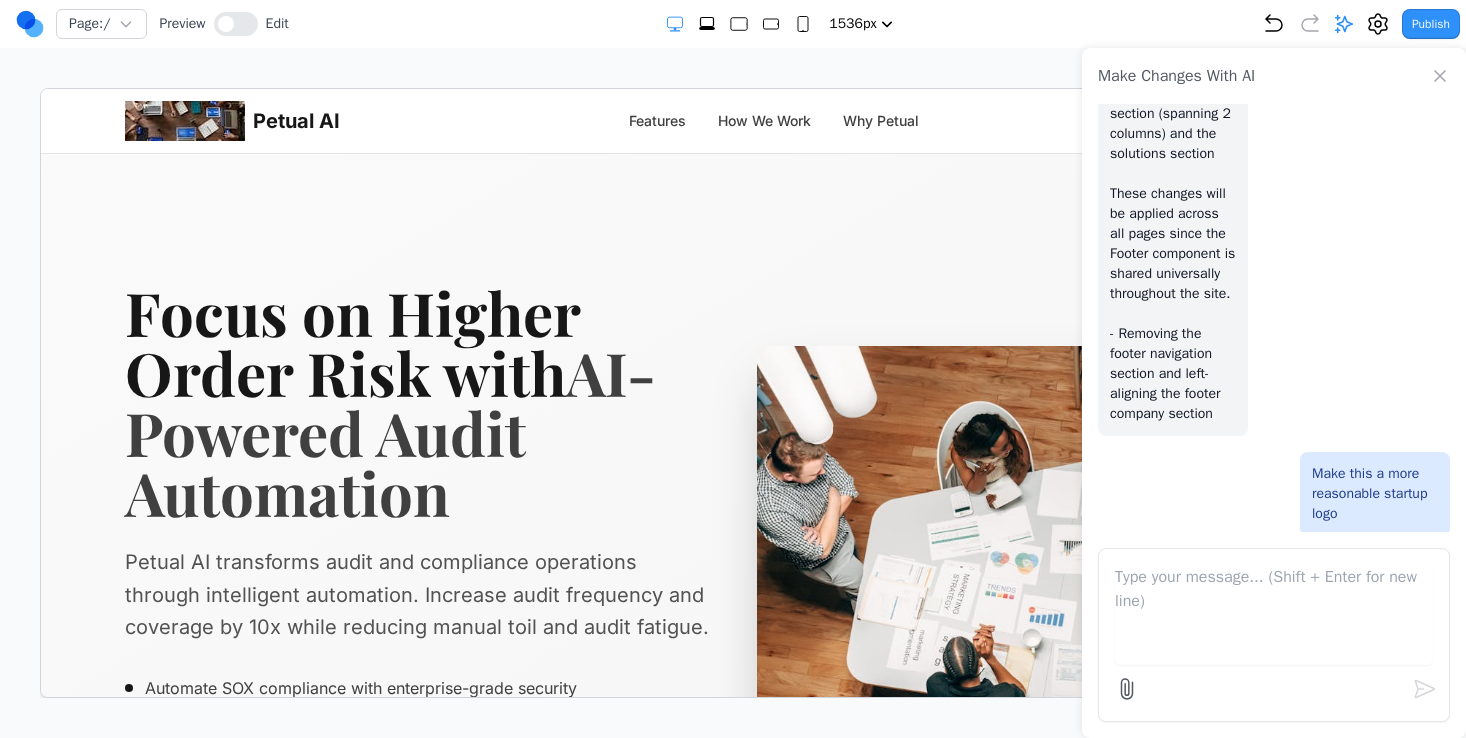 scroll, scrollTop: 0, scrollLeft: 0, axis: both 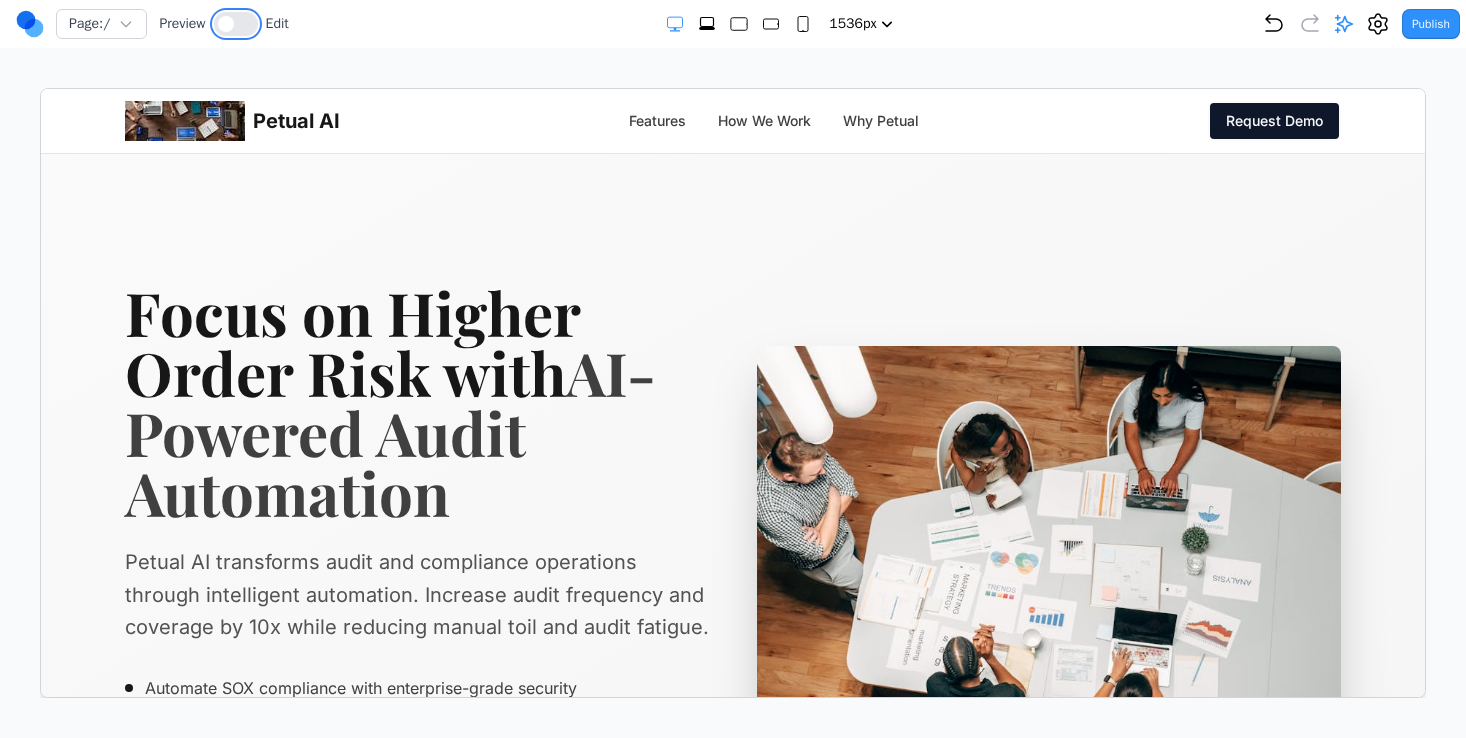click at bounding box center (236, 24) 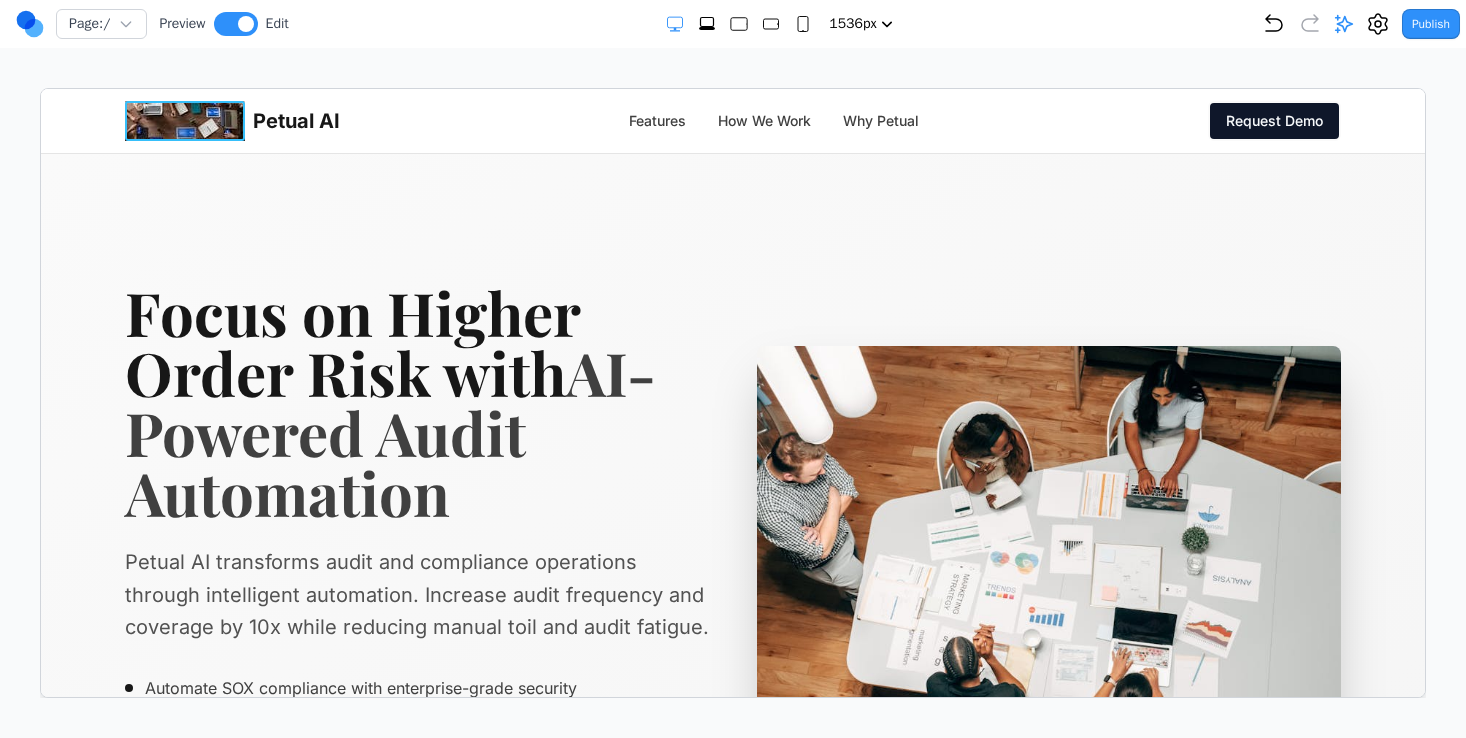 click at bounding box center [184, 120] 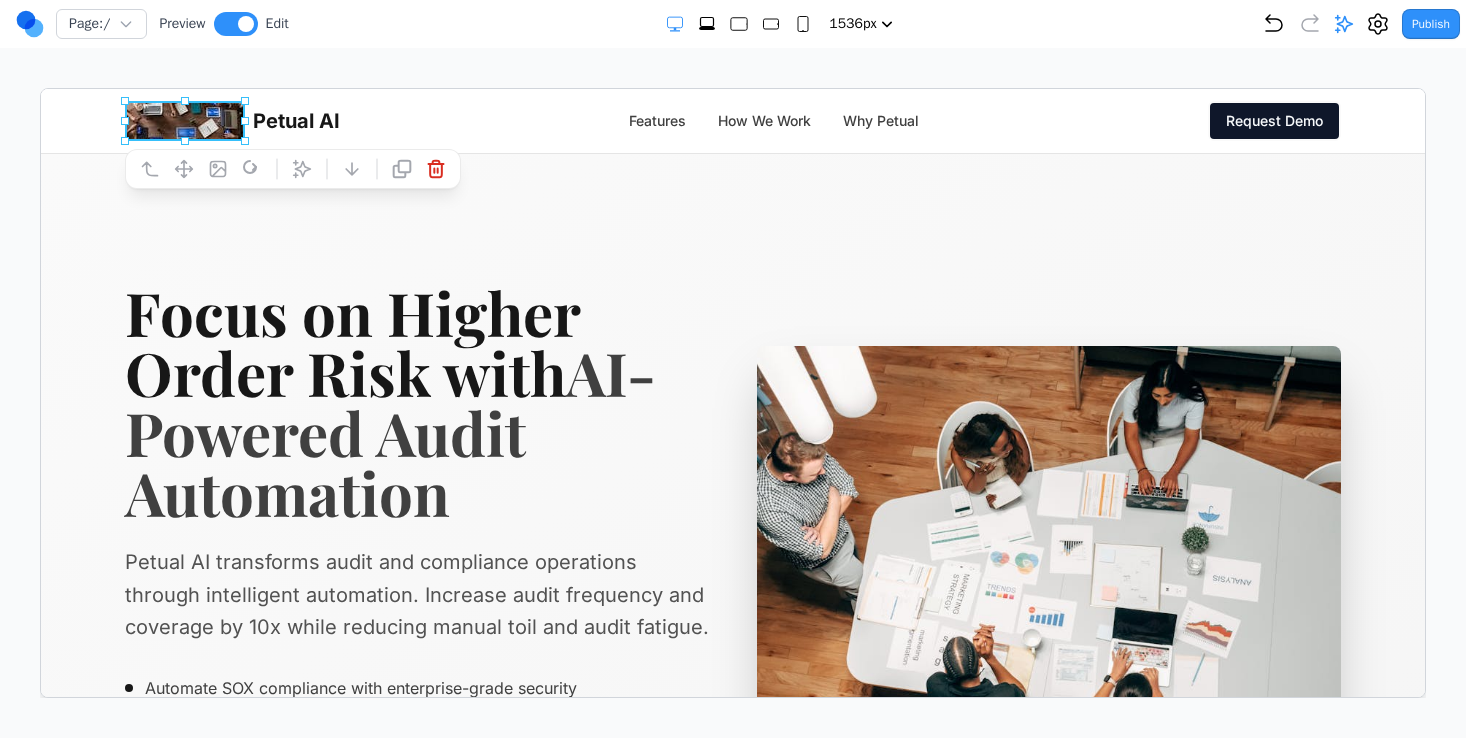 click 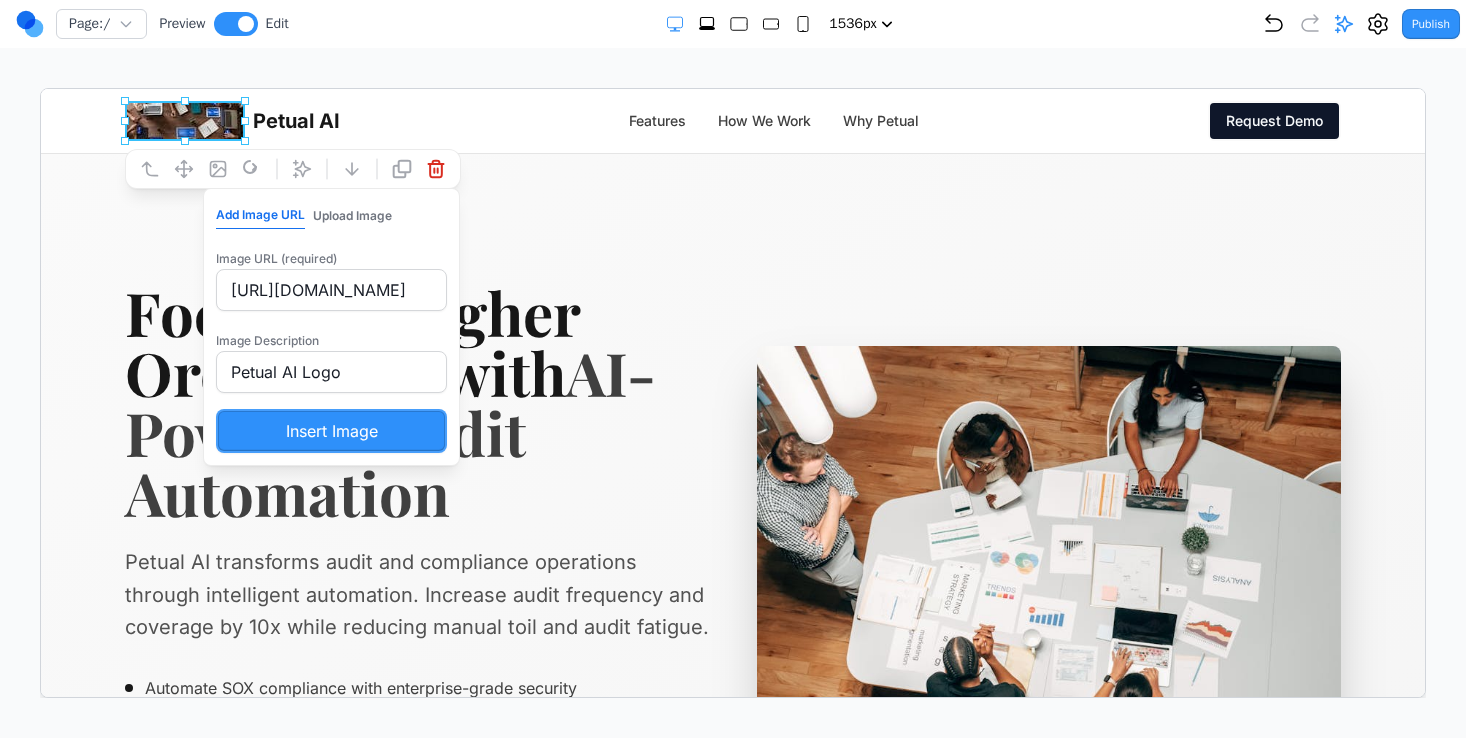 click on "https://images.pexels.com/photos/3183150/pexels-photo-3183150.jpeg?auto=compress&cs=tinysrgb&w=120&h=40&fit=crop" at bounding box center [330, 289] 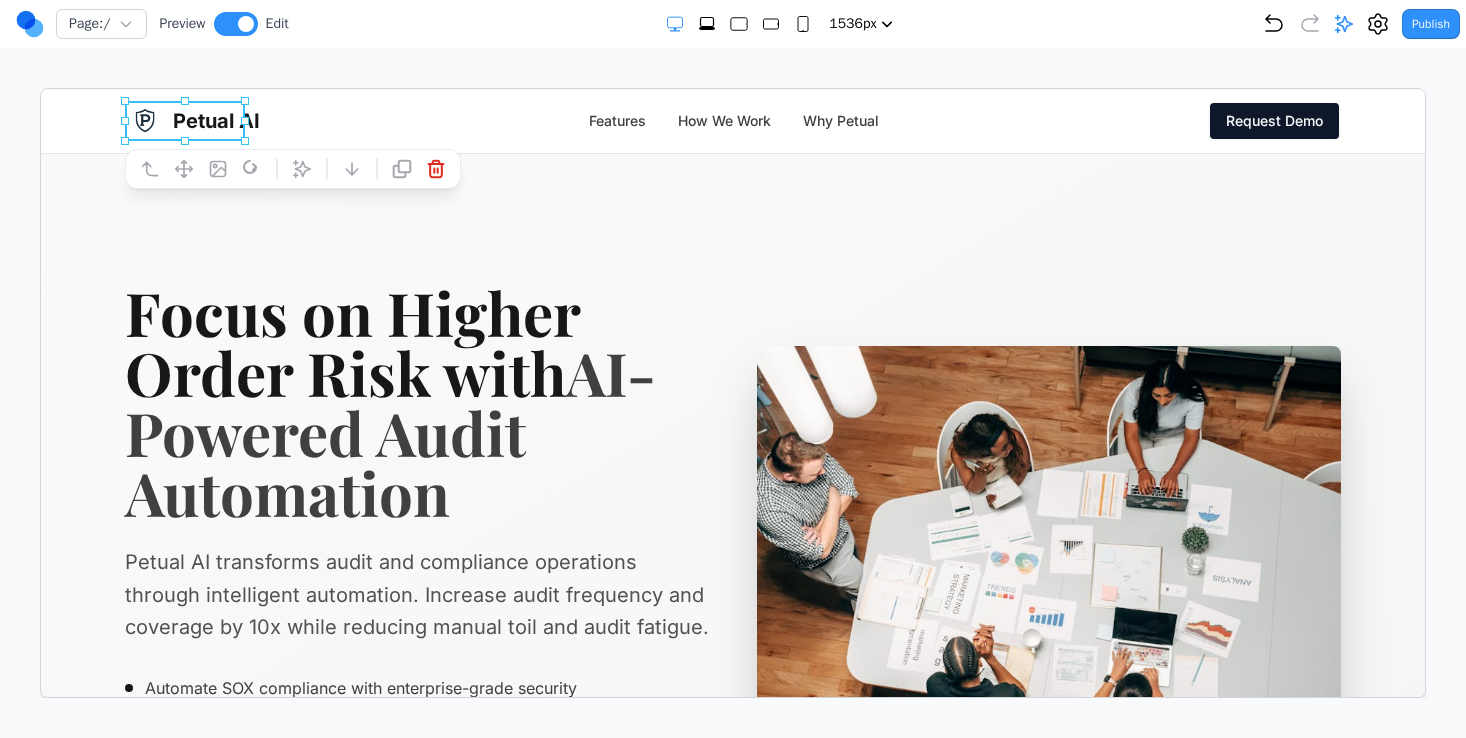 click on "Focus on Higher Order Risk with  AI-Powered Audit Automation" at bounding box center (416, 401) 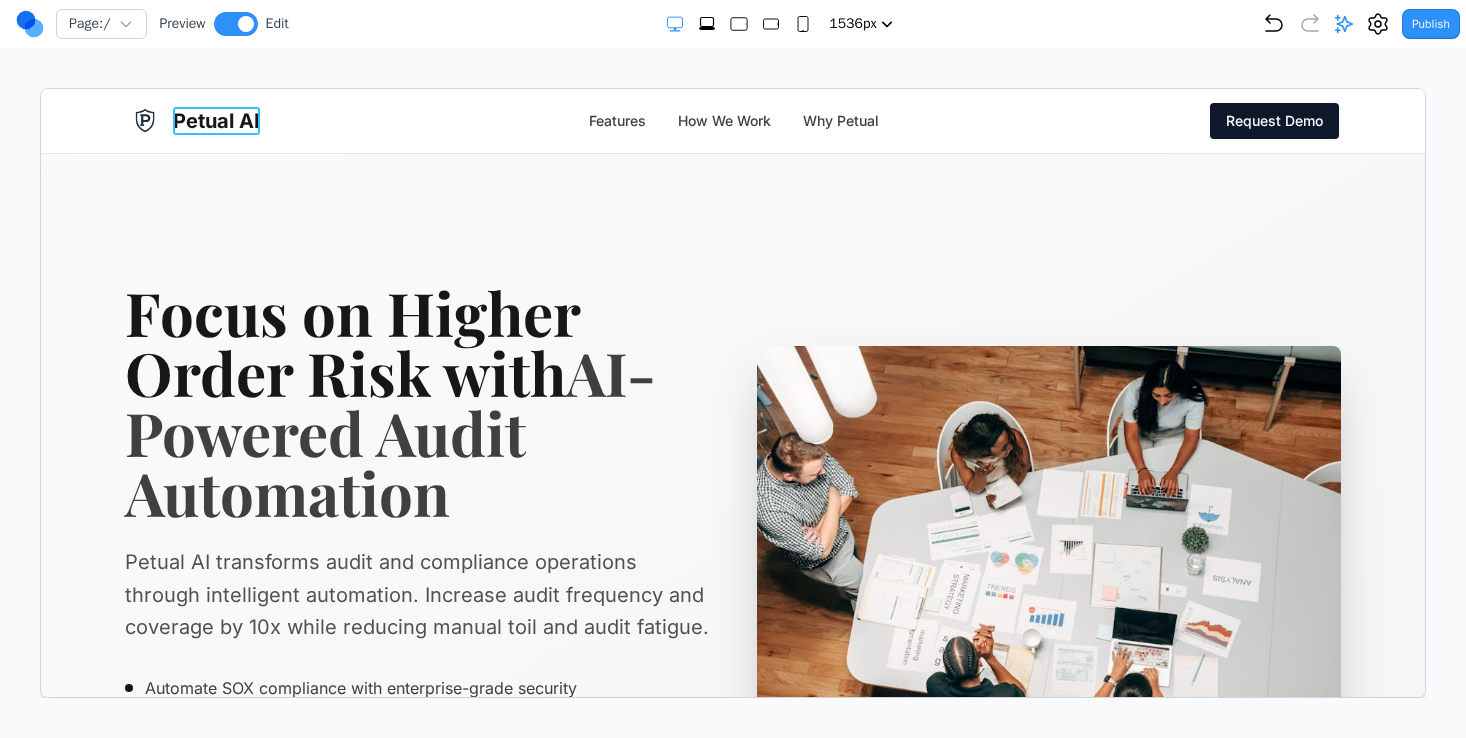 click on "Petual AI" at bounding box center (215, 120) 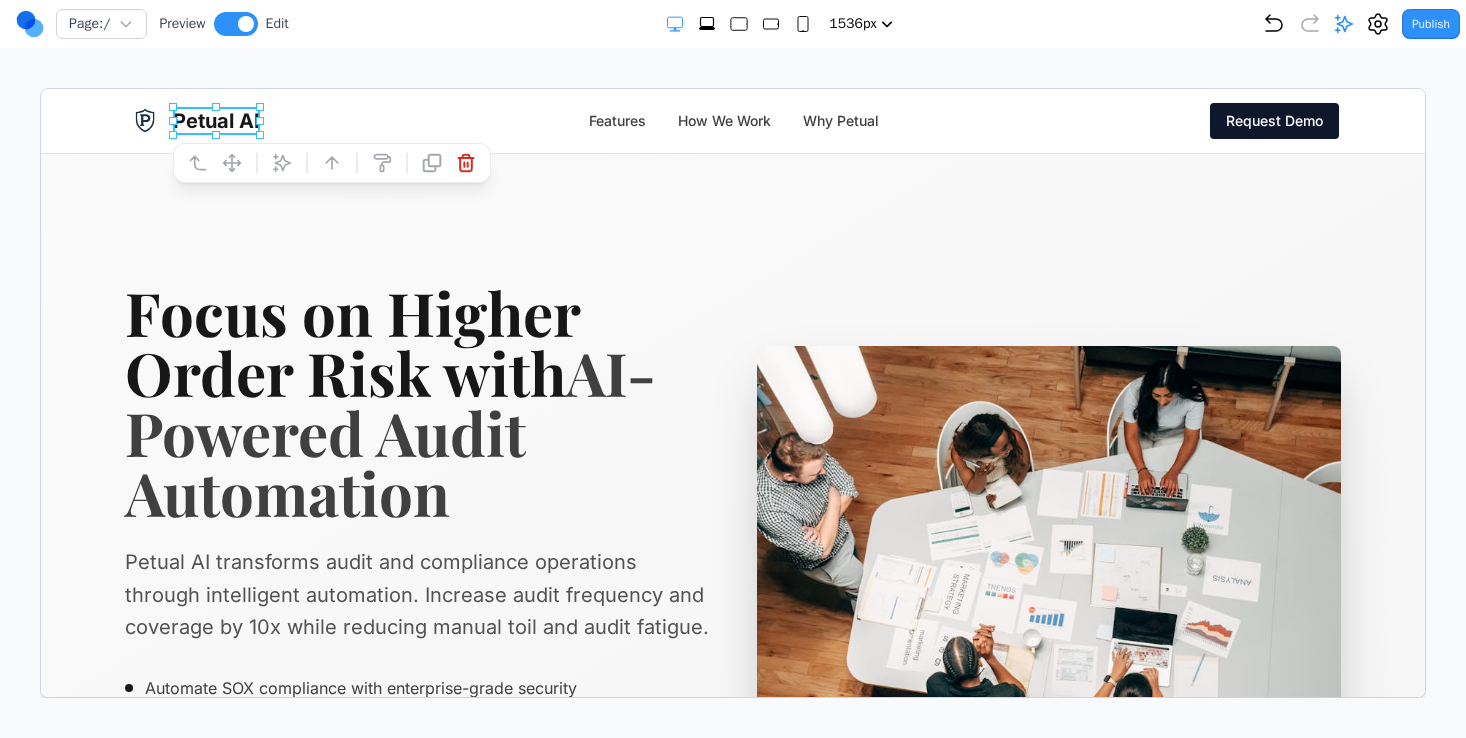 click on "Focus on Higher Order Risk with  AI-Powered Audit Automation" at bounding box center [416, 401] 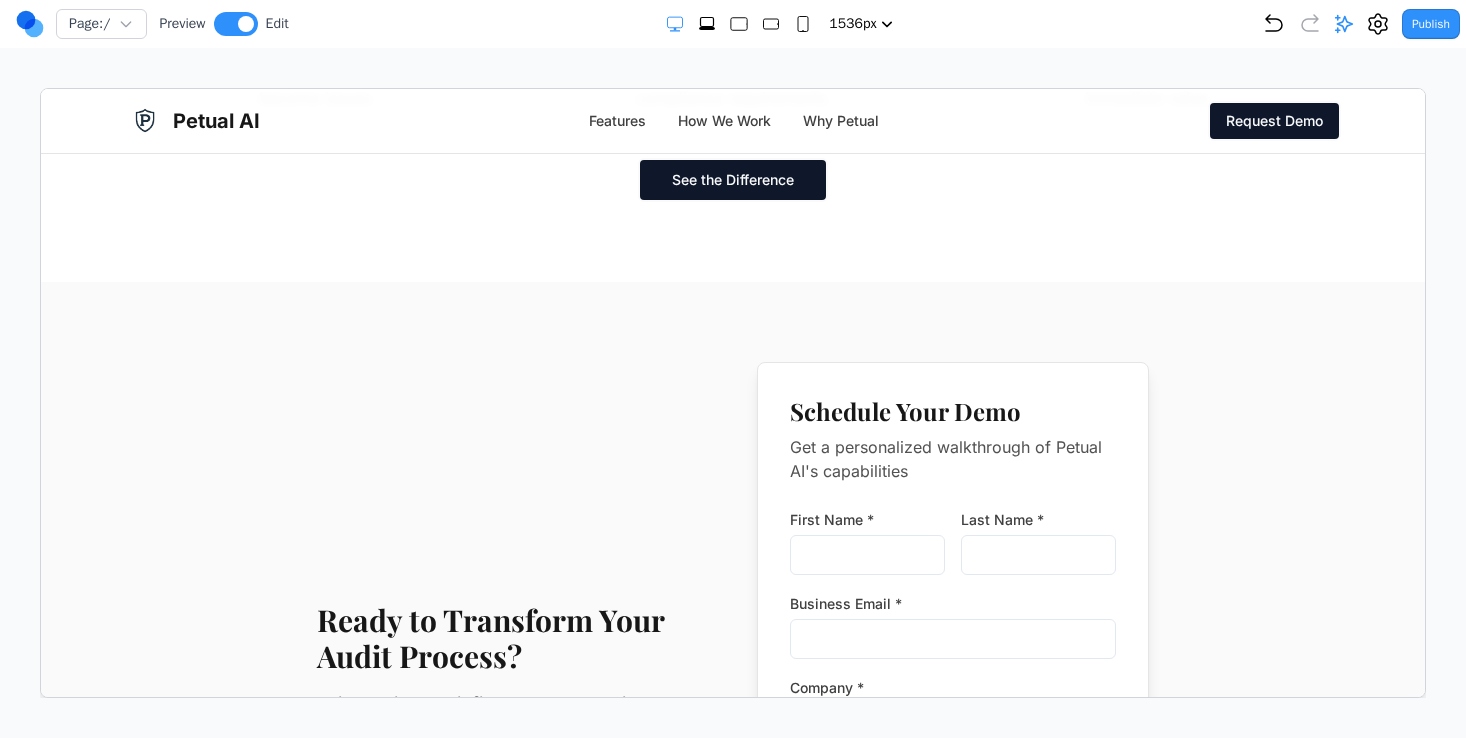 scroll, scrollTop: 5157, scrollLeft: 0, axis: vertical 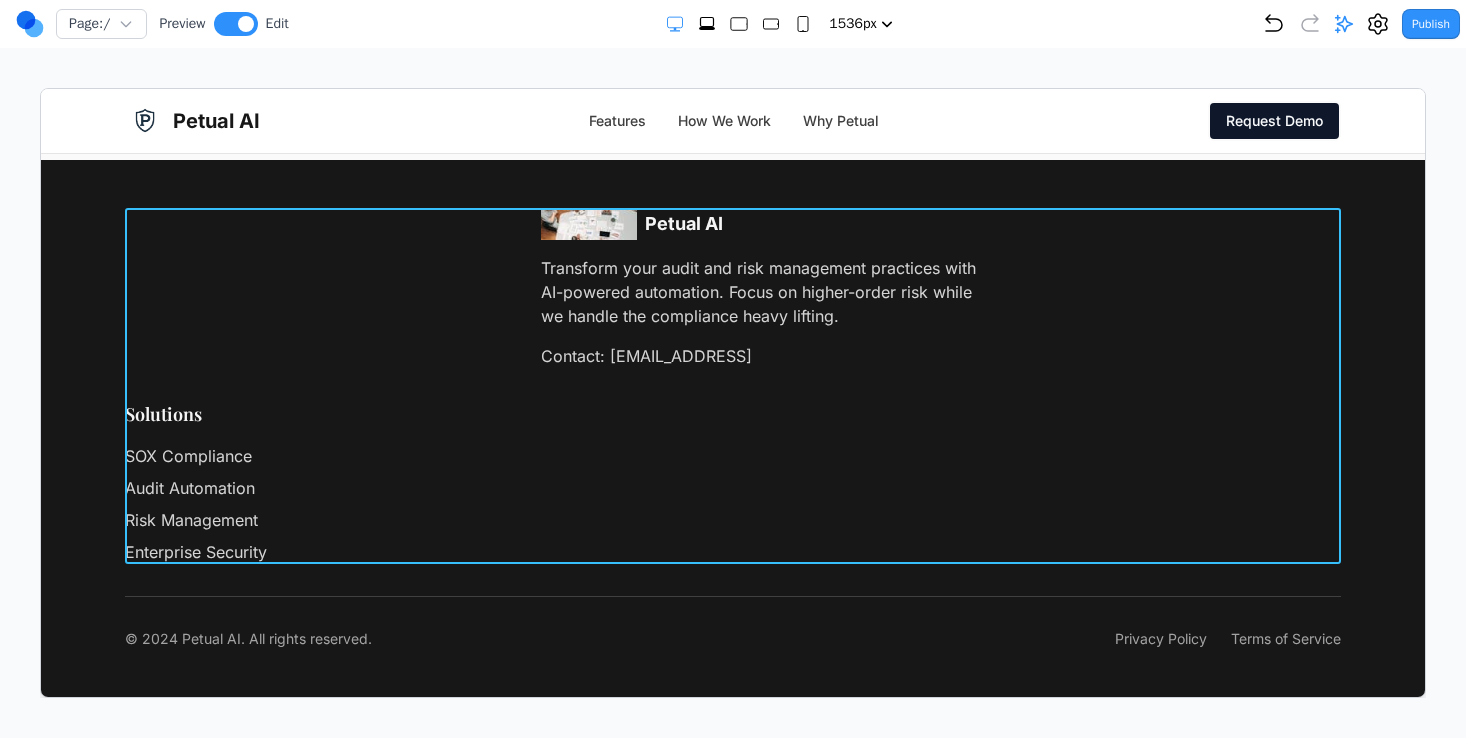 click on "Petual AI Transform your audit and risk management practices with AI-powered automation. Focus on higher-order risk while we handle the compliance heavy lifting. Contact: hello@petual.ai Solutions SOX Compliance Audit Automation Risk Management Enterprise Security" at bounding box center [732, 385] 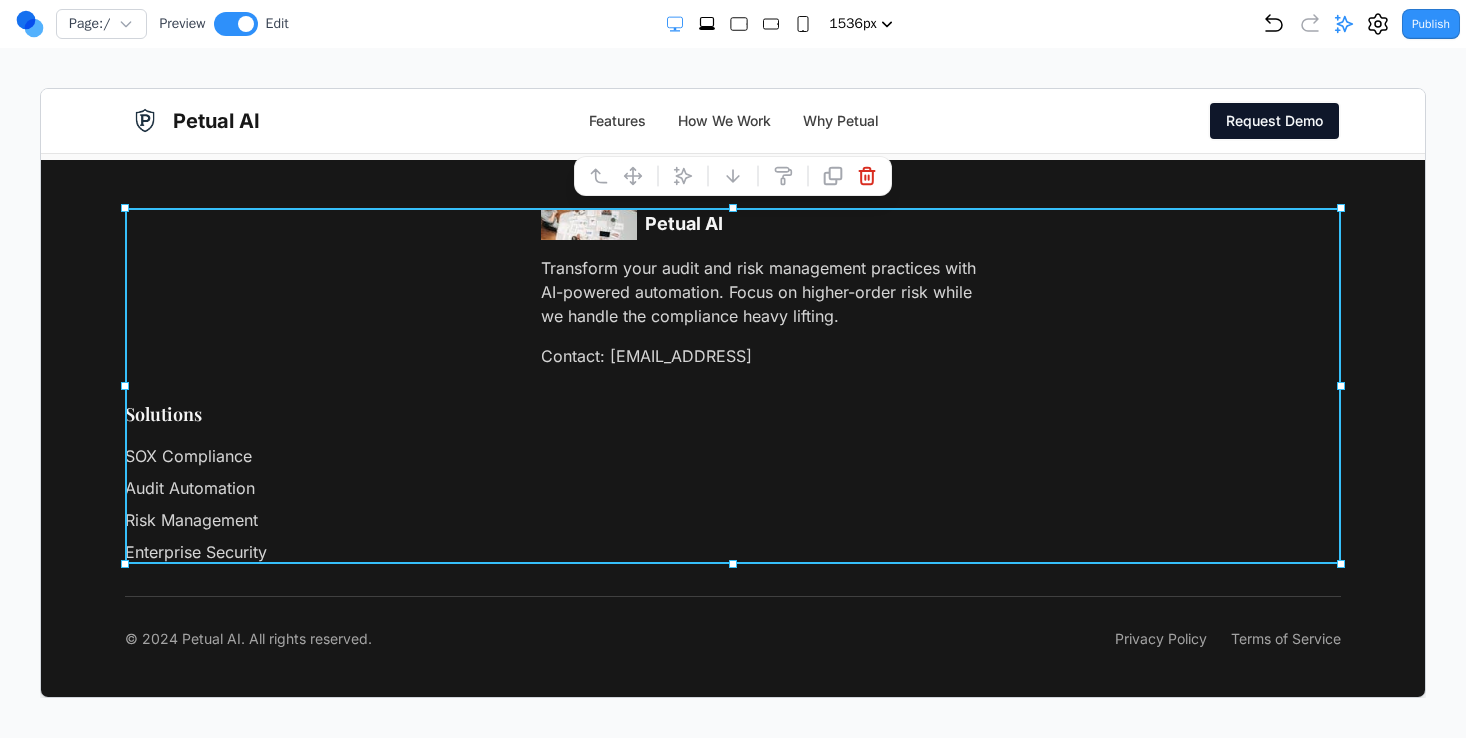click on "Petual AI Transform your audit and risk management practices with AI-powered automation. Focus on higher-order risk while we handle the compliance heavy lifting. Contact: hello@petual.ai Solutions SOX Compliance Audit Automation Risk Management Enterprise Security" at bounding box center (732, 385) 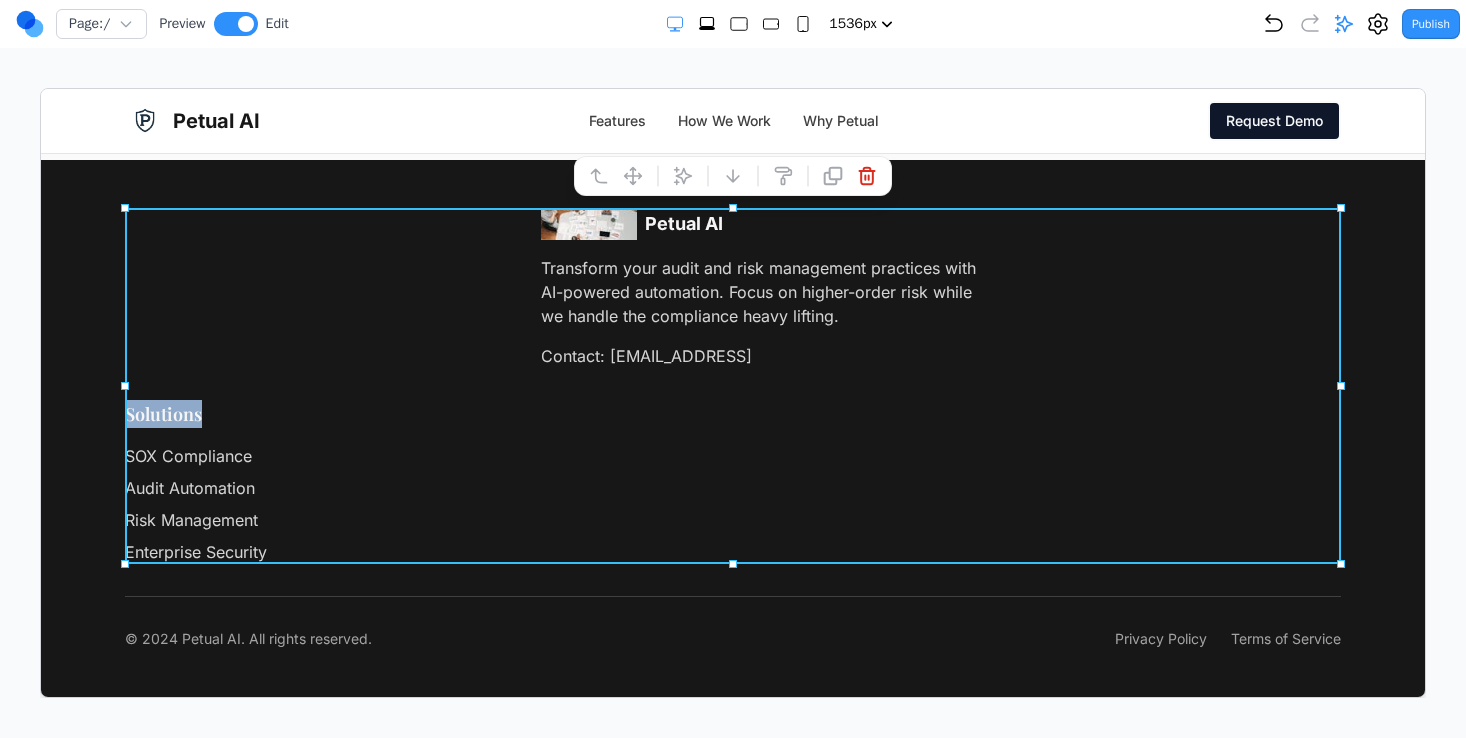 click on "Petual AI Transform your audit and risk management practices with AI-powered automation. Focus on higher-order risk while we handle the compliance heavy lifting. Contact: hello@petual.ai Solutions SOX Compliance Audit Automation Risk Management Enterprise Security" at bounding box center [732, 385] 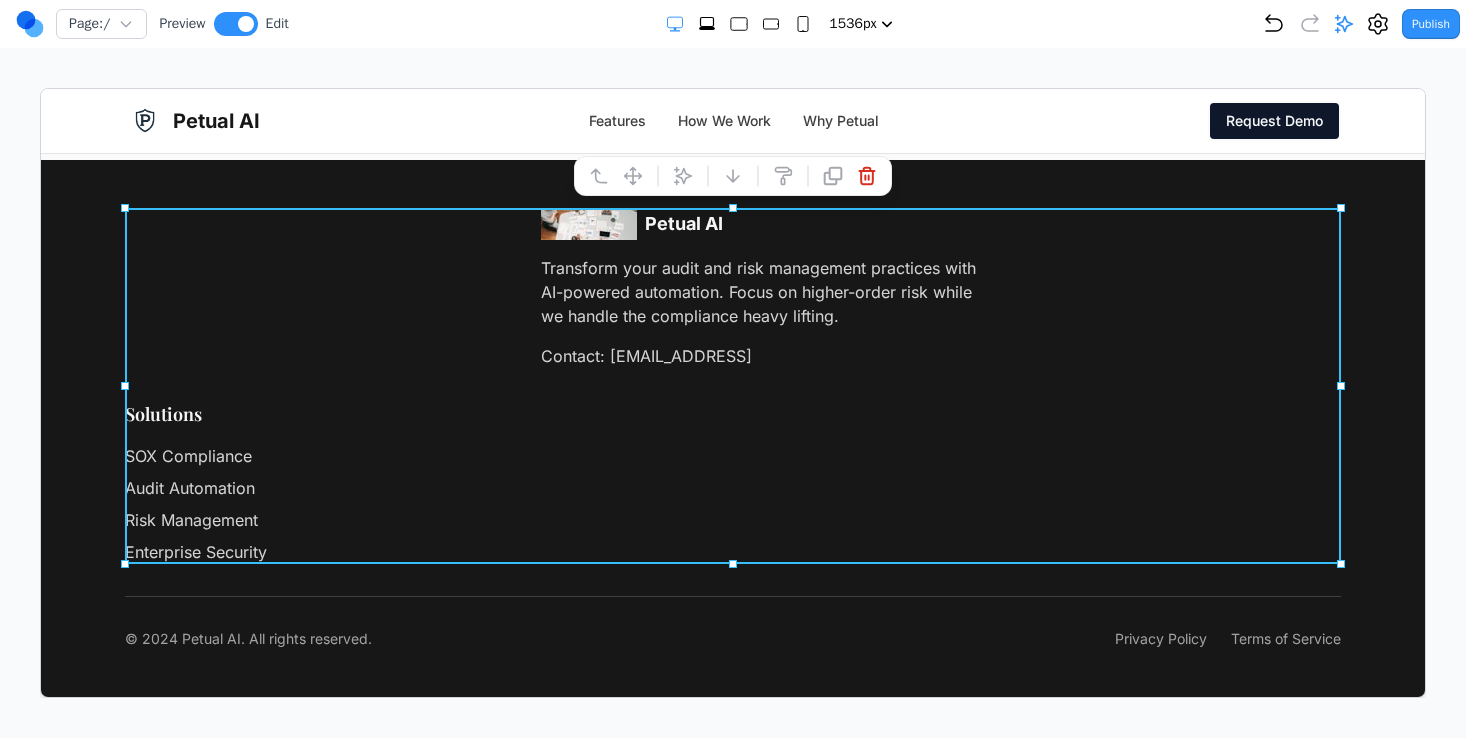 click on "Petual AI Transform your audit and risk management practices with AI-powered automation. Focus on higher-order risk while we handle the compliance heavy lifting. Contact: hello@petual.ai Solutions SOX Compliance Audit Automation Risk Management Enterprise Security" at bounding box center [732, 385] 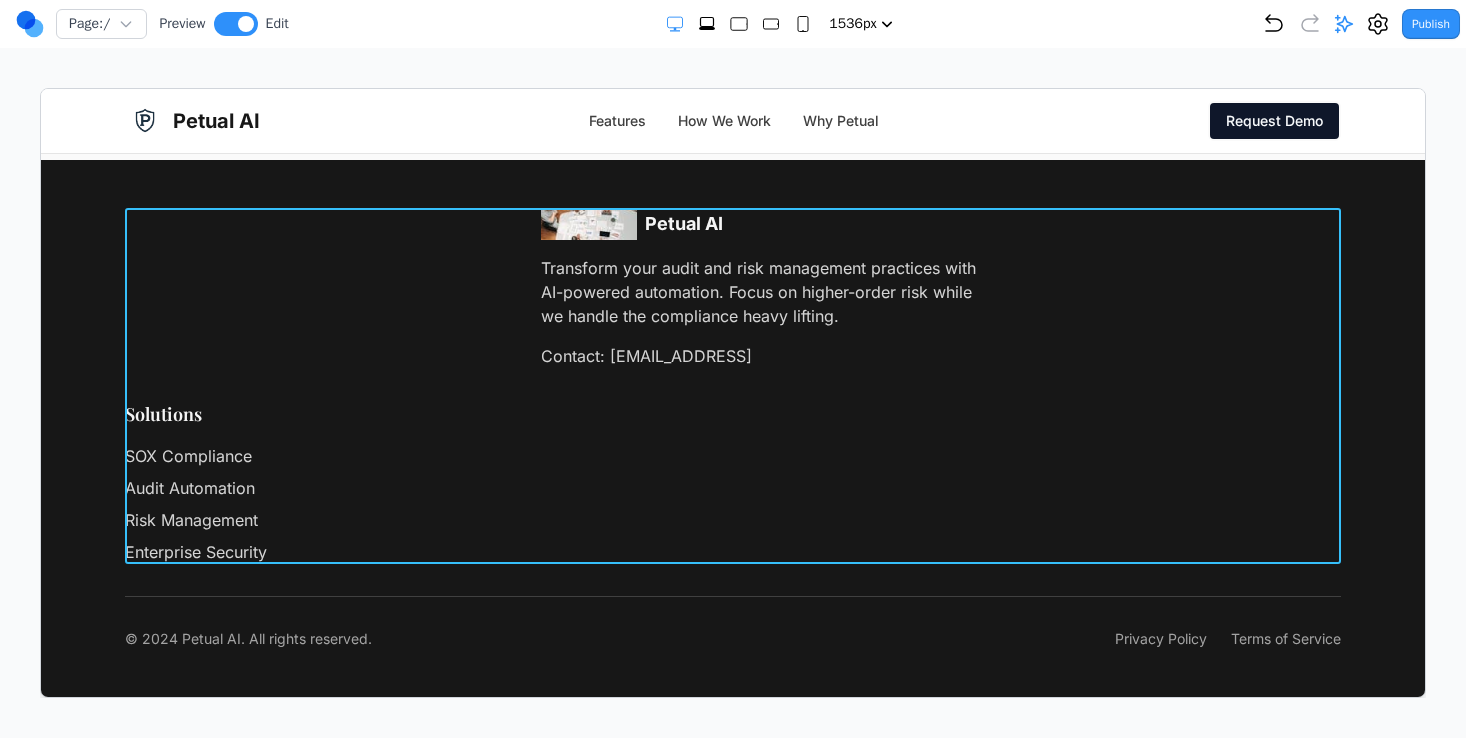 click on "Petual AI Transform your audit and risk management practices with AI-powered automation. Focus on higher-order risk while we handle the compliance heavy lifting. Contact: hello@petual.ai Solutions SOX Compliance Audit Automation Risk Management Enterprise Security" at bounding box center [732, 385] 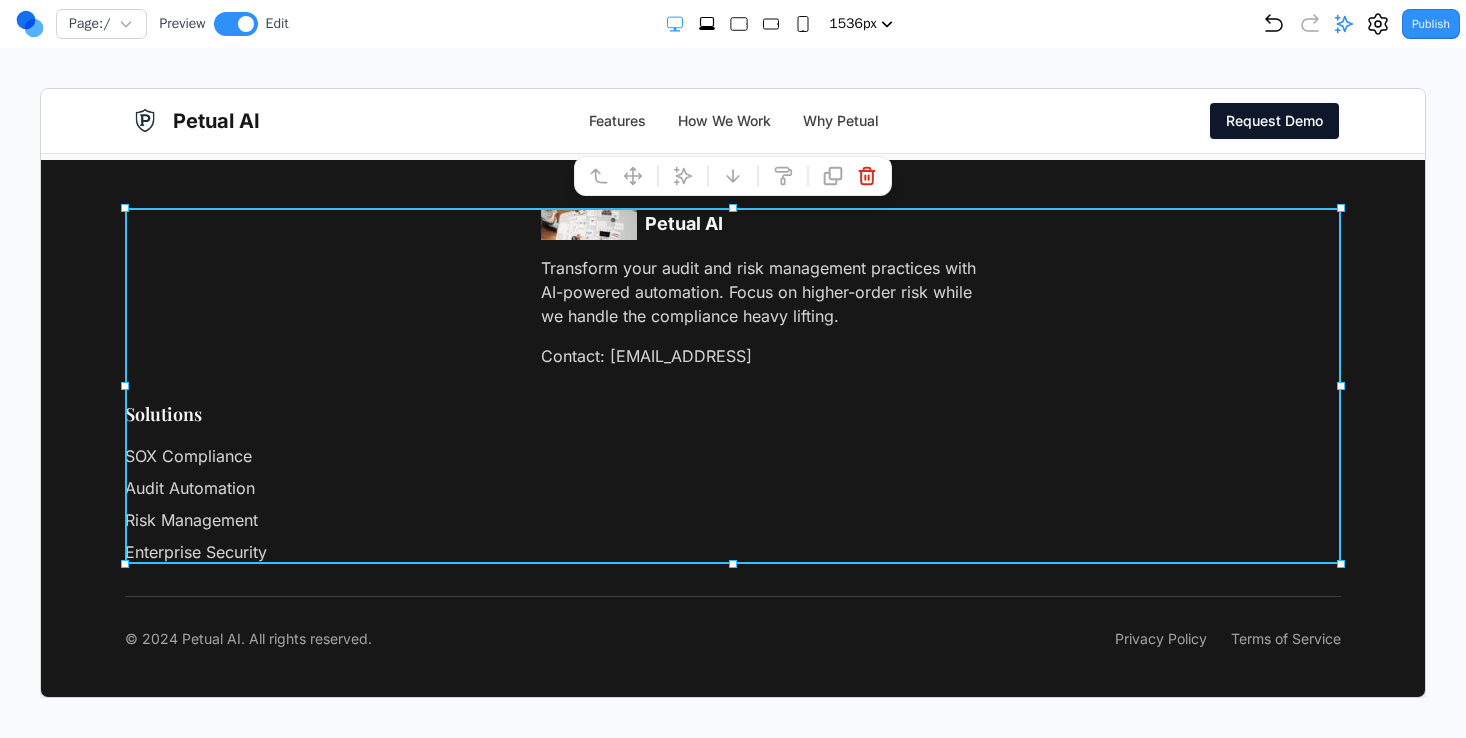 click 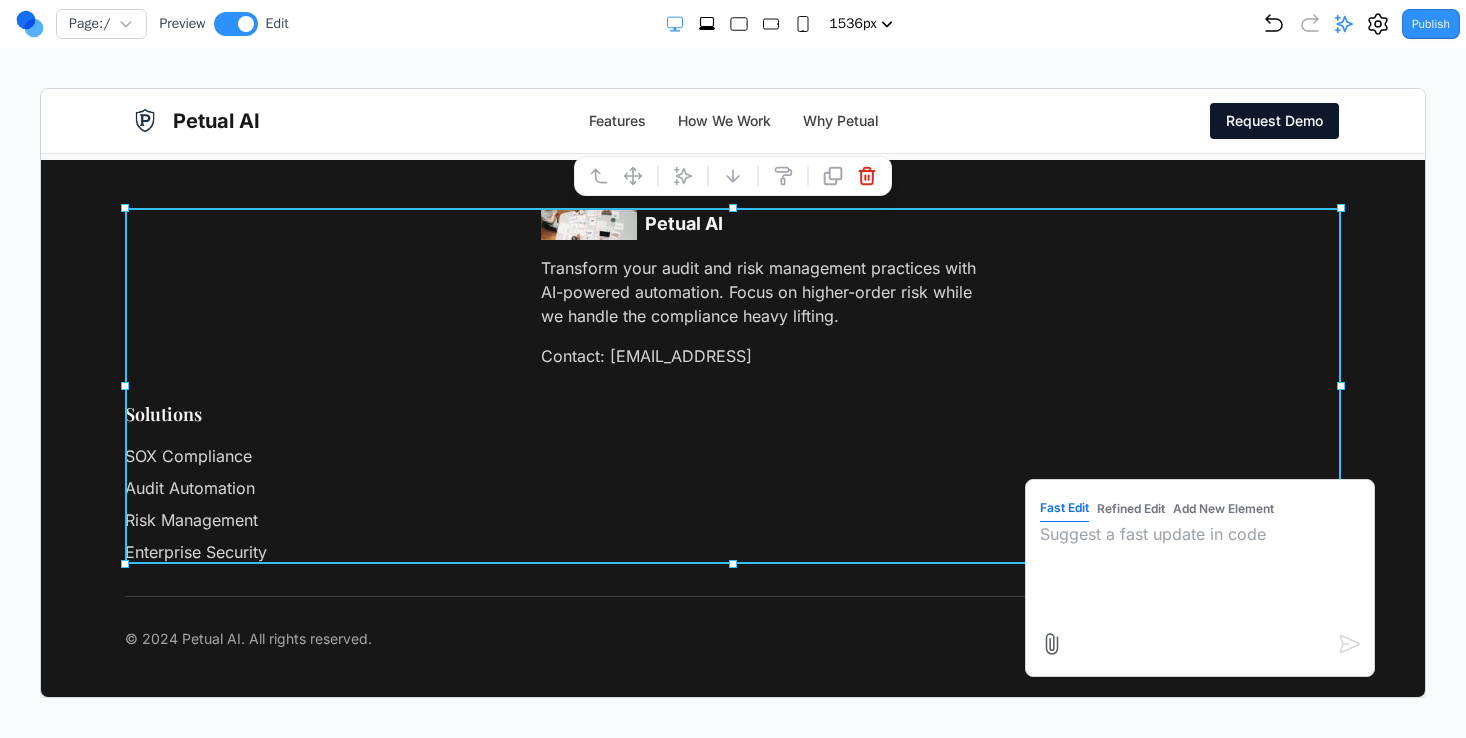 click on "Refined Edit" at bounding box center [1130, 508] 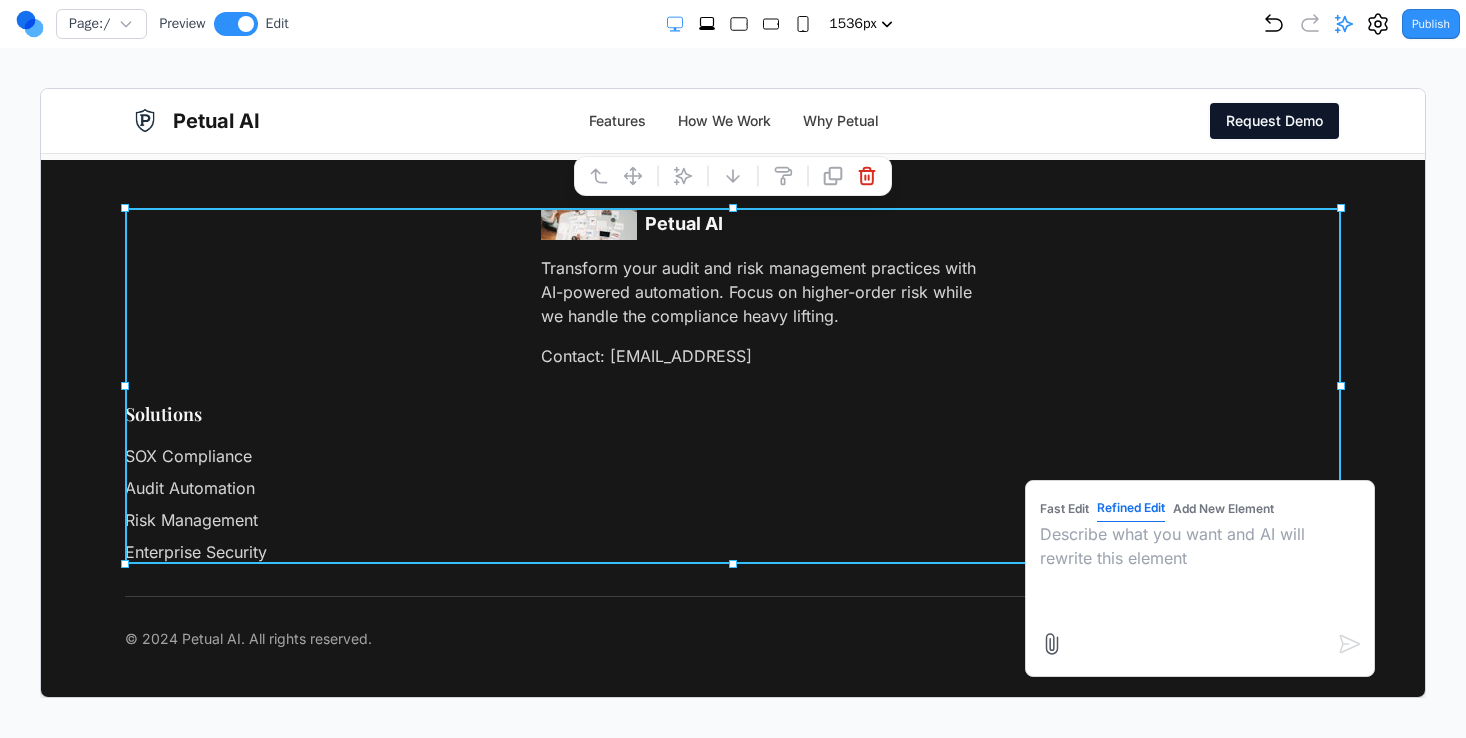 click at bounding box center (1199, 571) 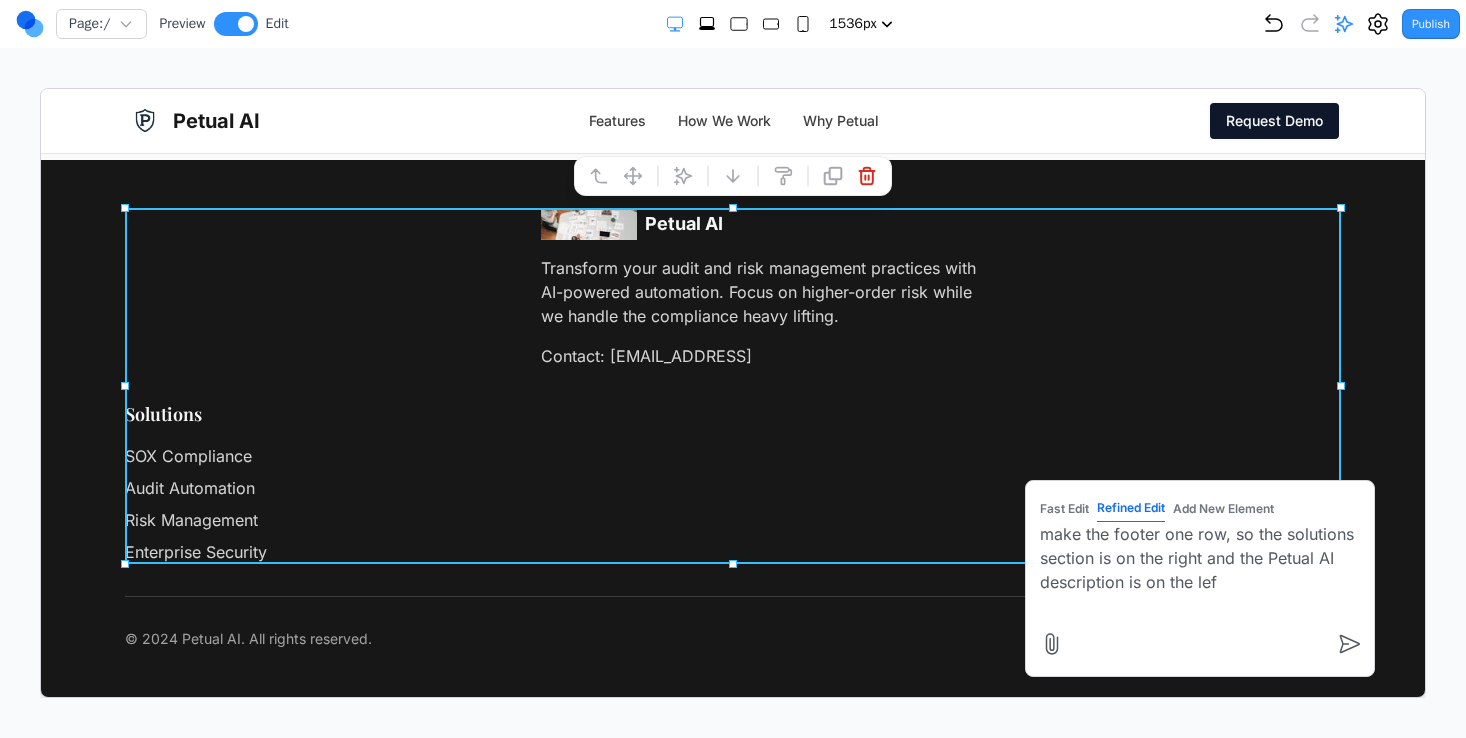type on "make the footer one row, so the solutions section is on the right and the Petual AI description is on the left" 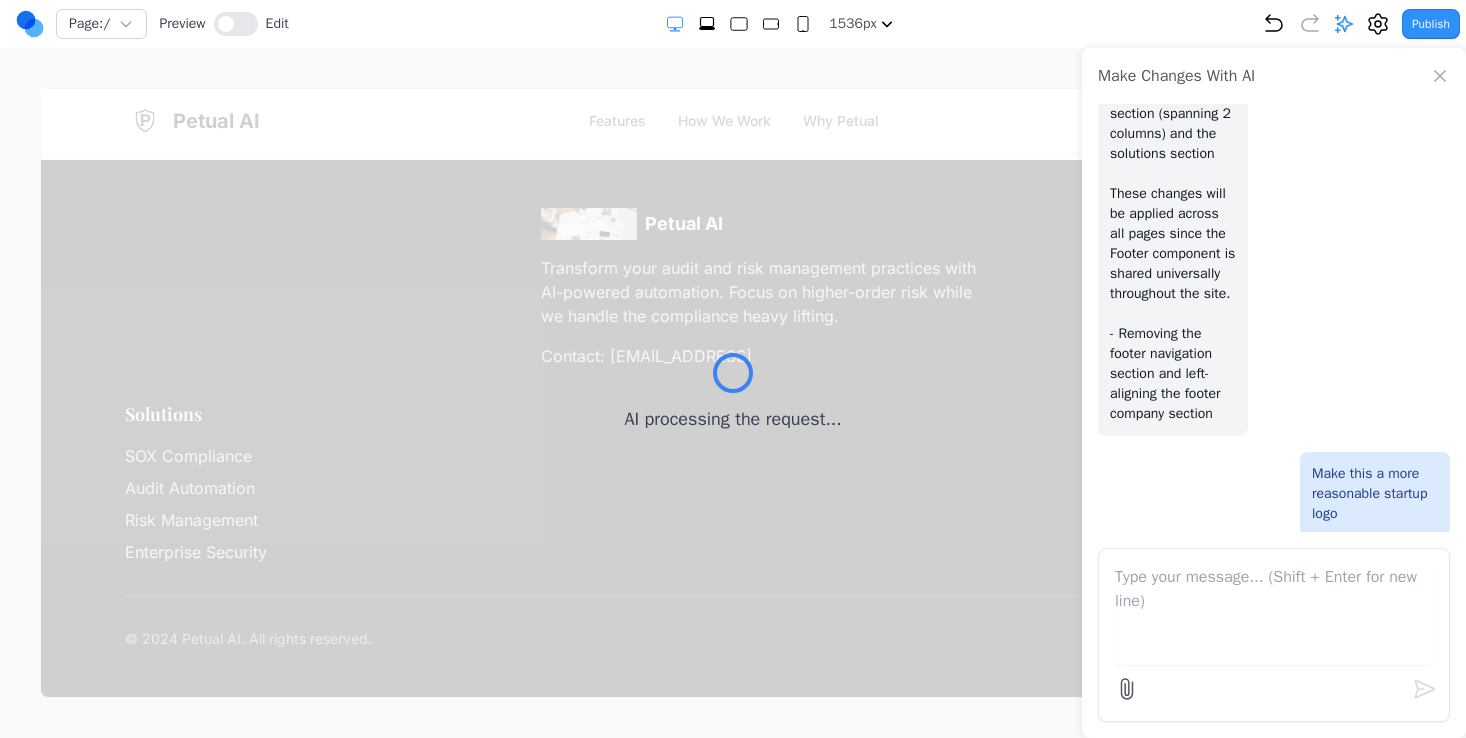 click 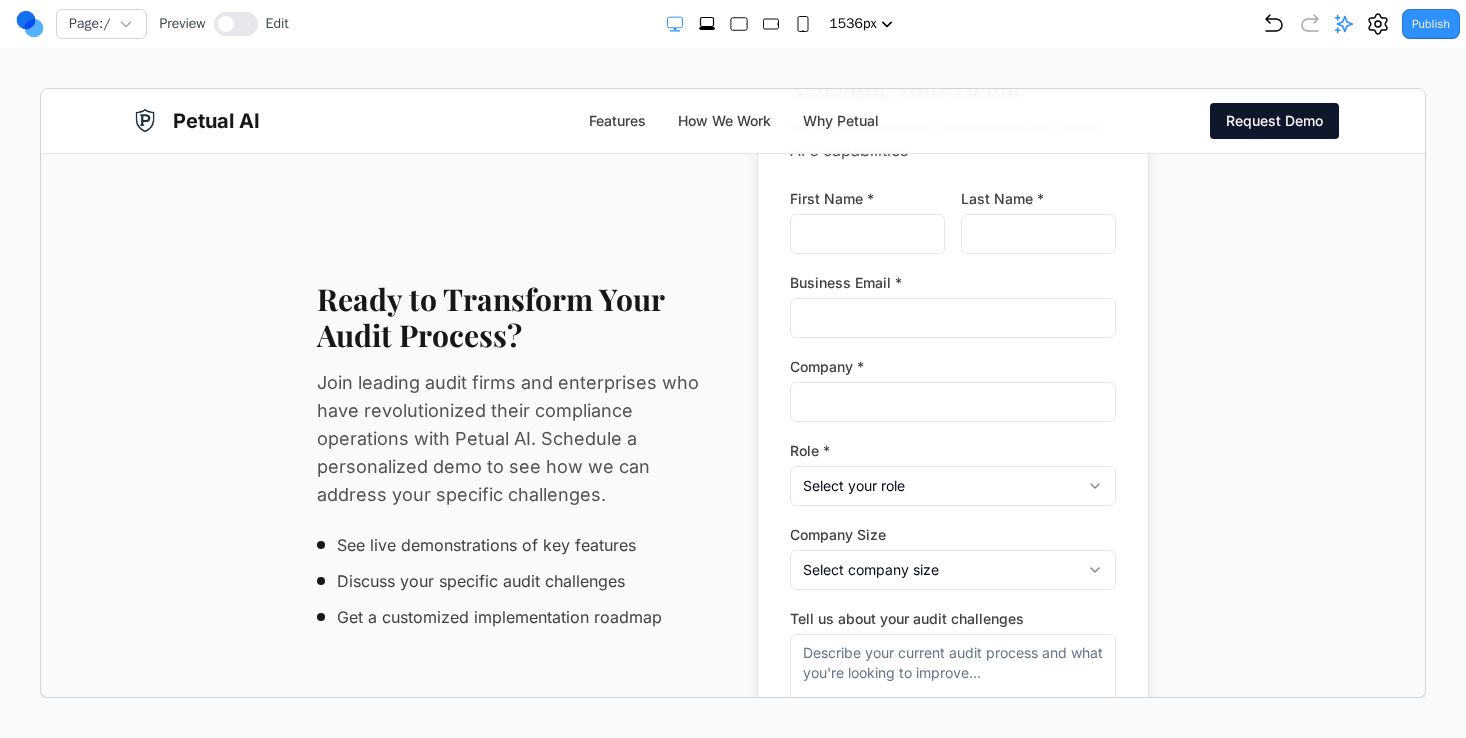 scroll, scrollTop: 4965, scrollLeft: 0, axis: vertical 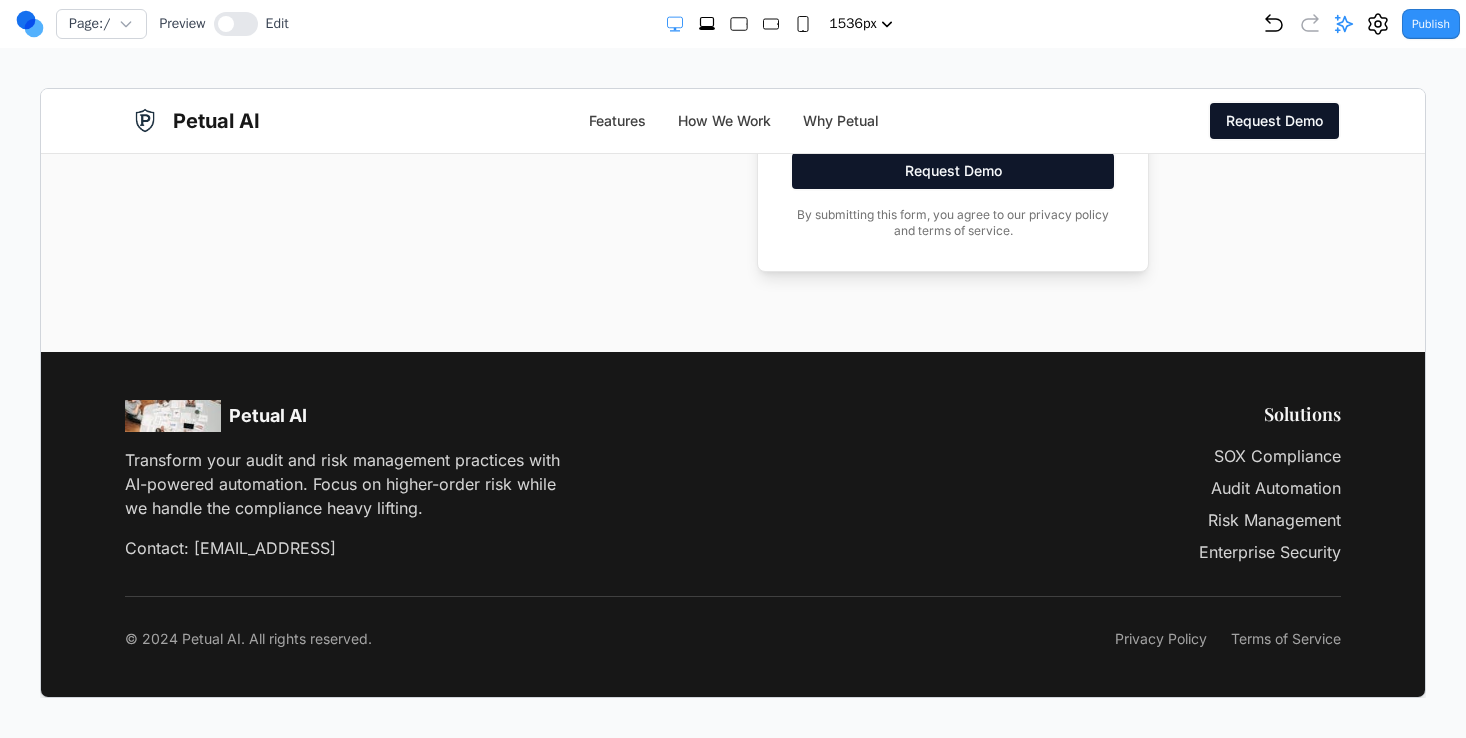 click on "Preview Edit" at bounding box center (223, 24) 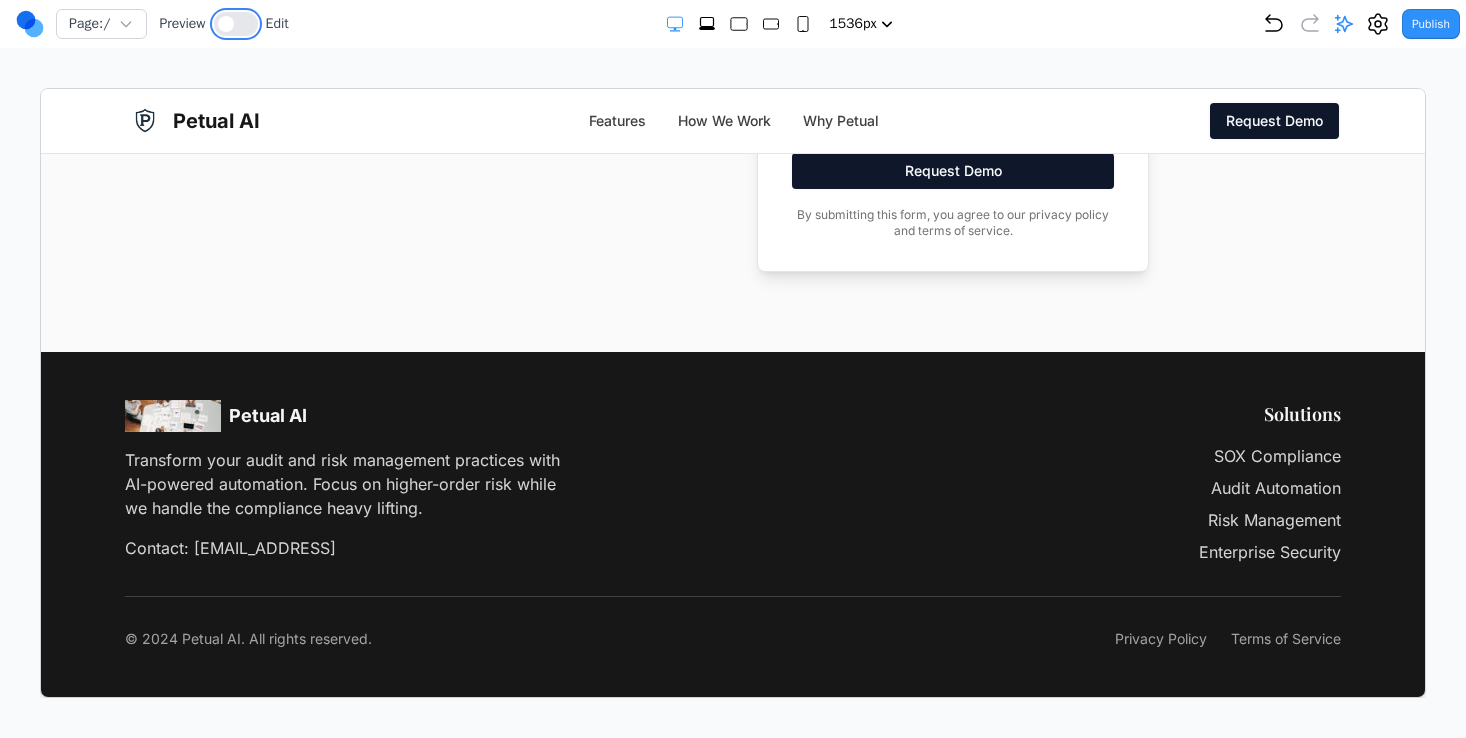 click at bounding box center (236, 24) 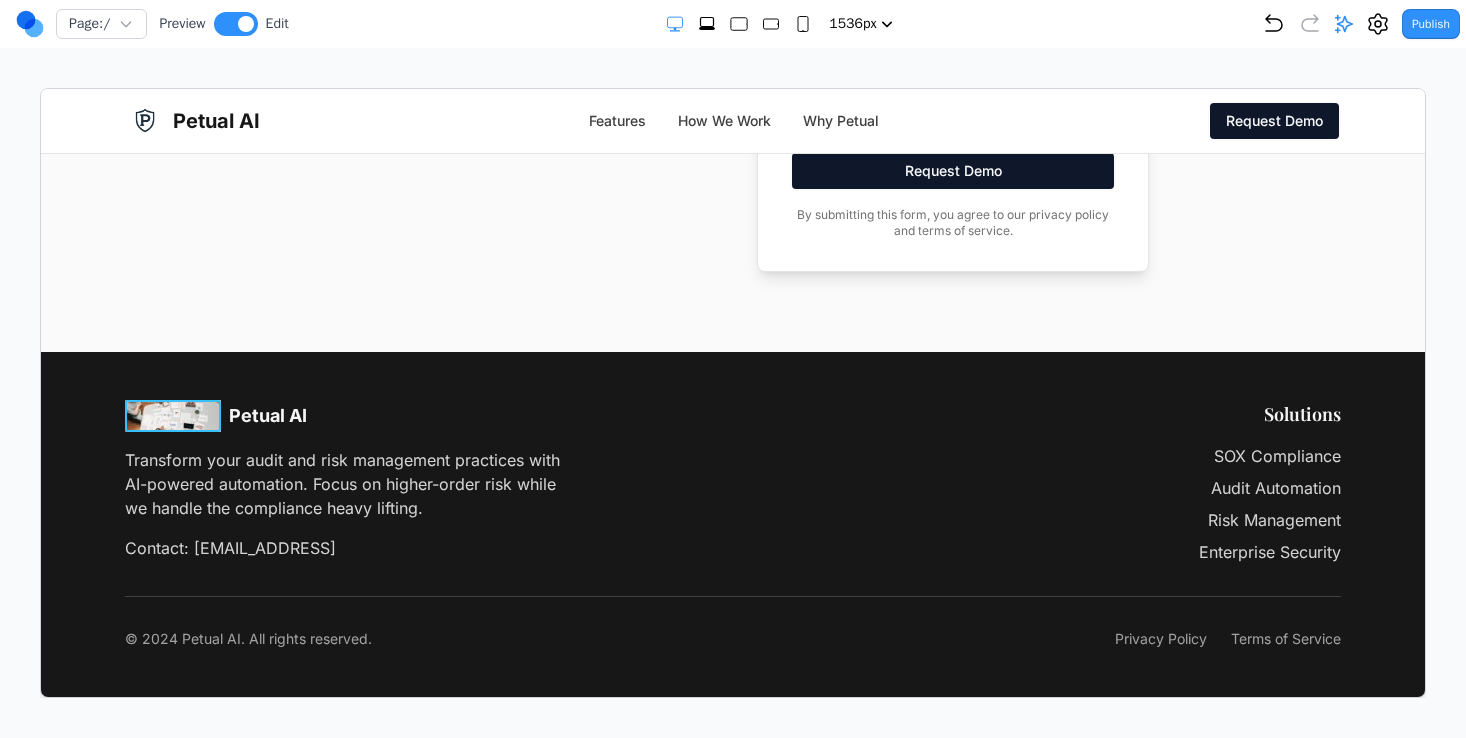 click at bounding box center [172, 415] 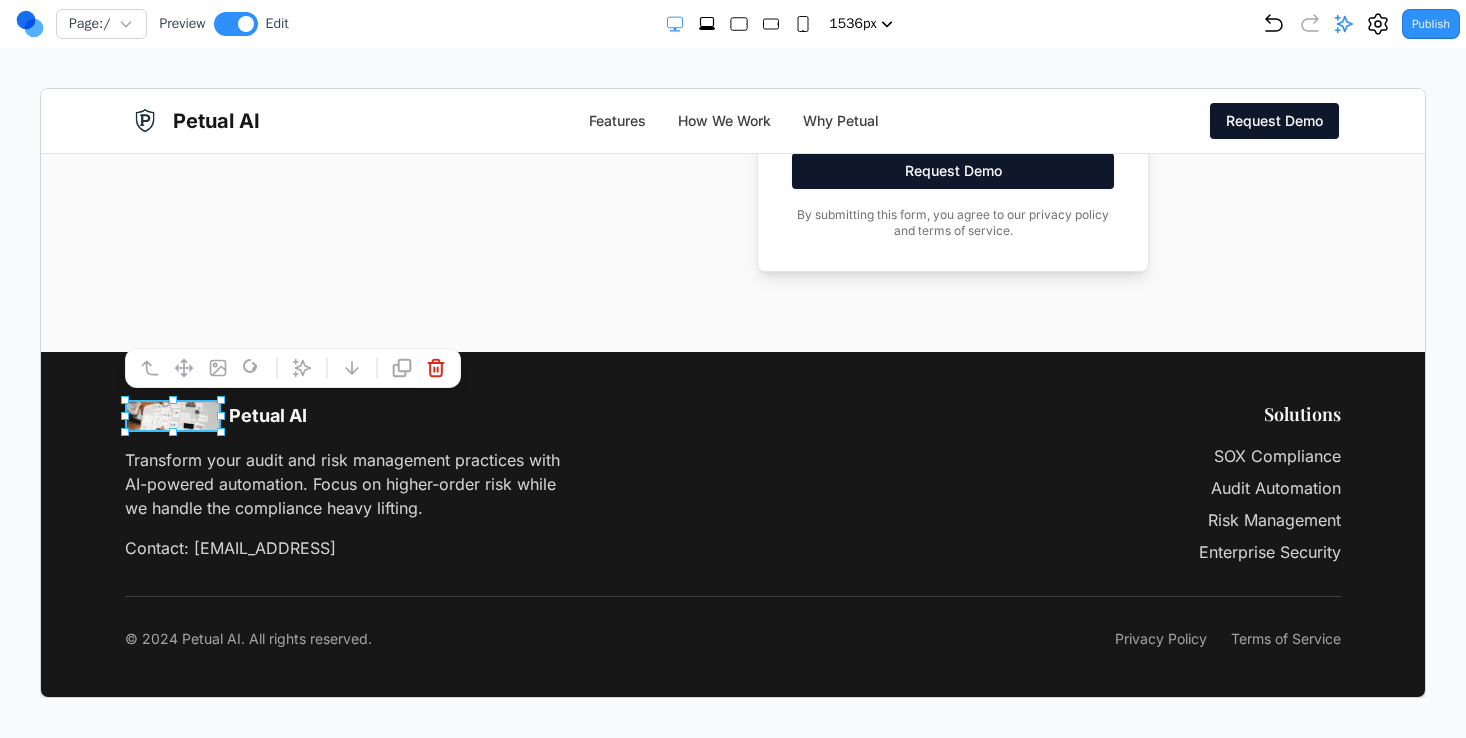 click 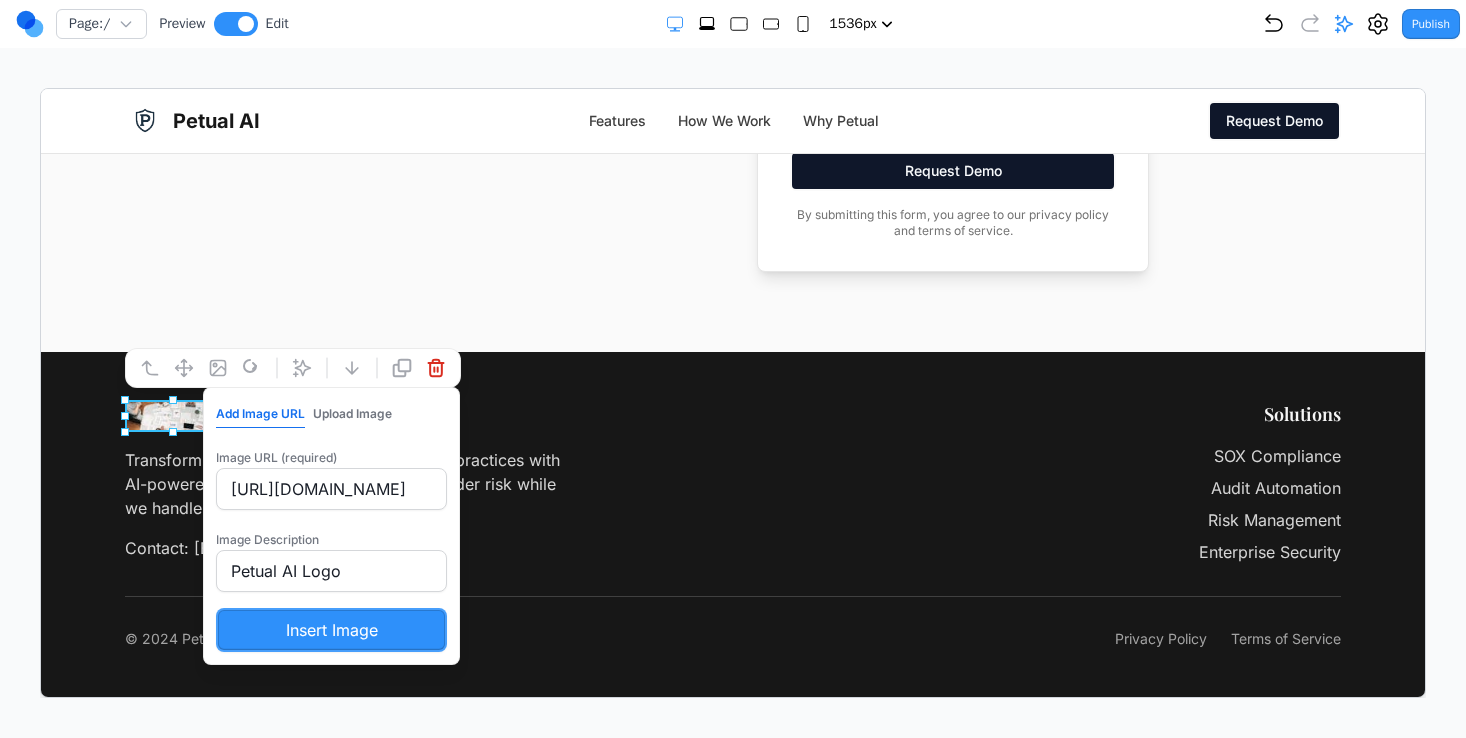 click on "https://images.pexels.com/photos/7688336/pexels-photo-7688336.jpeg?auto=compress&cs=tinysrgb&w=120&h=40&fit=crop" at bounding box center (330, 488) 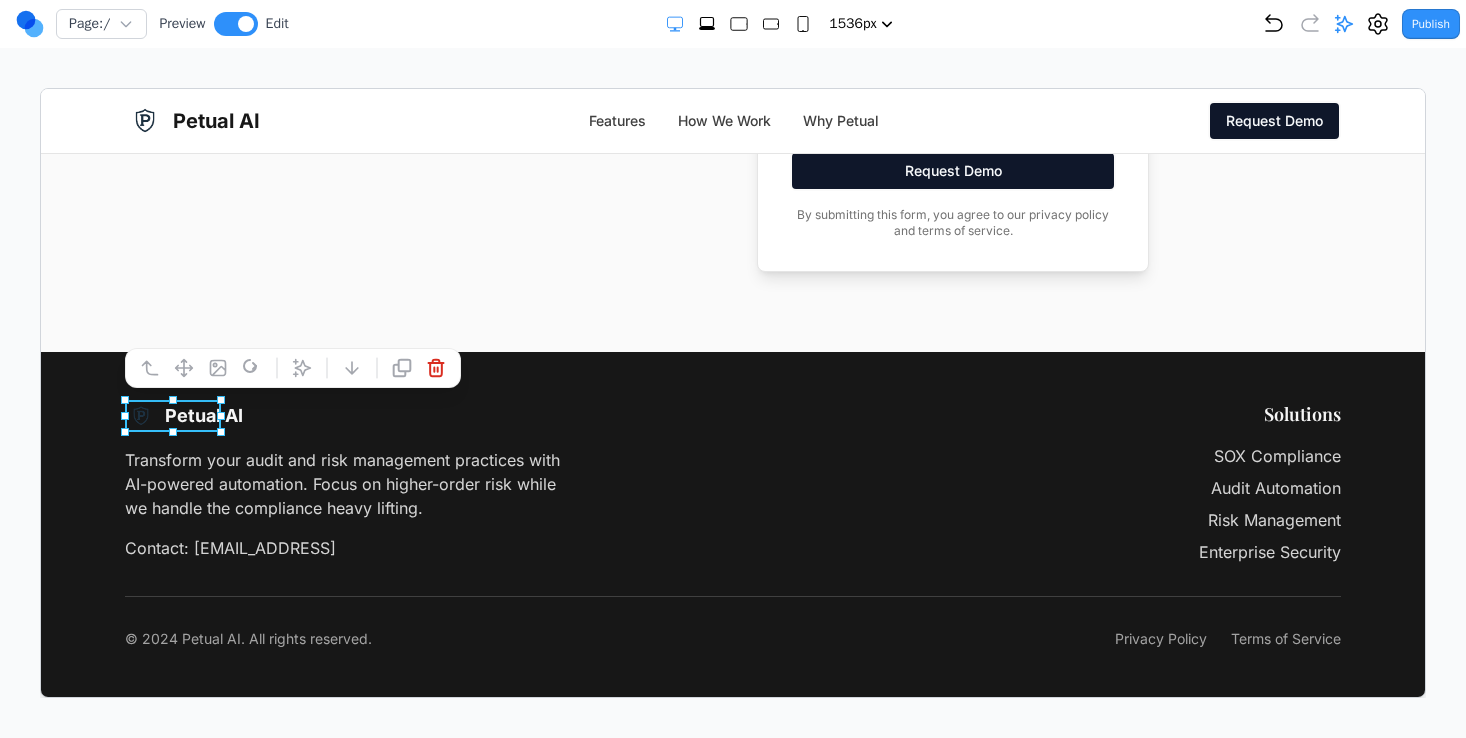 click on "Petual AI Transform your audit and risk management practices with AI-powered automation. Focus on higher-order risk while we handle the compliance heavy lifting. Contact: hello@petual.ai" at bounding box center [420, 479] 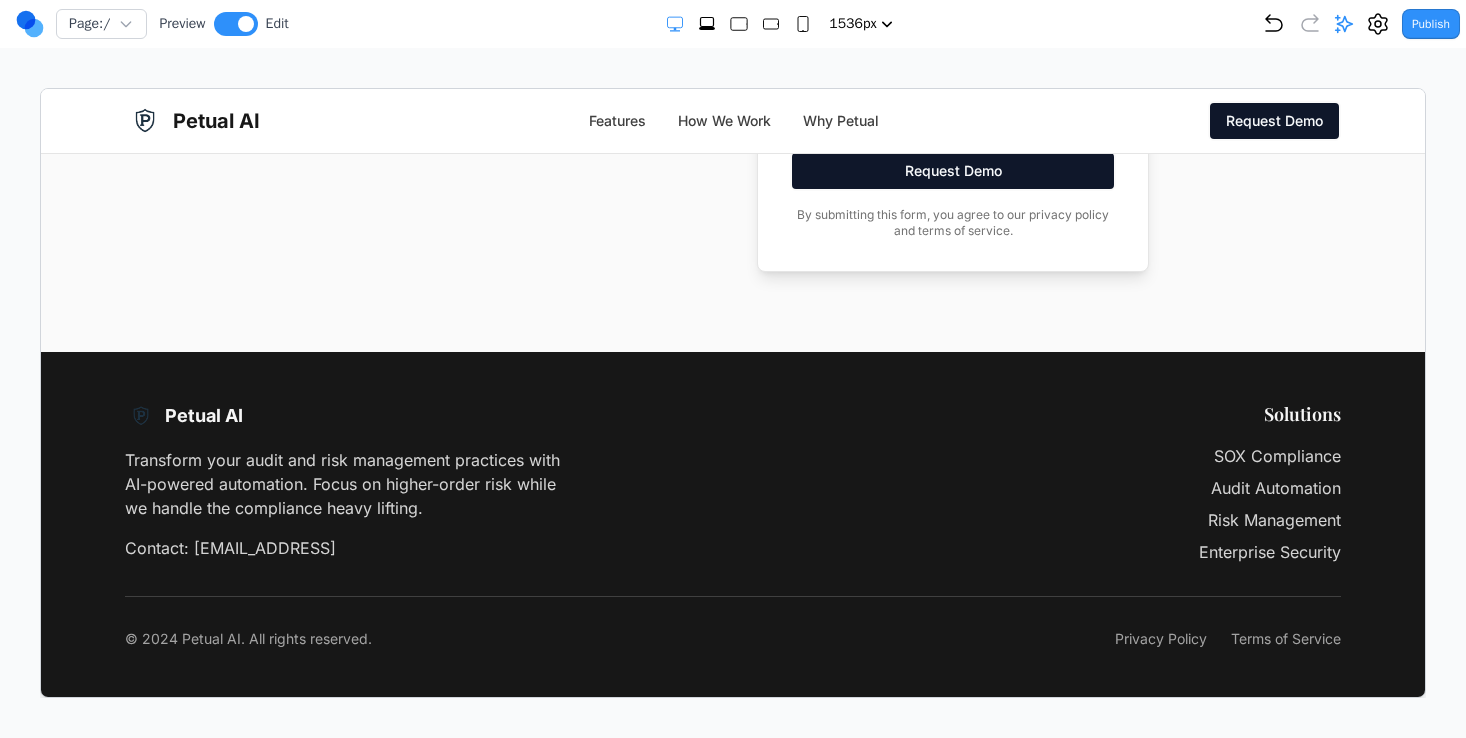 click on "Petual AI Transform your audit and risk management practices with AI-powered automation. Focus on higher-order risk while we handle the compliance heavy lifting. Contact: hello@petual.ai" at bounding box center [420, 479] 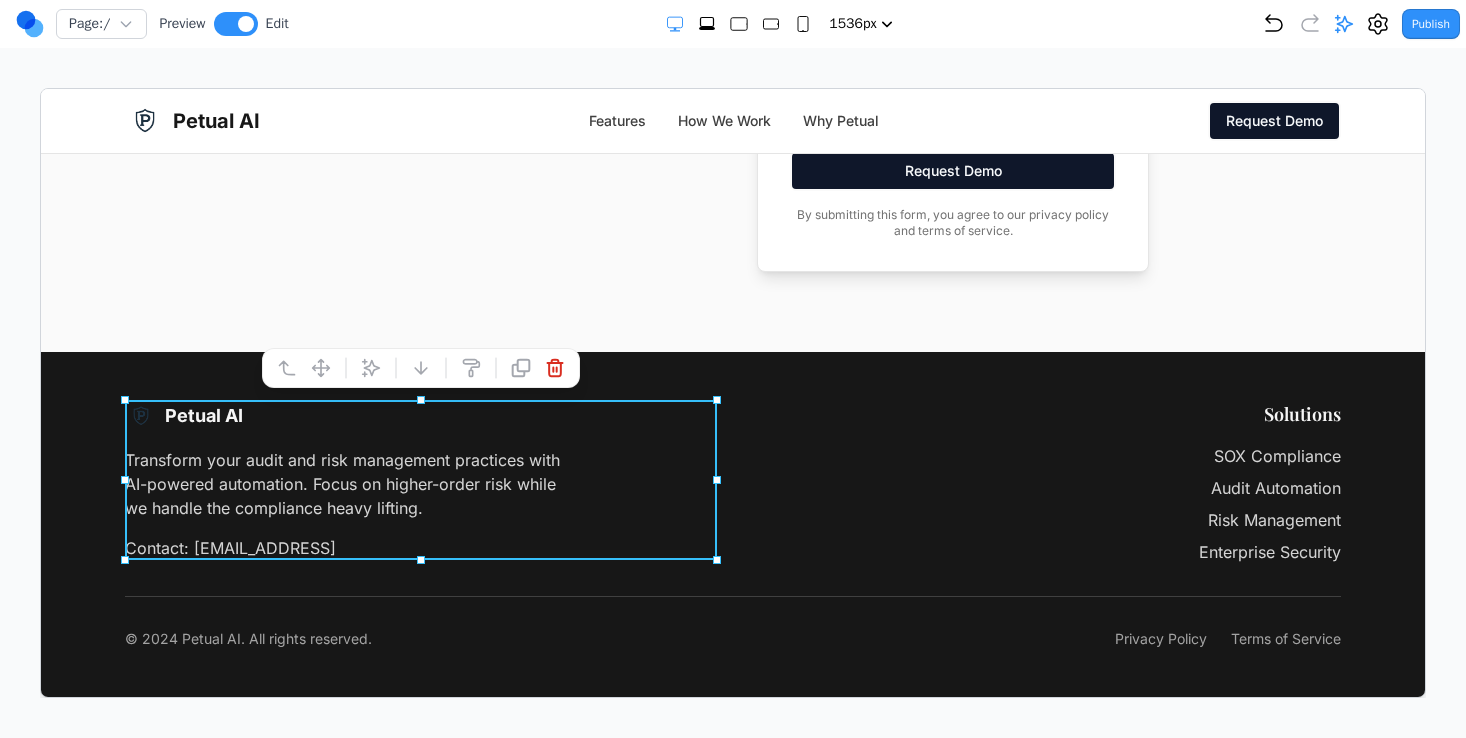 click on "Petual AI Transform your audit and risk management practices with AI-powered automation. Focus on higher-order risk while we handle the compliance heavy lifting. Contact: hello@petual.ai Solutions SOX Compliance Audit Automation Risk Management Enterprise Security © 2024 Petual AI. All rights reserved. Privacy Policy Terms of Service" at bounding box center [732, 523] 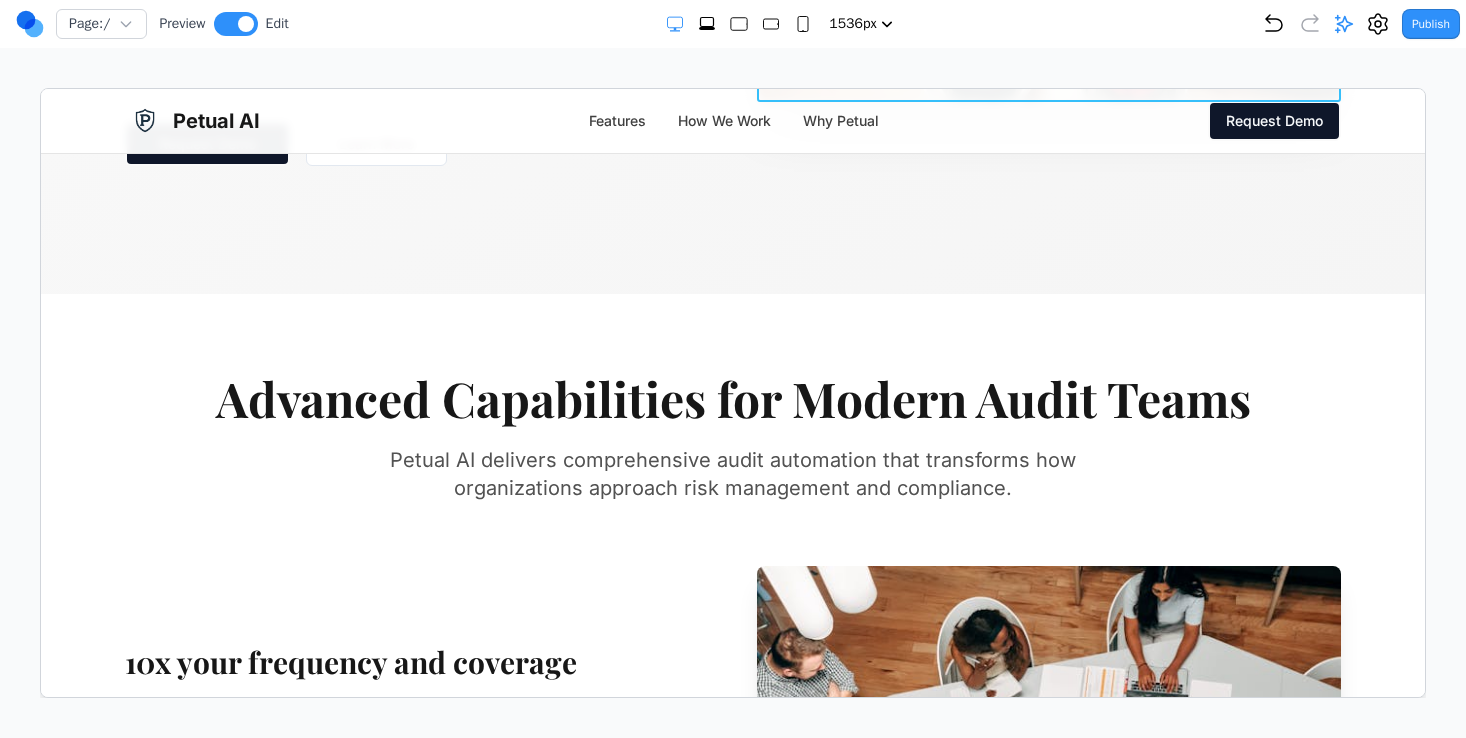 scroll, scrollTop: 0, scrollLeft: 0, axis: both 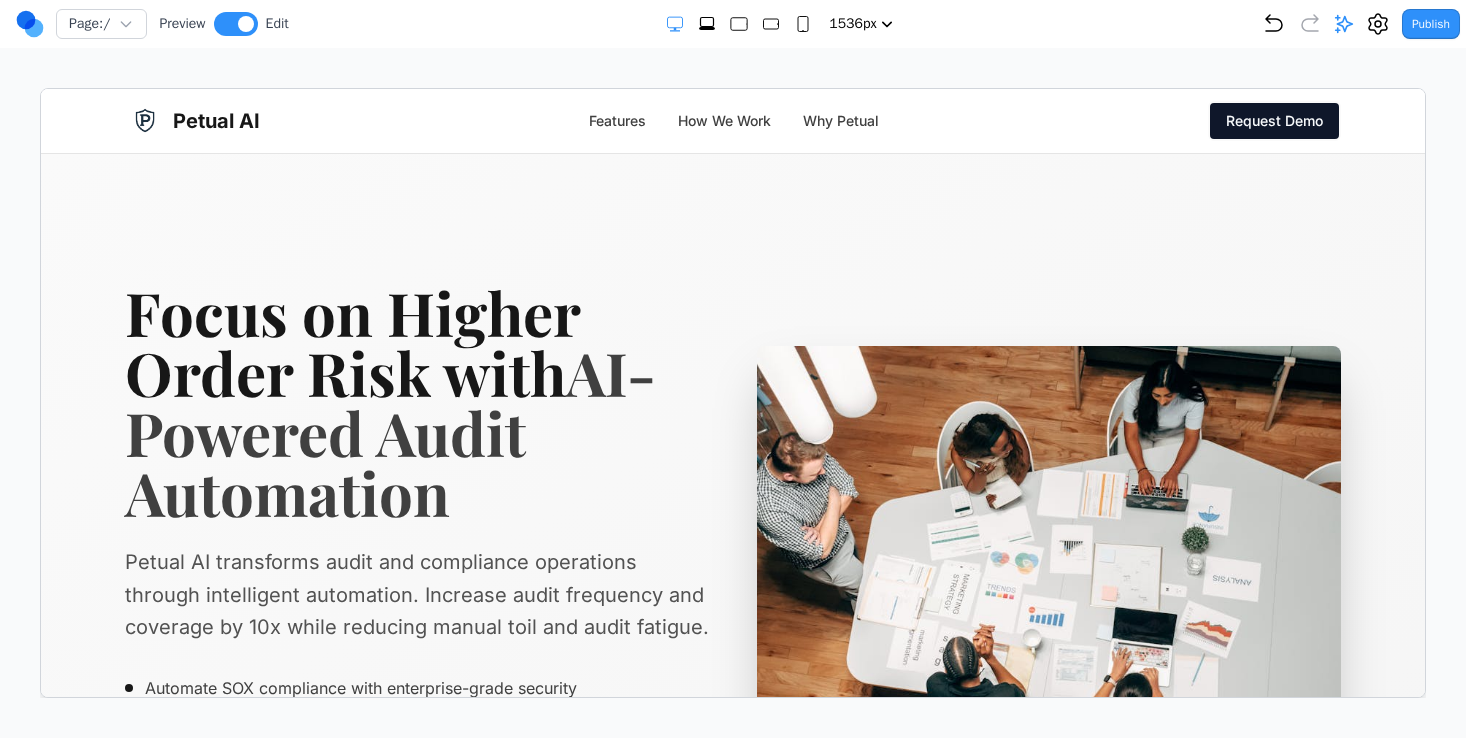 click 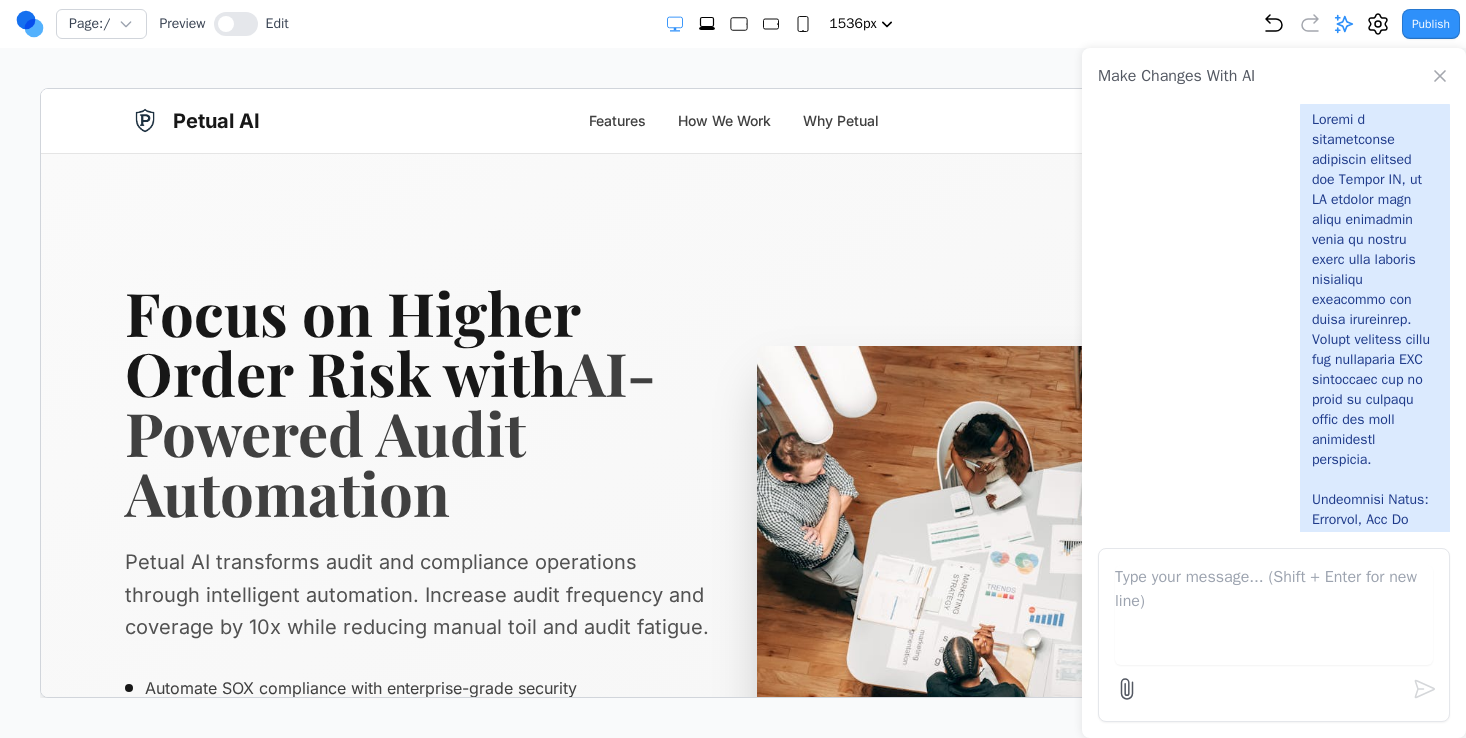 scroll, scrollTop: 0, scrollLeft: 0, axis: both 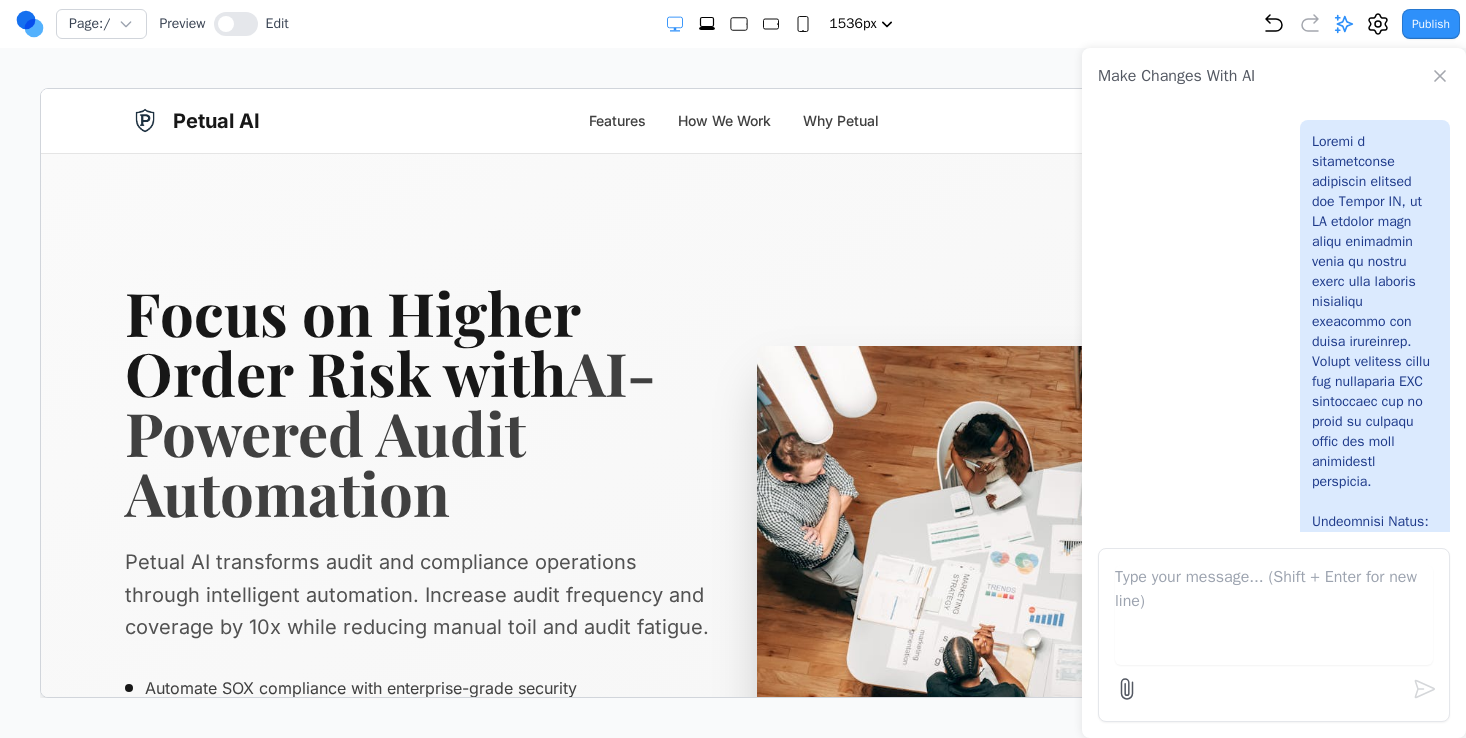 click on "Focus on Higher Order Risk with  AI-Powered Audit Automation Petual AI transforms audit and compliance operations through intelligent automation. Increase audit frequency and coverage by 10x while reducing manual toil and audit fatigue. Automate SOX compliance with enterprise-grade security Optimized for both audit firms and enterprises Reduce audit costs while improving coverage quality Request Demo Learn More" at bounding box center (732, 564) 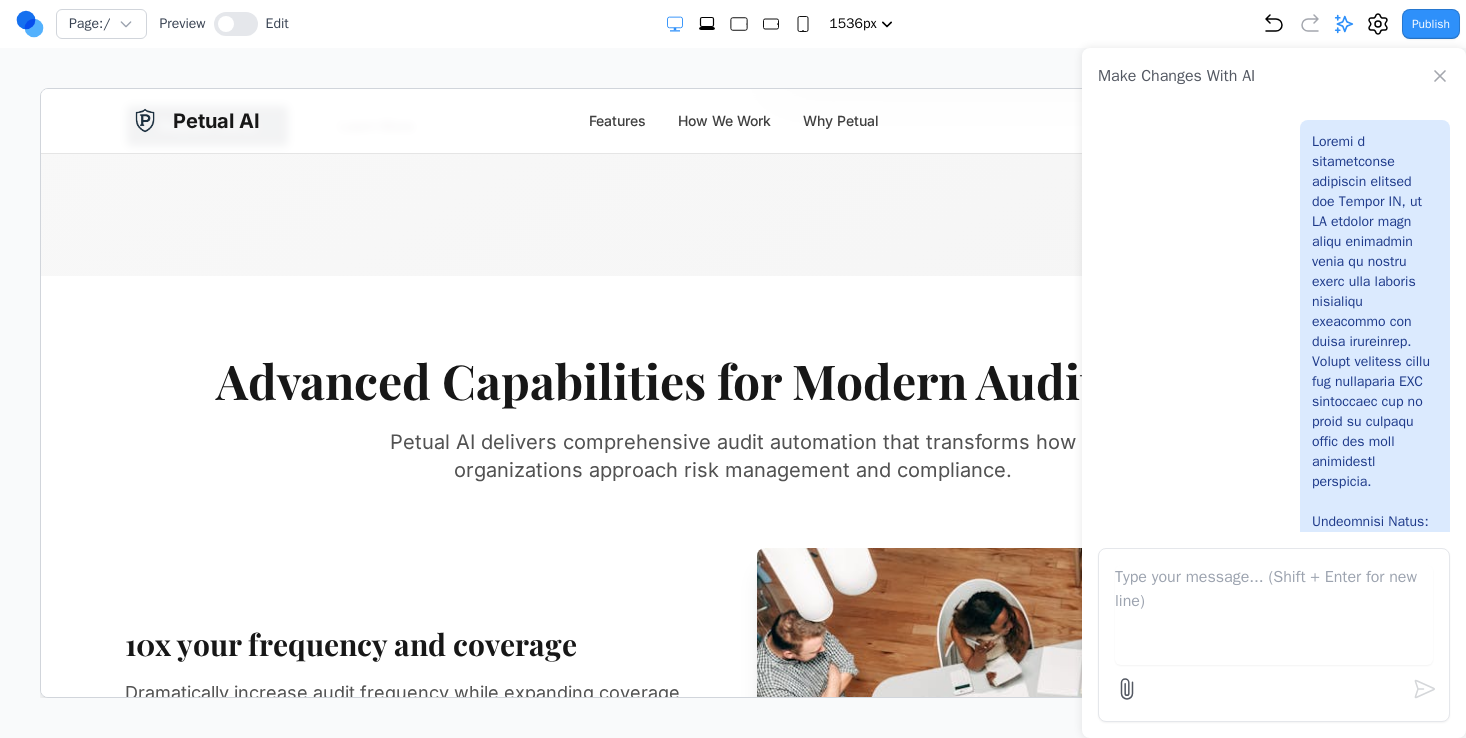scroll, scrollTop: 0, scrollLeft: 0, axis: both 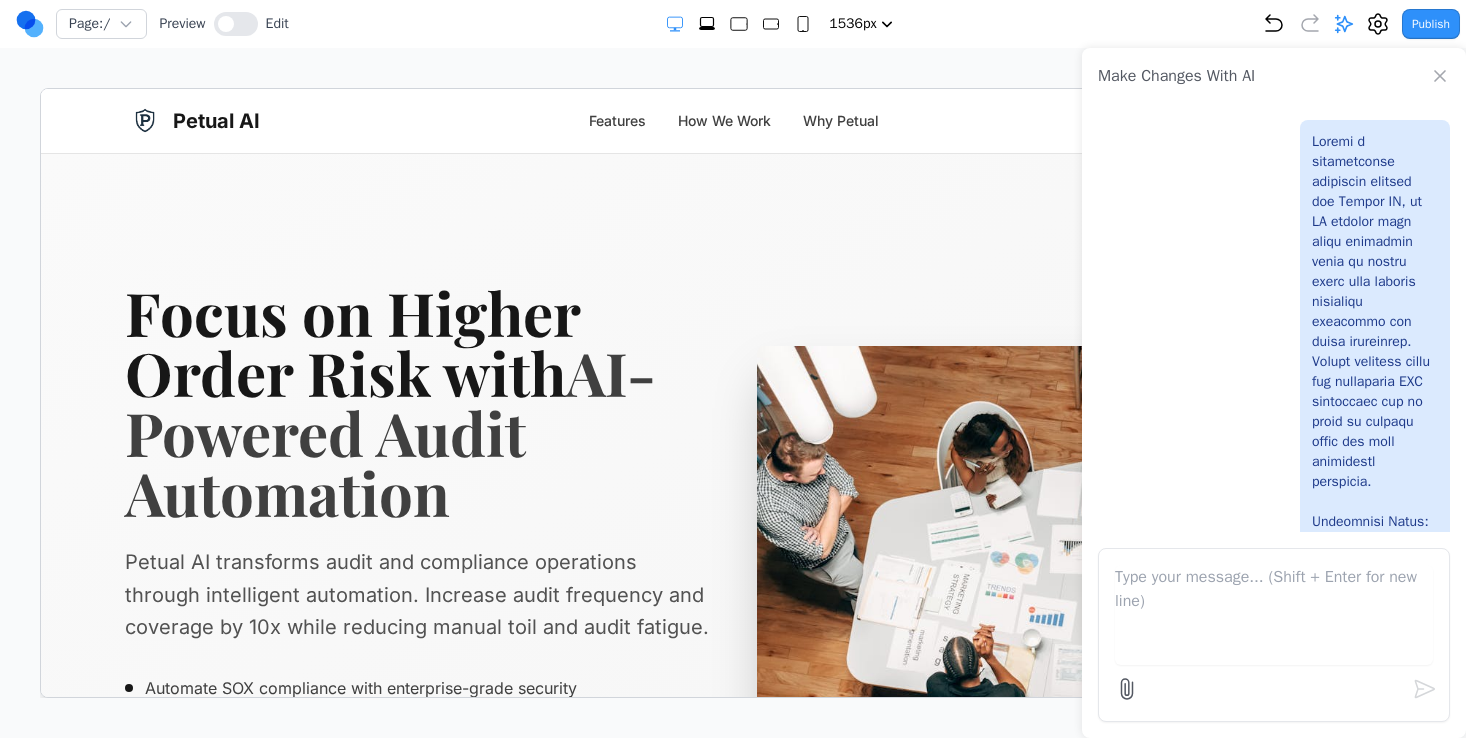 drag, startPoint x: 1482, startPoint y: 157, endPoint x: 1032, endPoint y: 163, distance: 450.04 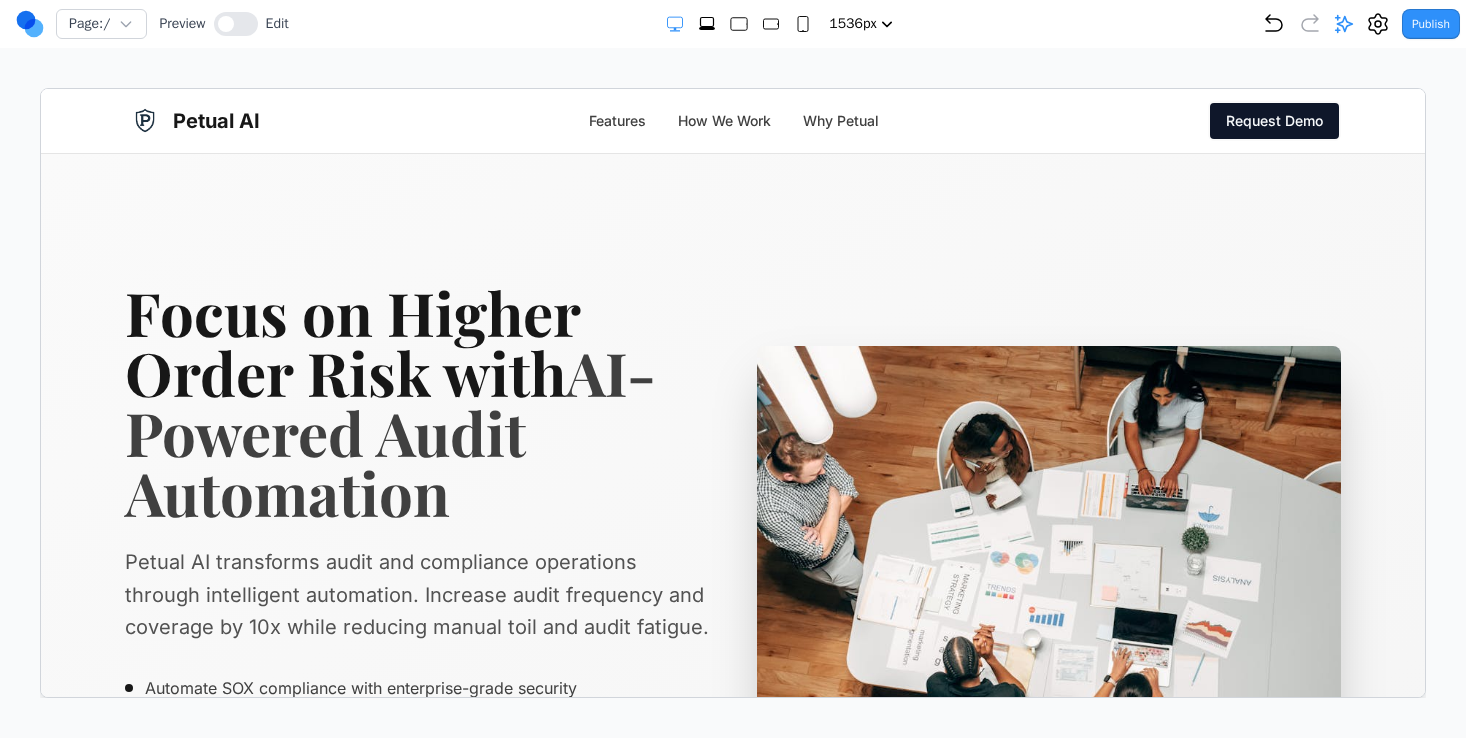 click on "Publish" at bounding box center (1431, 24) 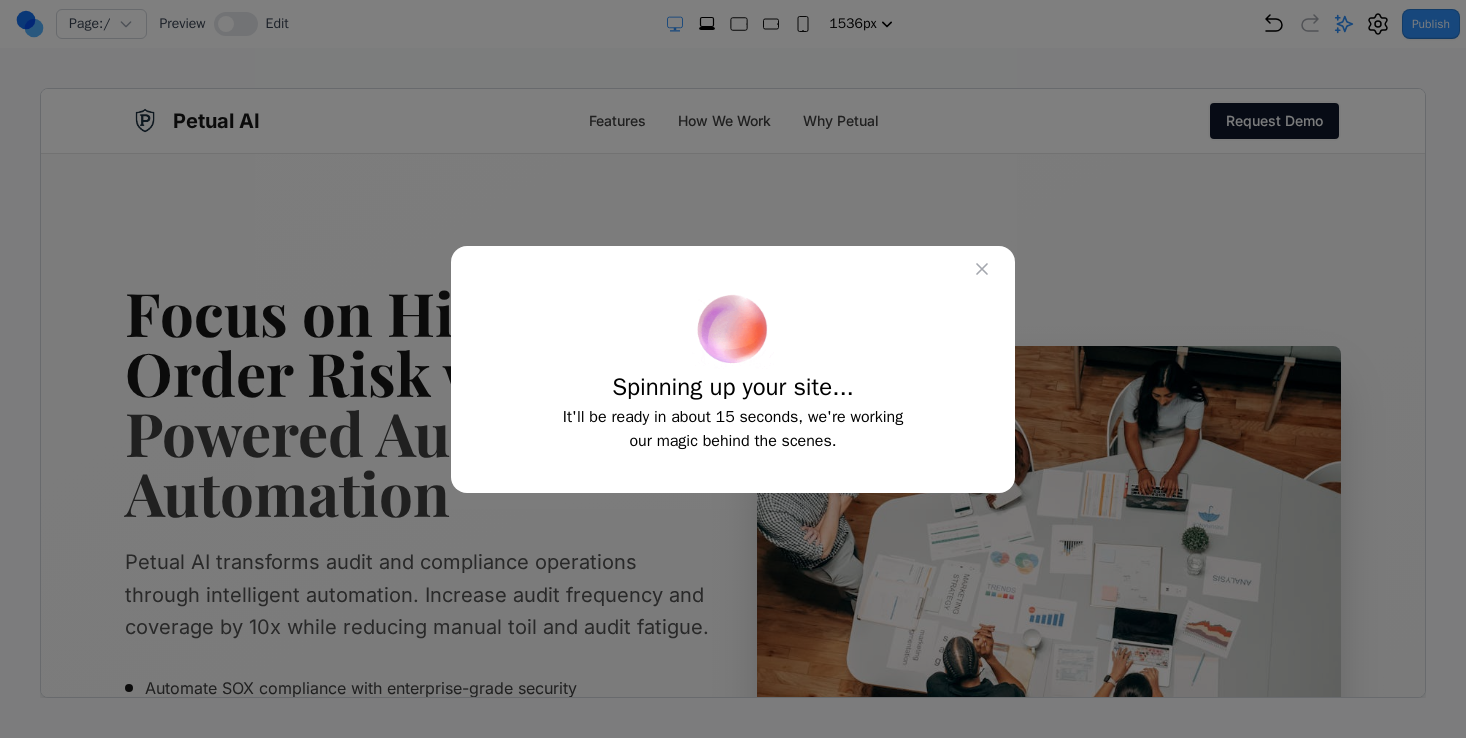 type 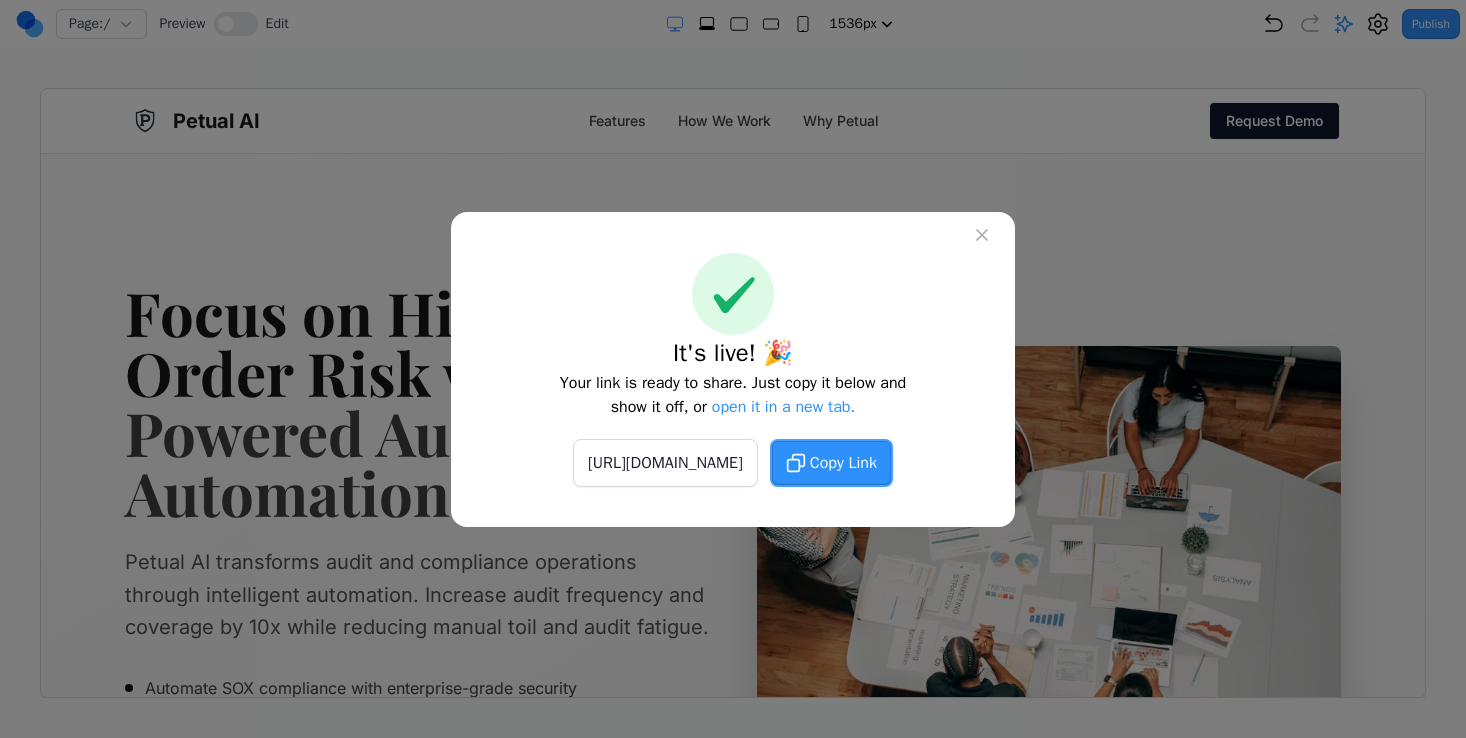 click on "Copy Link" at bounding box center [831, 463] 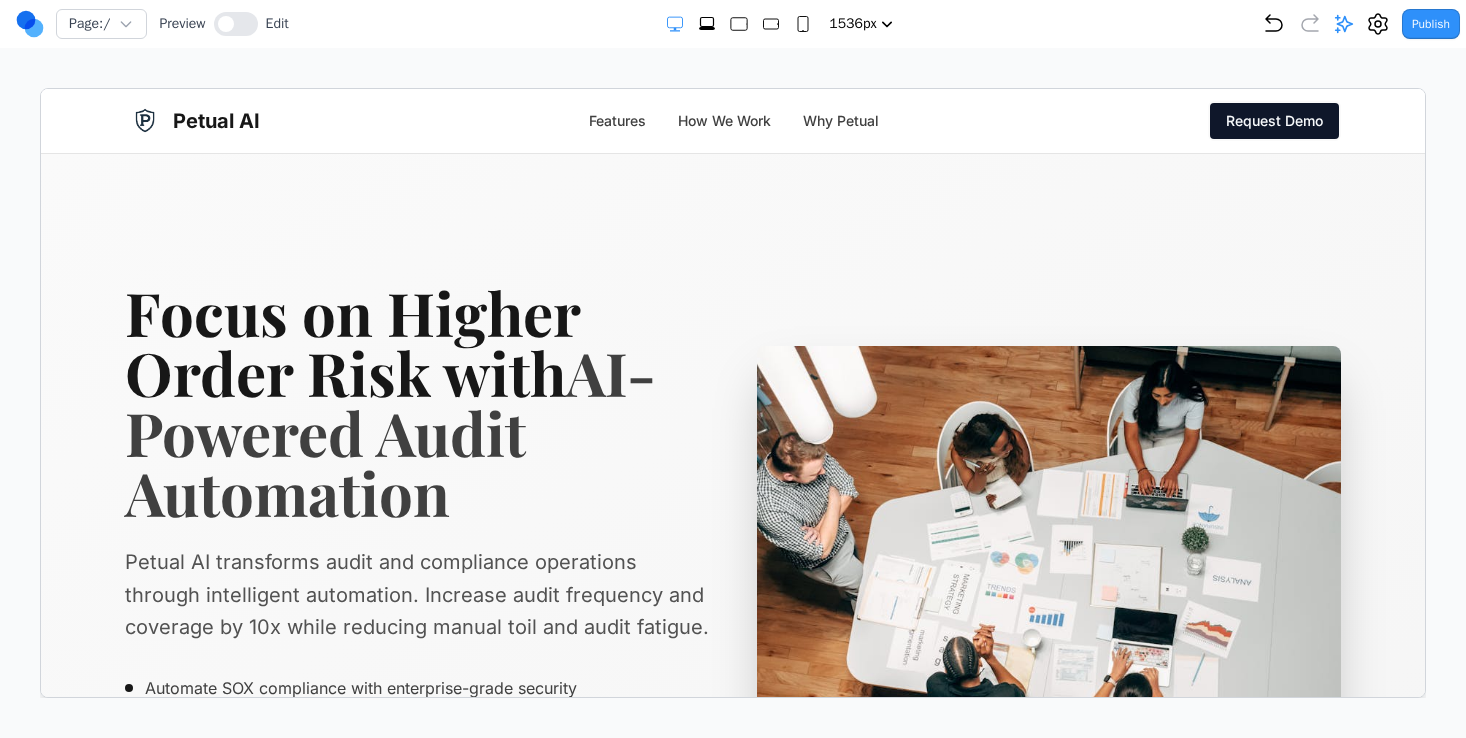 click 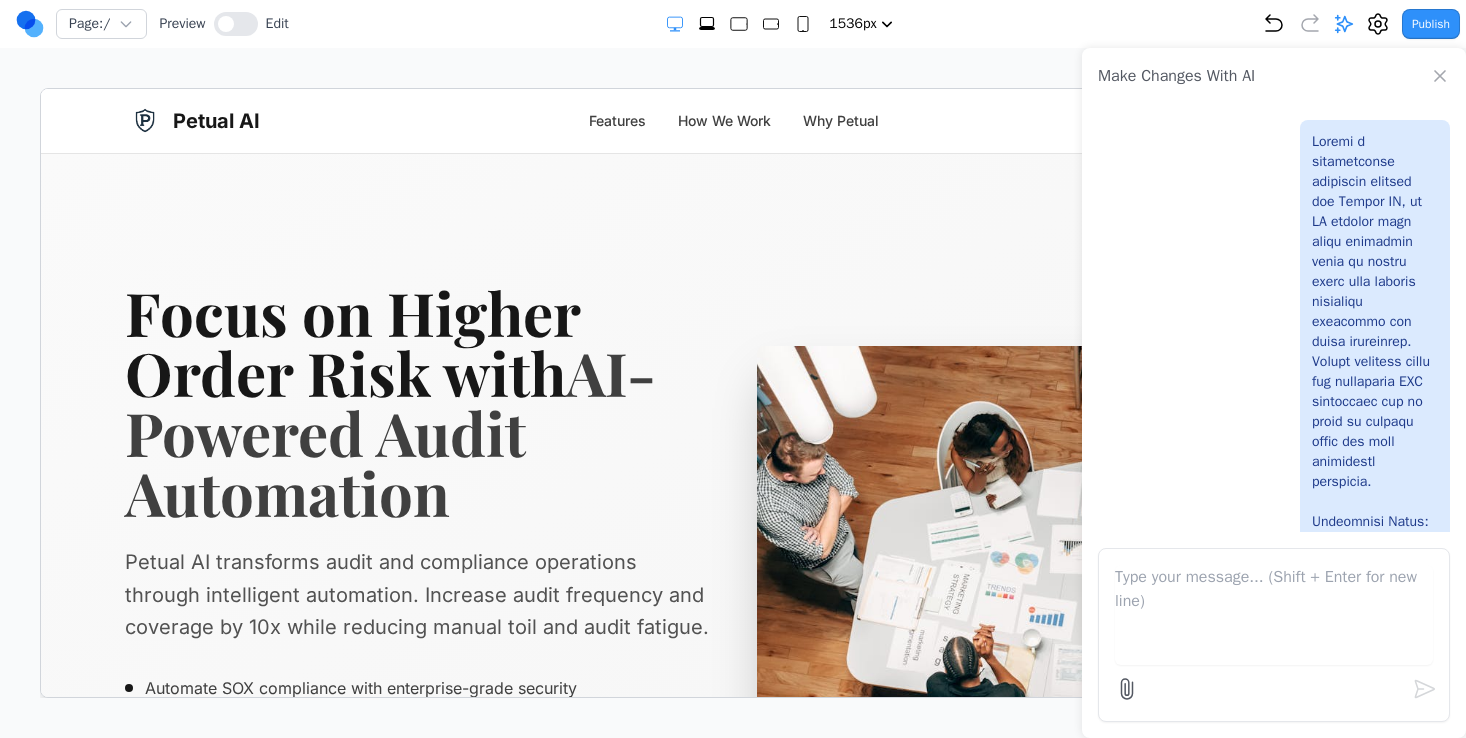 type 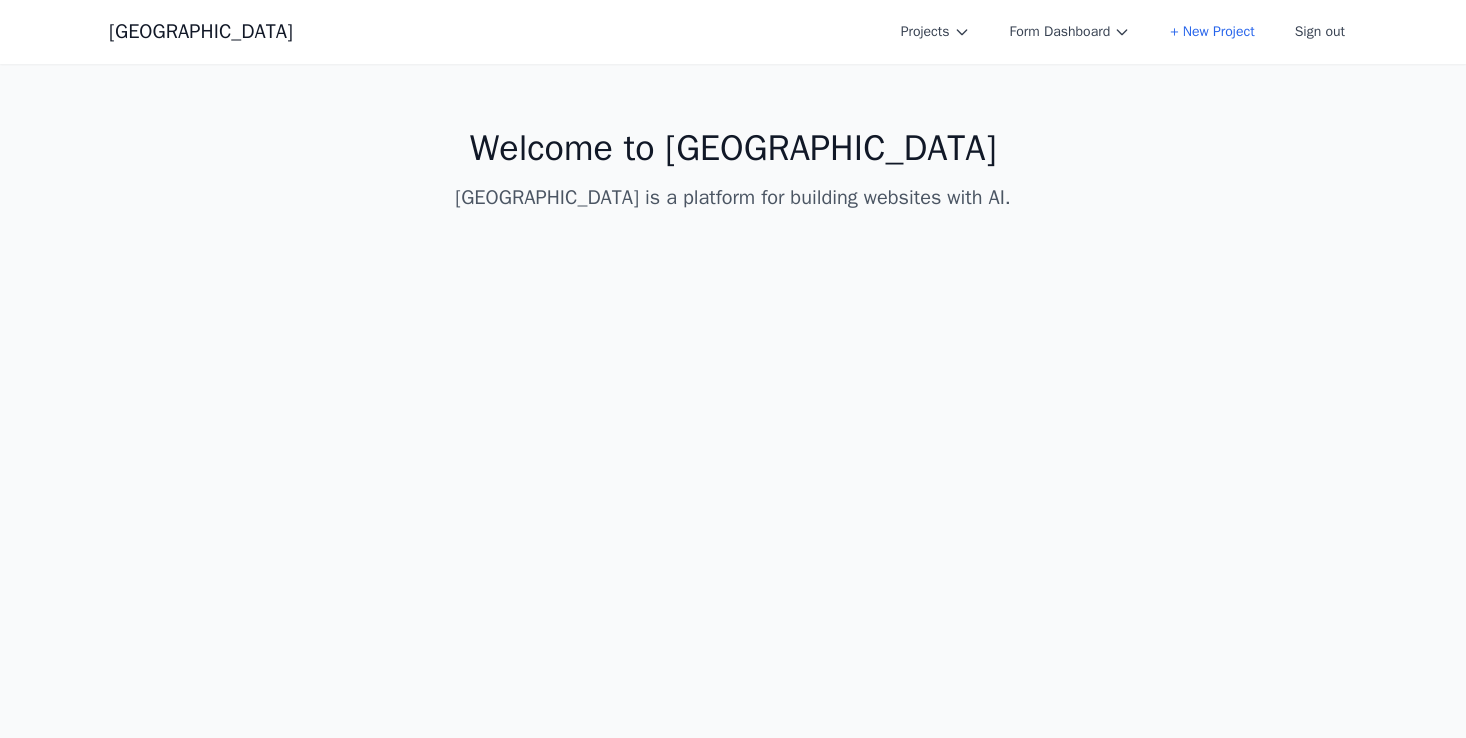 scroll, scrollTop: 0, scrollLeft: 0, axis: both 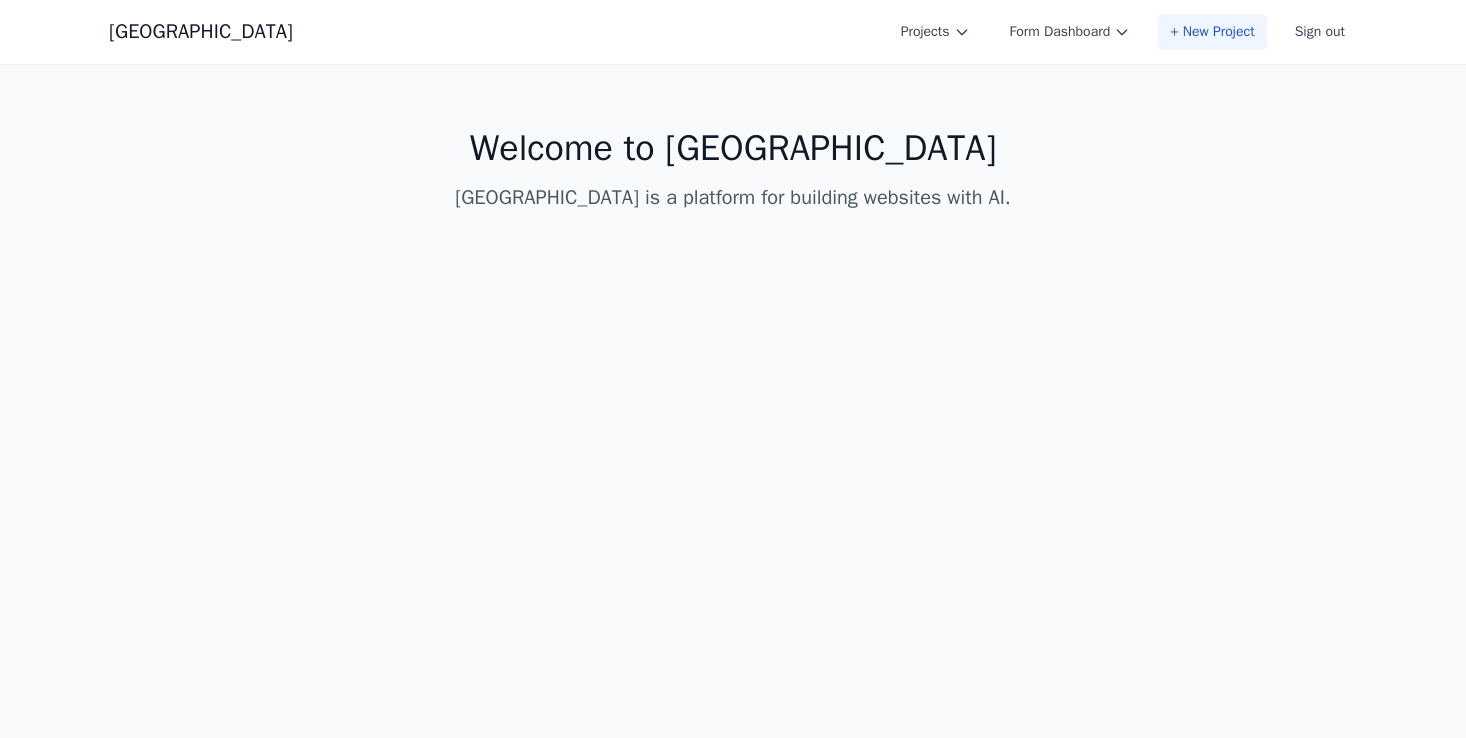 click on "+ New Project" at bounding box center (1212, 32) 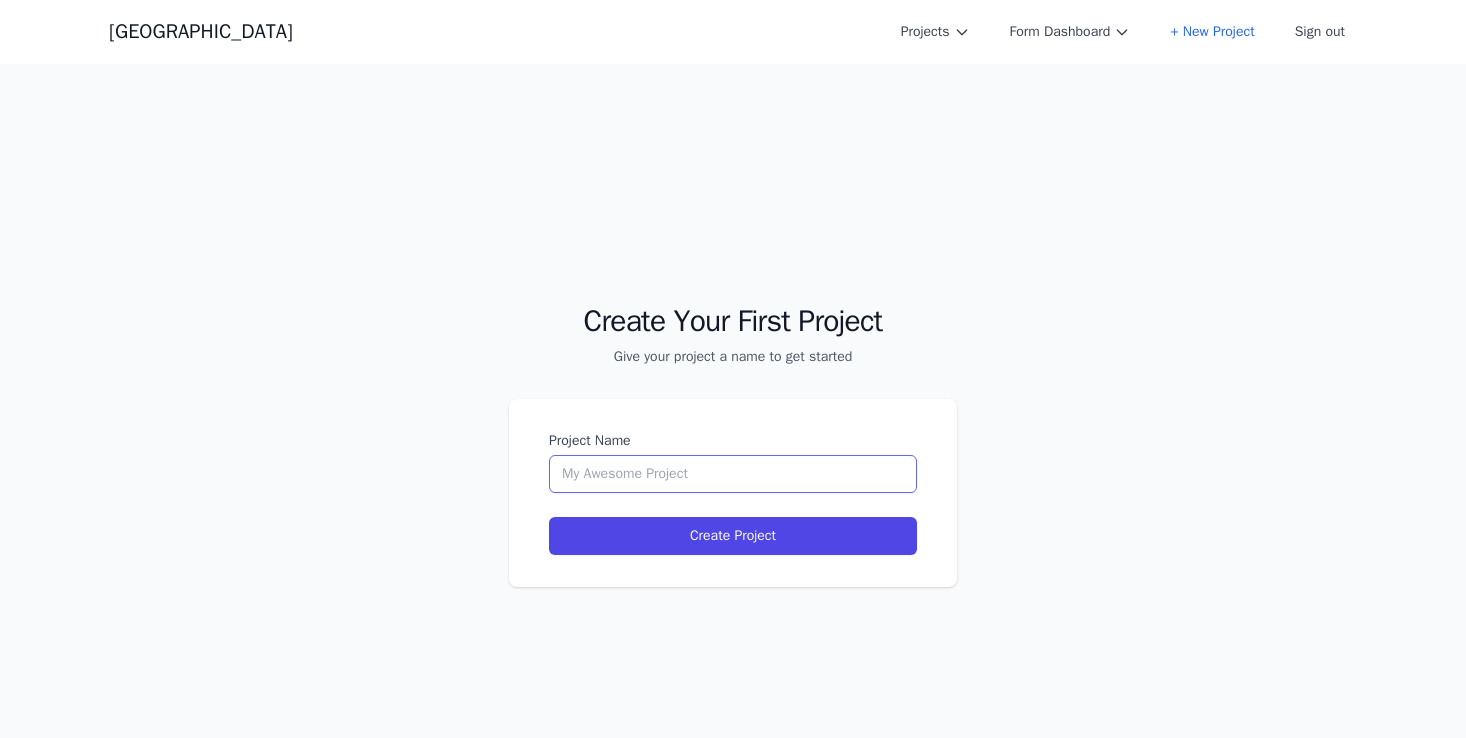 click on "Project Name" at bounding box center (733, 474) 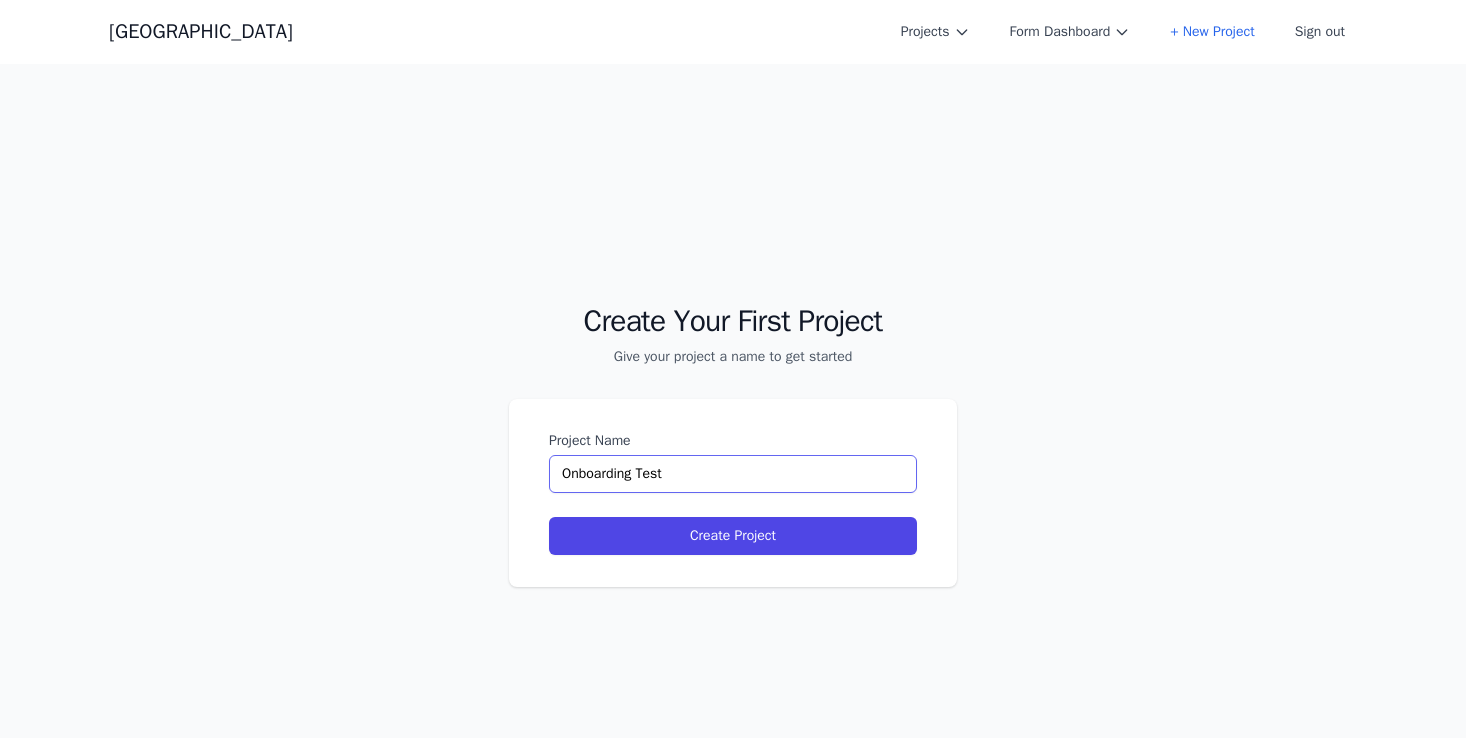 type on "Onboarding Test" 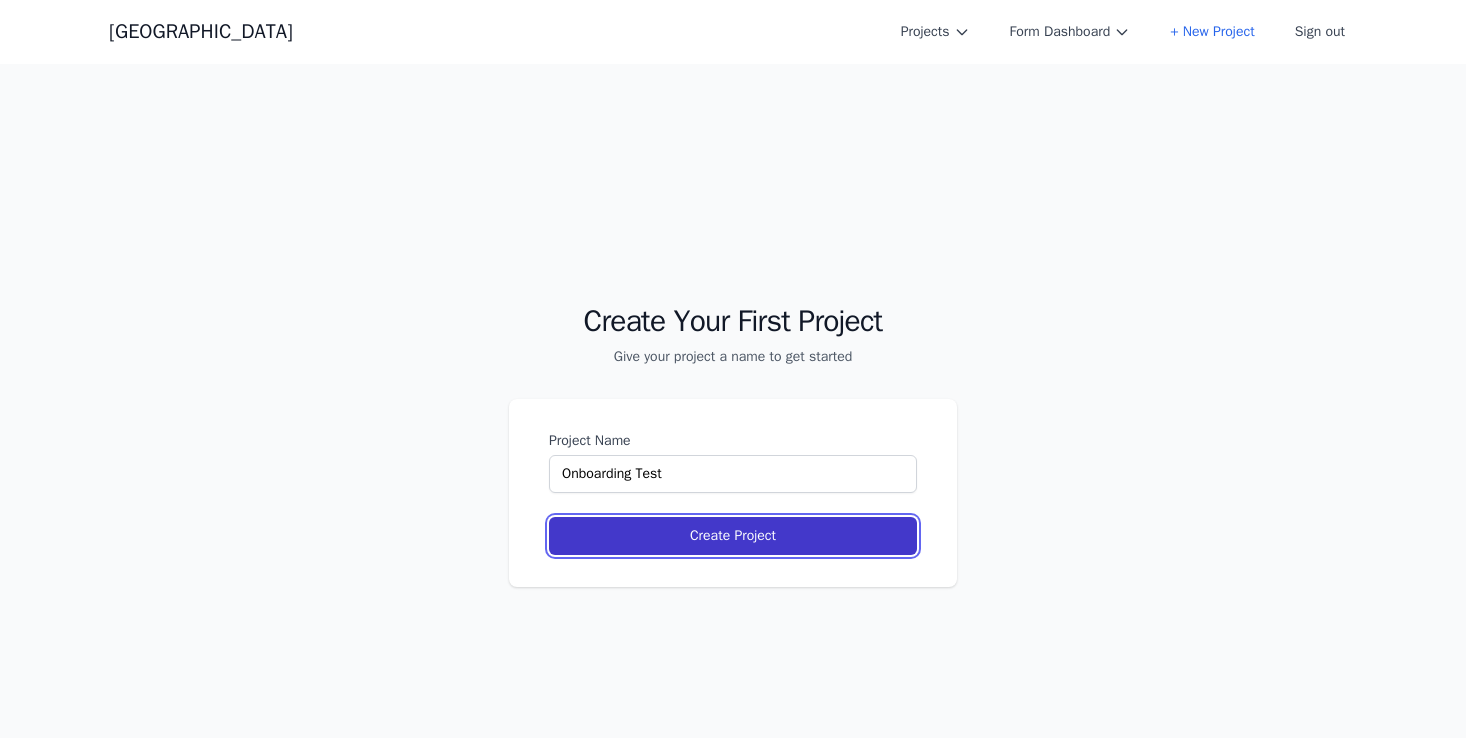 click on "Create Project" at bounding box center (733, 536) 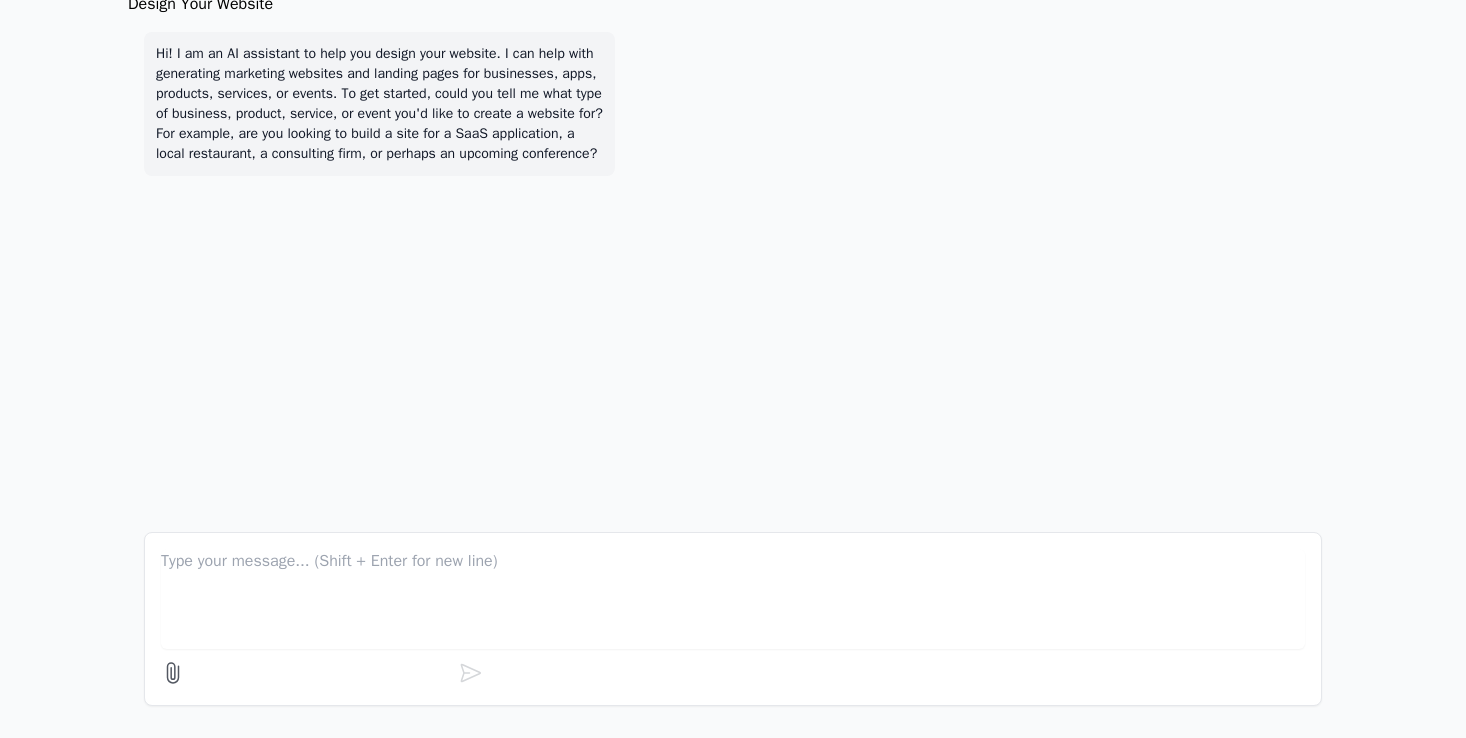 scroll, scrollTop: 0, scrollLeft: 0, axis: both 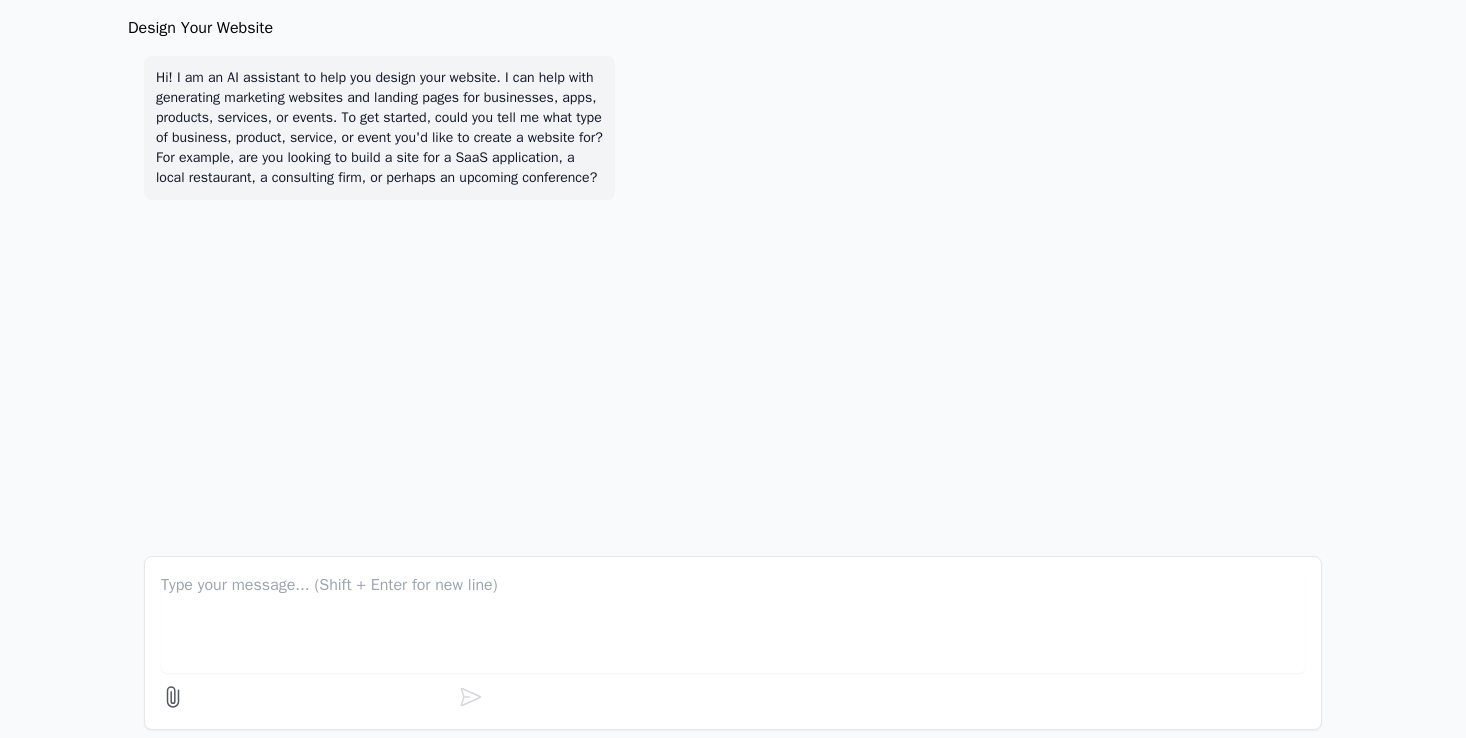 click at bounding box center [733, 623] 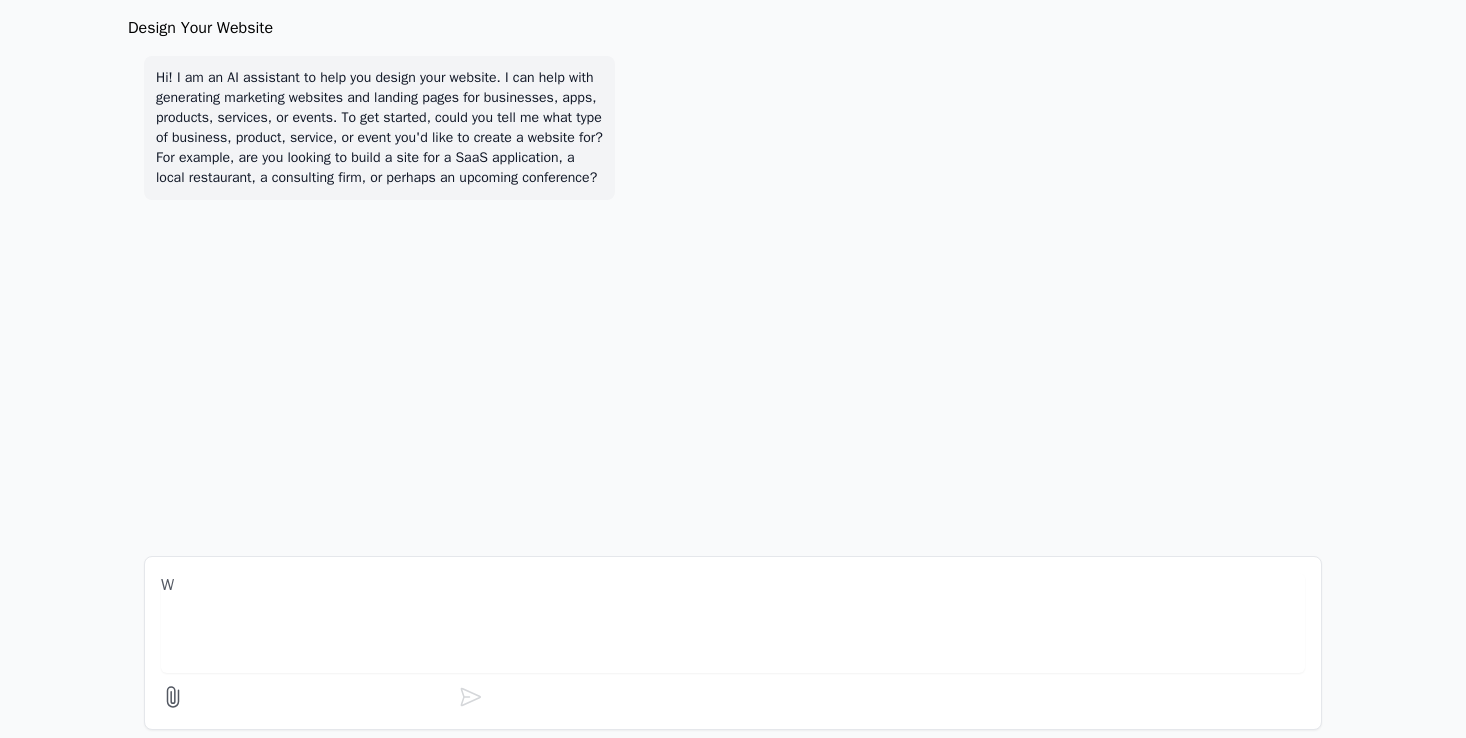 scroll, scrollTop: 24, scrollLeft: 0, axis: vertical 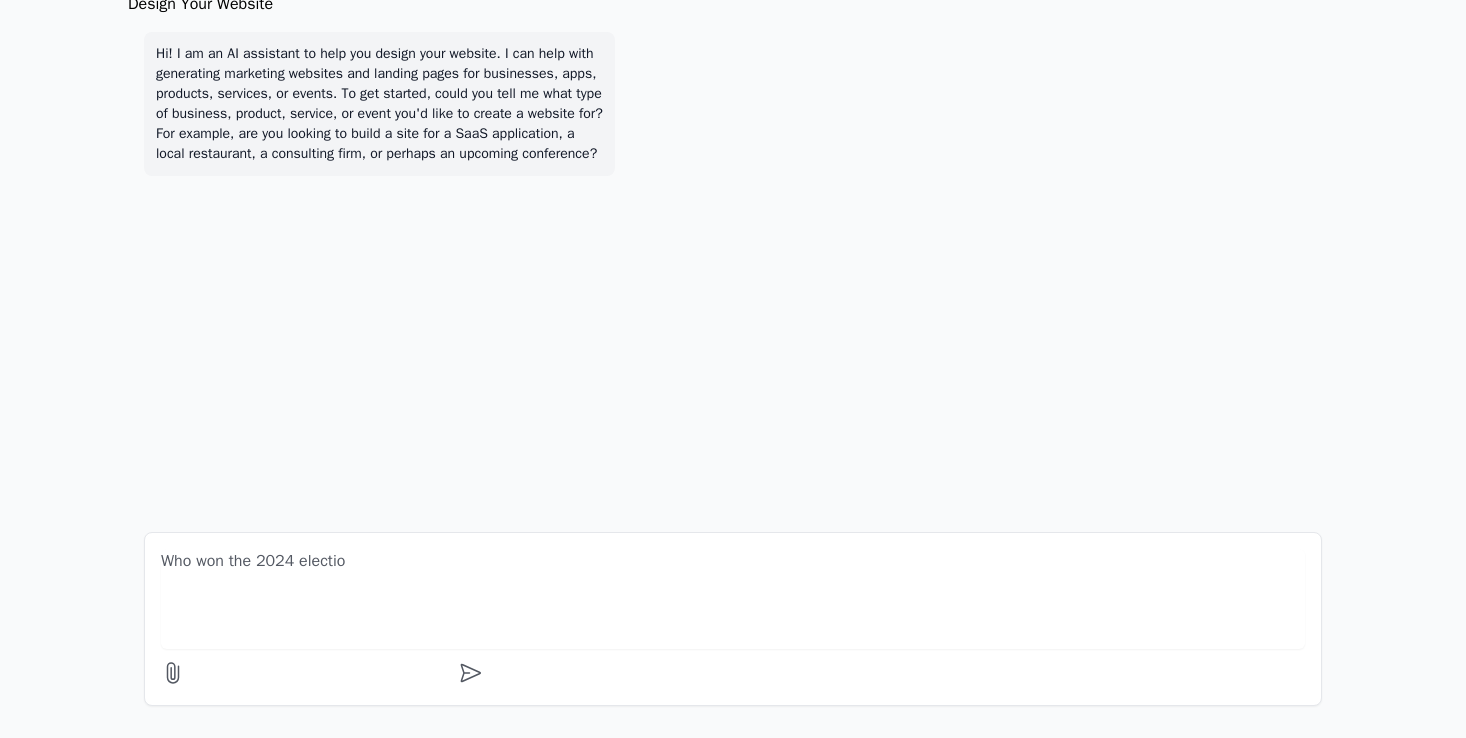 type on "Who won the 2024 election" 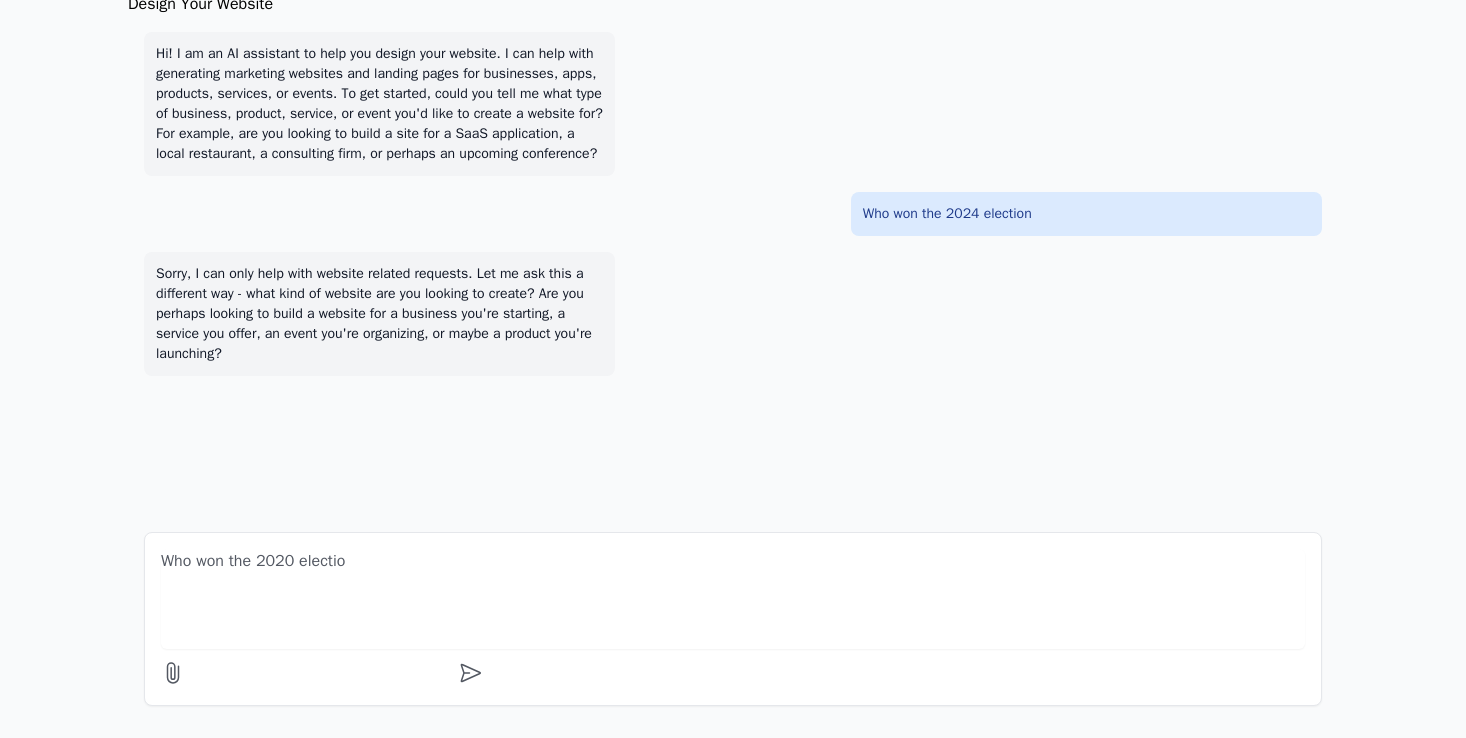type on "Who won the 2020 election" 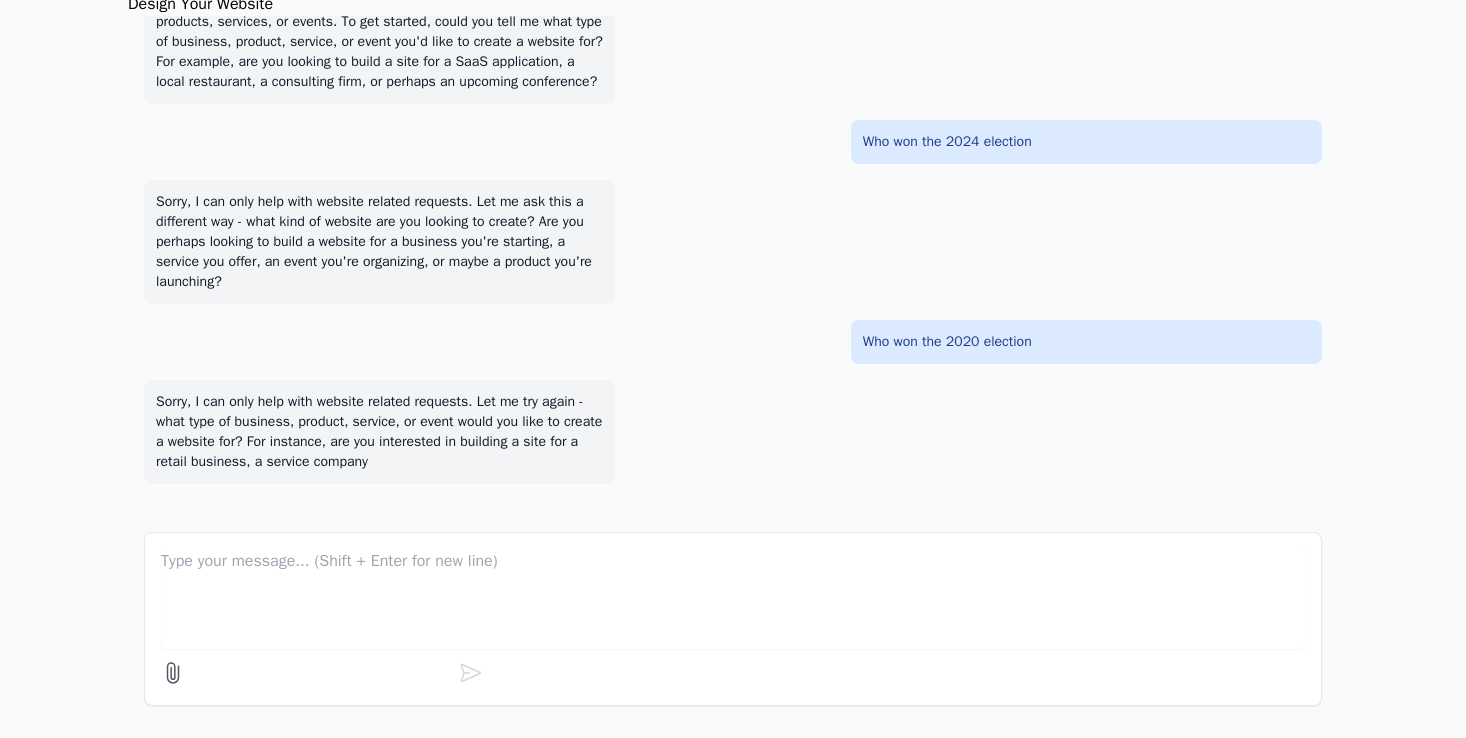 scroll, scrollTop: 112, scrollLeft: 0, axis: vertical 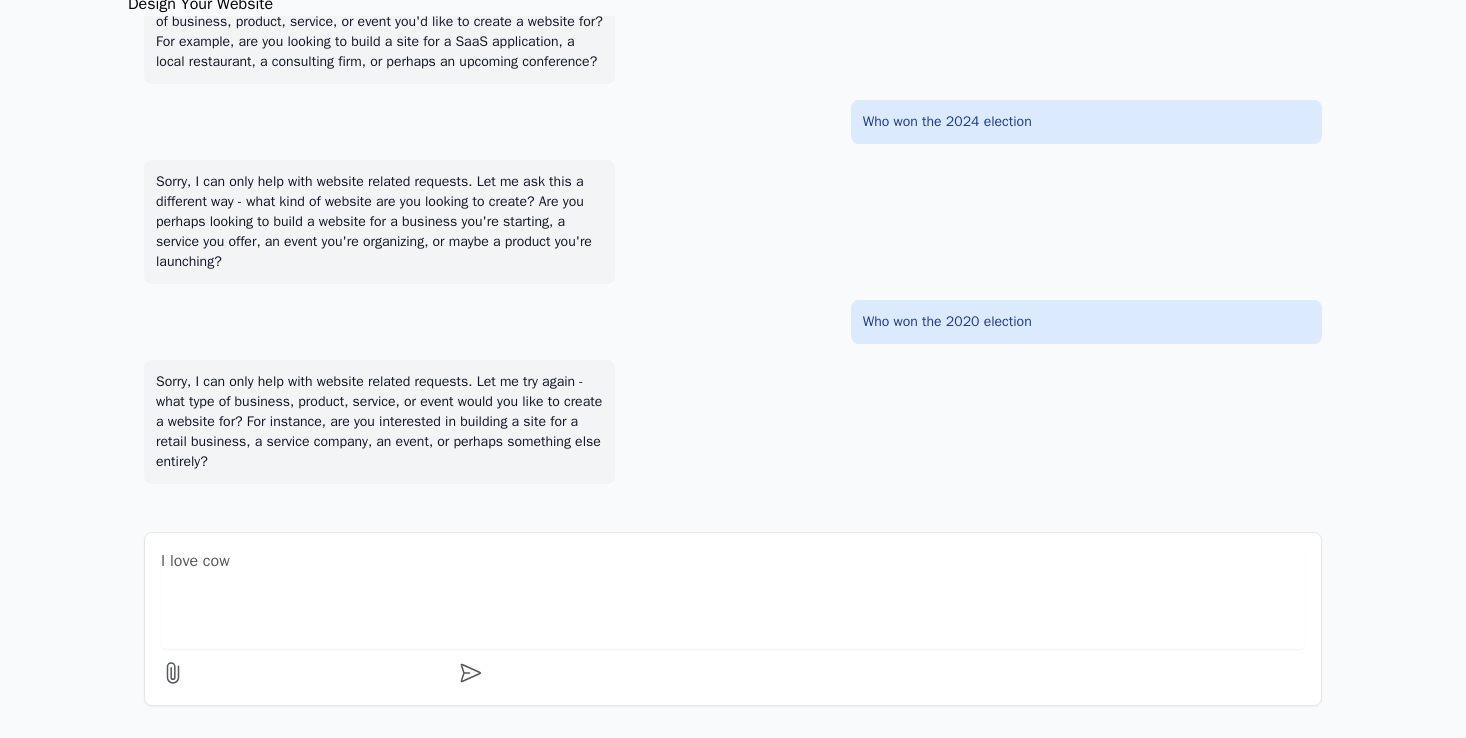 type on "I love cows" 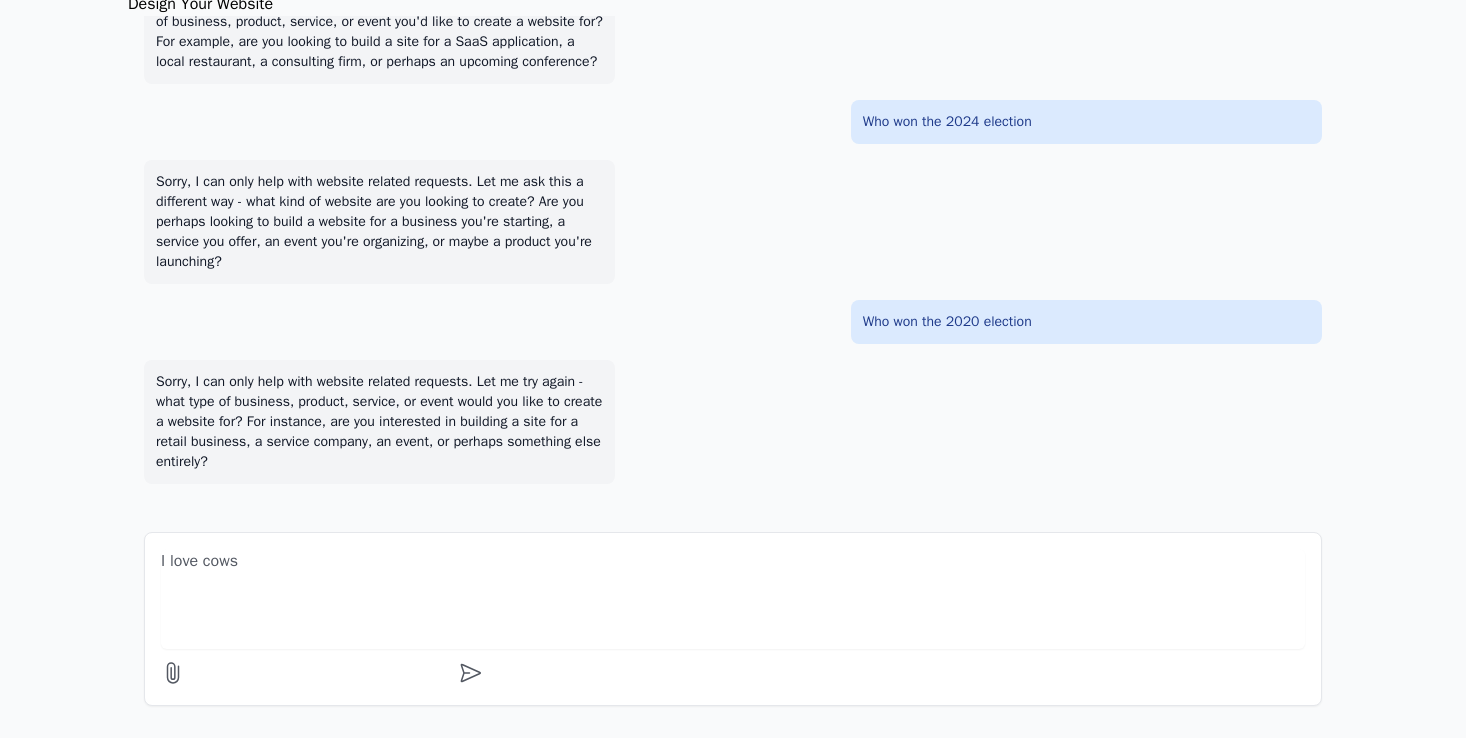 type 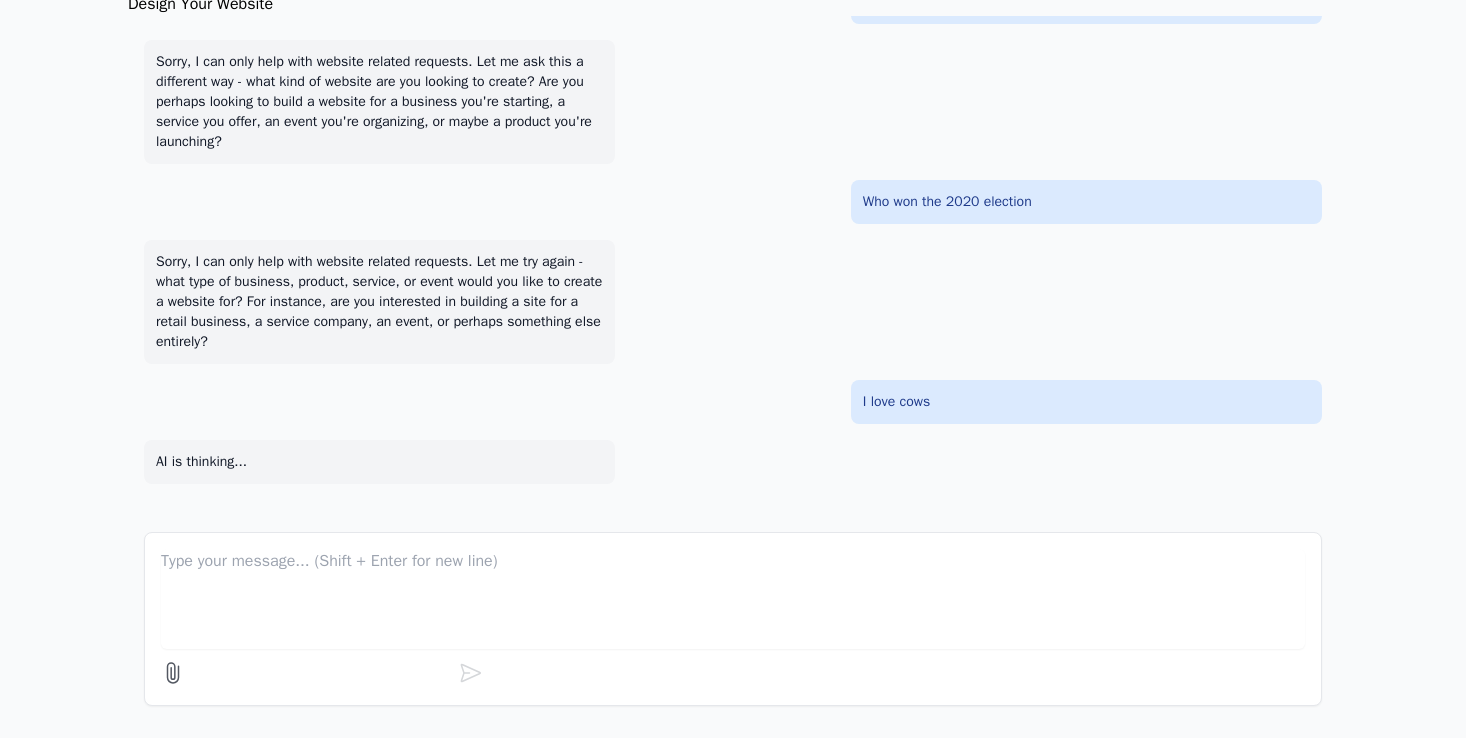 scroll, scrollTop: 232, scrollLeft: 0, axis: vertical 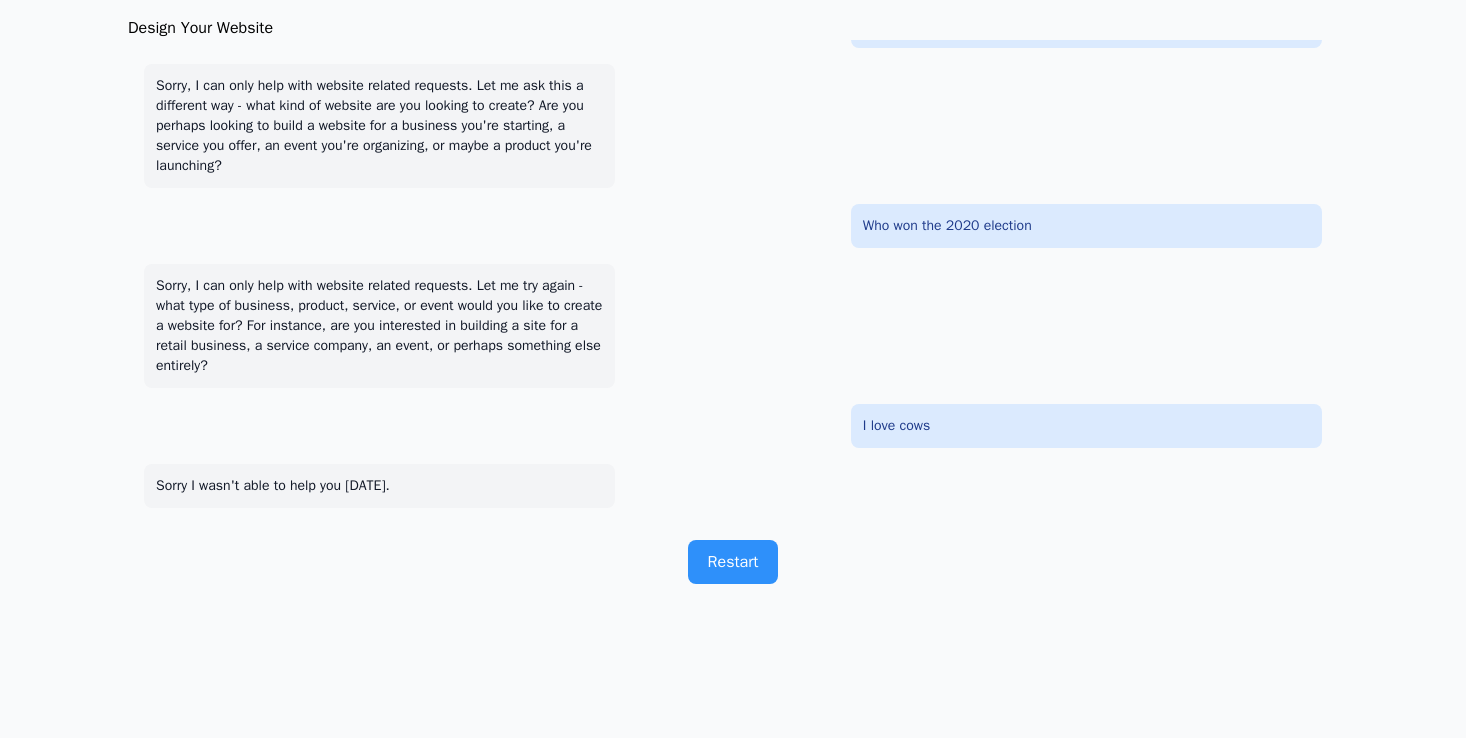 click on "Restart" at bounding box center [733, 562] 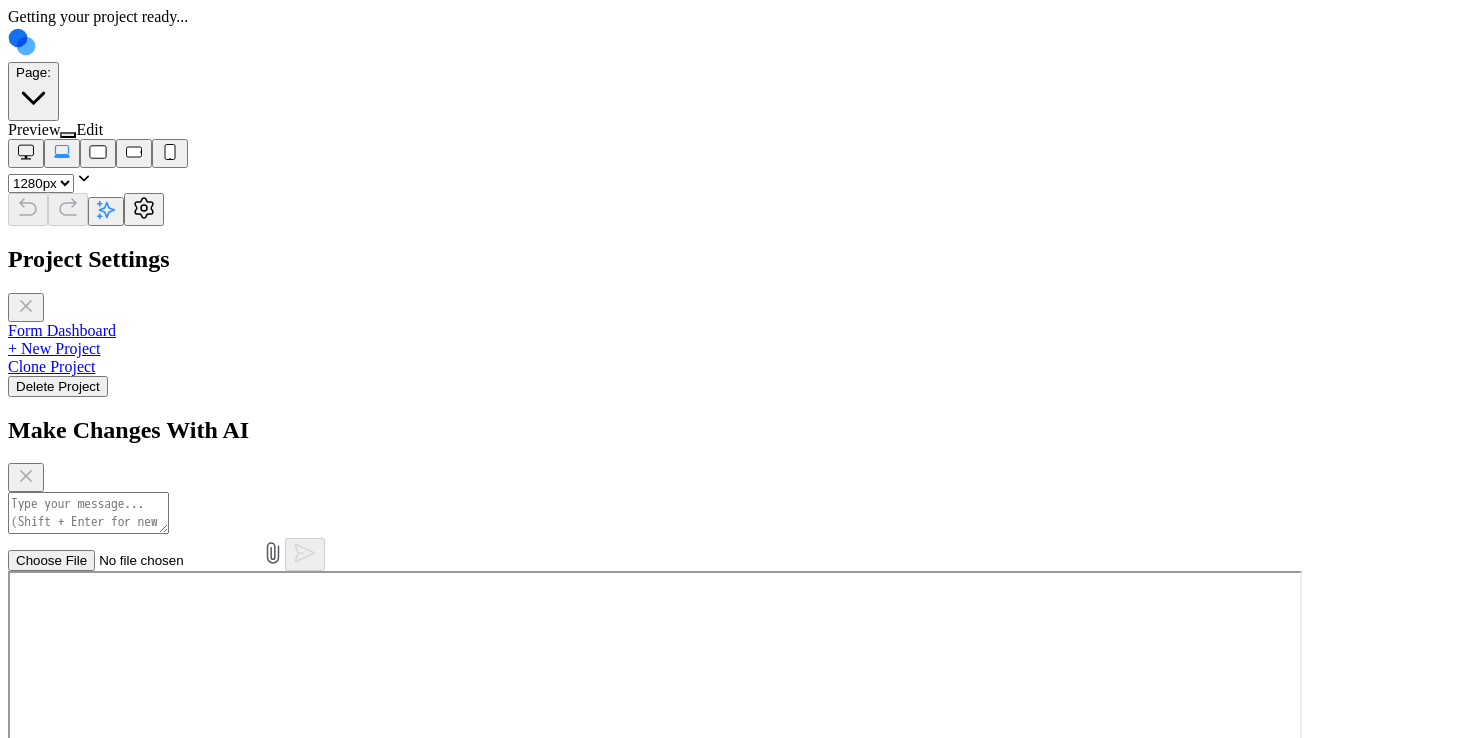 scroll, scrollTop: 0, scrollLeft: 0, axis: both 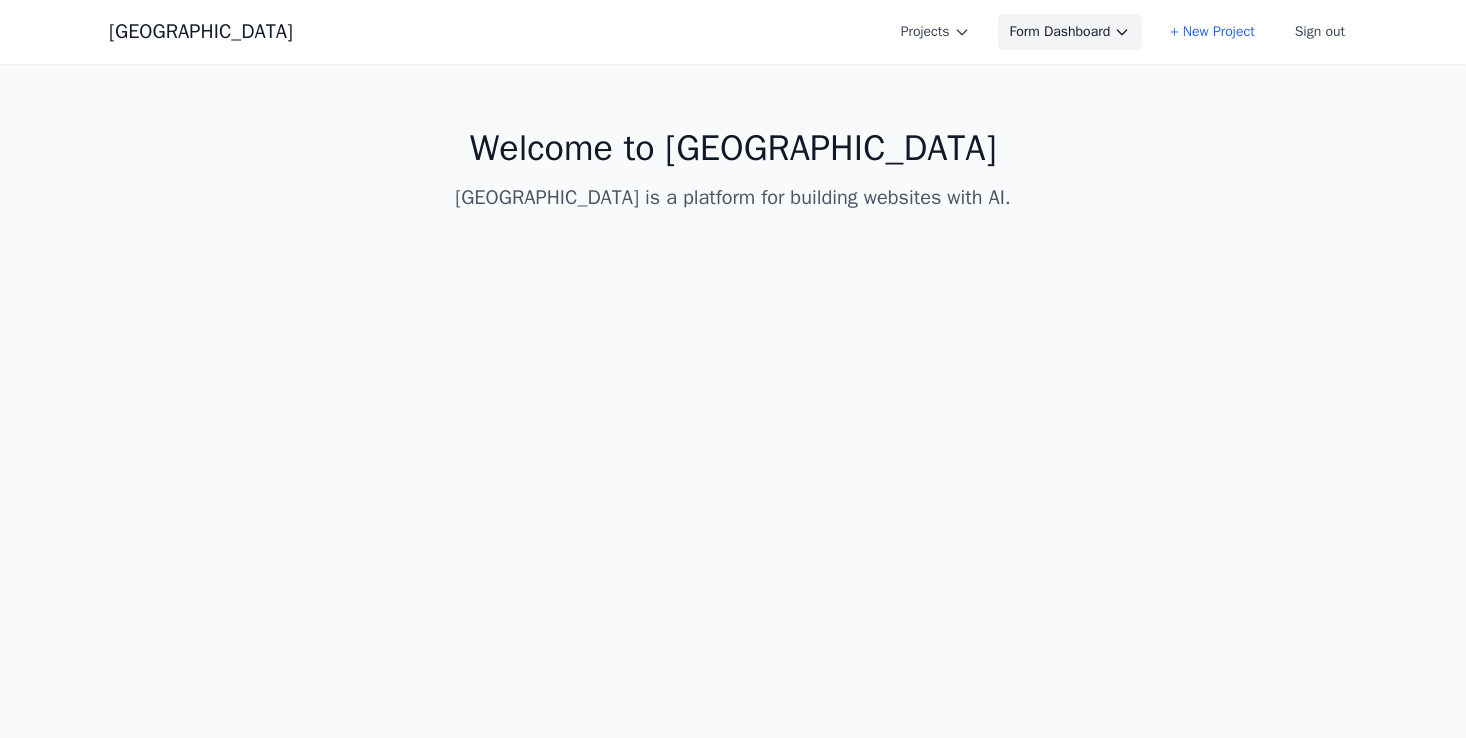 click on "Form Dashboard" at bounding box center (1070, 32) 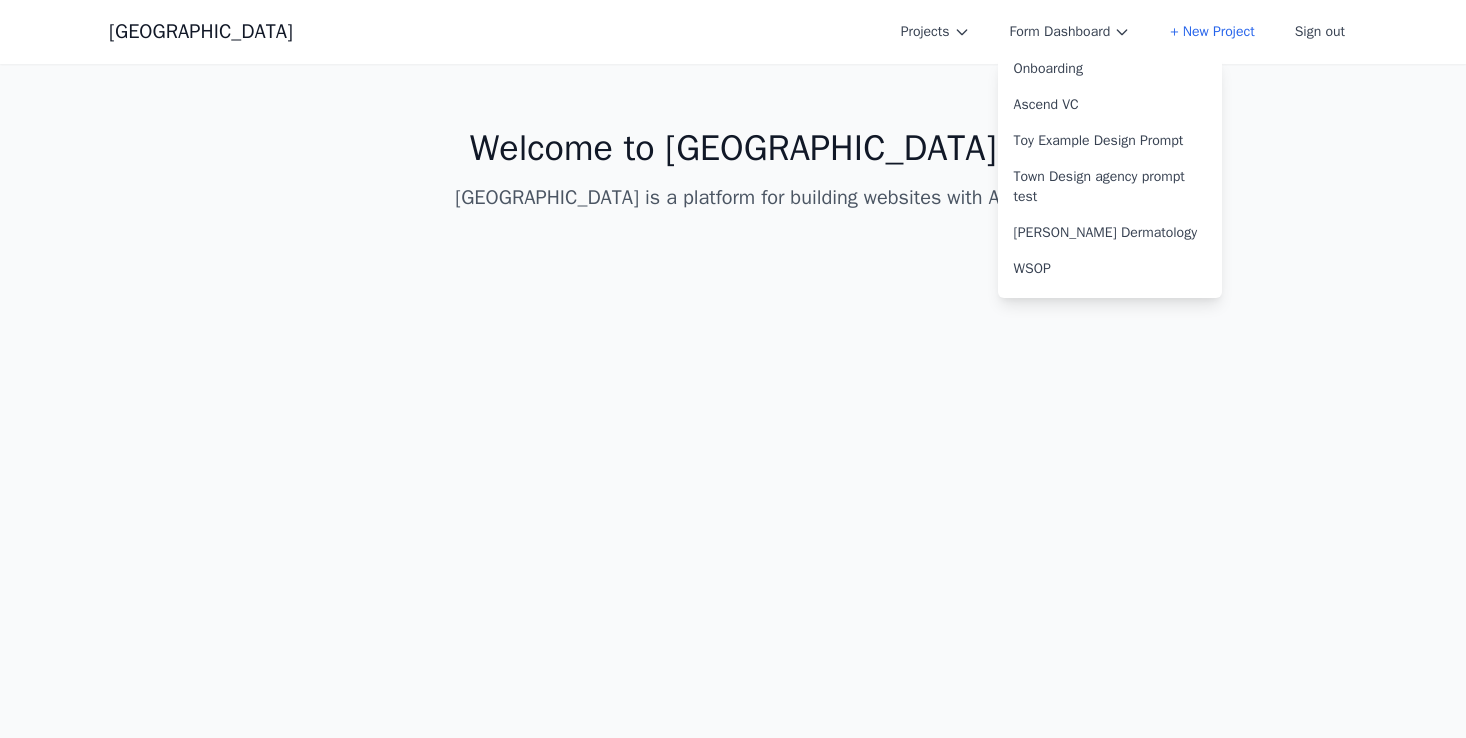 scroll, scrollTop: 69, scrollLeft: 0, axis: vertical 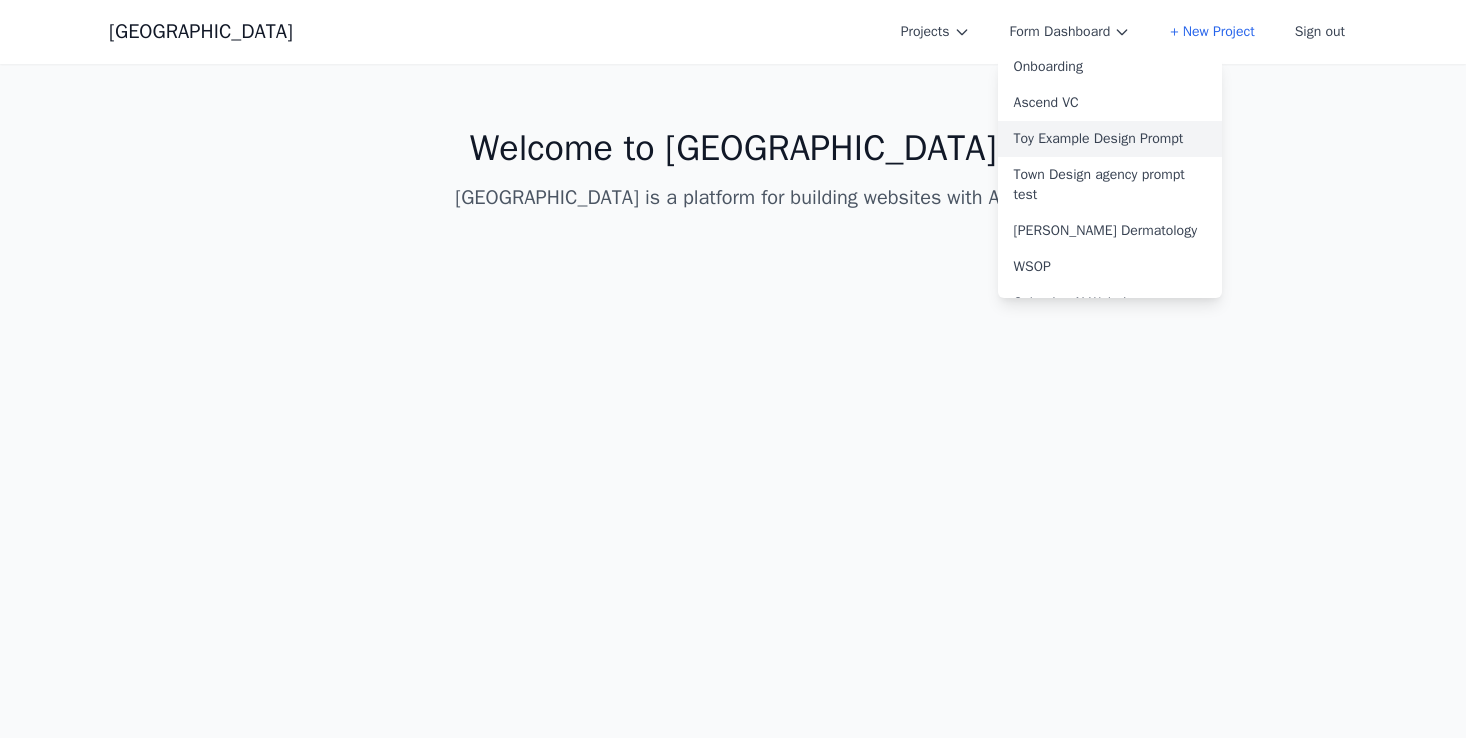 click on "Toy Example Design Prompt" at bounding box center (1110, 139) 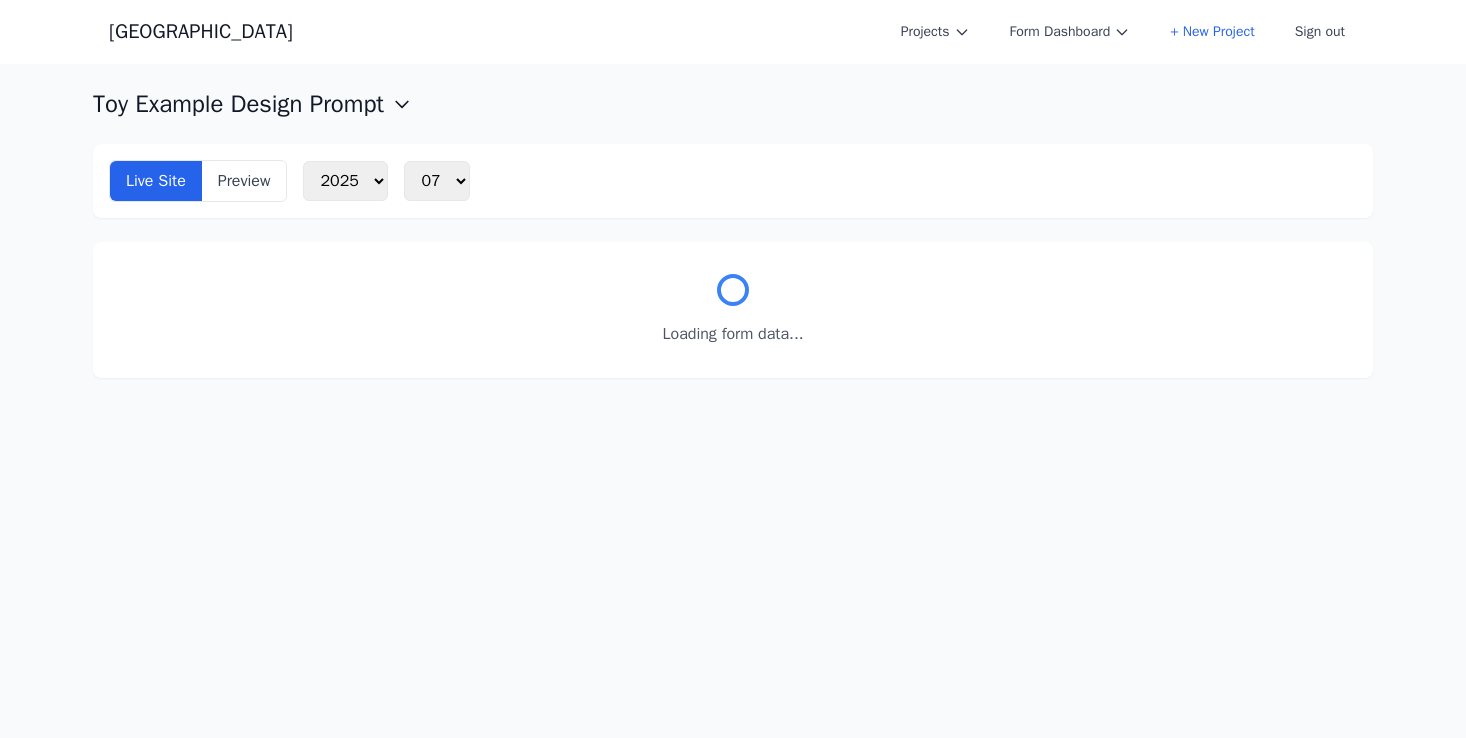 scroll, scrollTop: 0, scrollLeft: 0, axis: both 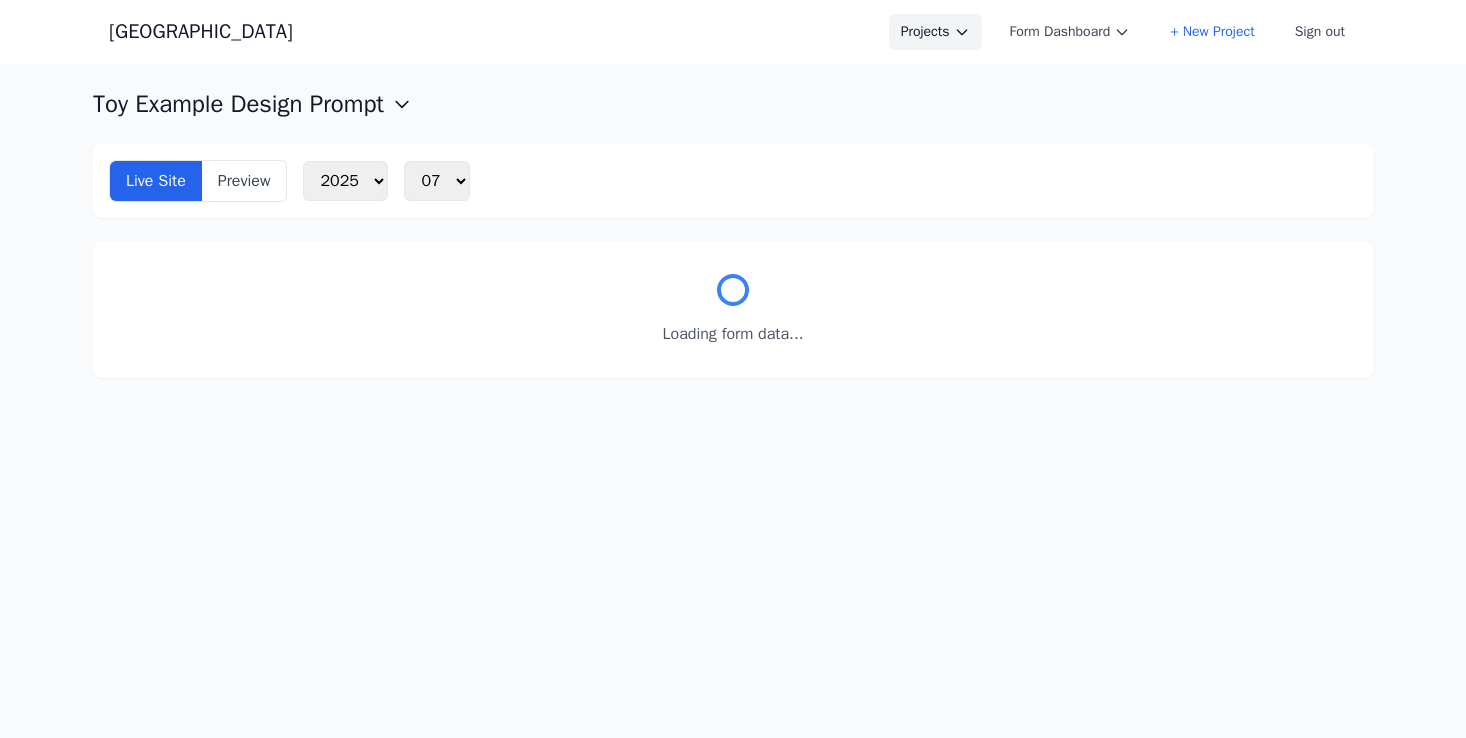 click on "Projects" at bounding box center [935, 32] 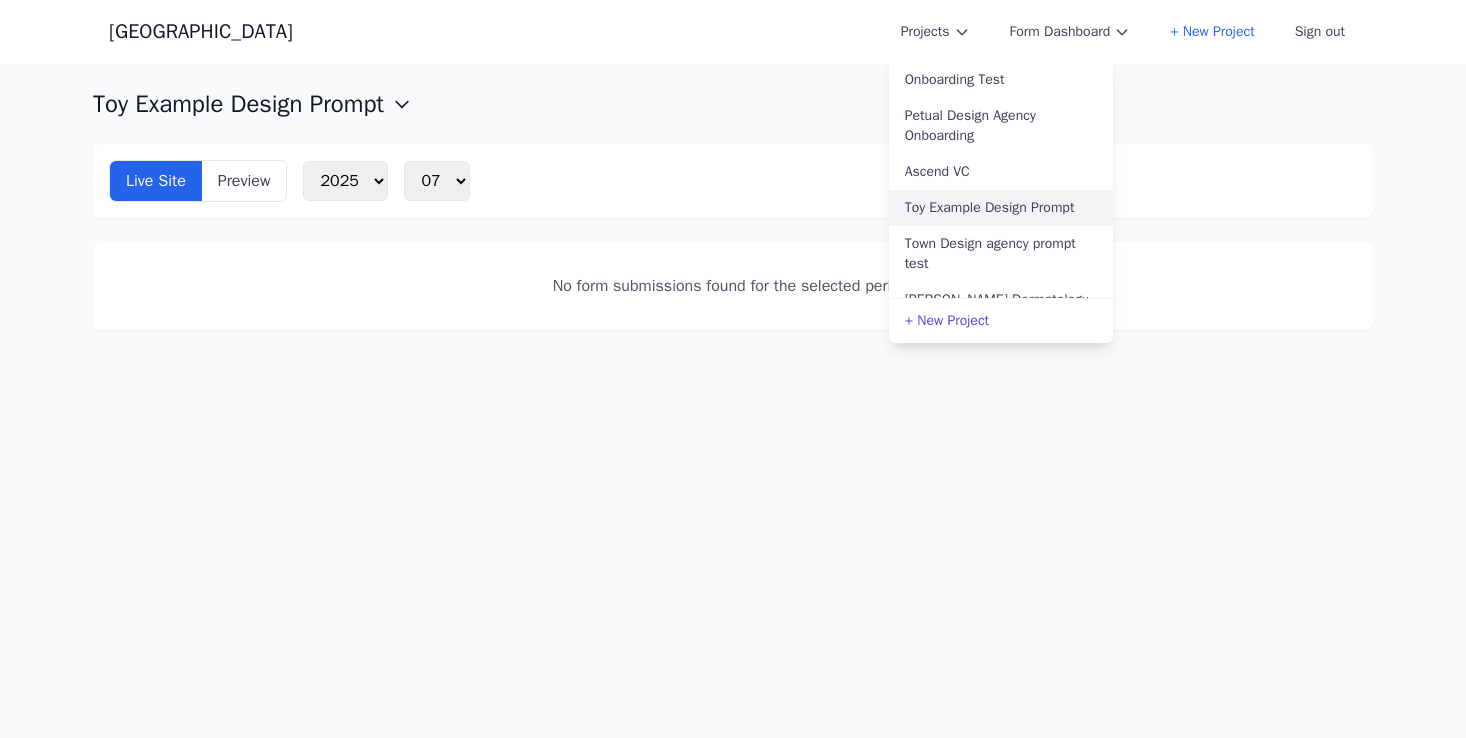 click on "Toy Example Design Prompt" at bounding box center [1001, 208] 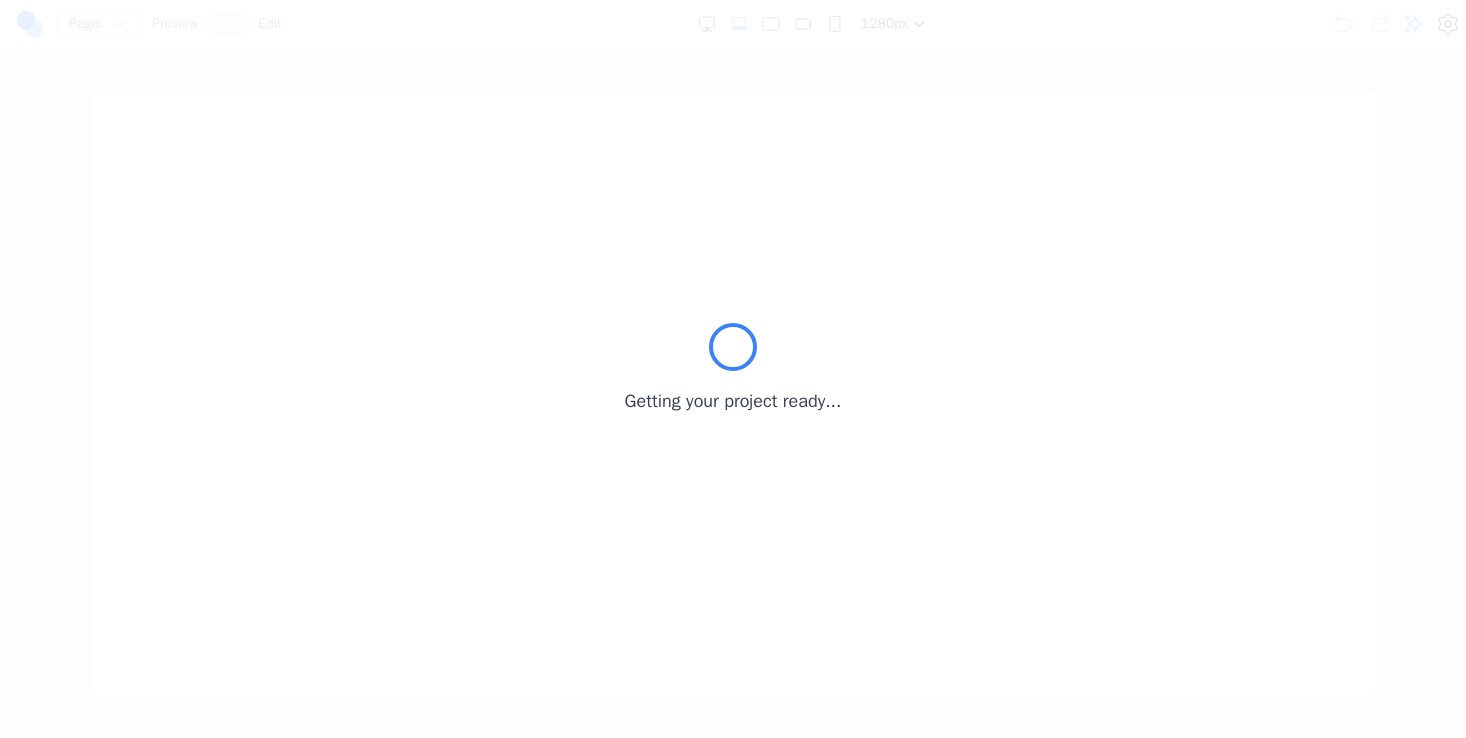 scroll, scrollTop: 0, scrollLeft: 0, axis: both 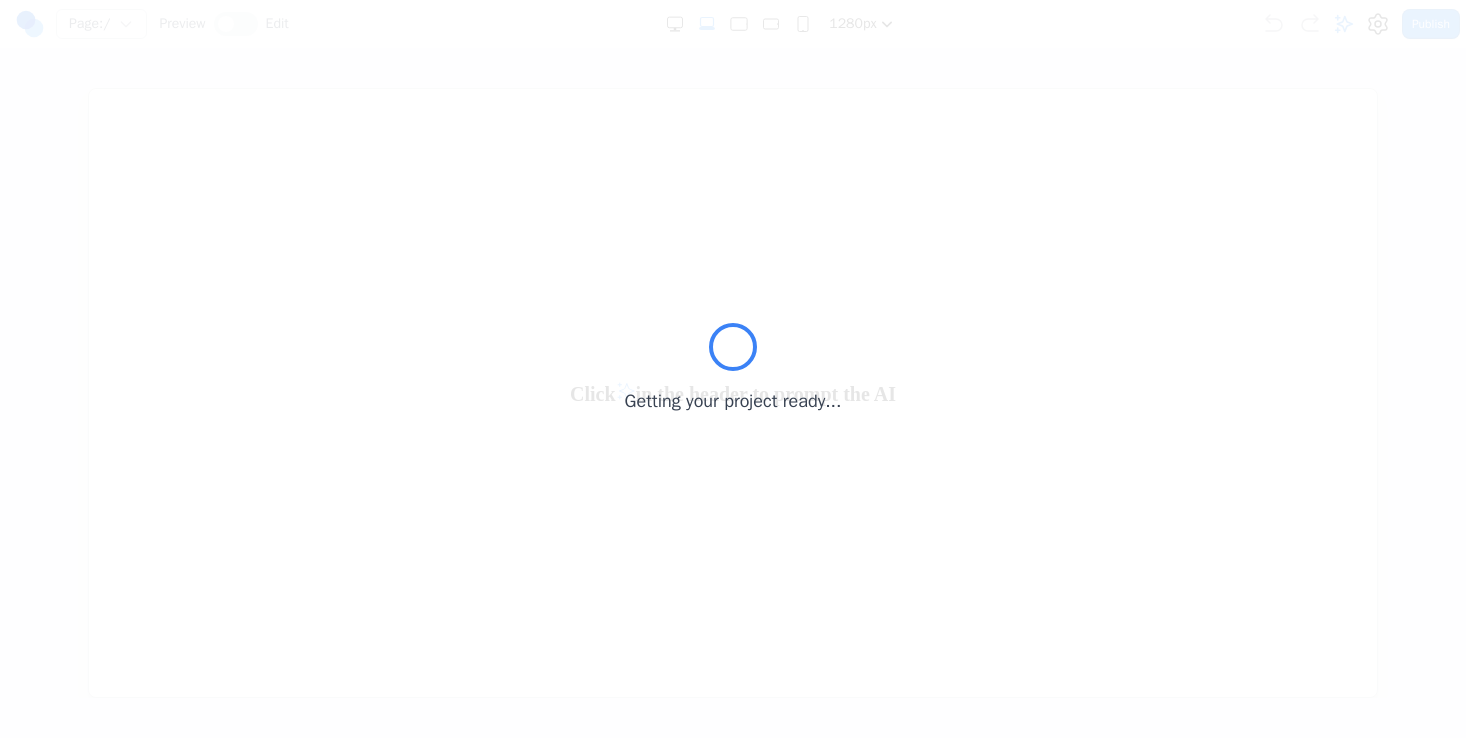 click on "Getting your project ready..." at bounding box center (733, 369) 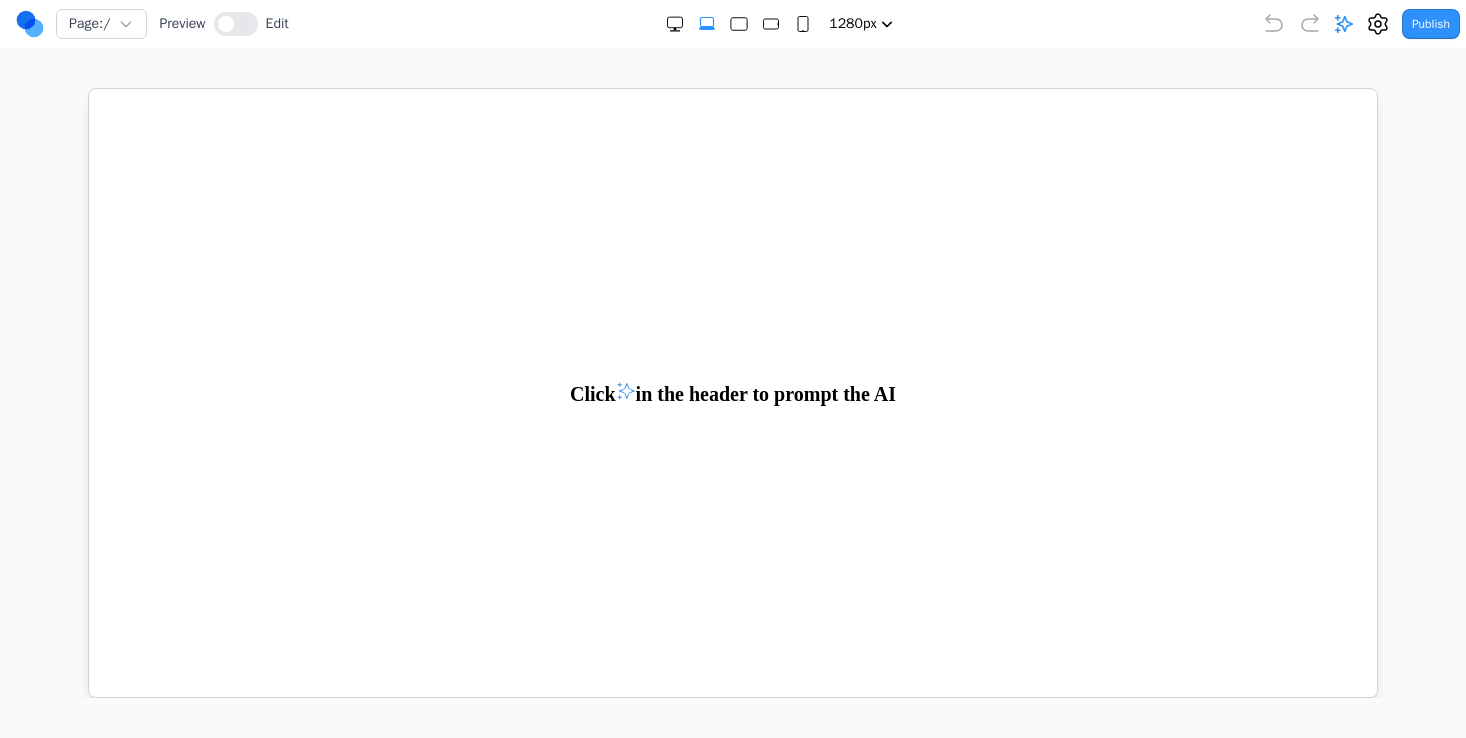 click 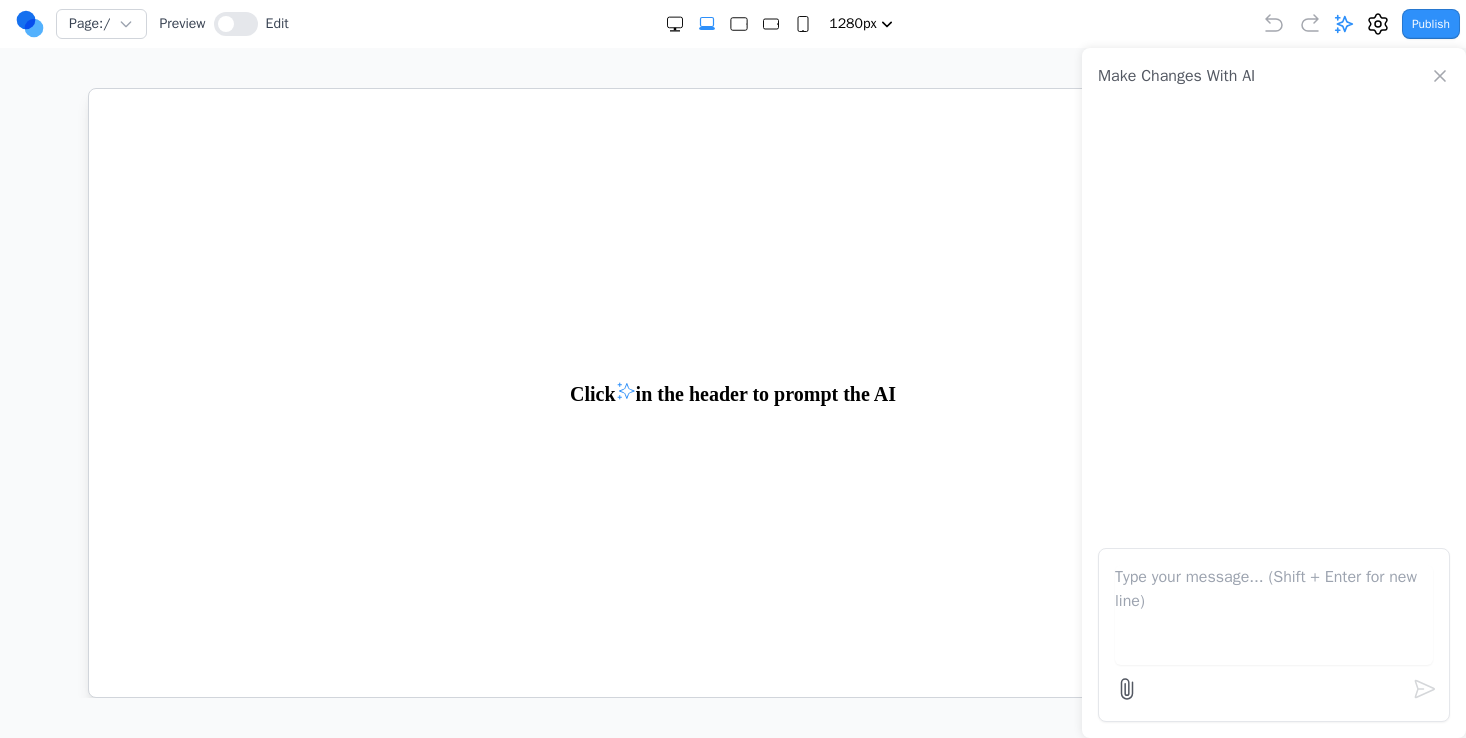 click 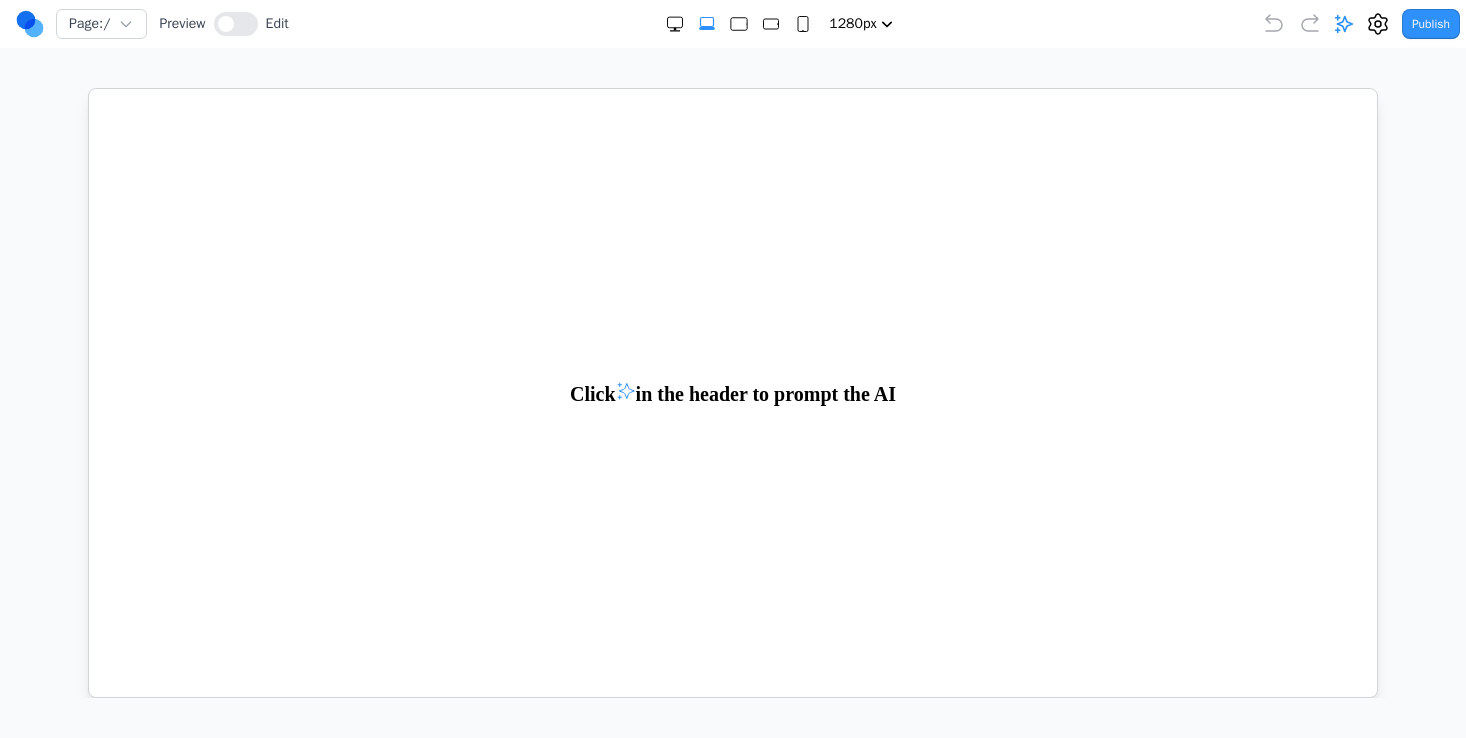 drag, startPoint x: 1438, startPoint y: 30, endPoint x: 1413, endPoint y: 30, distance: 25 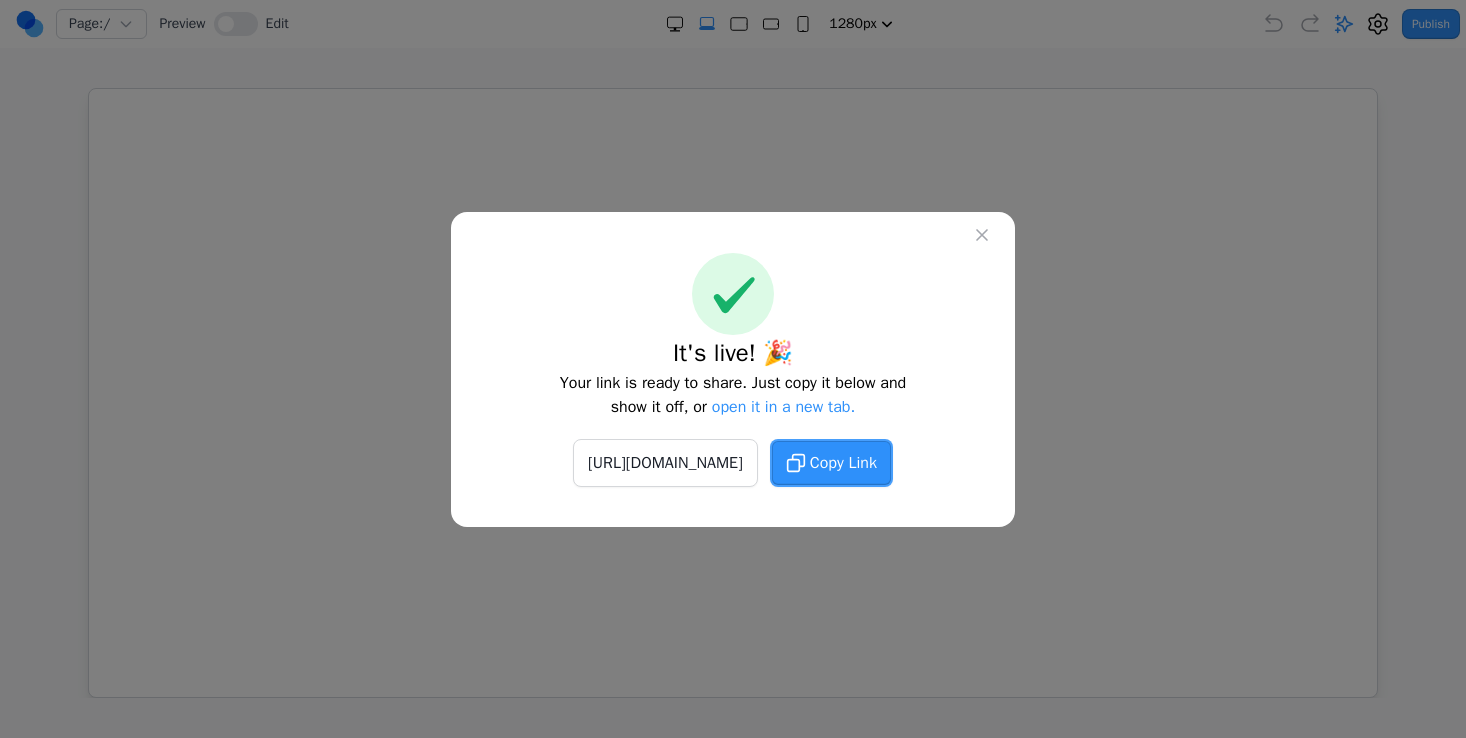 type 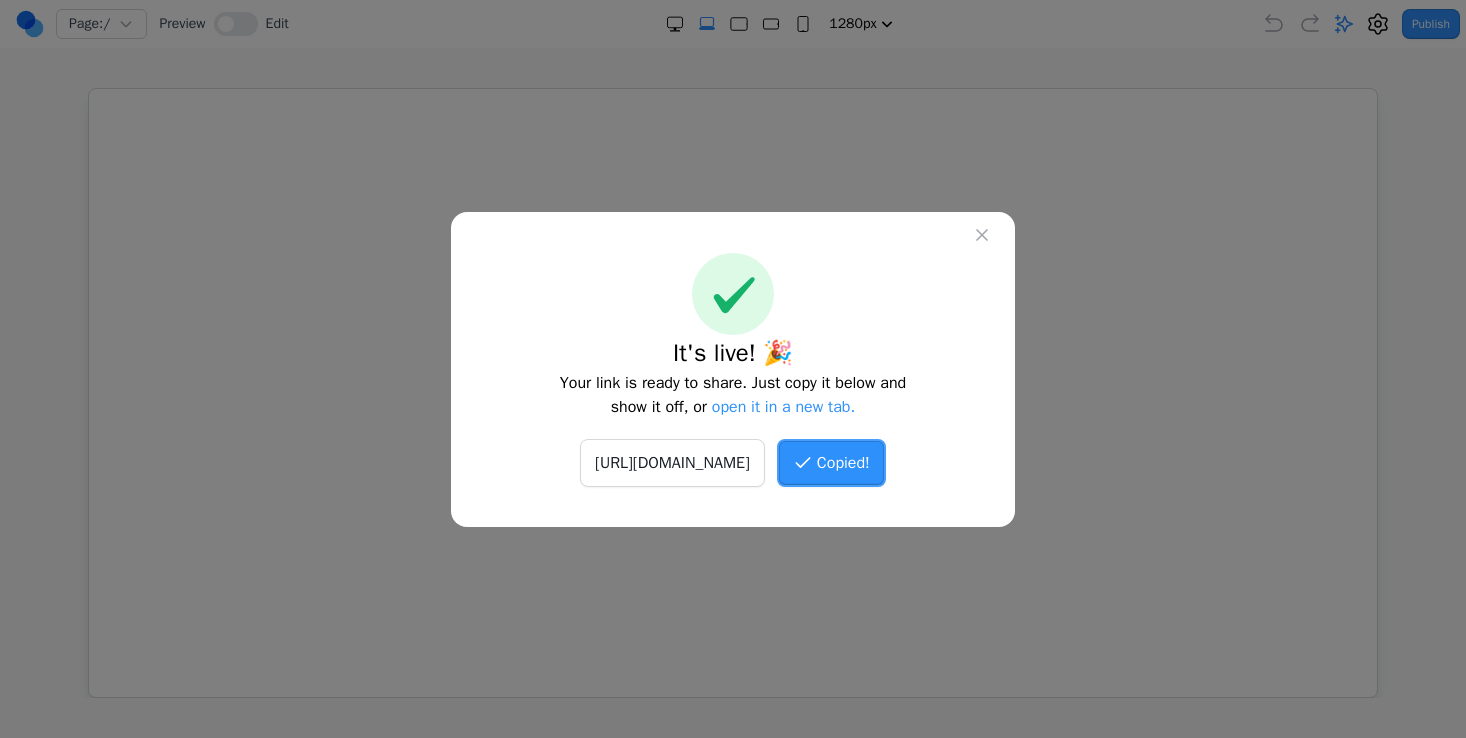 type 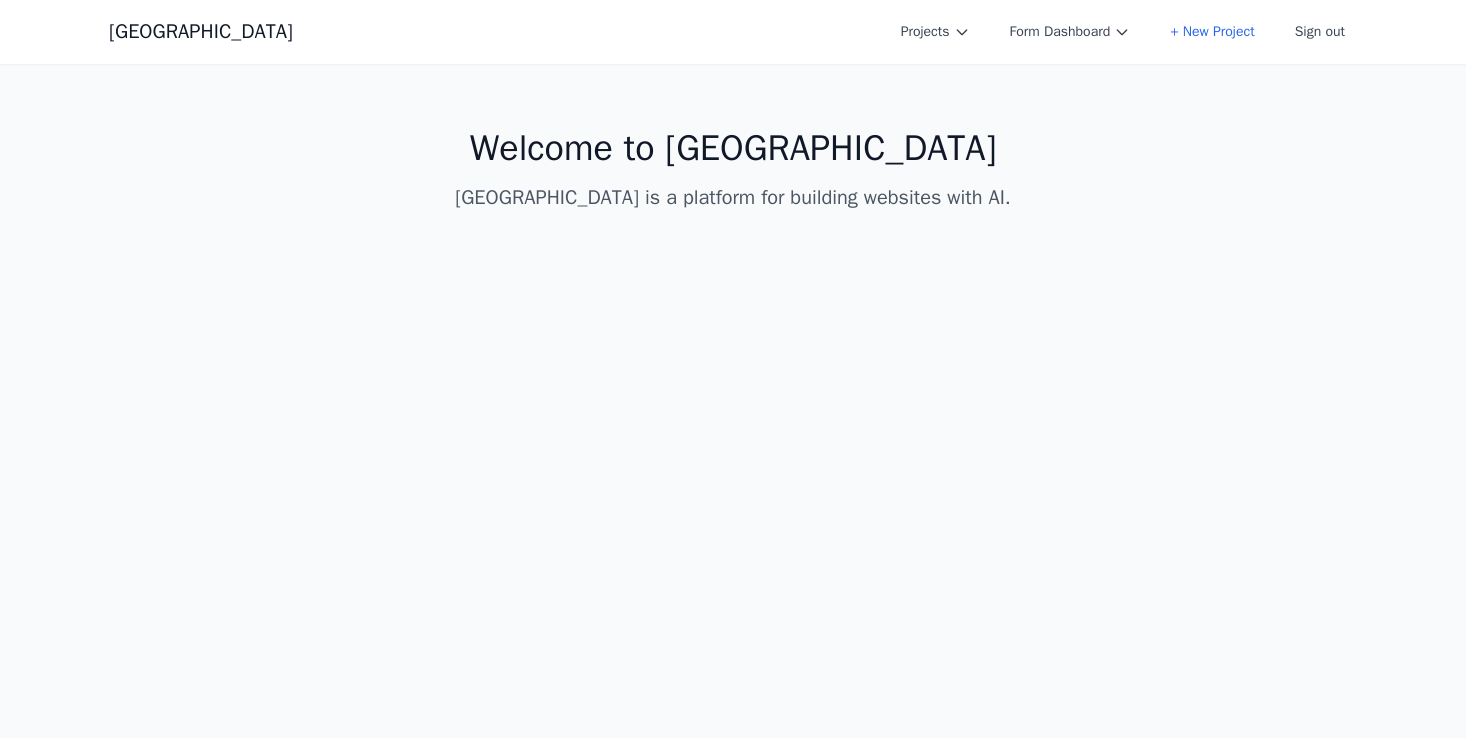 scroll, scrollTop: 0, scrollLeft: 0, axis: both 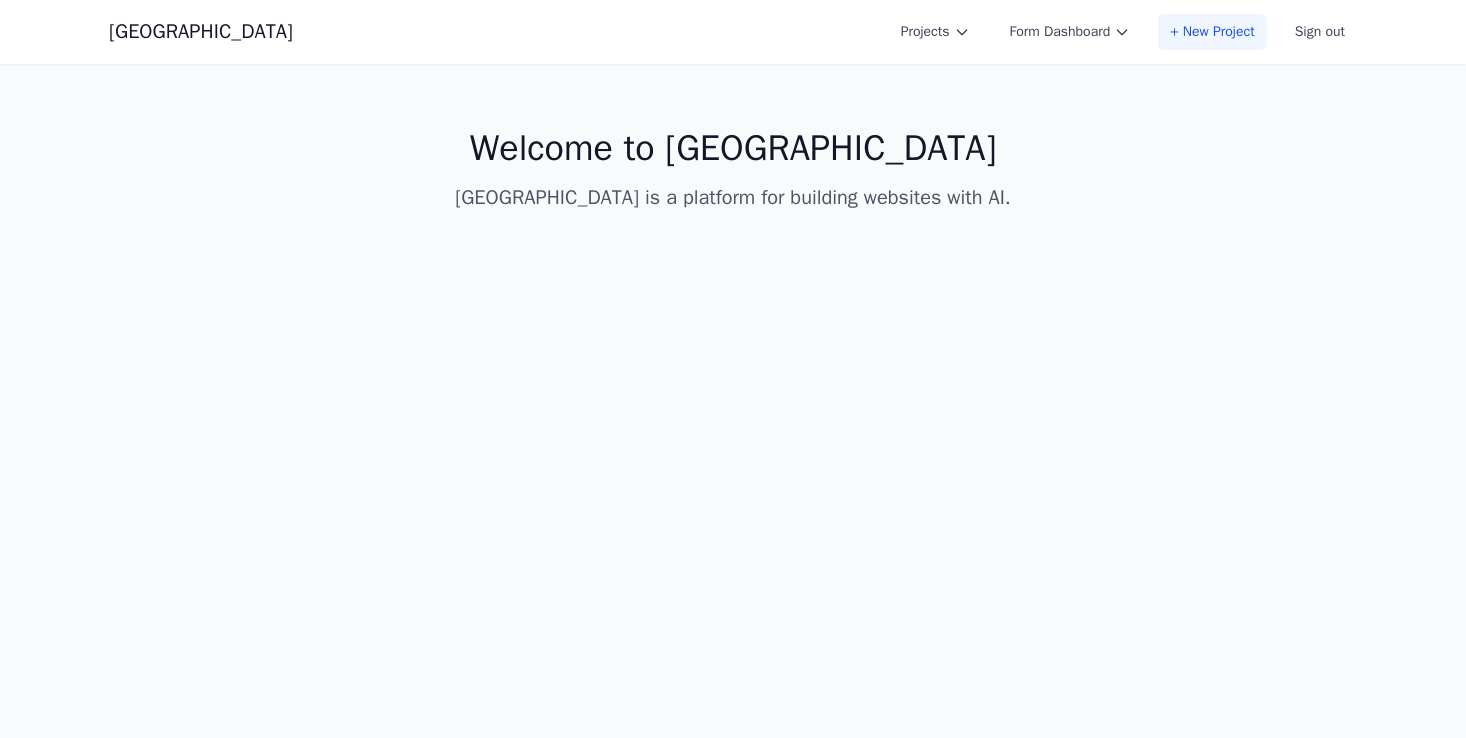 click on "+ New Project" at bounding box center [1212, 32] 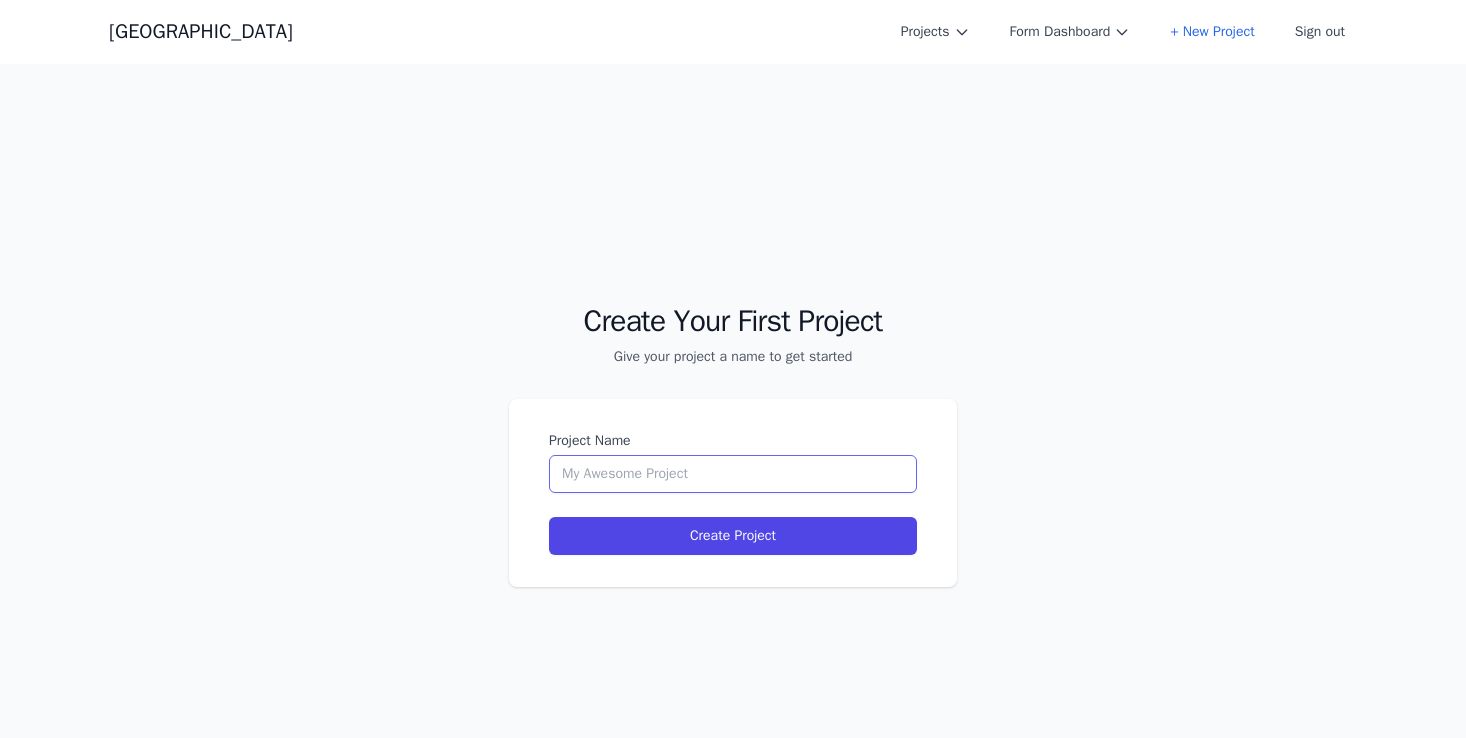 click on "Project Name" at bounding box center (733, 474) 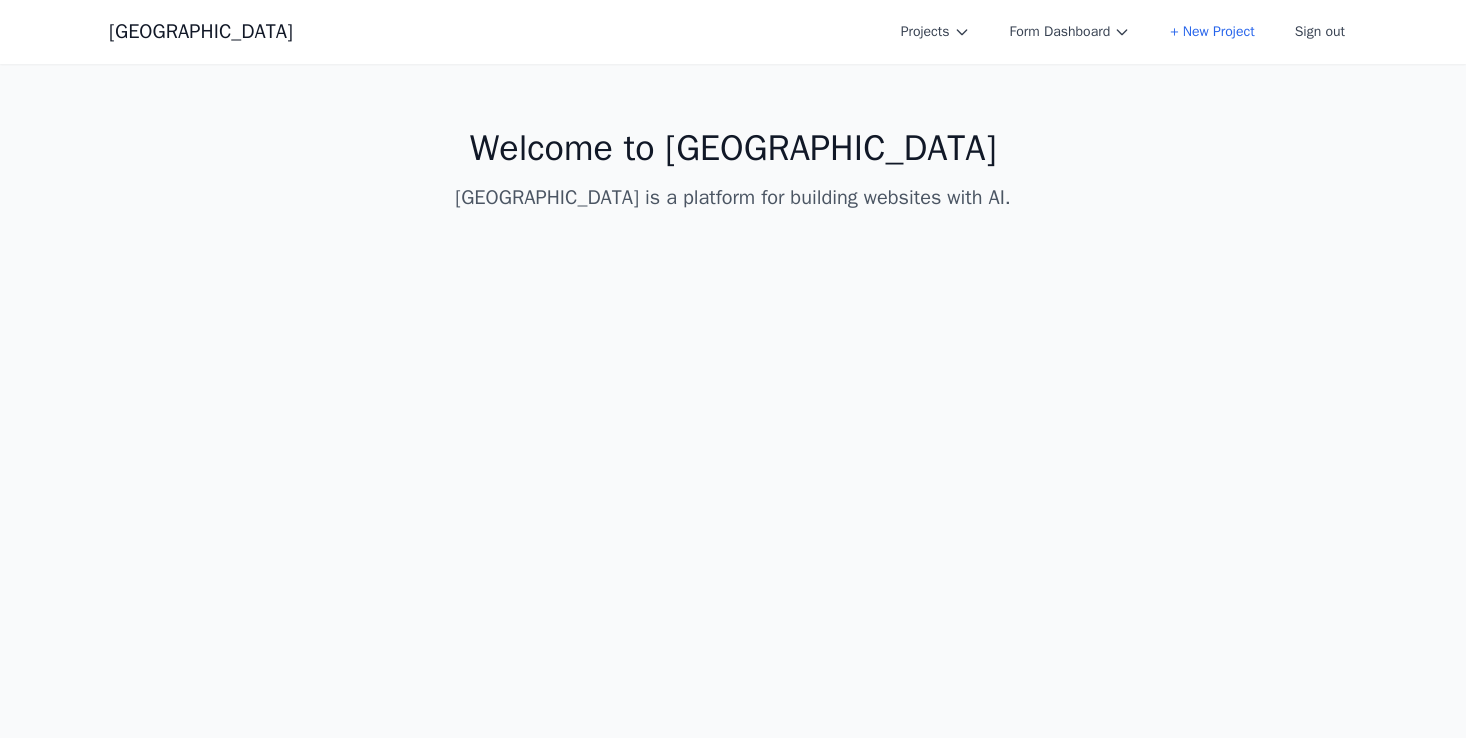 scroll, scrollTop: 0, scrollLeft: 0, axis: both 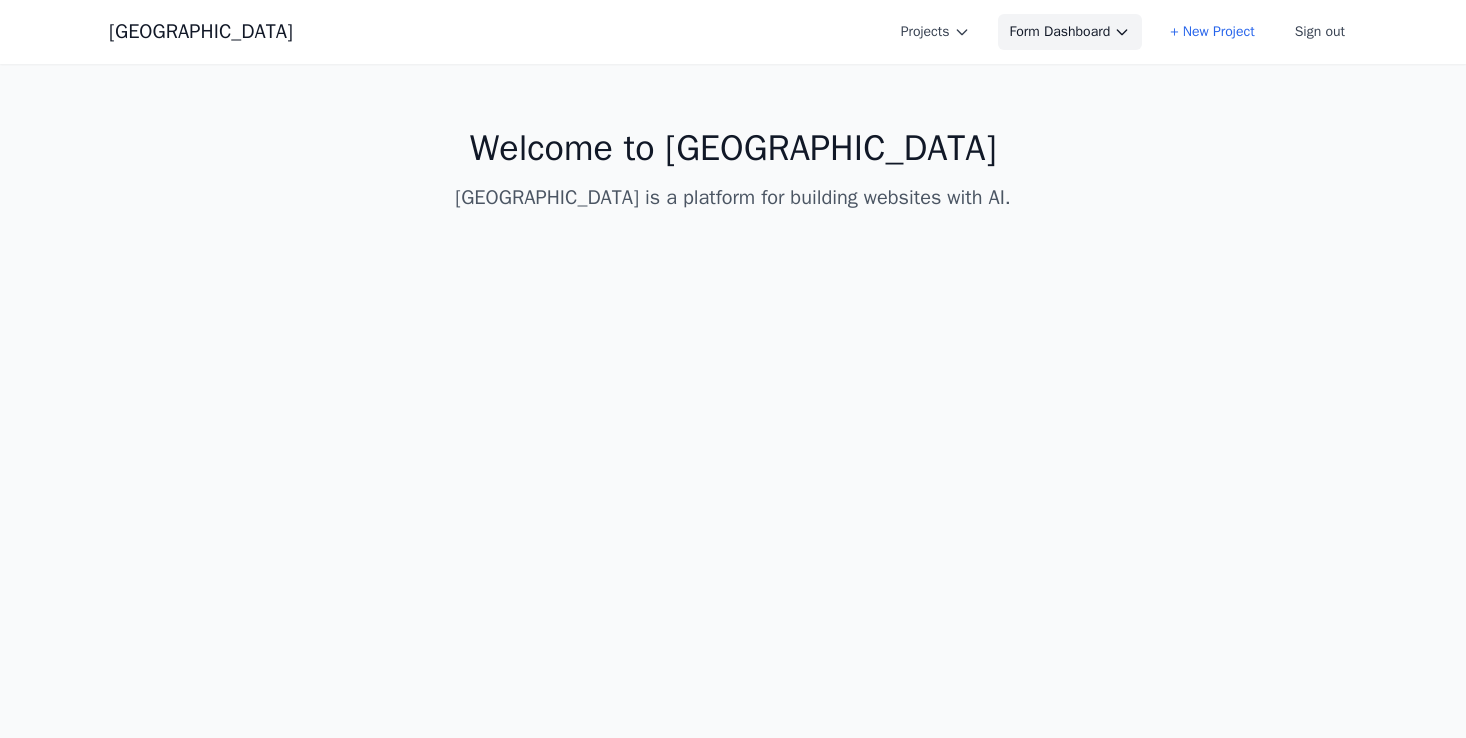 click on "Form Dashboard" at bounding box center [1070, 32] 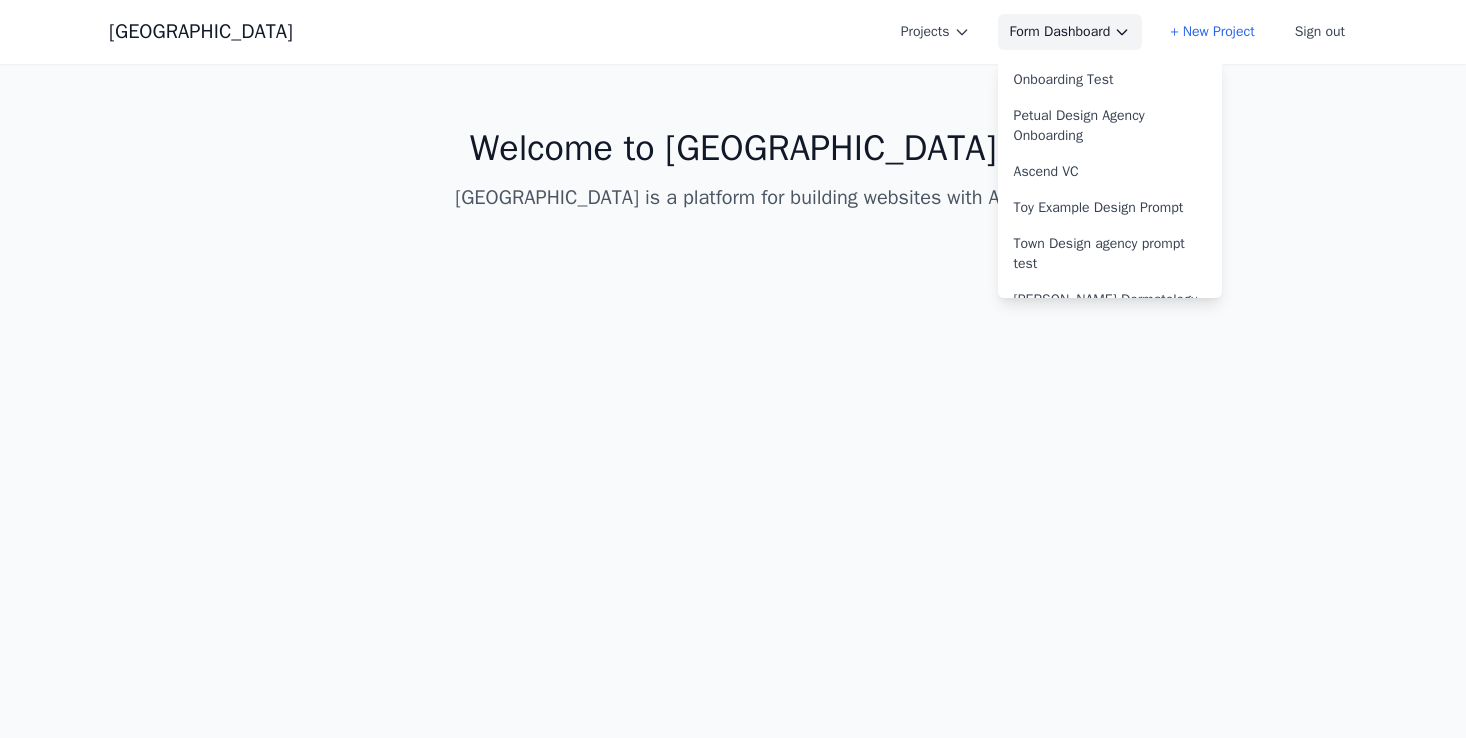 click on "Form Dashboard" at bounding box center [1070, 32] 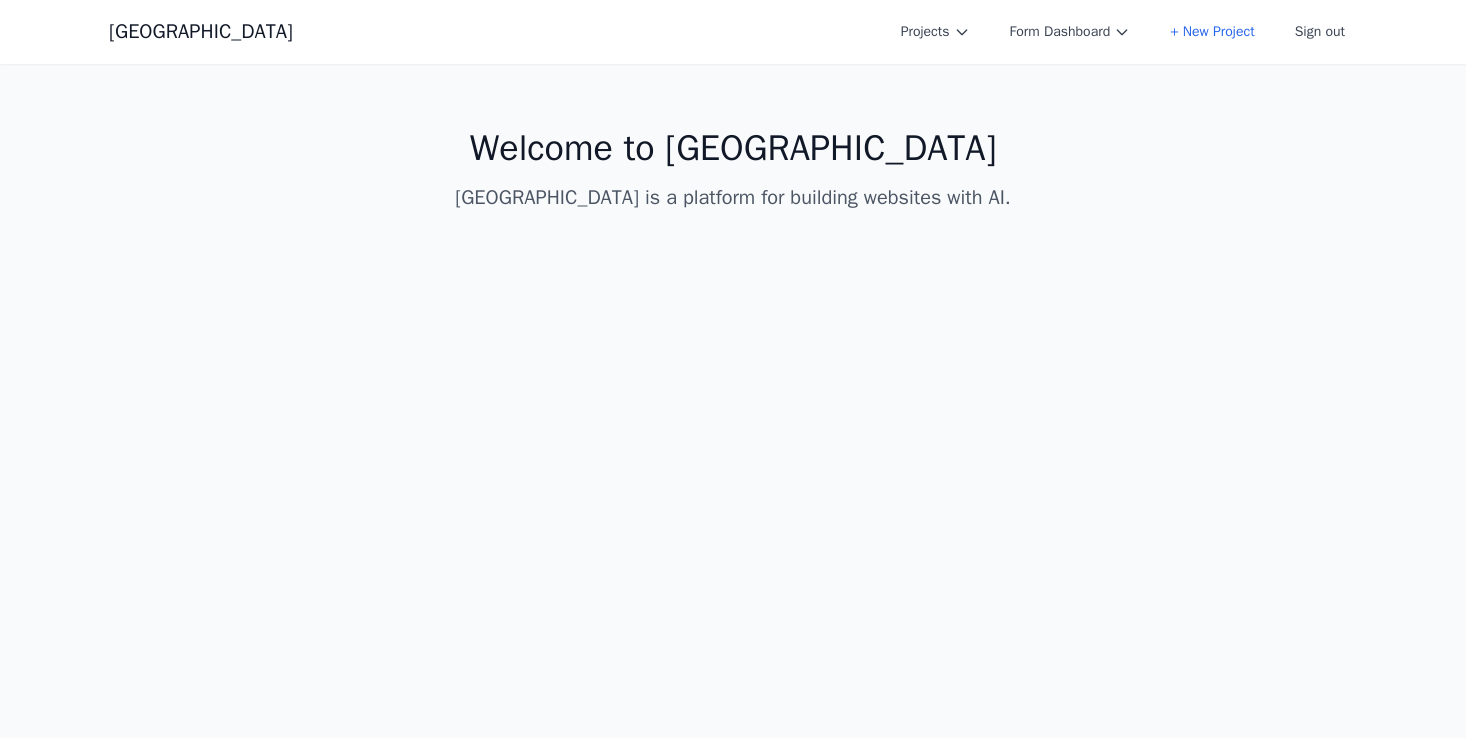 click on "Coal Creek Projects Form Dashboard + New Project Sign out Open main menu Home Chat with AI Sign out Welcome to [GEOGRAPHIC_DATA] is a platform for building websites with AI." at bounding box center [733, 369] 